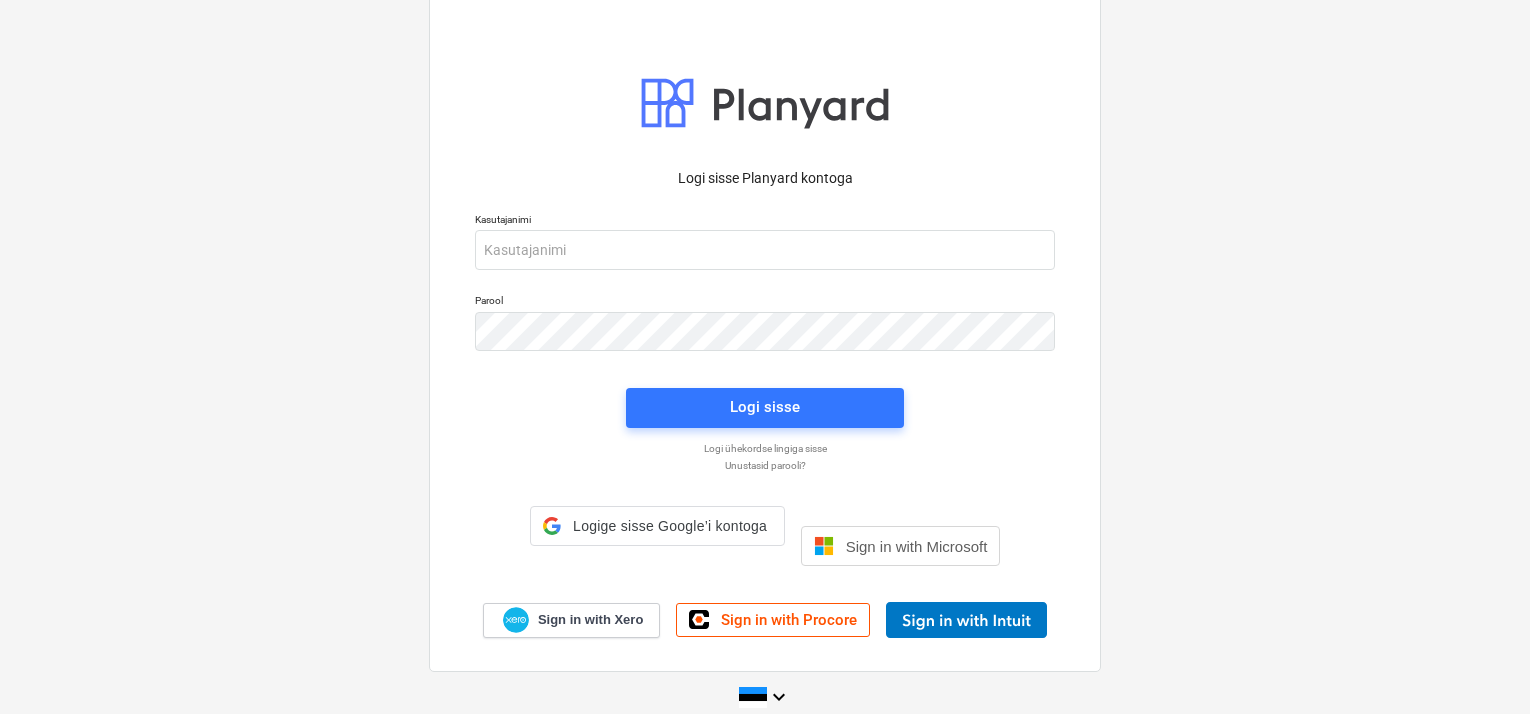 scroll, scrollTop: 0, scrollLeft: 0, axis: both 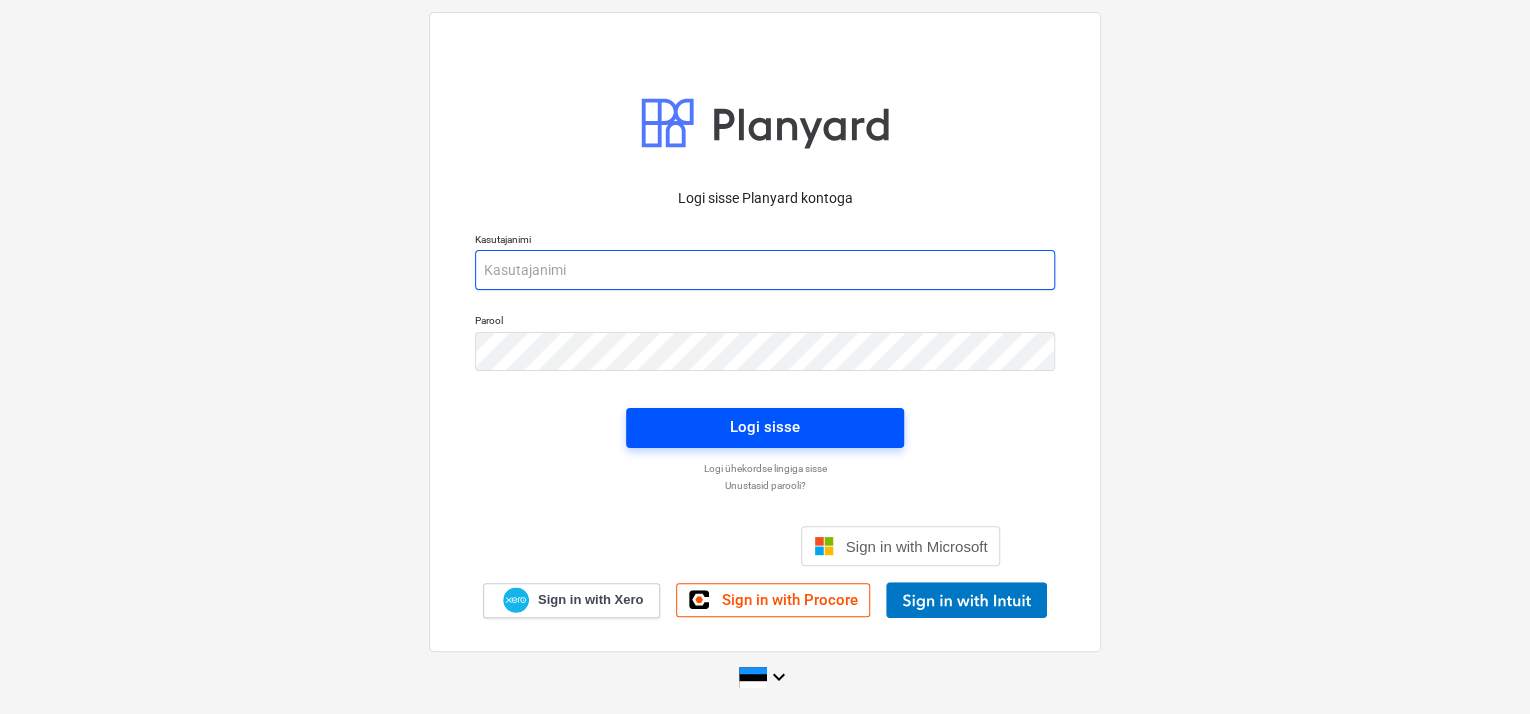 type on "[EMAIL]" 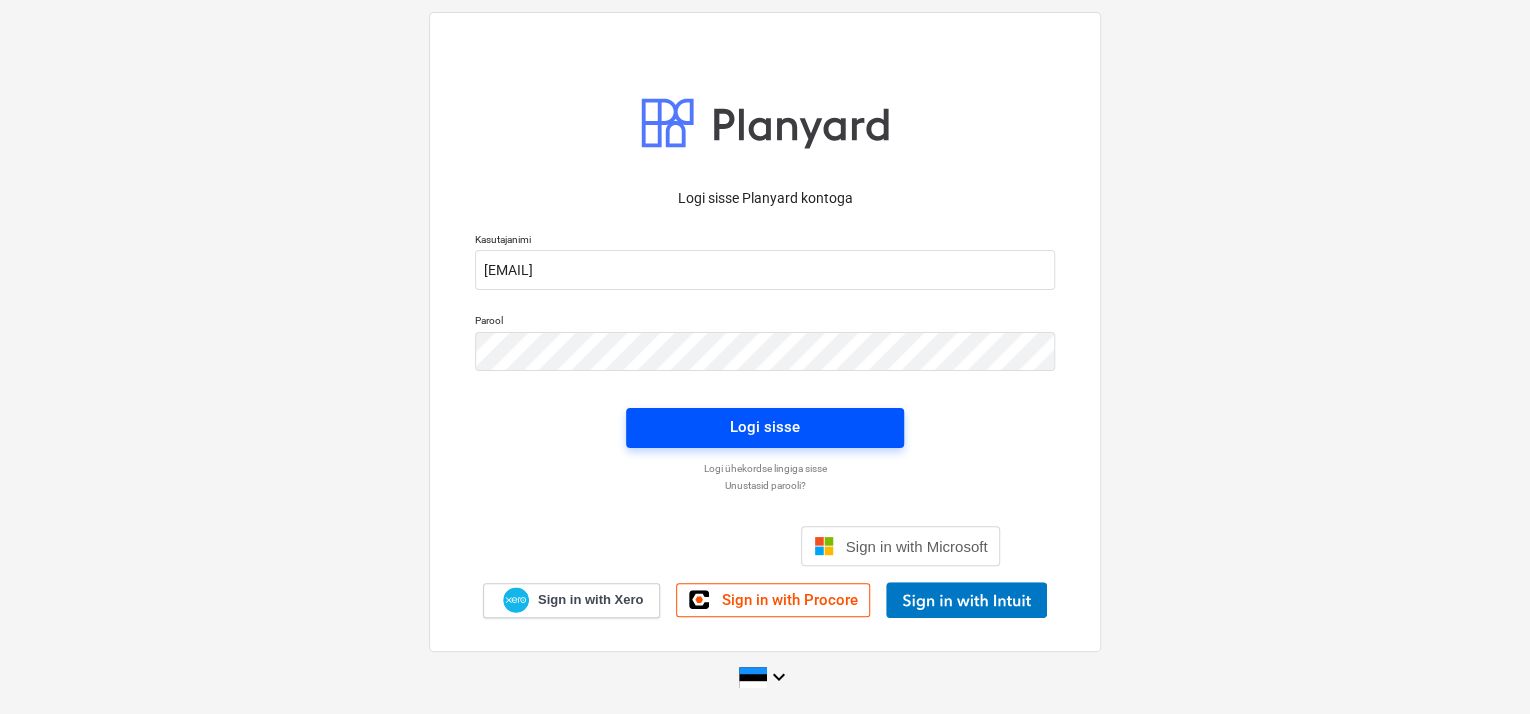 click on "Logi sisse" at bounding box center [765, 427] 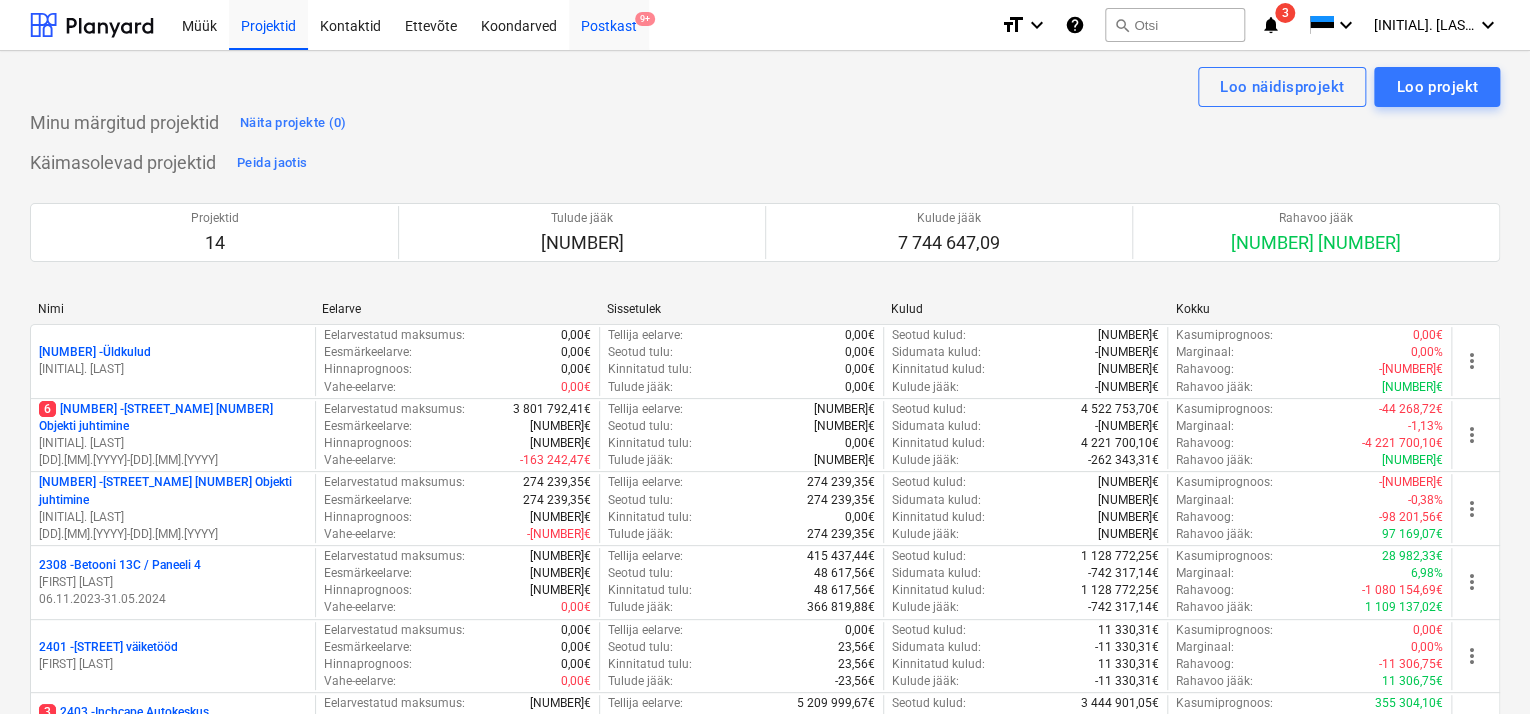 click on "Postkast [NUMBER]+" at bounding box center (609, 24) 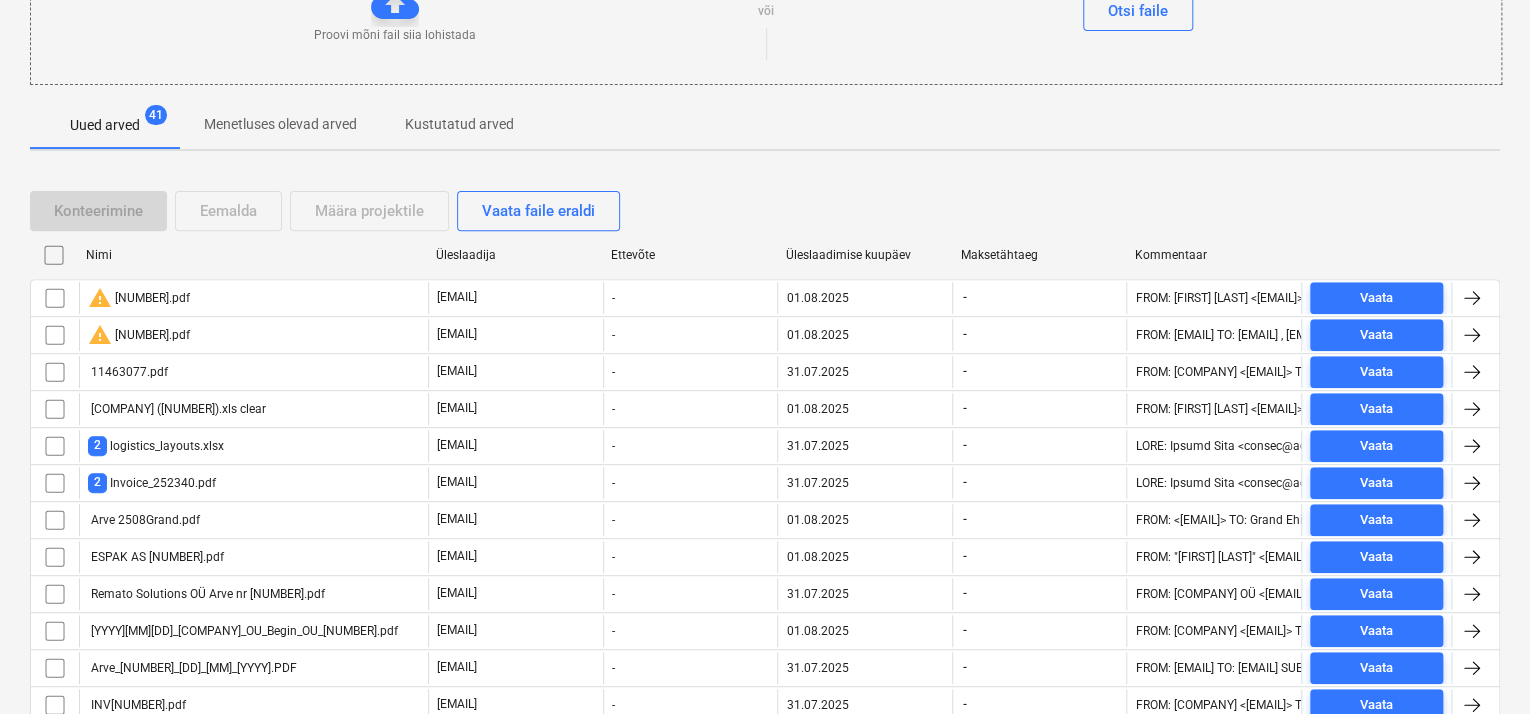 scroll, scrollTop: 275, scrollLeft: 0, axis: vertical 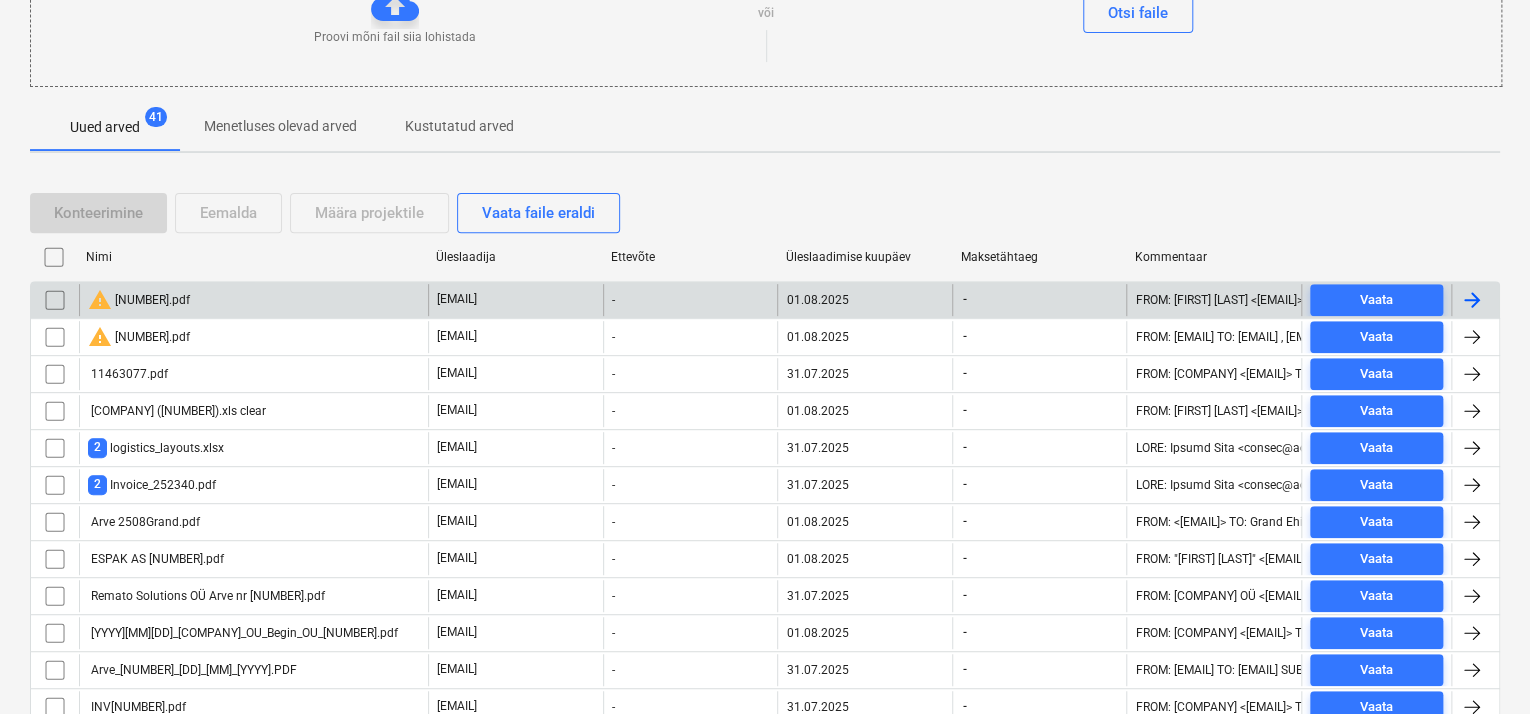 click at bounding box center (55, 300) 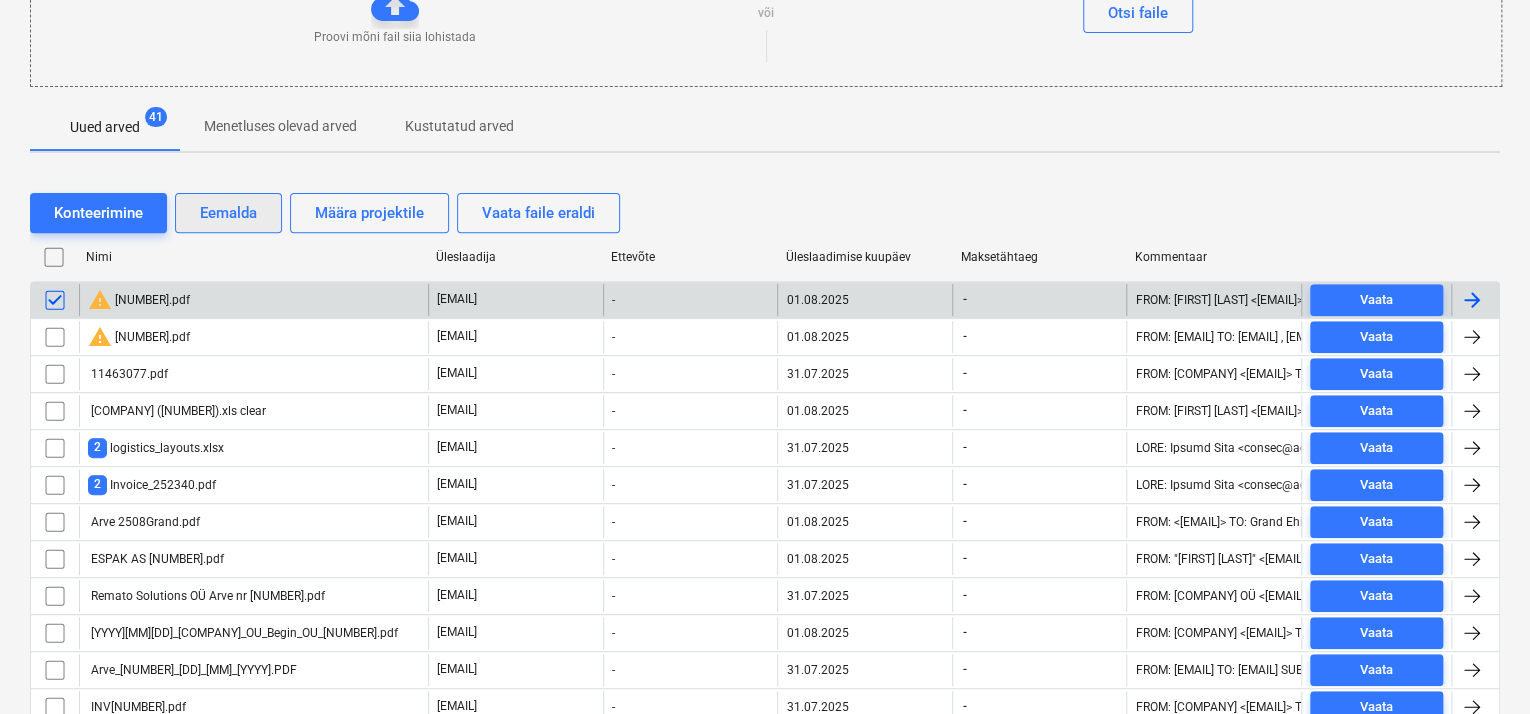 click on "Eemalda" at bounding box center [228, 213] 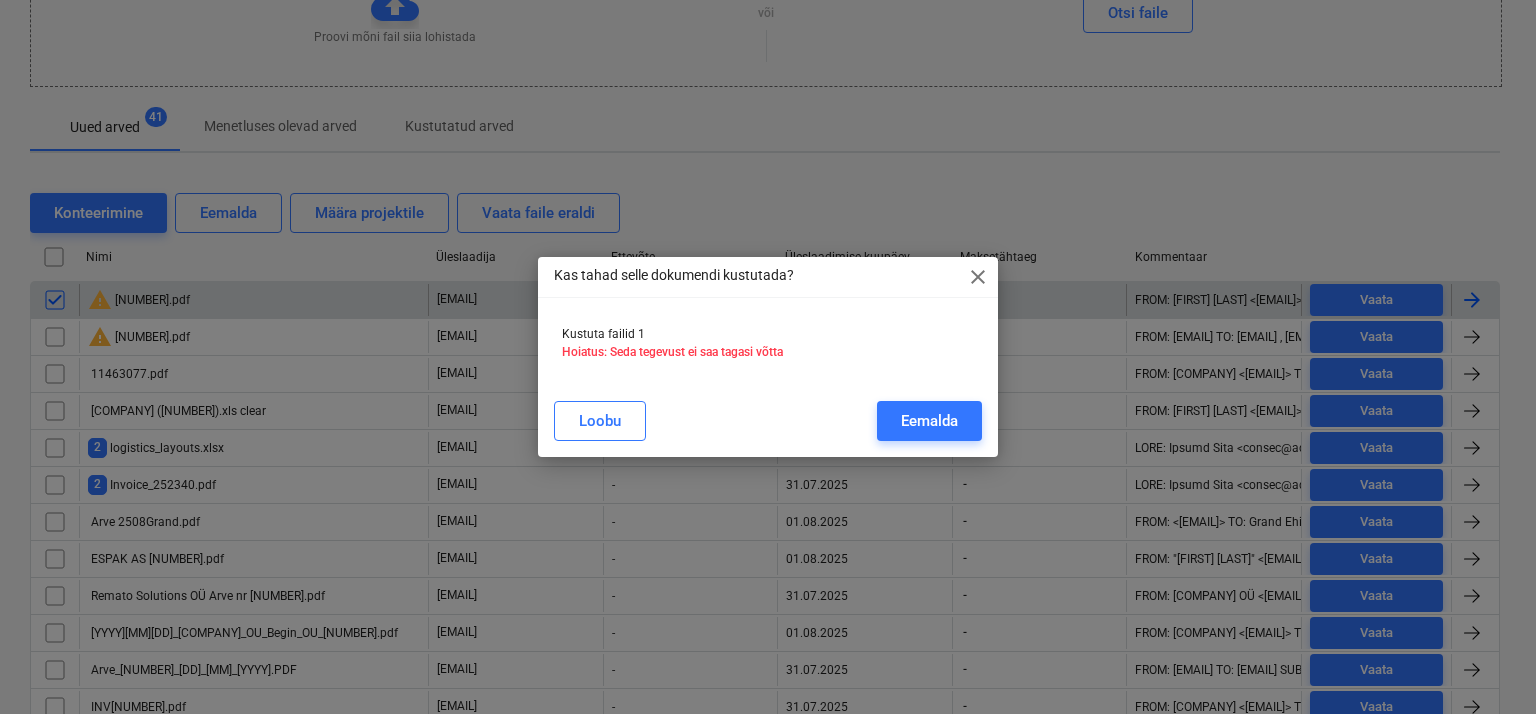 drag, startPoint x: 916, startPoint y: 415, endPoint x: 860, endPoint y: 427, distance: 57.271286 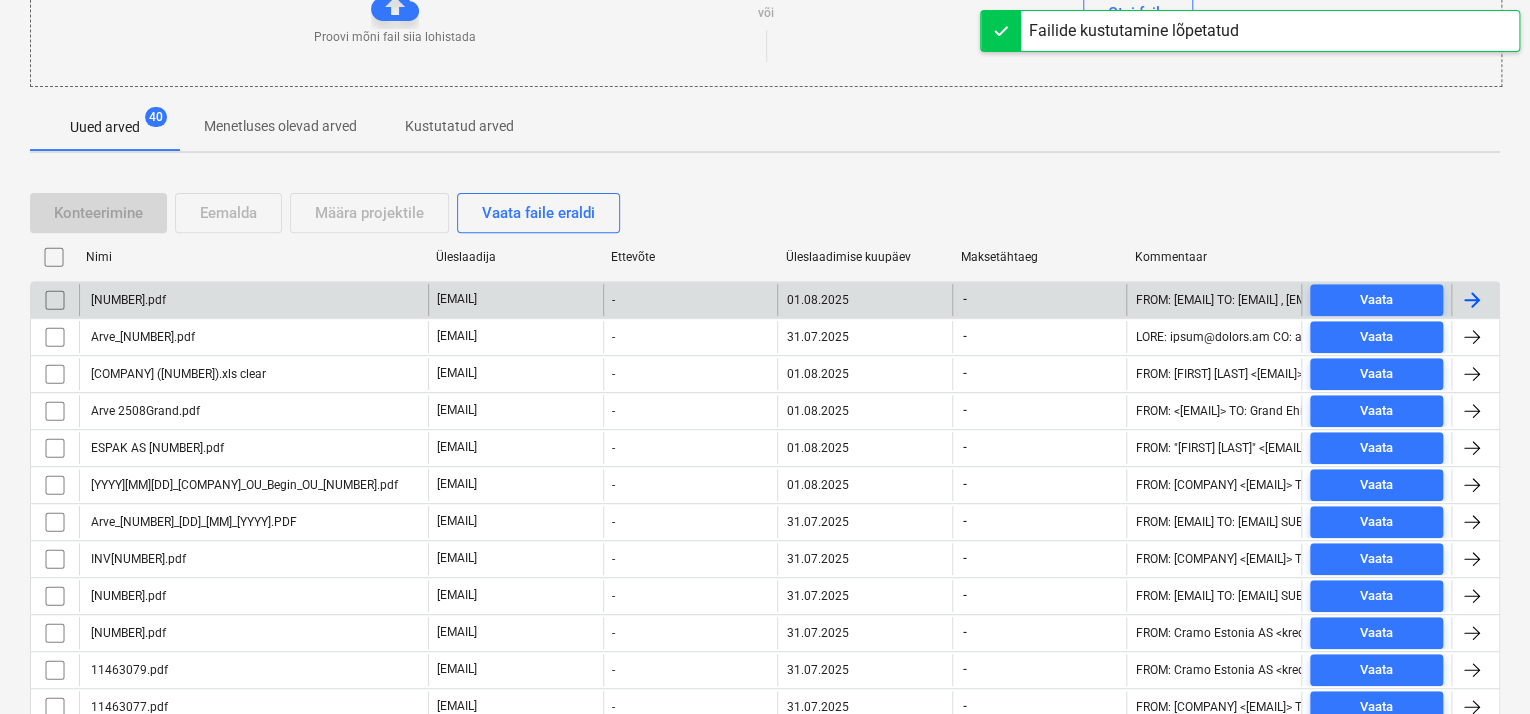 click on "[NUMBER].pdf" at bounding box center [253, 300] 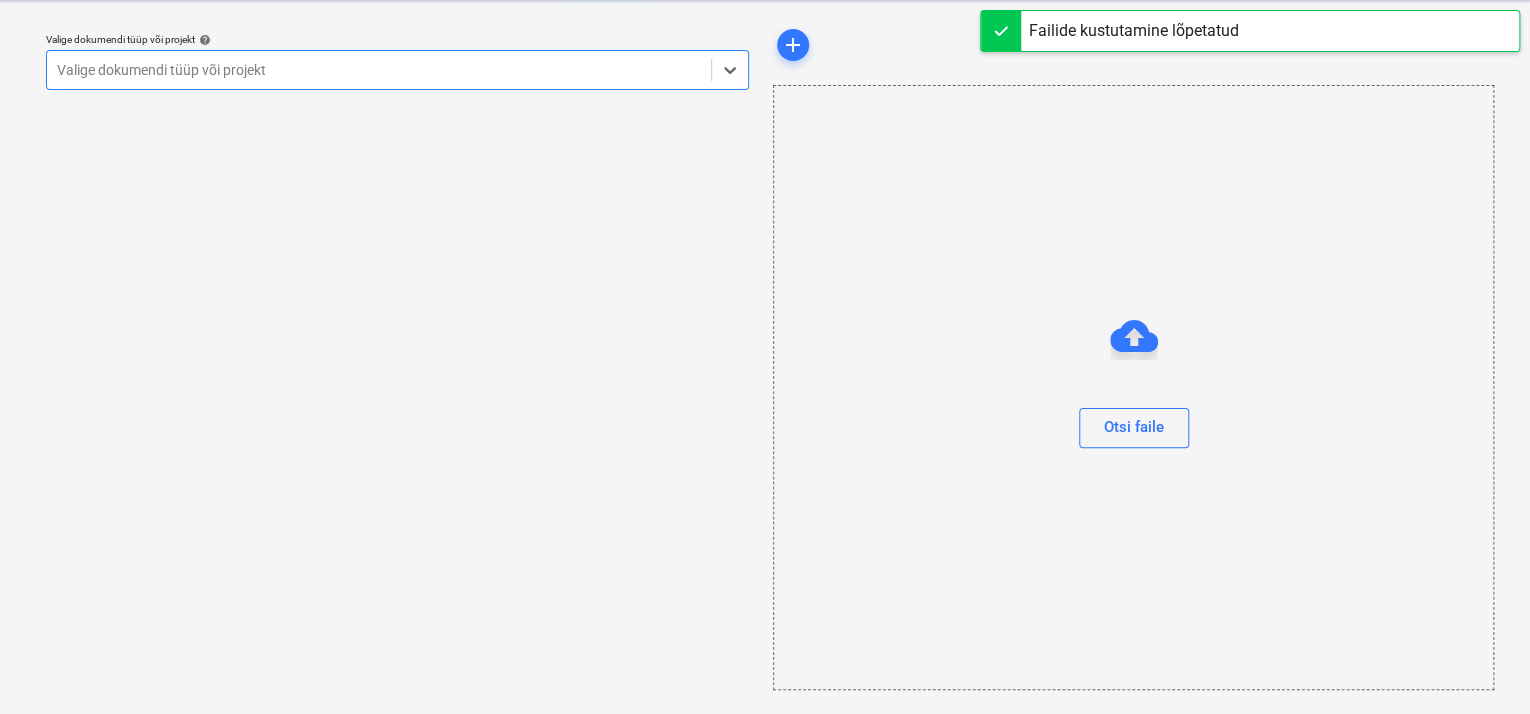 scroll, scrollTop: 49, scrollLeft: 0, axis: vertical 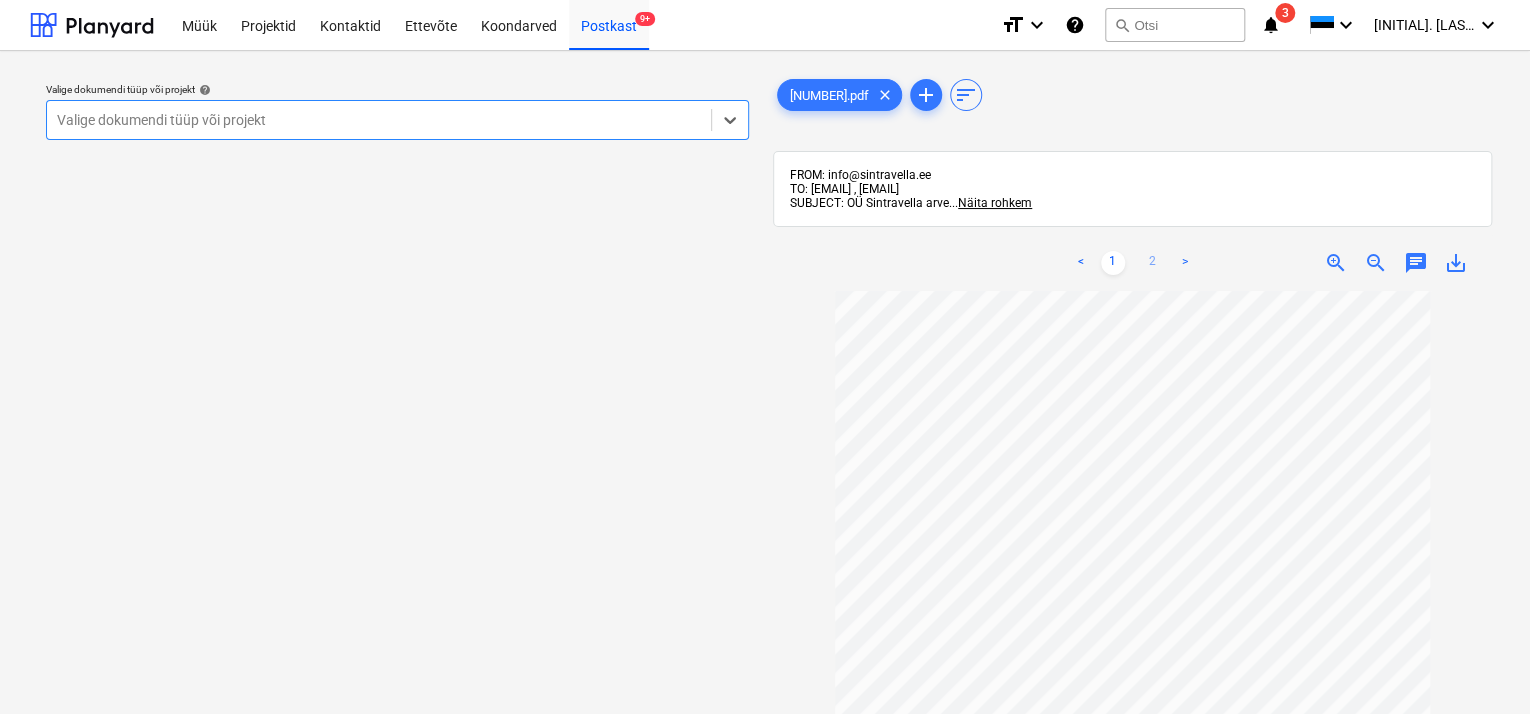 click on "2" at bounding box center (1153, 263) 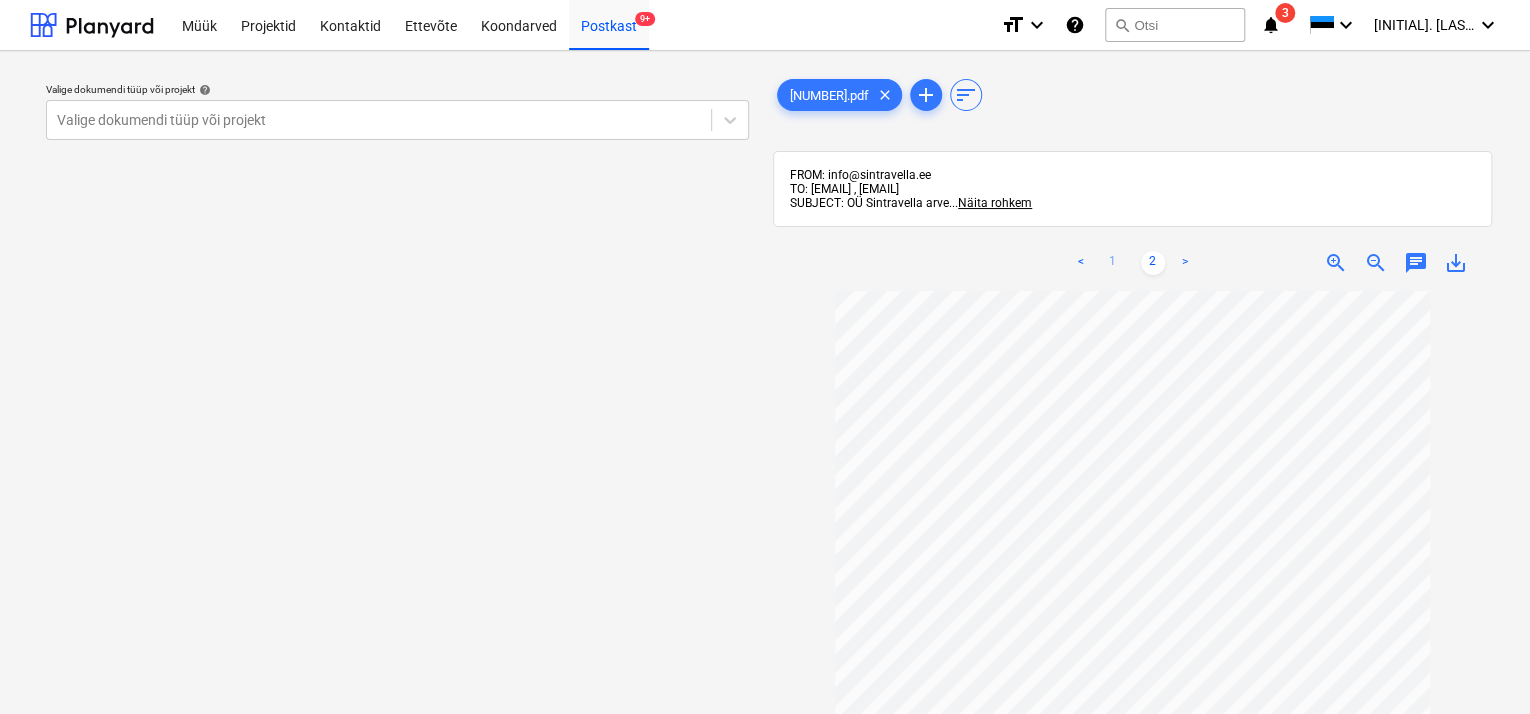 click on "1" at bounding box center (1113, 263) 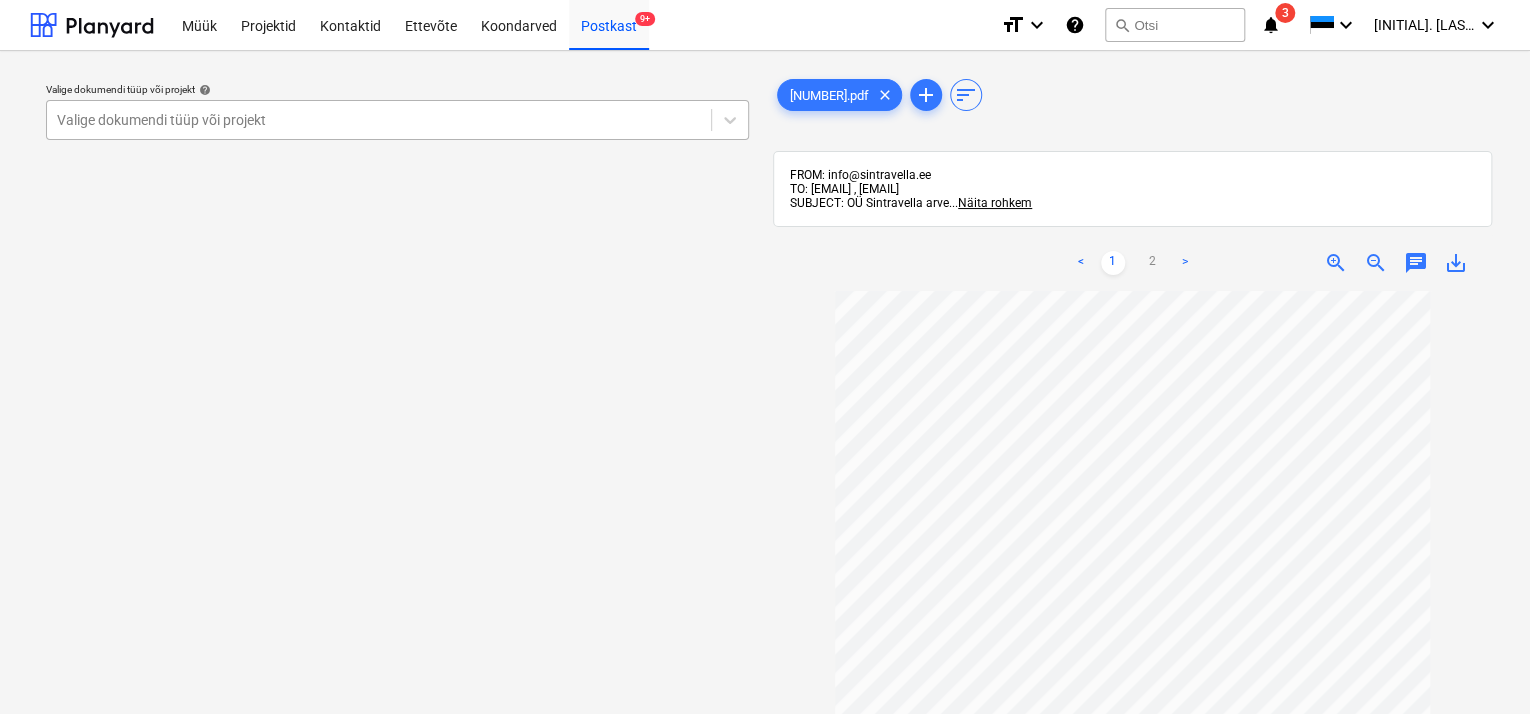 click on "Valige dokumendi tüüp või projekt" at bounding box center (379, 120) 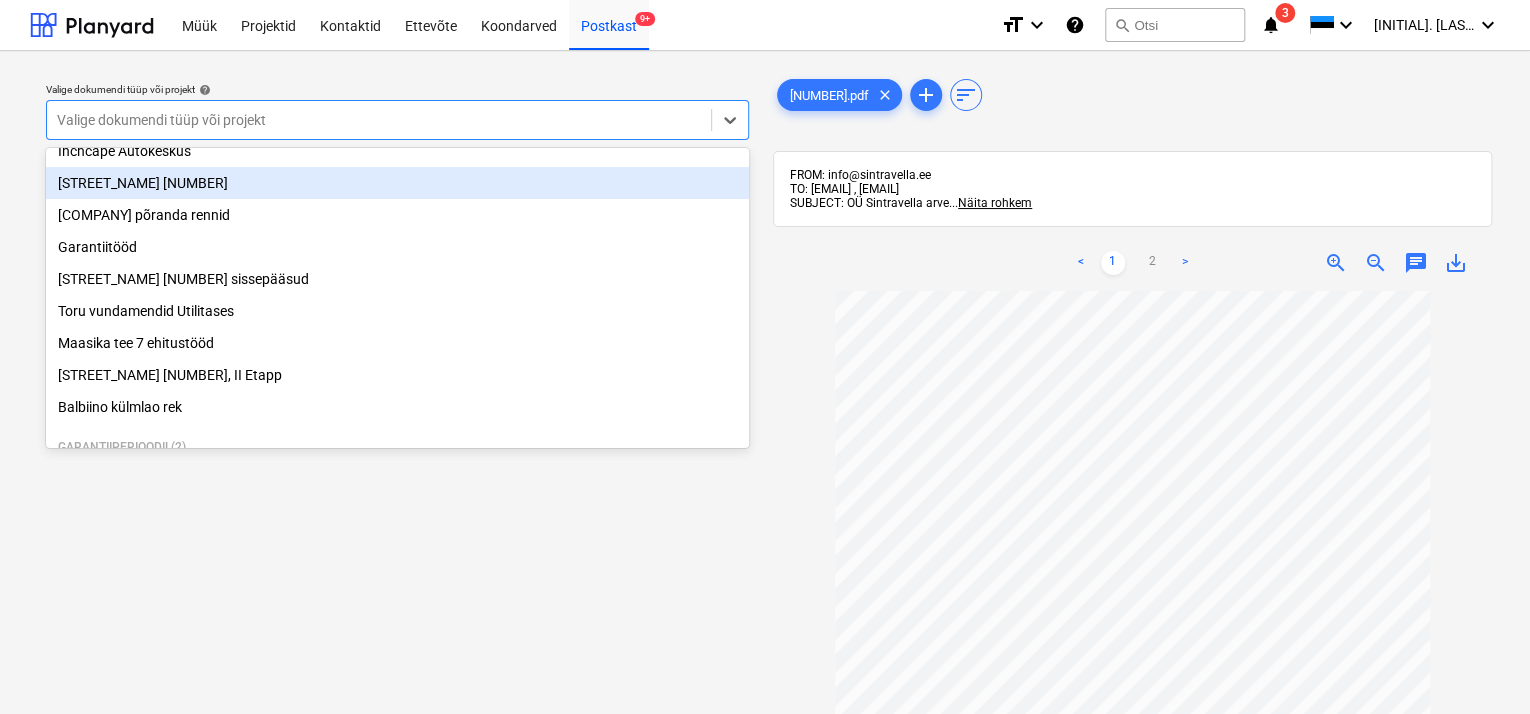 scroll, scrollTop: 169, scrollLeft: 0, axis: vertical 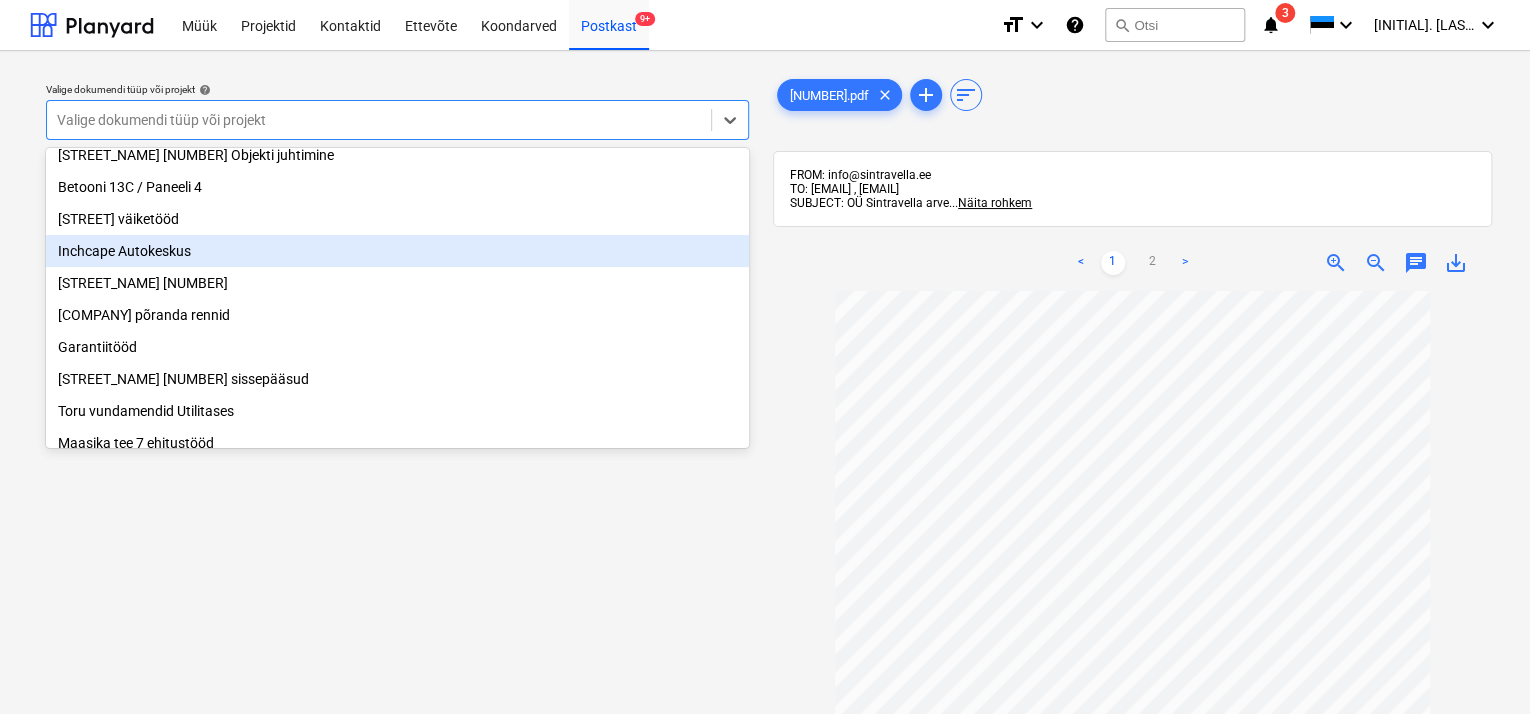click on "Inchcape Autokeskus" at bounding box center (397, 251) 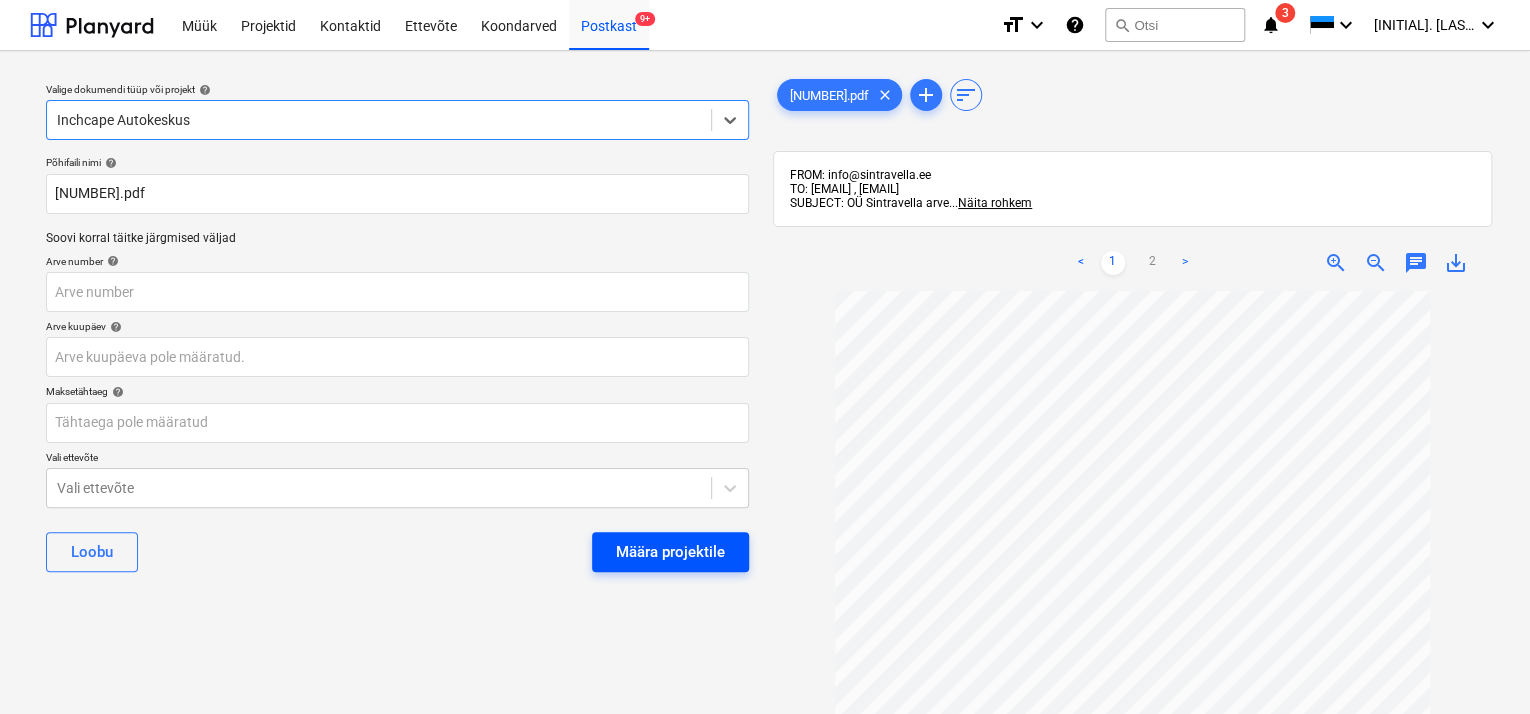 click on "Määra projektile" at bounding box center (670, 552) 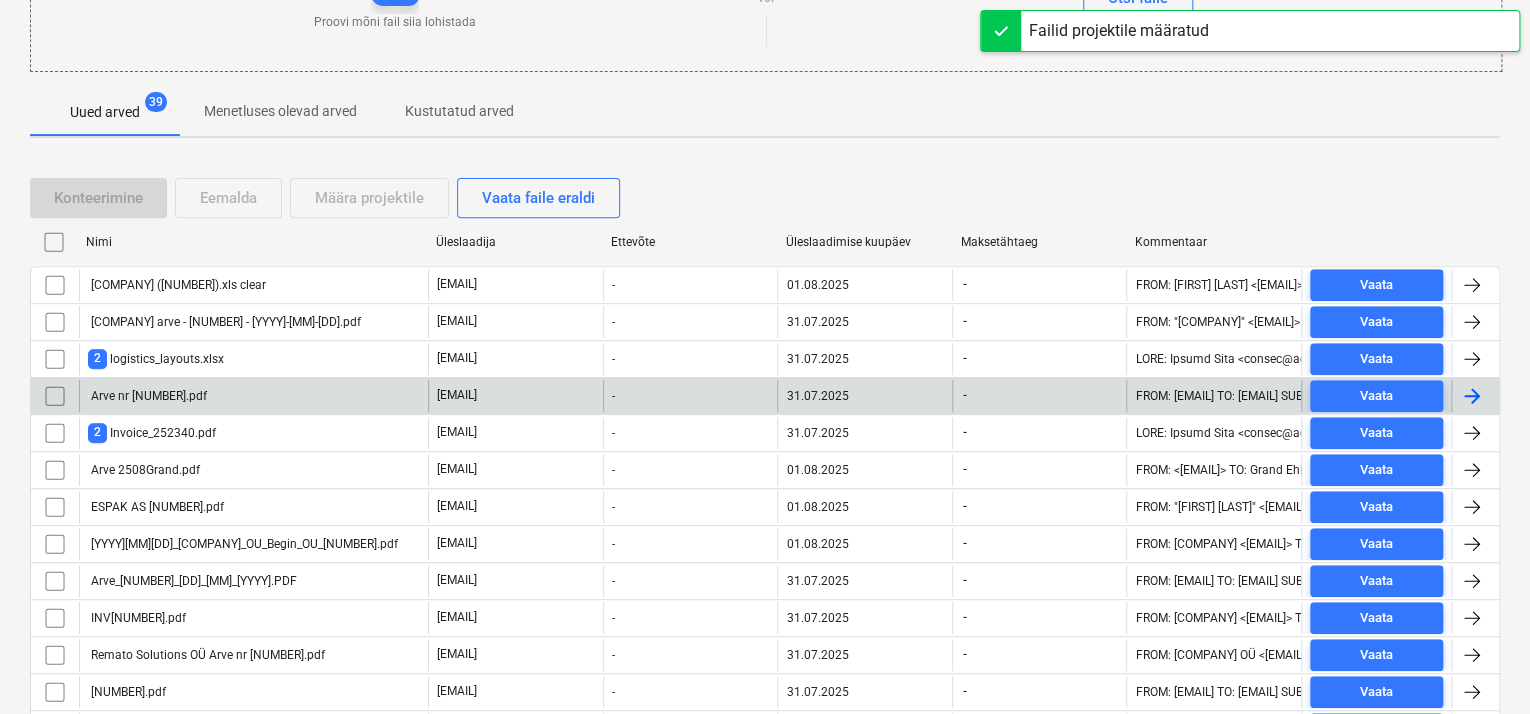 scroll, scrollTop: 300, scrollLeft: 0, axis: vertical 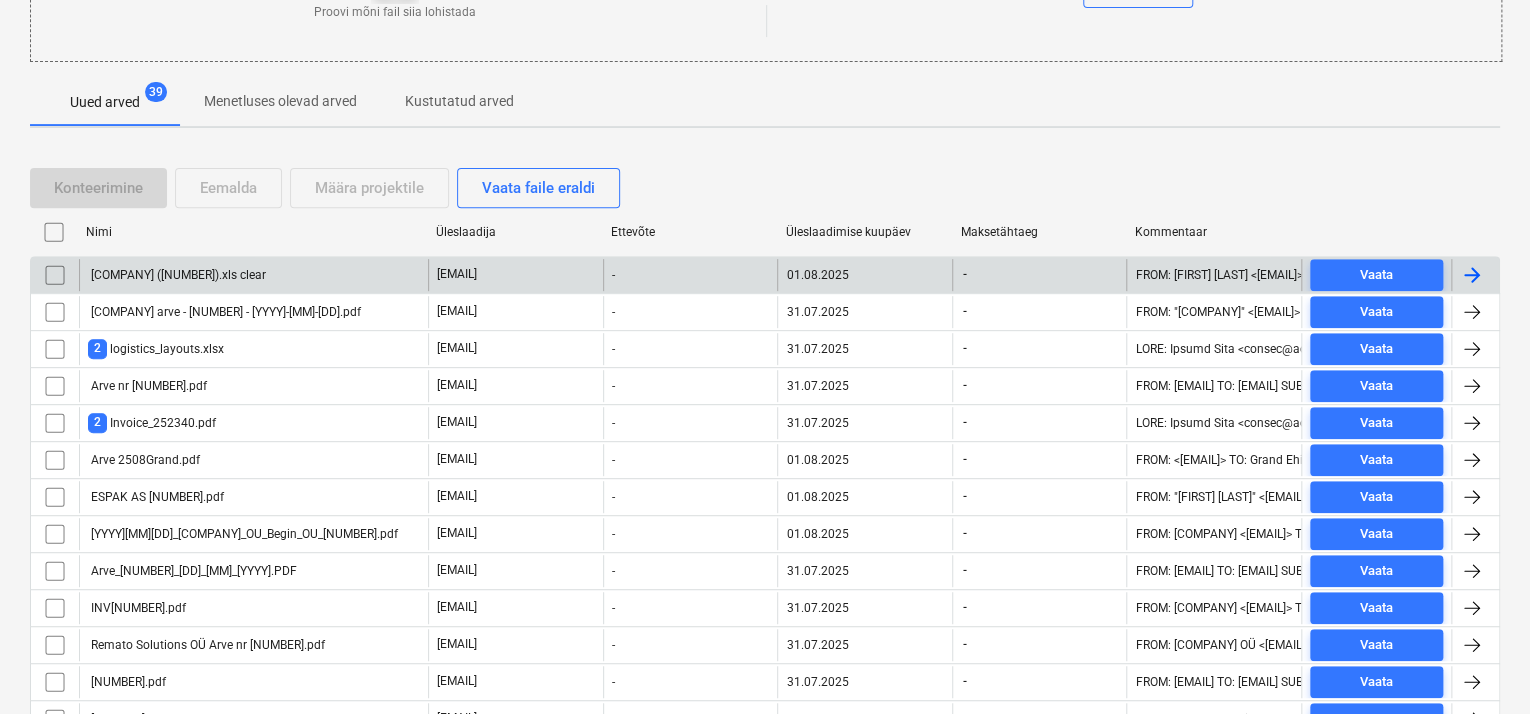 click on "[COMPANY] ([NUMBER]).xls clear" at bounding box center [253, 275] 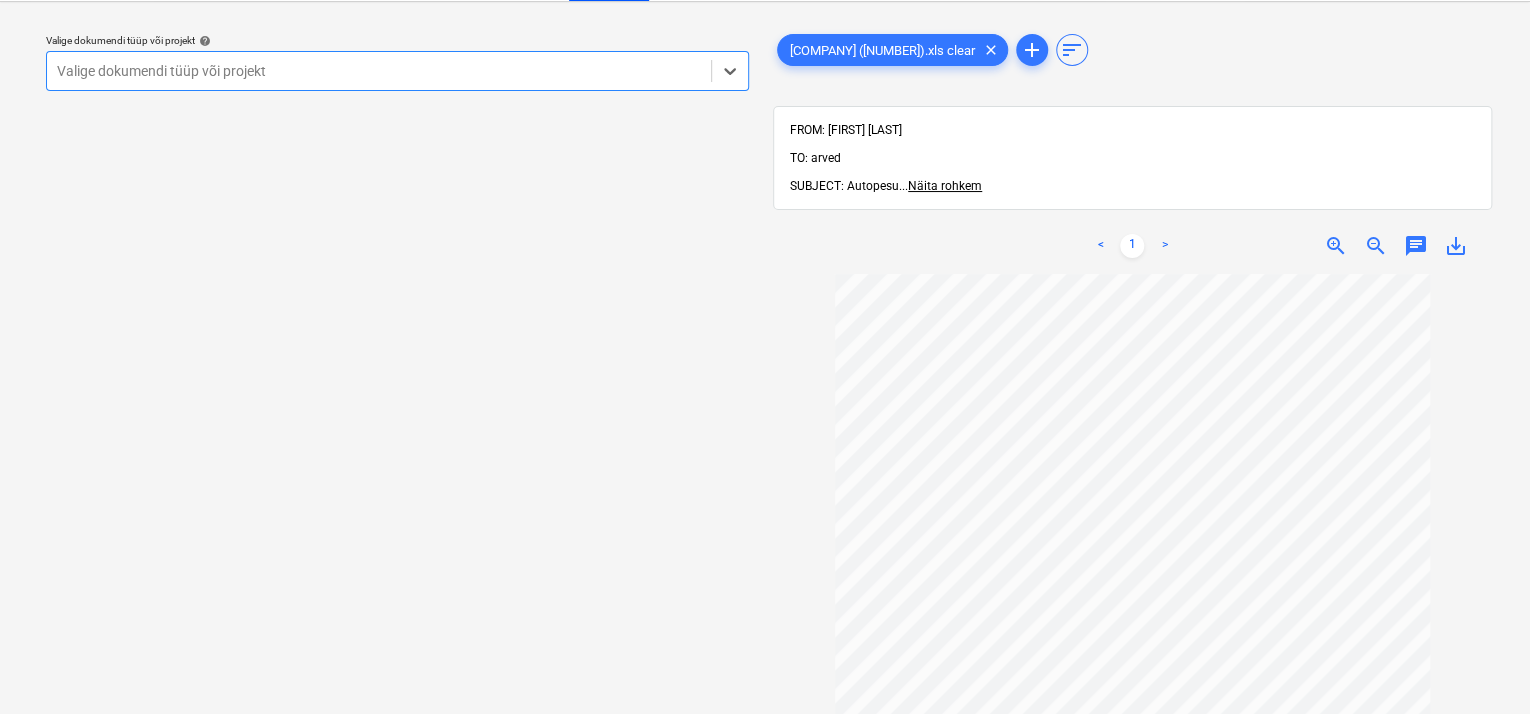click at bounding box center [379, 71] 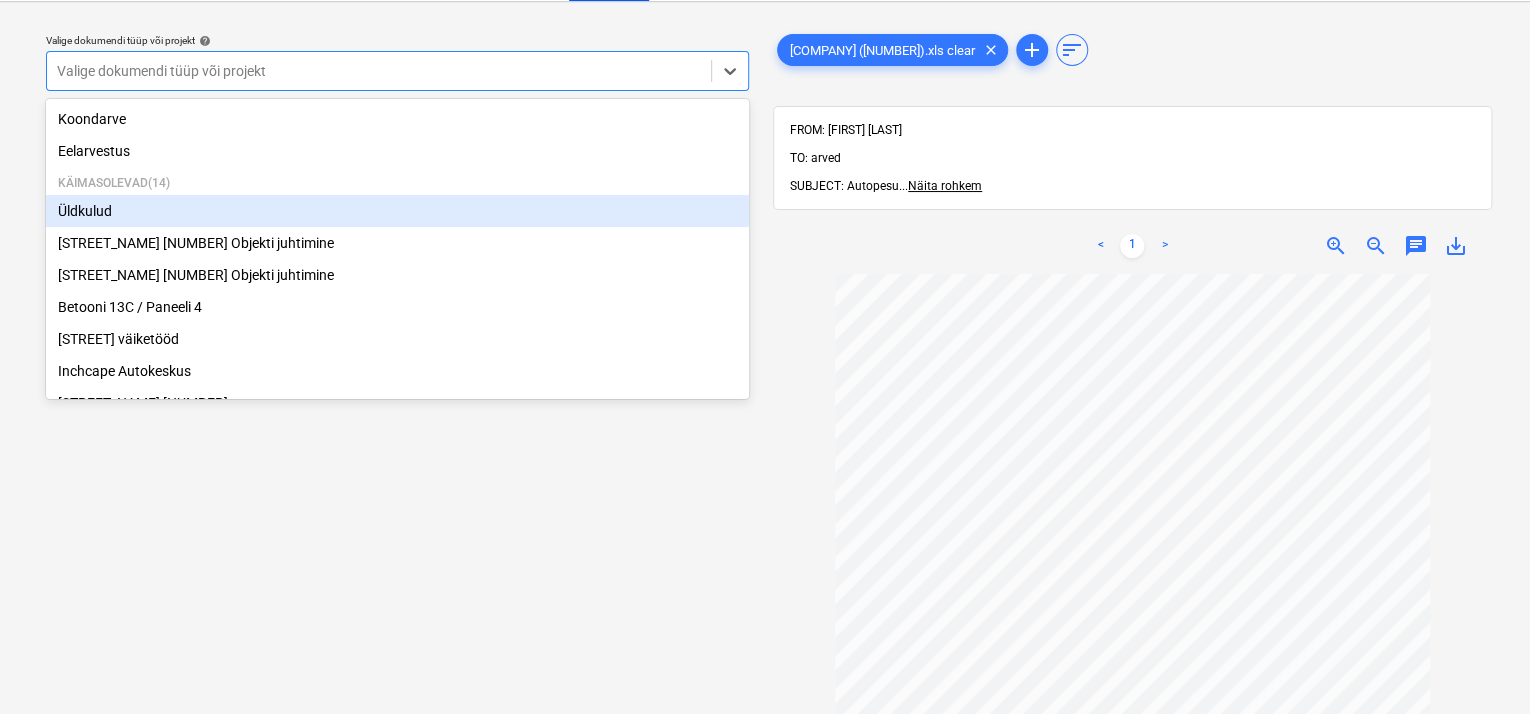 click on "Üldkulud" at bounding box center (397, 211) 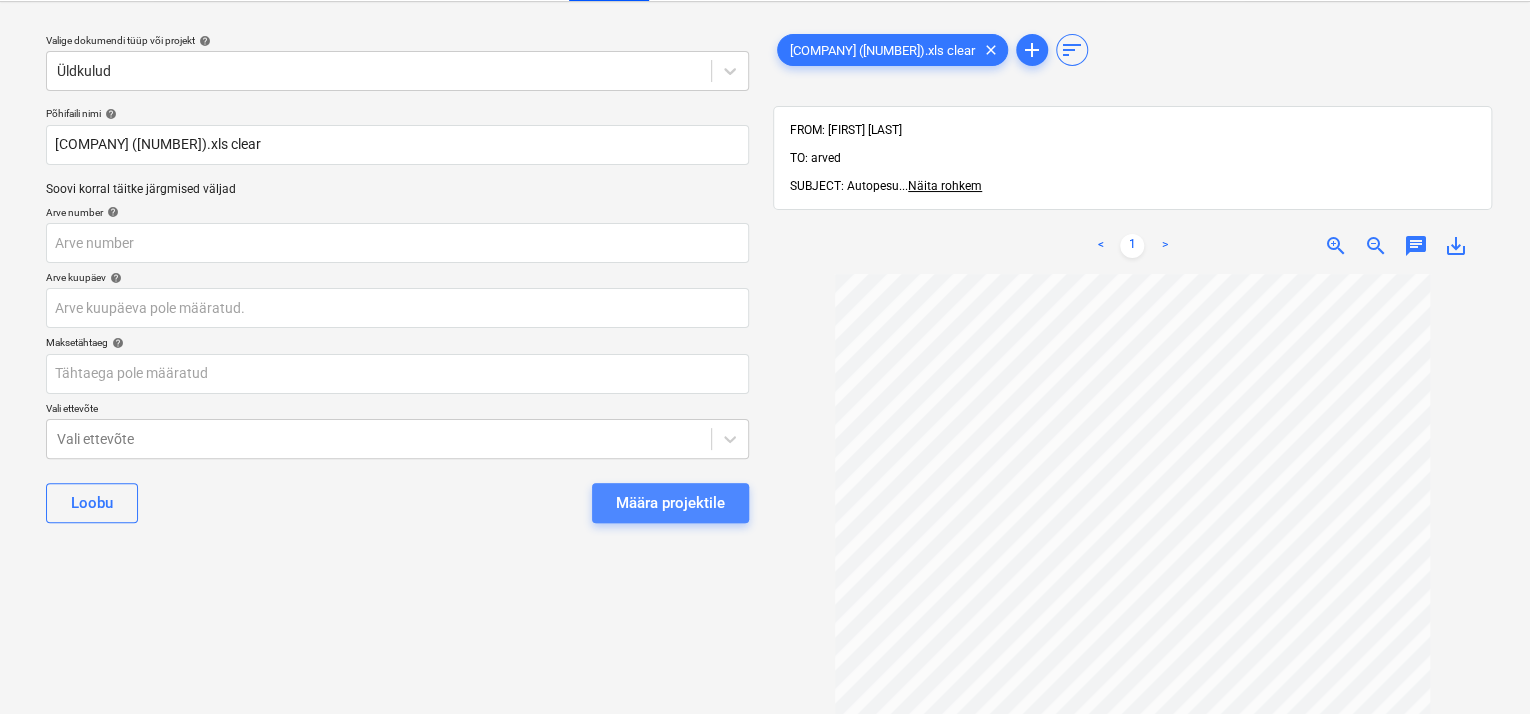 click on "Määra projektile" at bounding box center (670, 503) 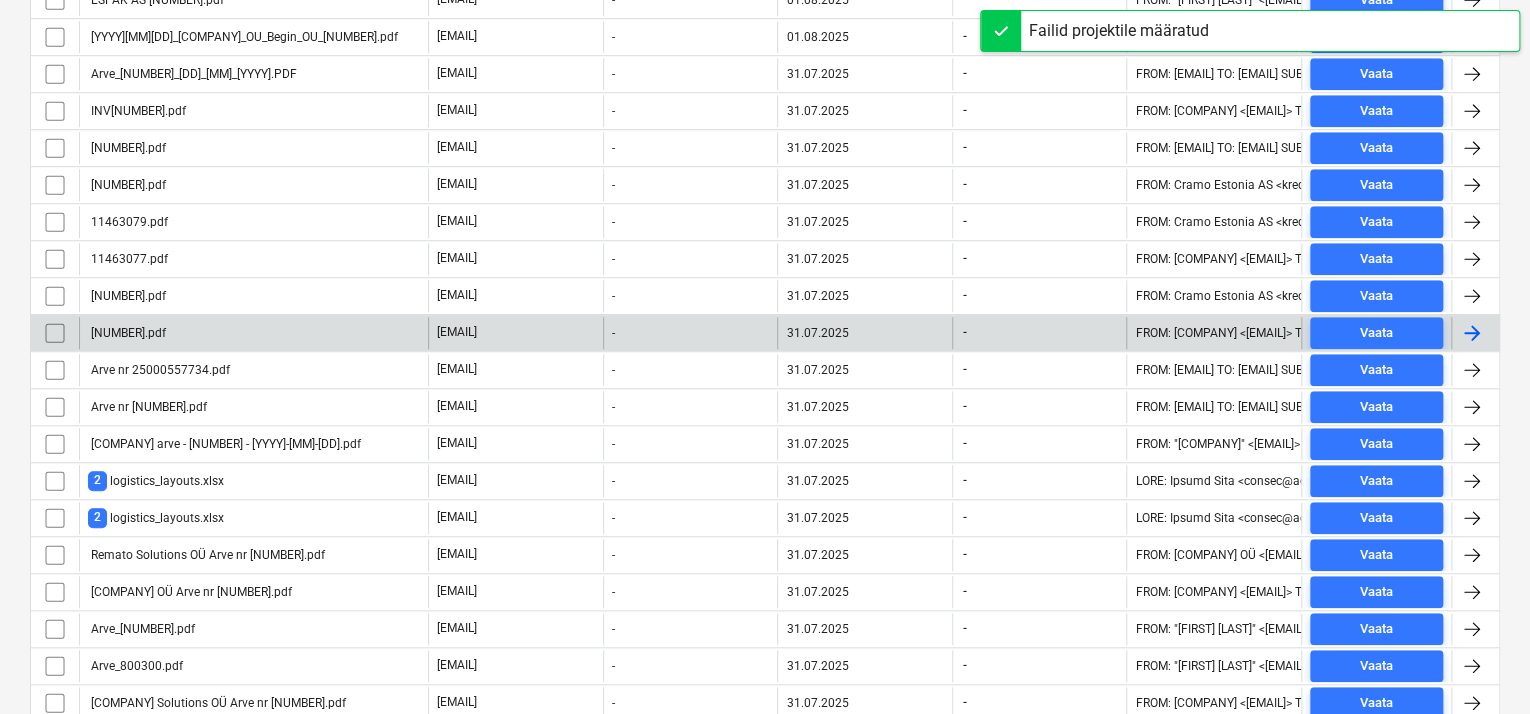 scroll, scrollTop: 449, scrollLeft: 0, axis: vertical 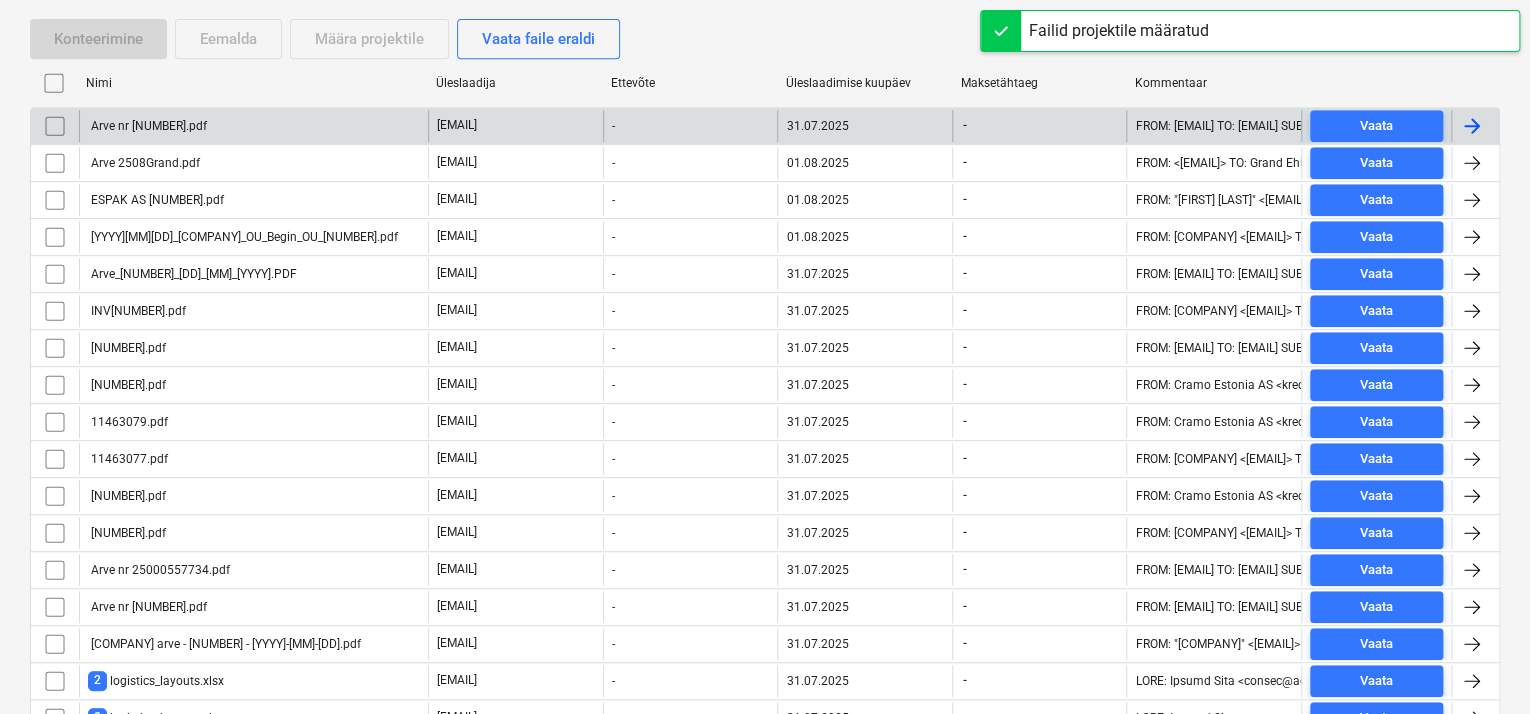 click on "Arve nr [NUMBER].pdf" at bounding box center [253, 126] 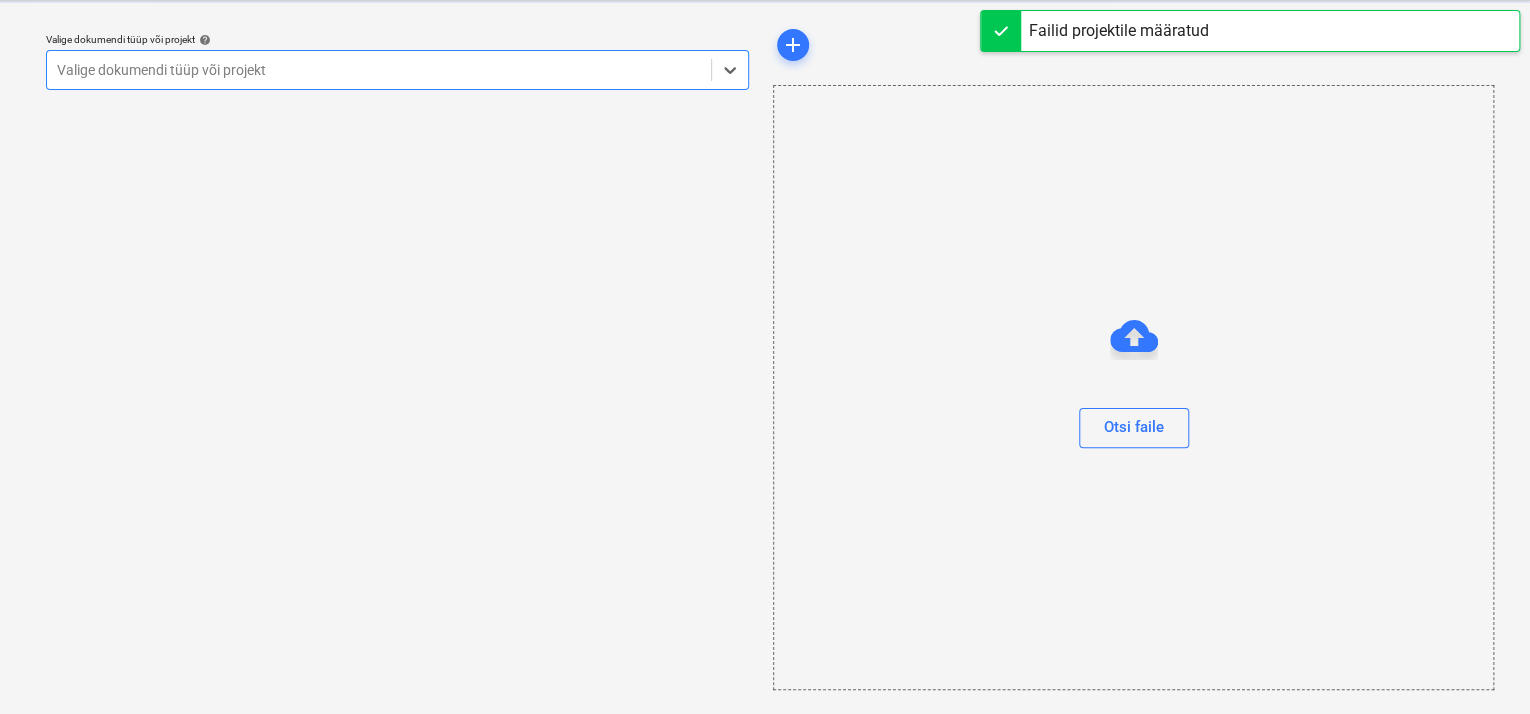 scroll, scrollTop: 49, scrollLeft: 0, axis: vertical 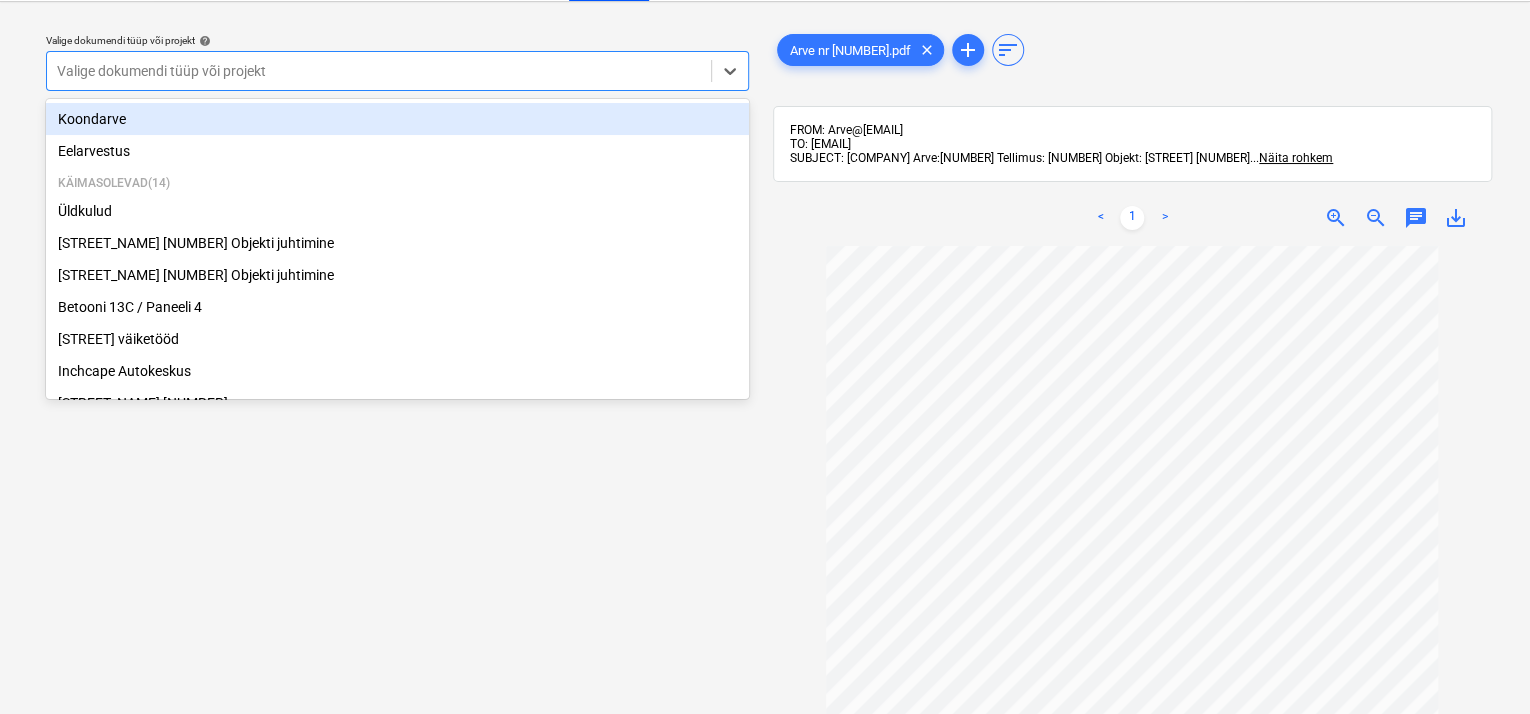 click at bounding box center (379, 71) 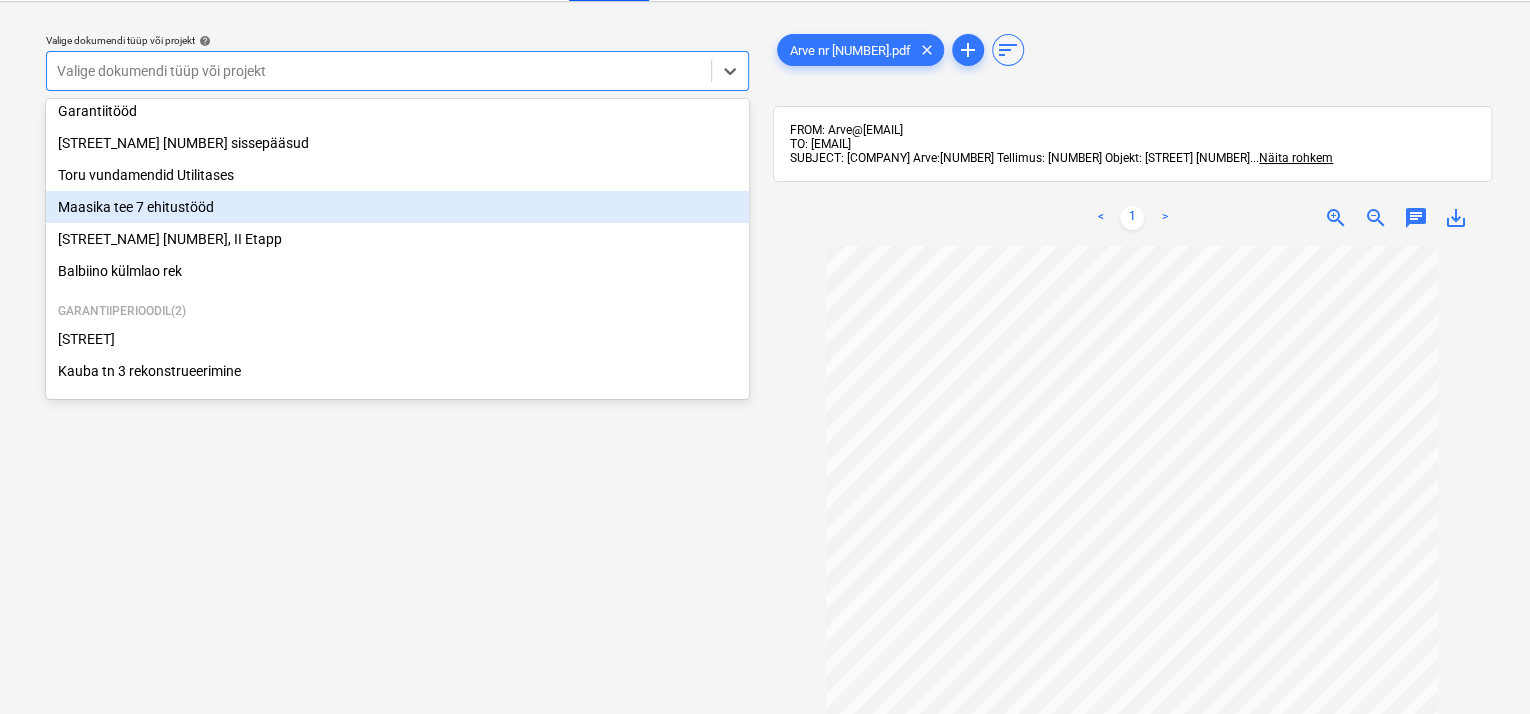 scroll, scrollTop: 269, scrollLeft: 0, axis: vertical 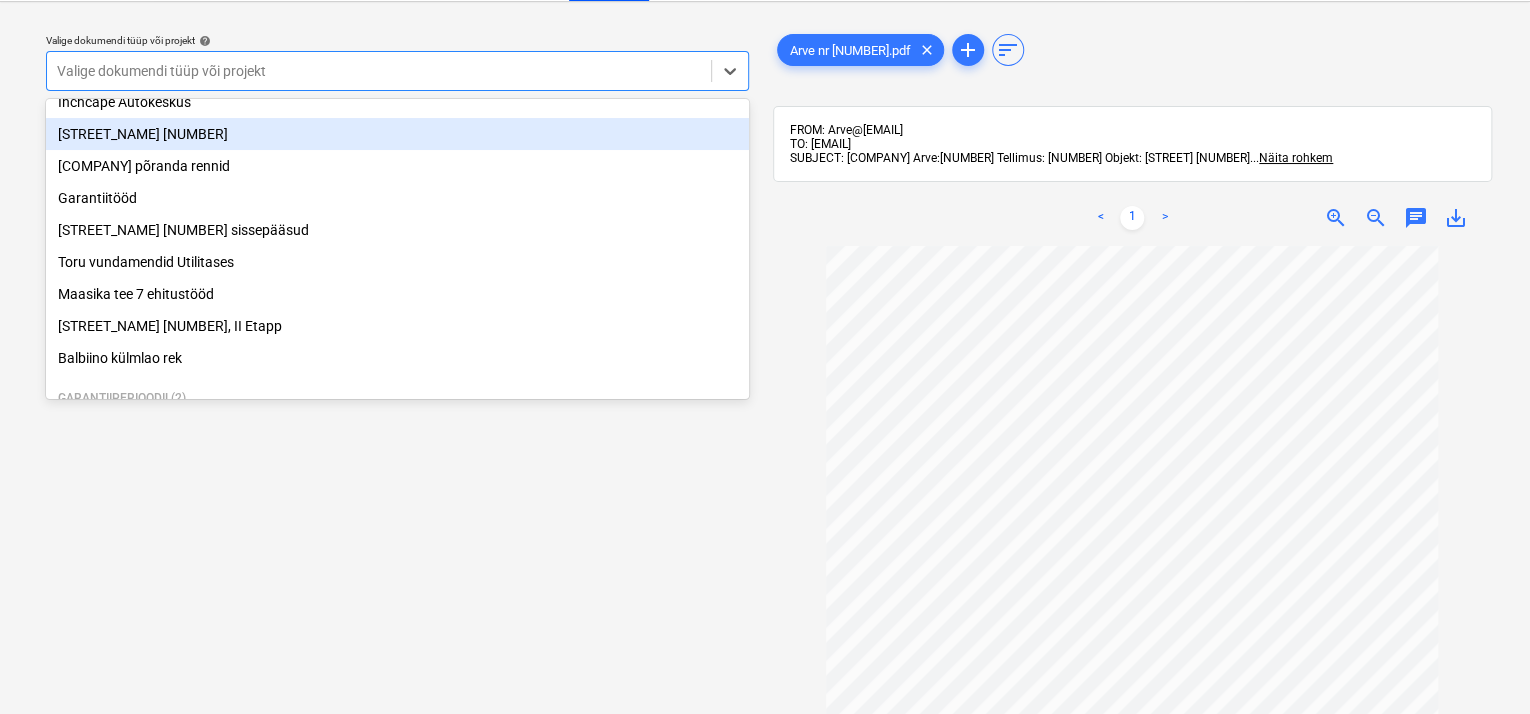 click on "[STREET_NAME] [NUMBER]" at bounding box center [397, 134] 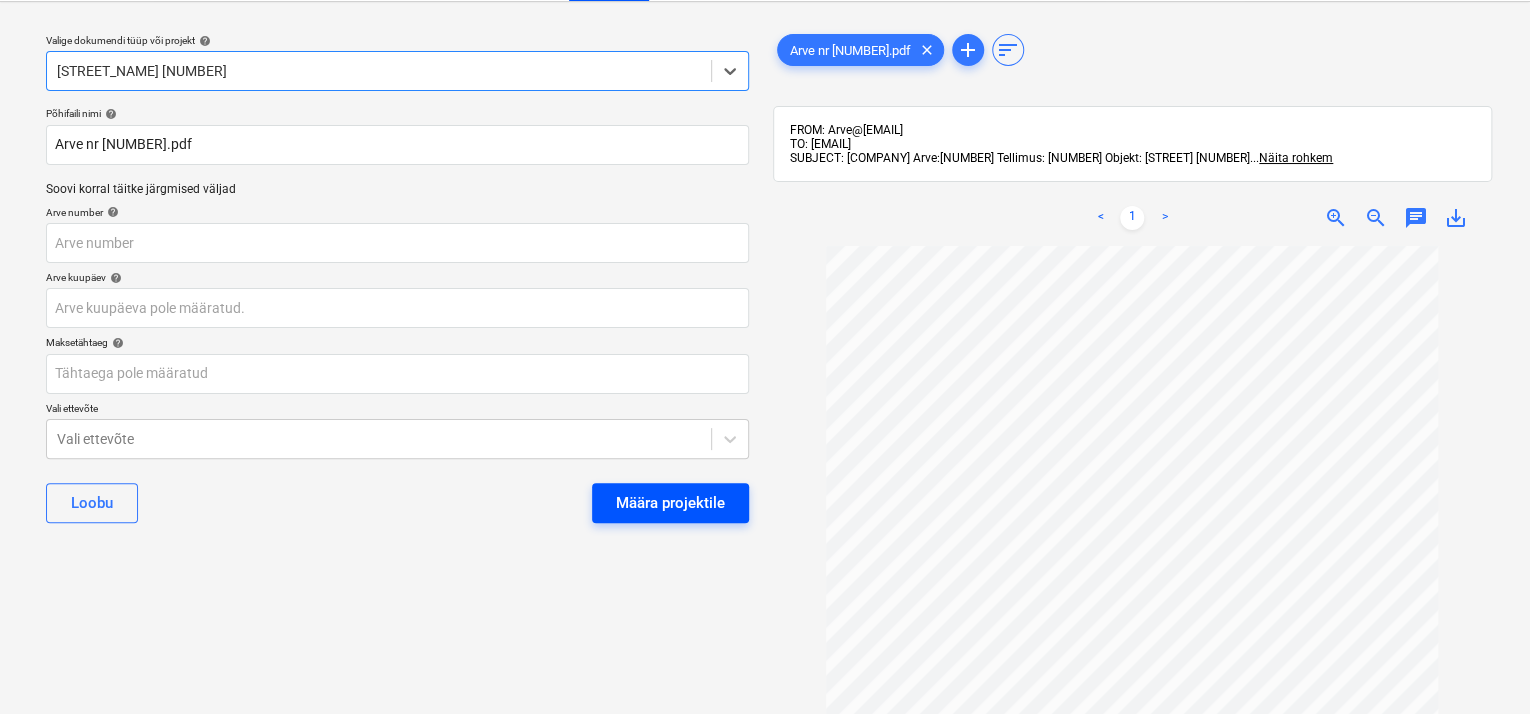 click on "Määra projektile" at bounding box center [670, 503] 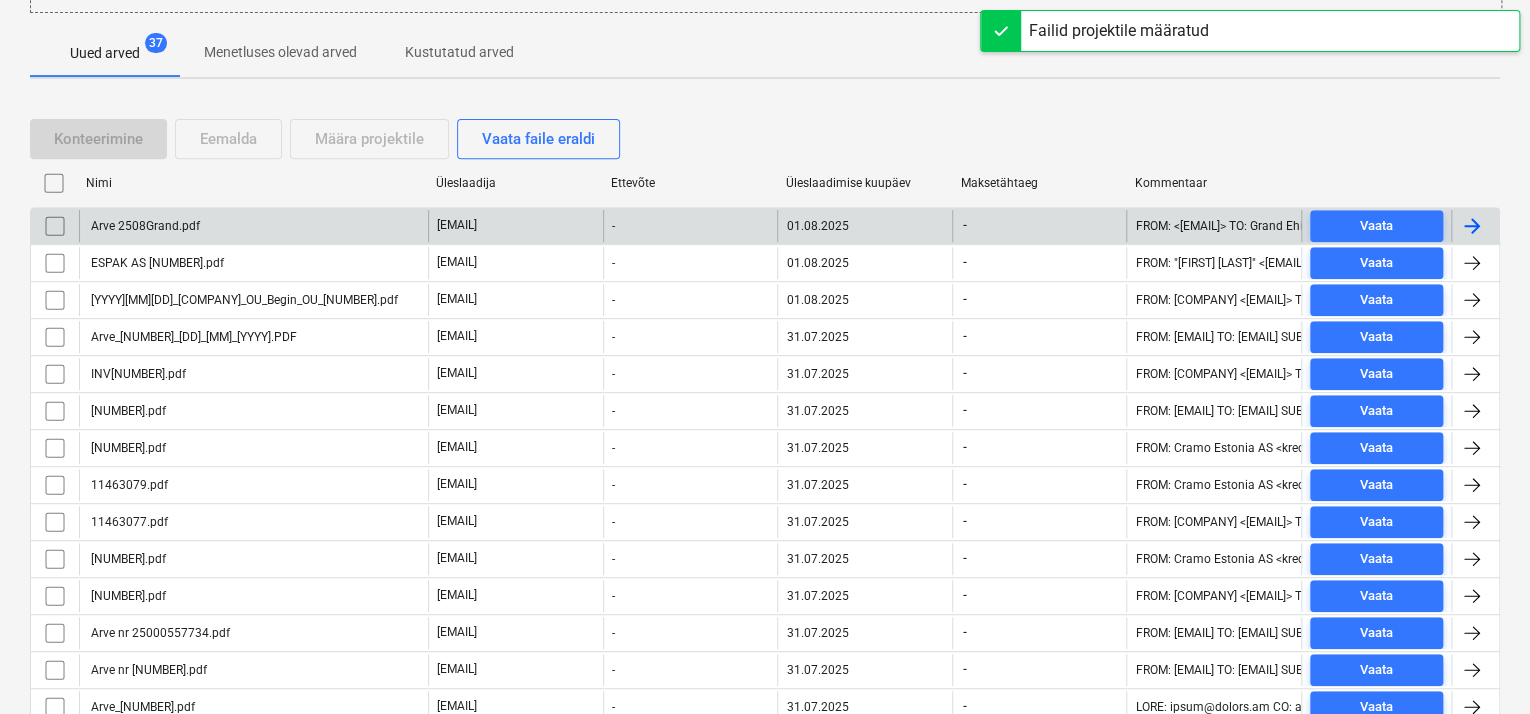 click on "Arve 2508Grand.pdf" at bounding box center [253, 226] 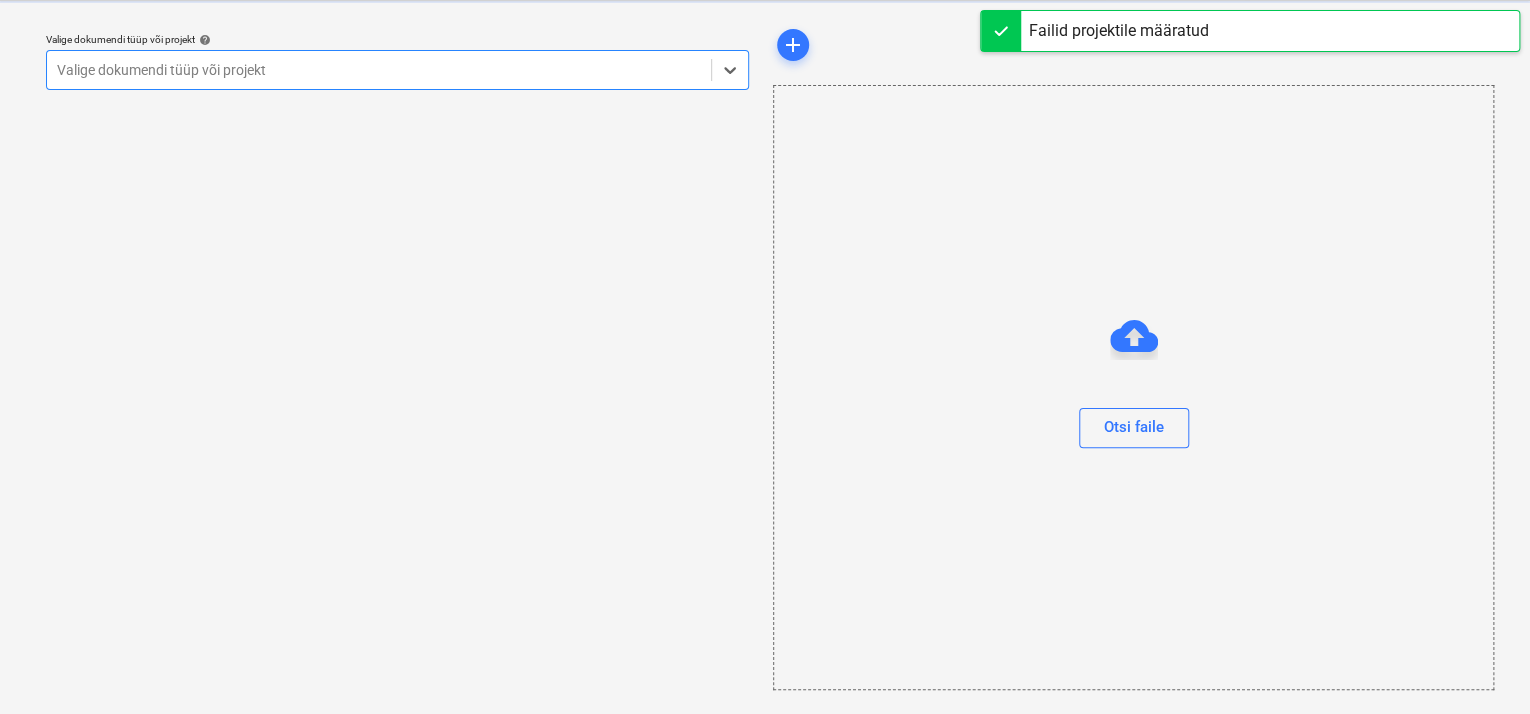 scroll, scrollTop: 49, scrollLeft: 0, axis: vertical 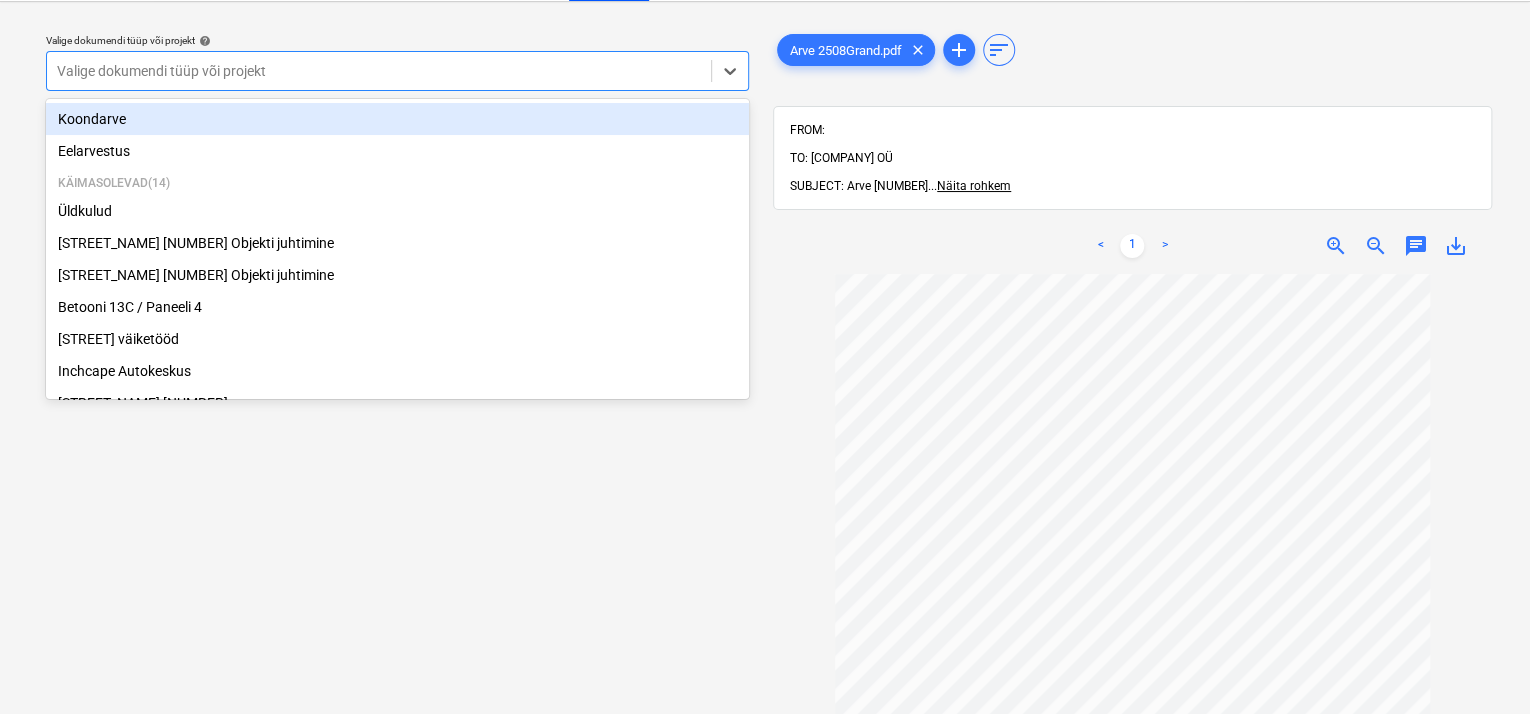 click at bounding box center (379, 71) 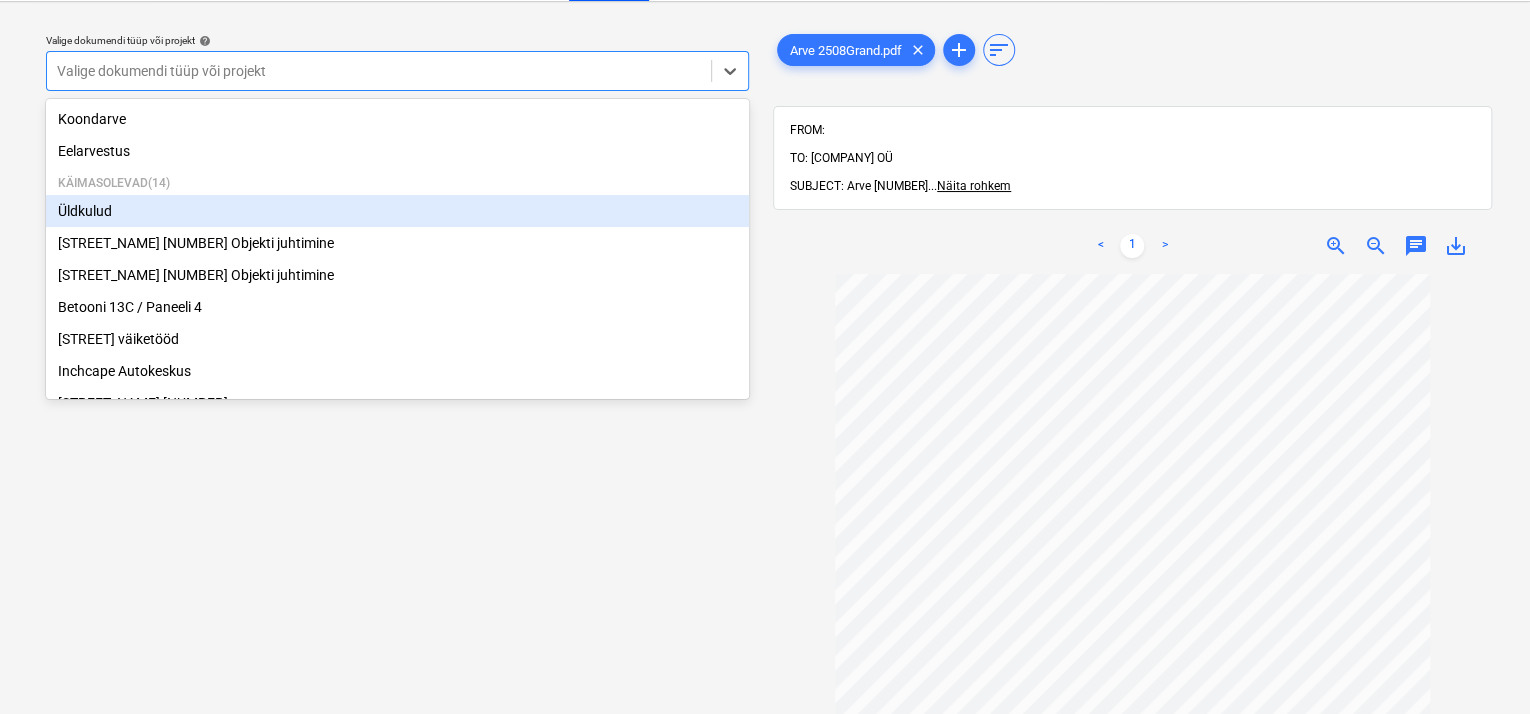 click on "Üldkulud" at bounding box center (397, 211) 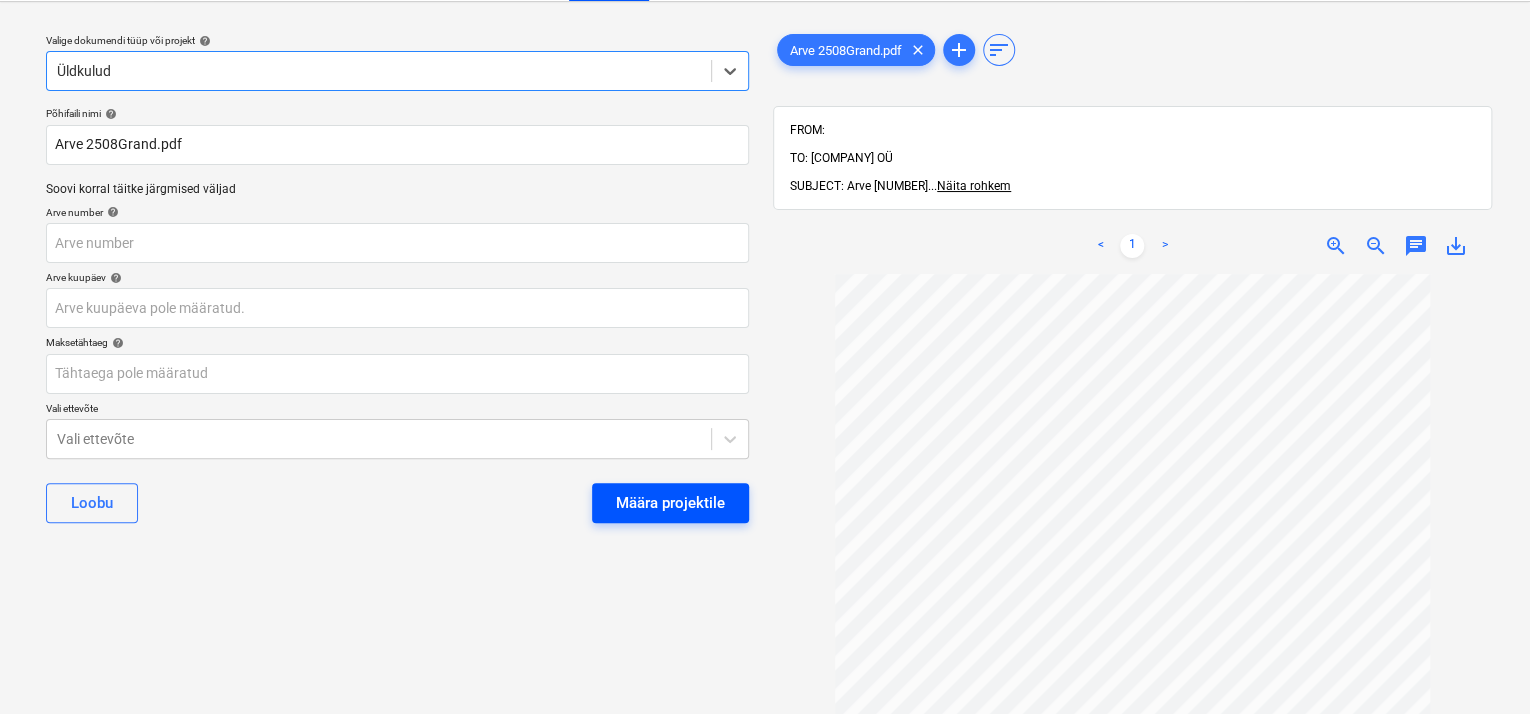 click on "Määra projektile" at bounding box center [670, 503] 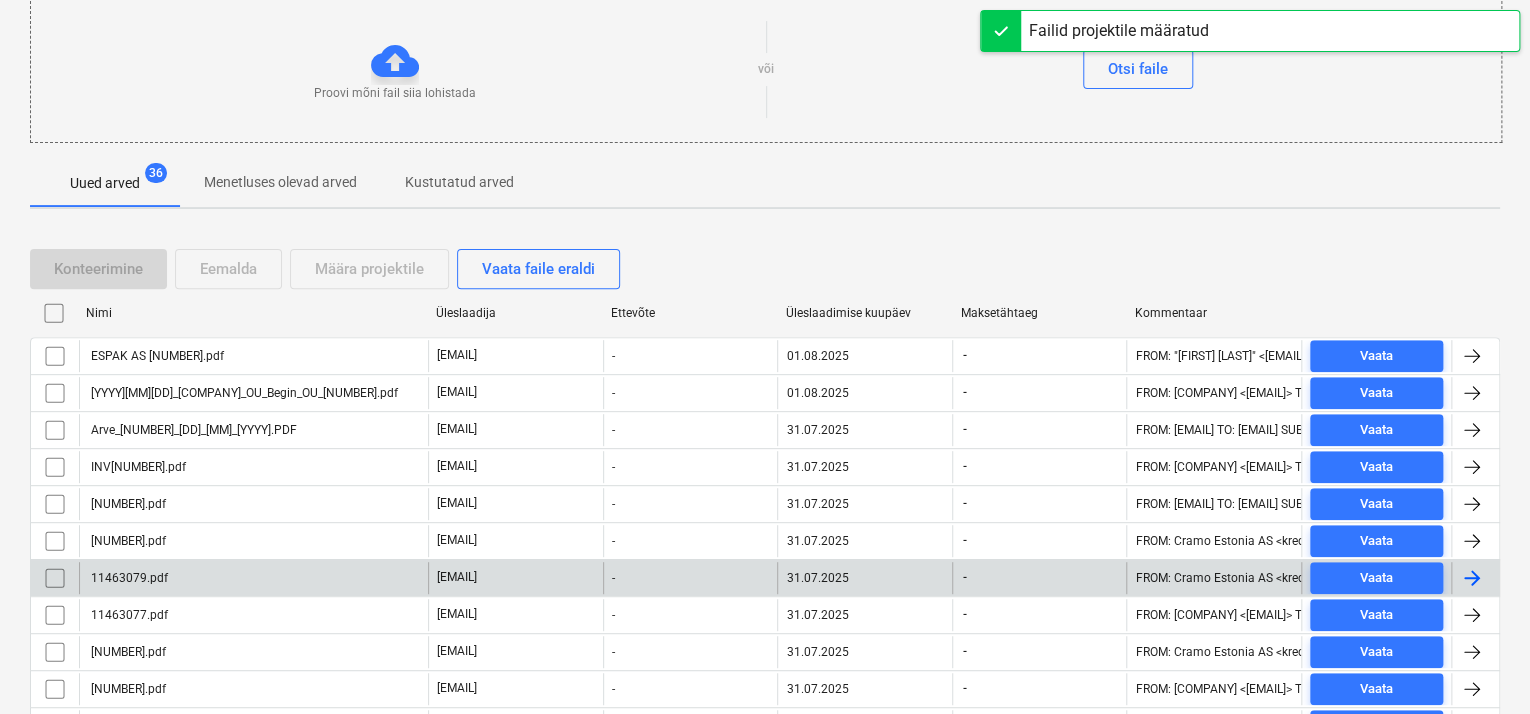 scroll, scrollTop: 349, scrollLeft: 0, axis: vertical 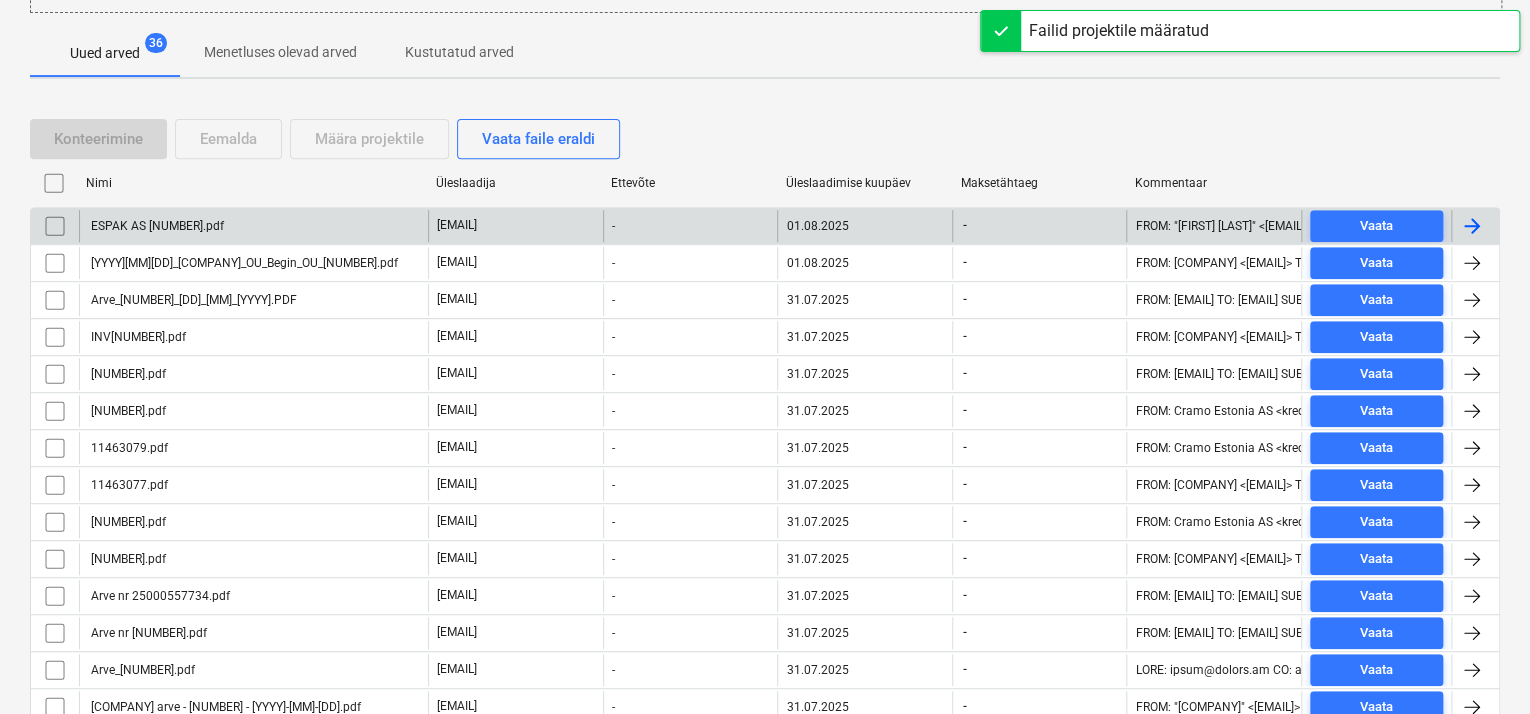 click on "ESPAK AS [NUMBER].pdf" at bounding box center [156, 226] 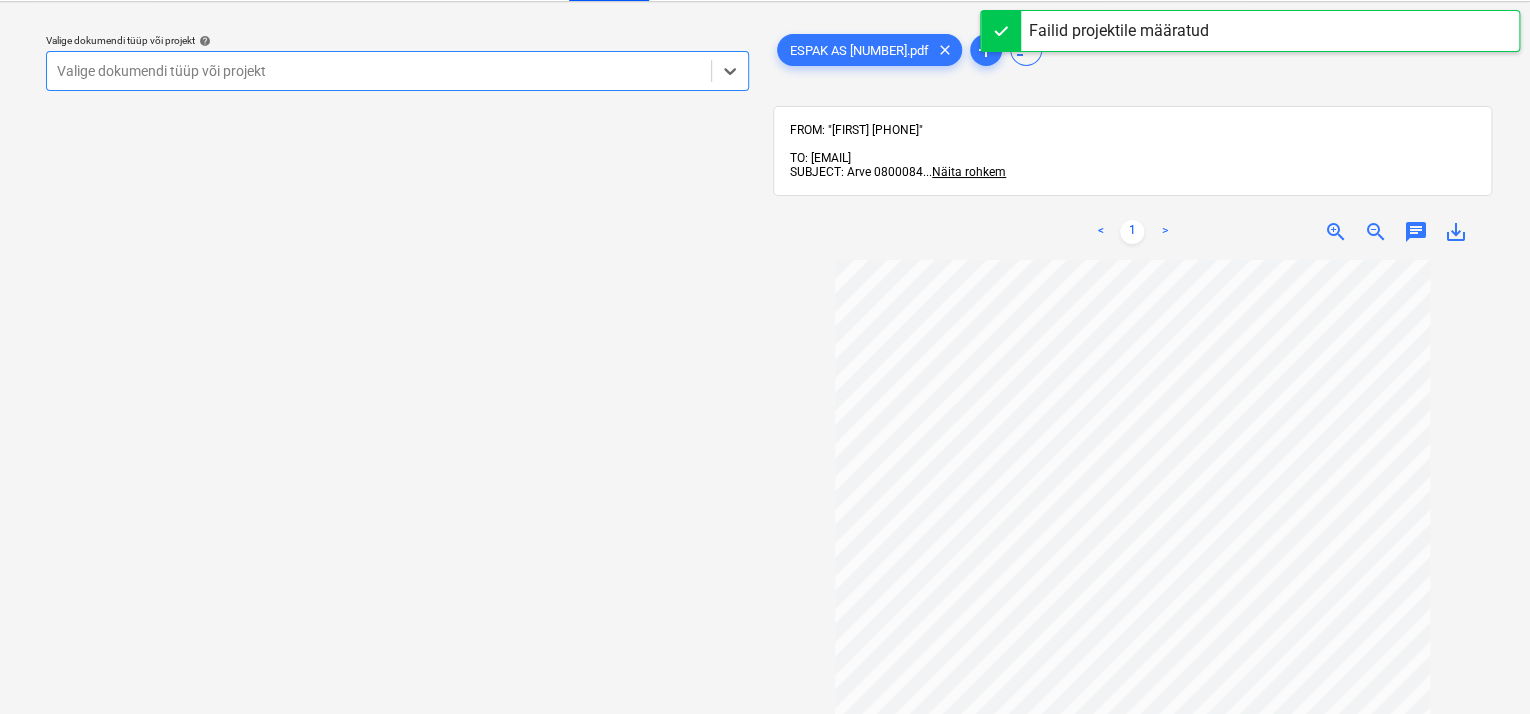 click at bounding box center [379, 71] 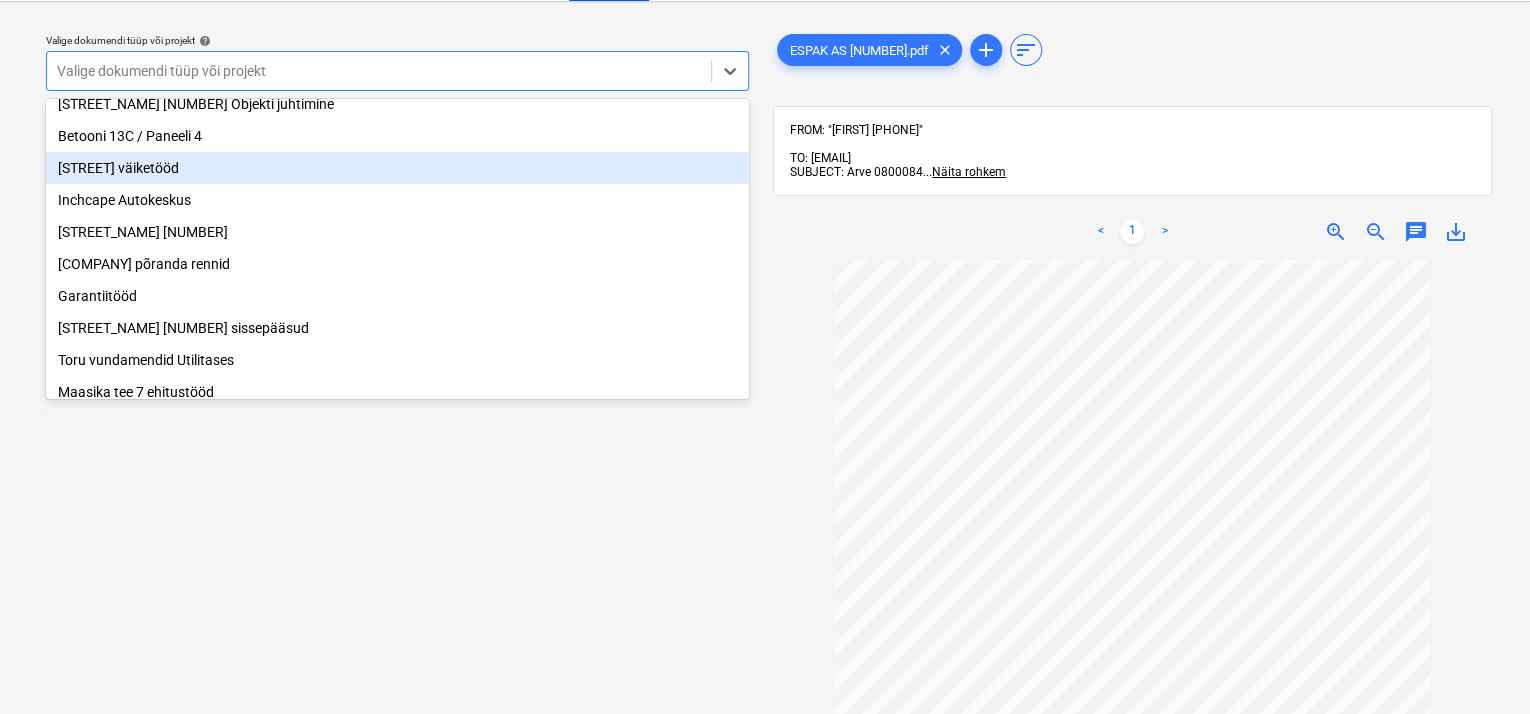 scroll, scrollTop: 200, scrollLeft: 0, axis: vertical 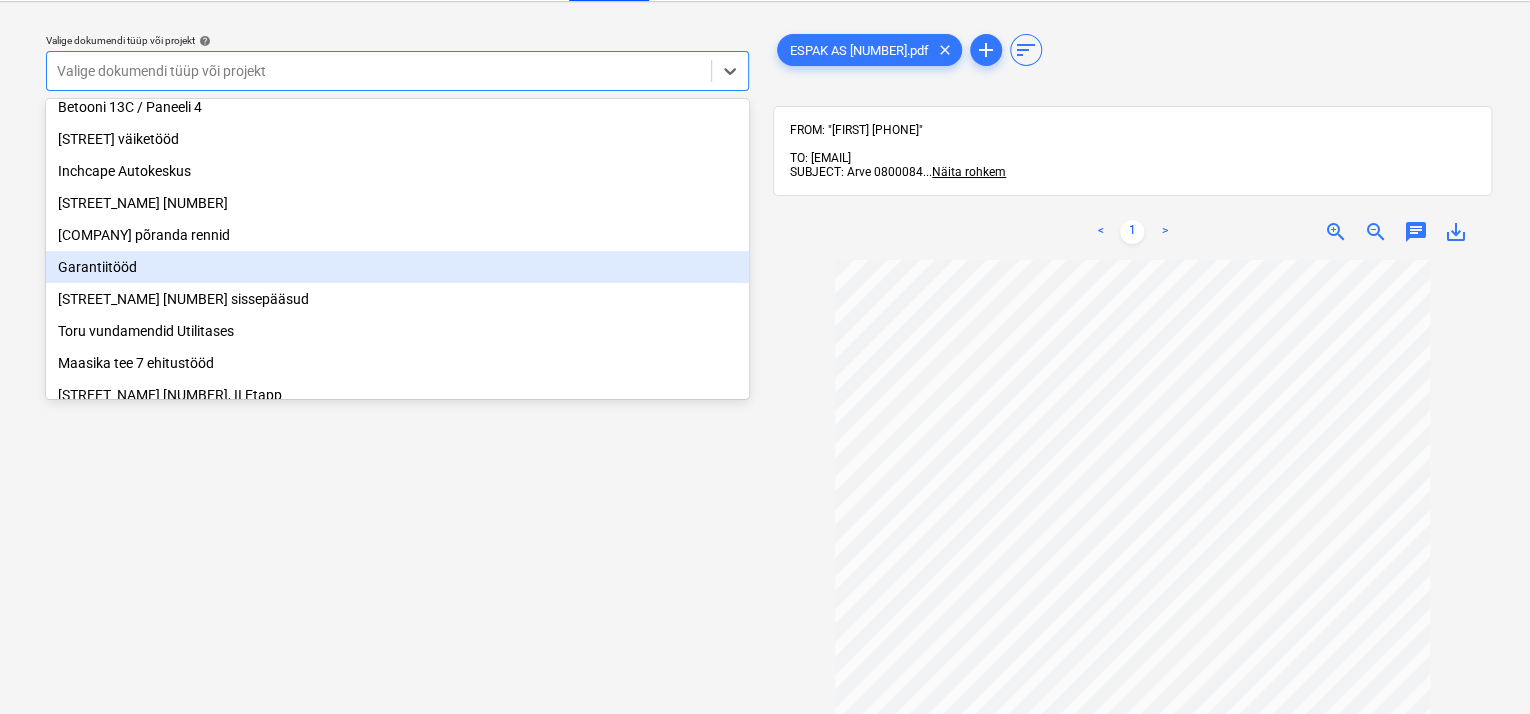click on "Garantiitööd" at bounding box center [397, 267] 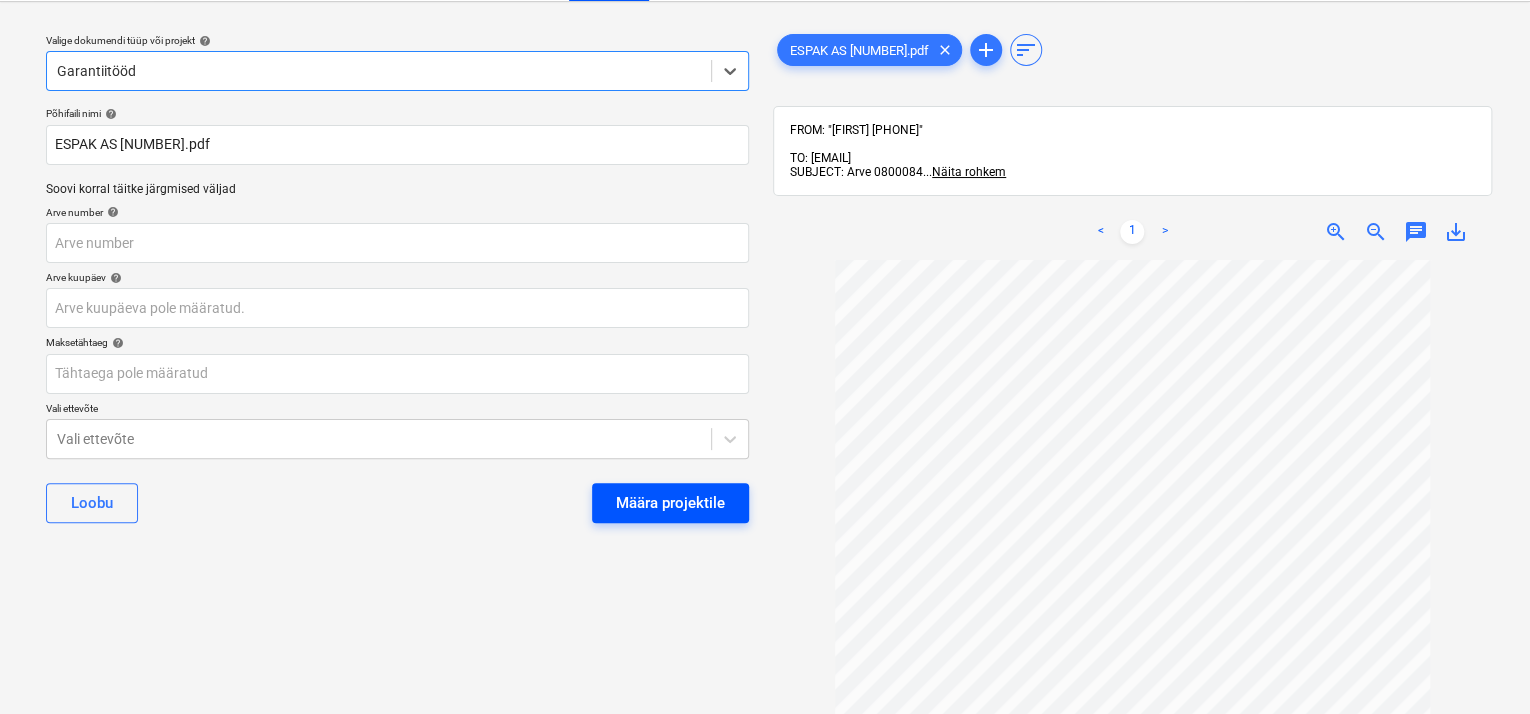 click on "Määra projektile" at bounding box center (670, 503) 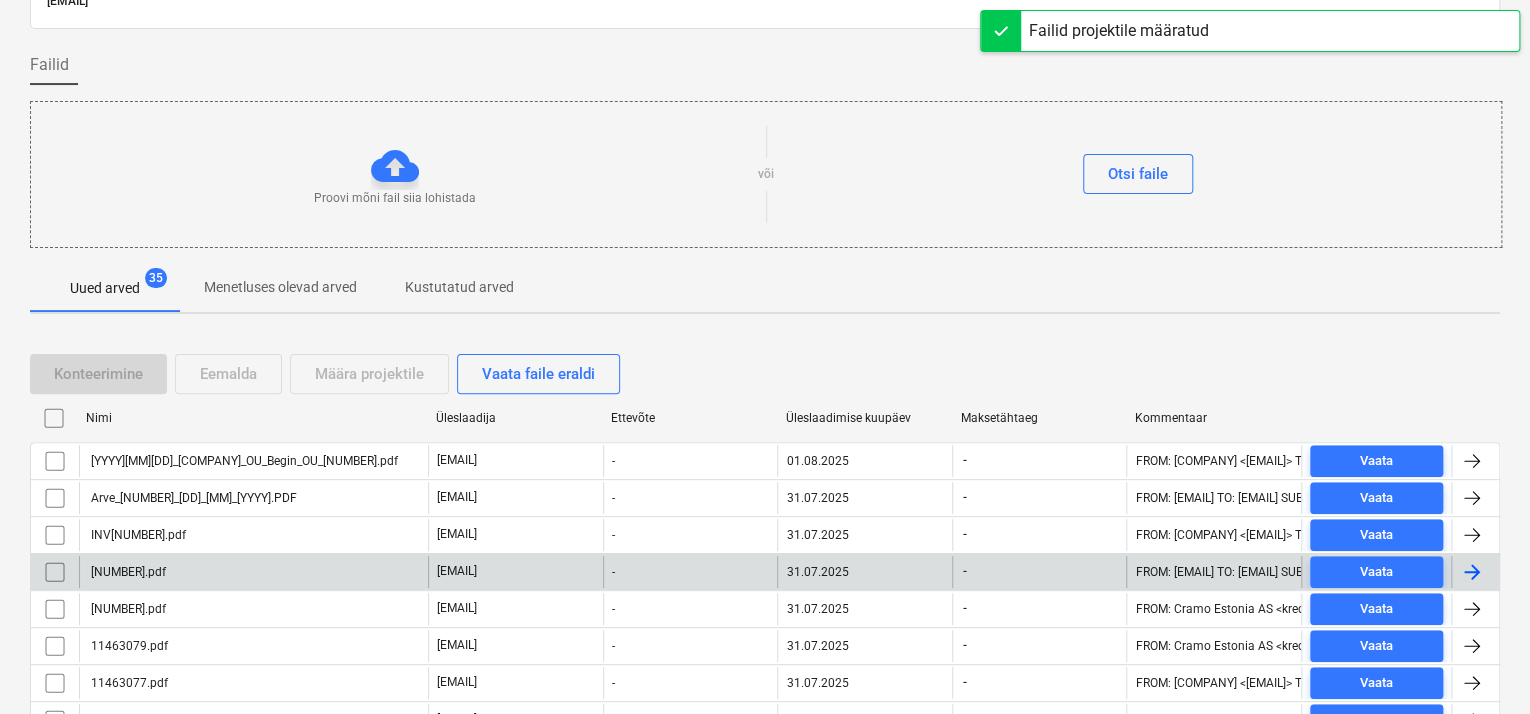 scroll, scrollTop: 149, scrollLeft: 0, axis: vertical 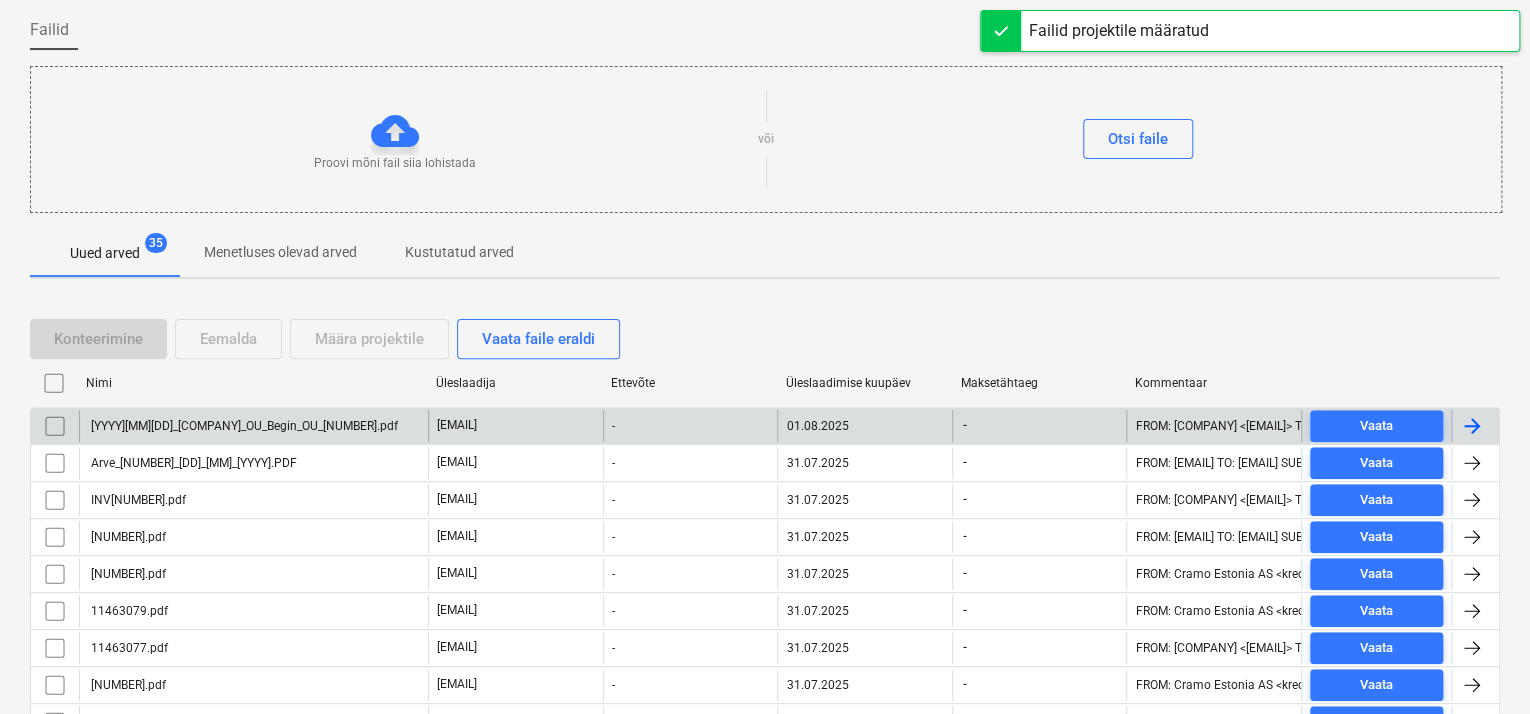 click on "[YYYY][MM][DD]_[COMPANY]_OU_Begin_OU_[NUMBER].pdf" at bounding box center (243, 426) 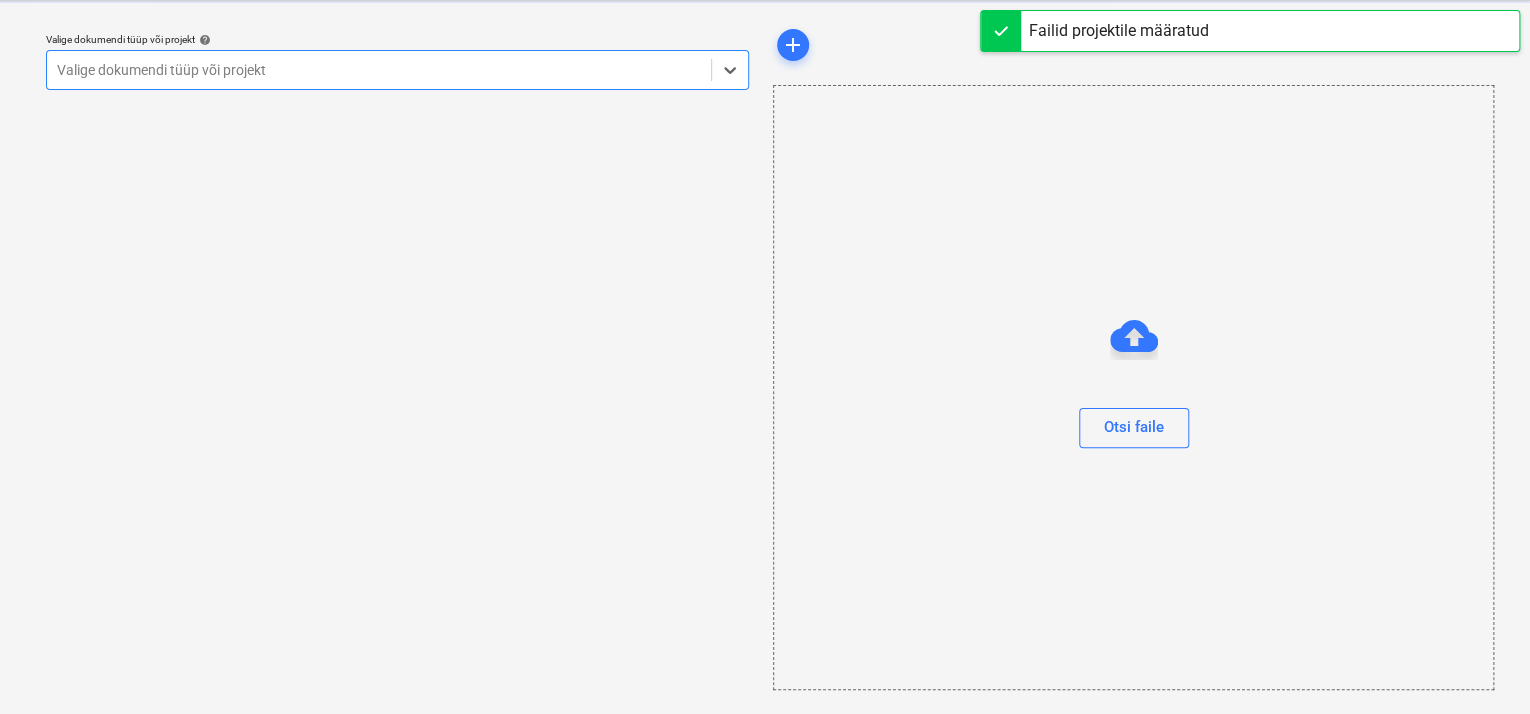 scroll, scrollTop: 49, scrollLeft: 0, axis: vertical 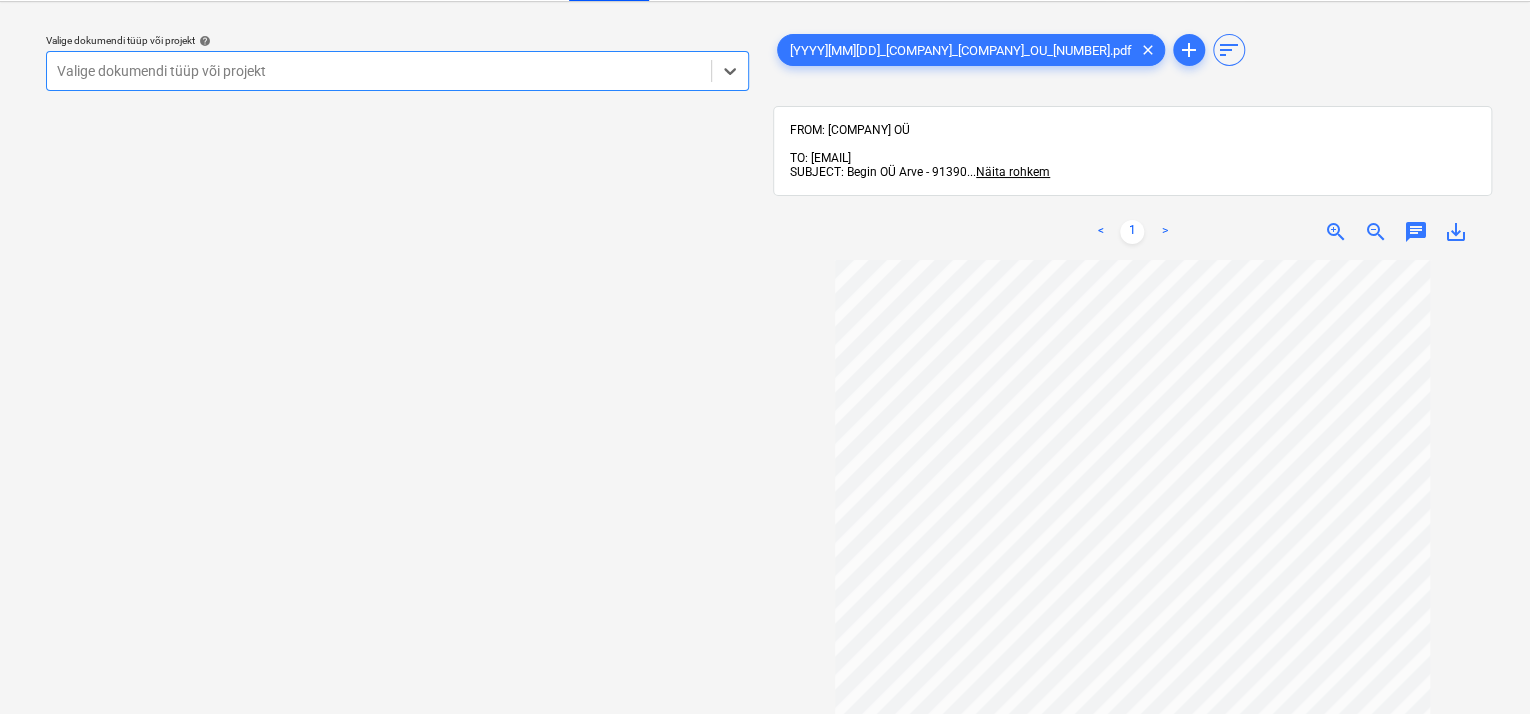 drag, startPoint x: 603, startPoint y: 62, endPoint x: 424, endPoint y: 87, distance: 180.73738 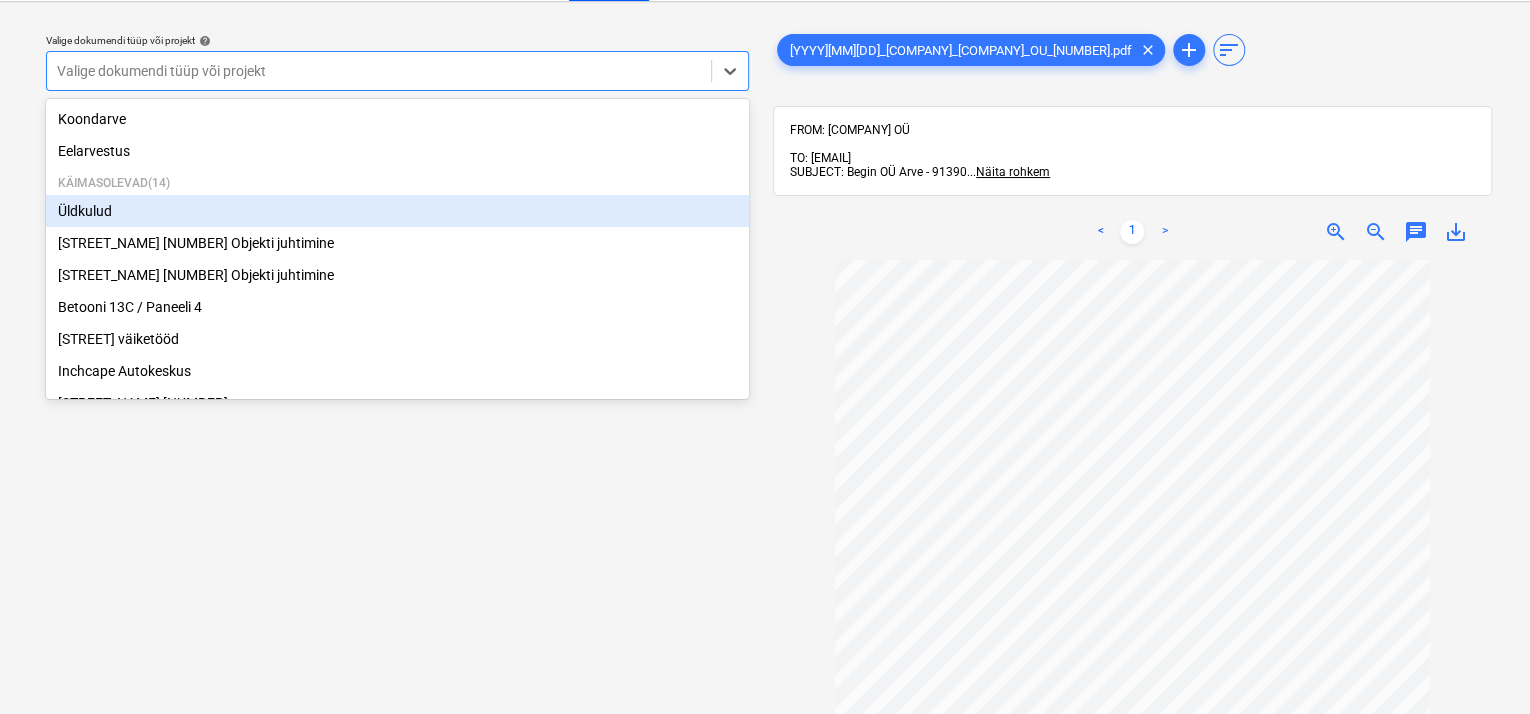click on "Üldkulud" at bounding box center (397, 211) 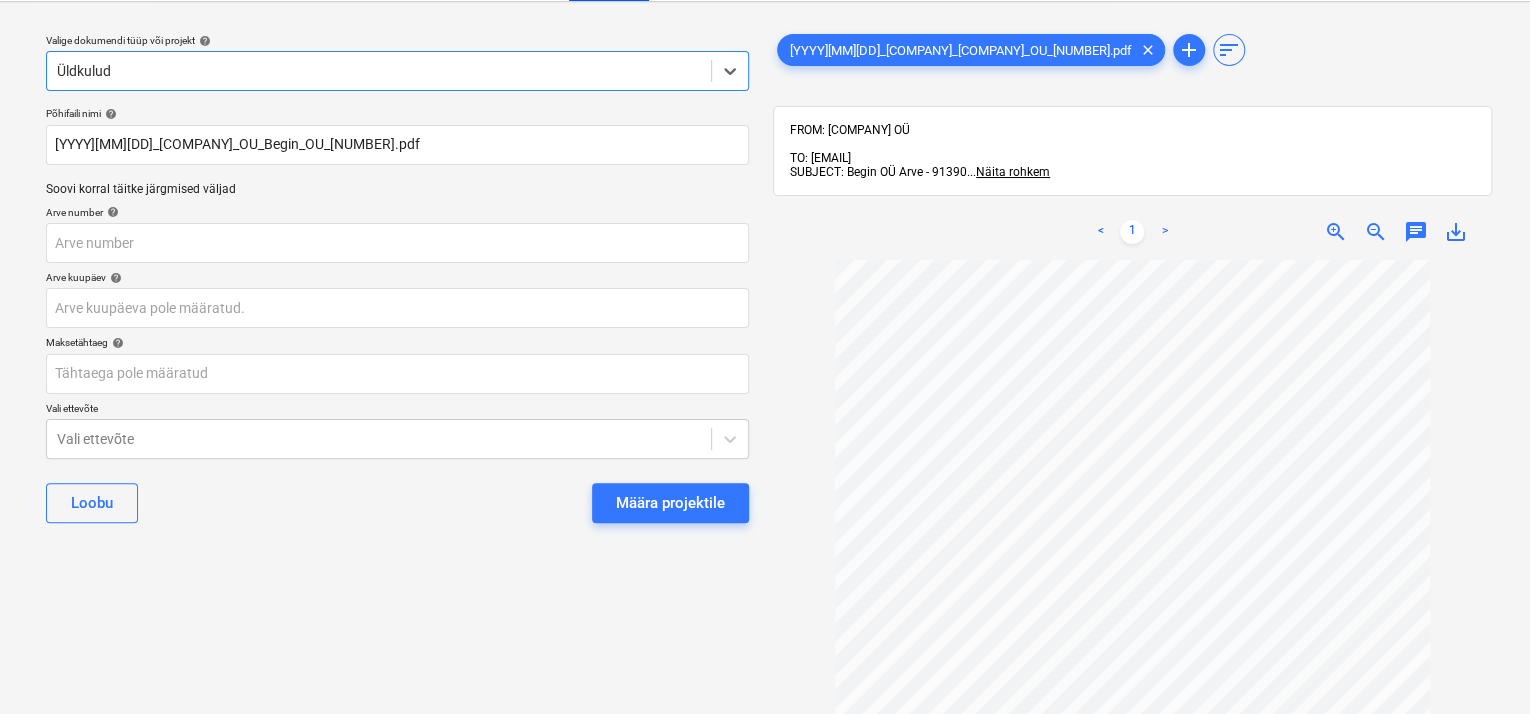 click on "Määra projektile" at bounding box center [670, 503] 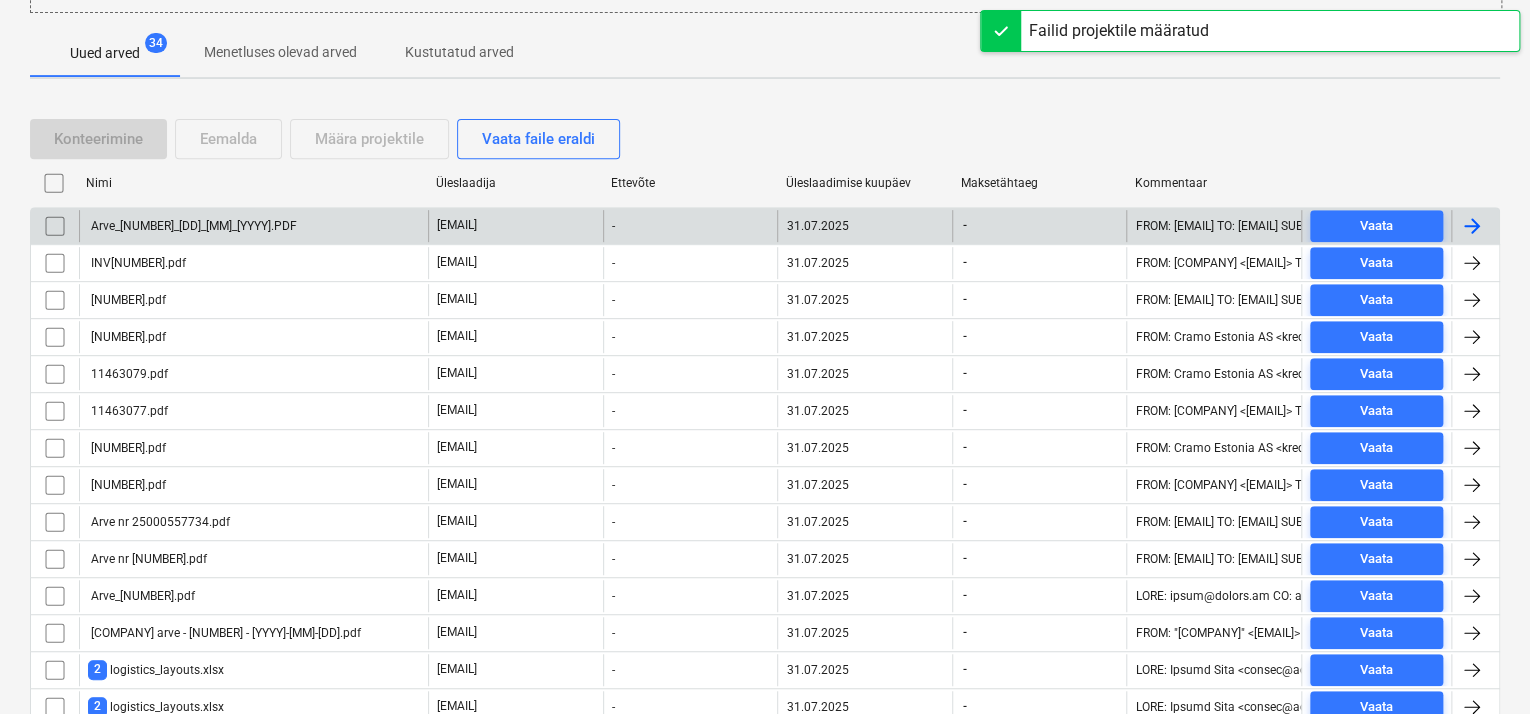 click on "Arve_[NUMBER]_[DD]_[MM]_[YYYY].PDF" at bounding box center [253, 226] 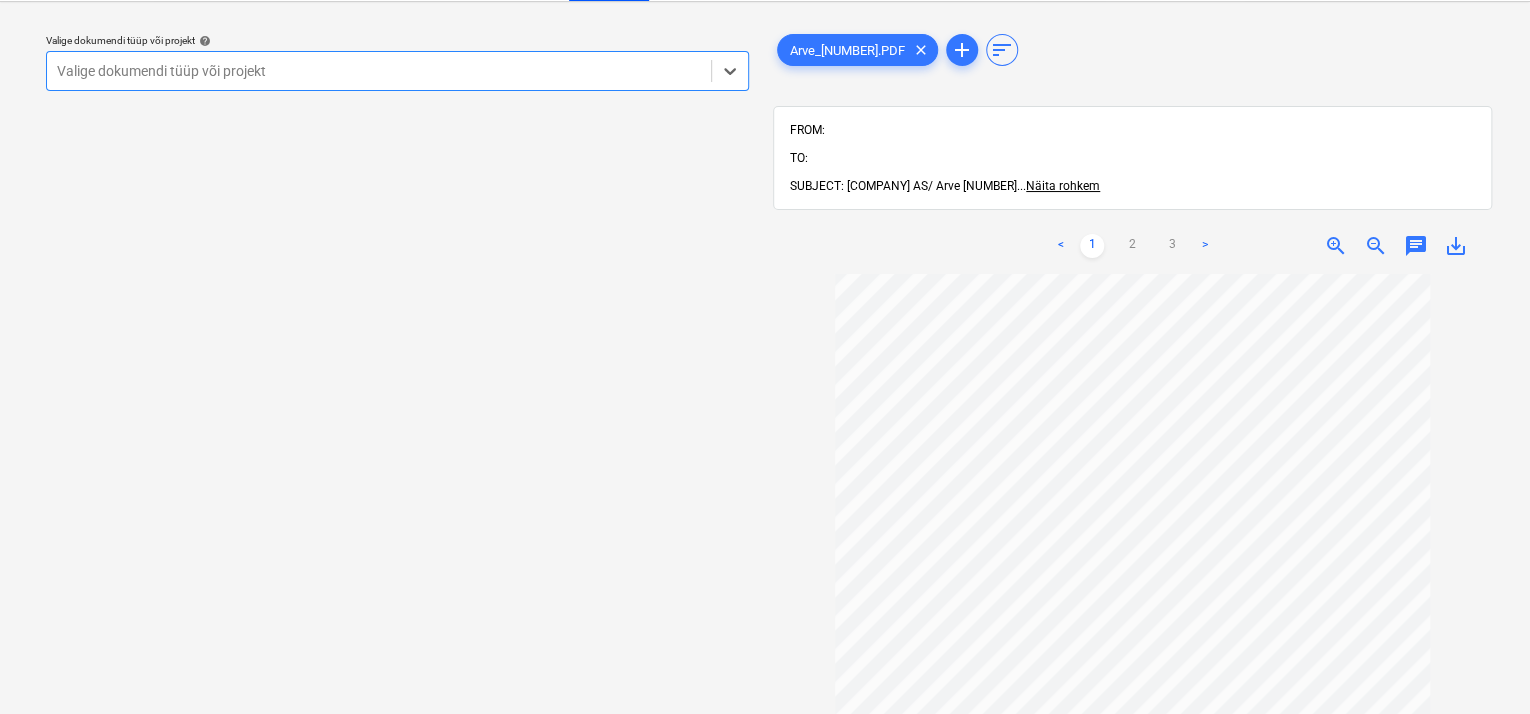 scroll, scrollTop: 0, scrollLeft: 0, axis: both 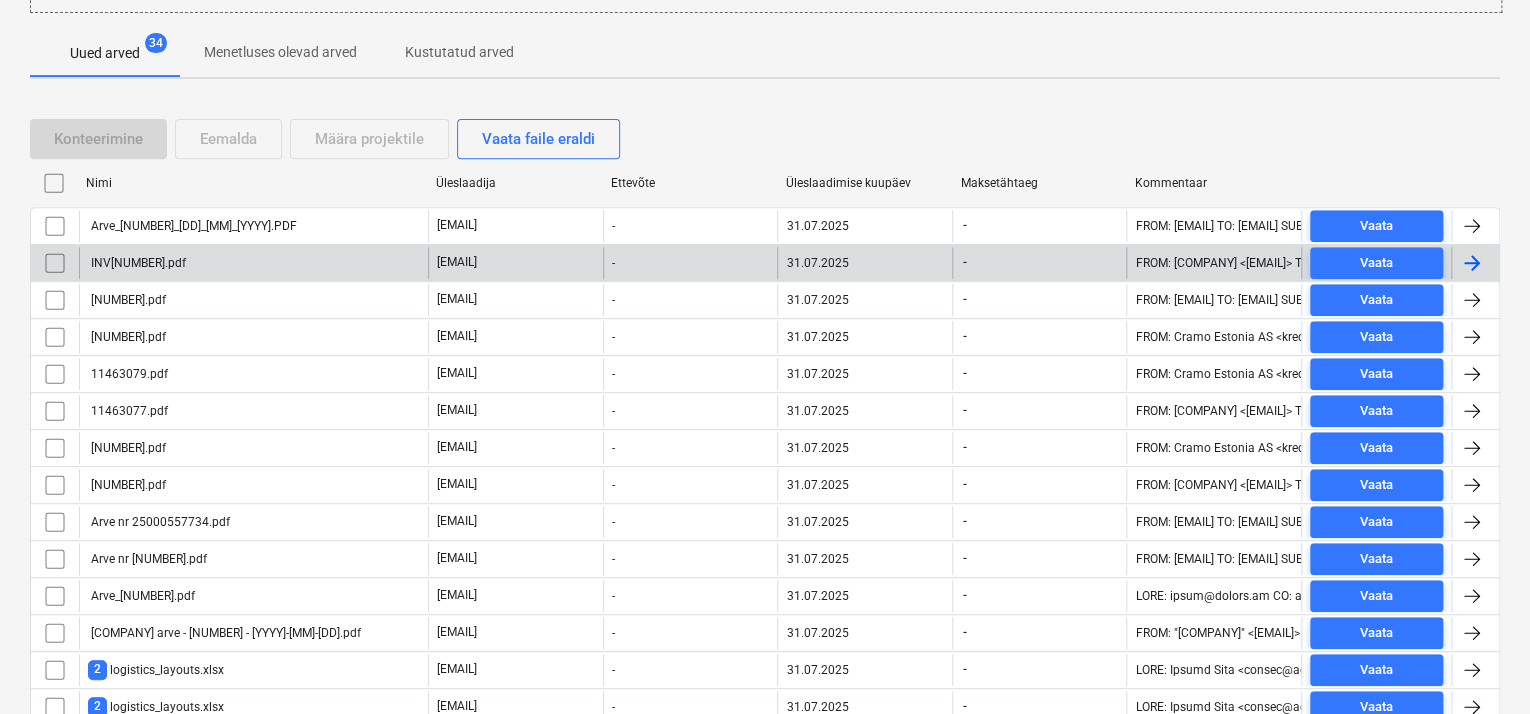 click on "INV[NUMBER].pdf" at bounding box center (253, 263) 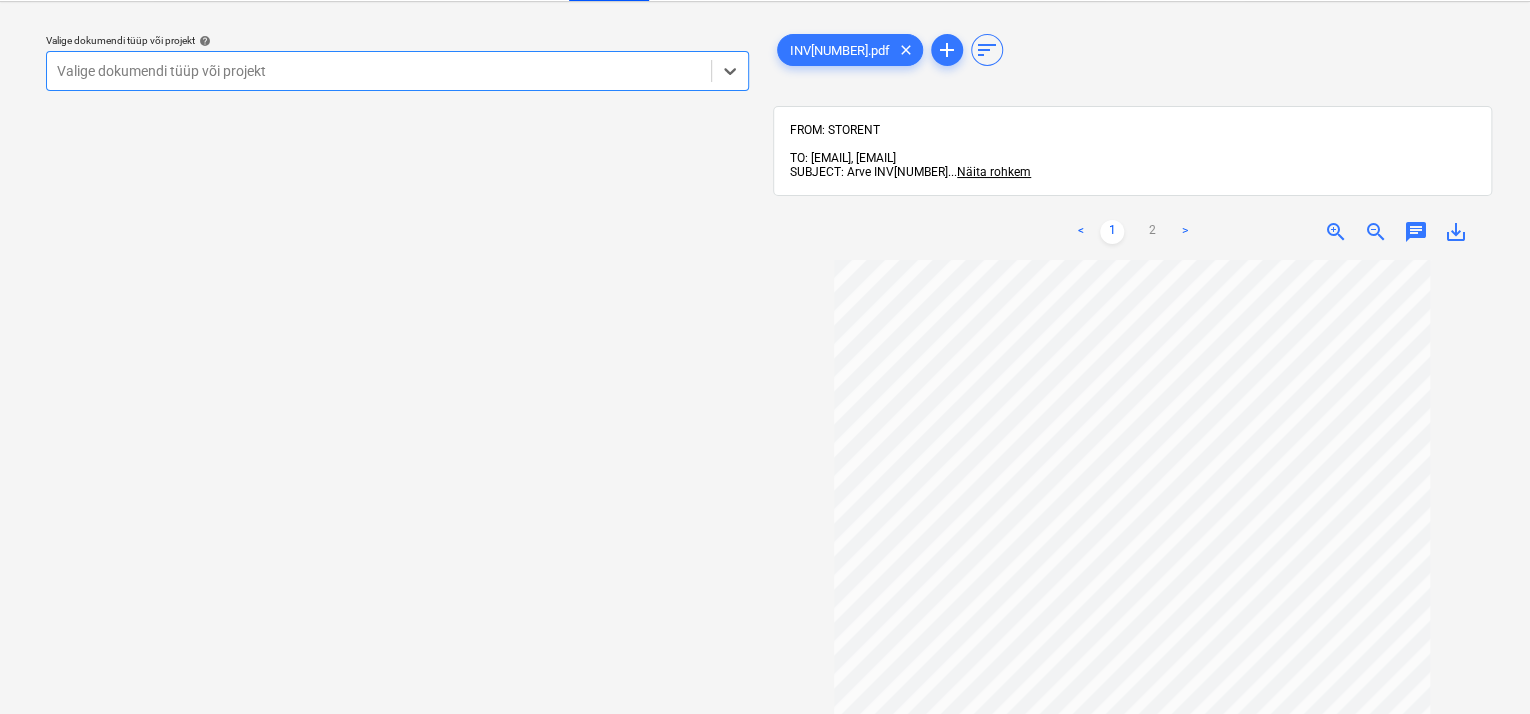 scroll, scrollTop: 0, scrollLeft: 0, axis: both 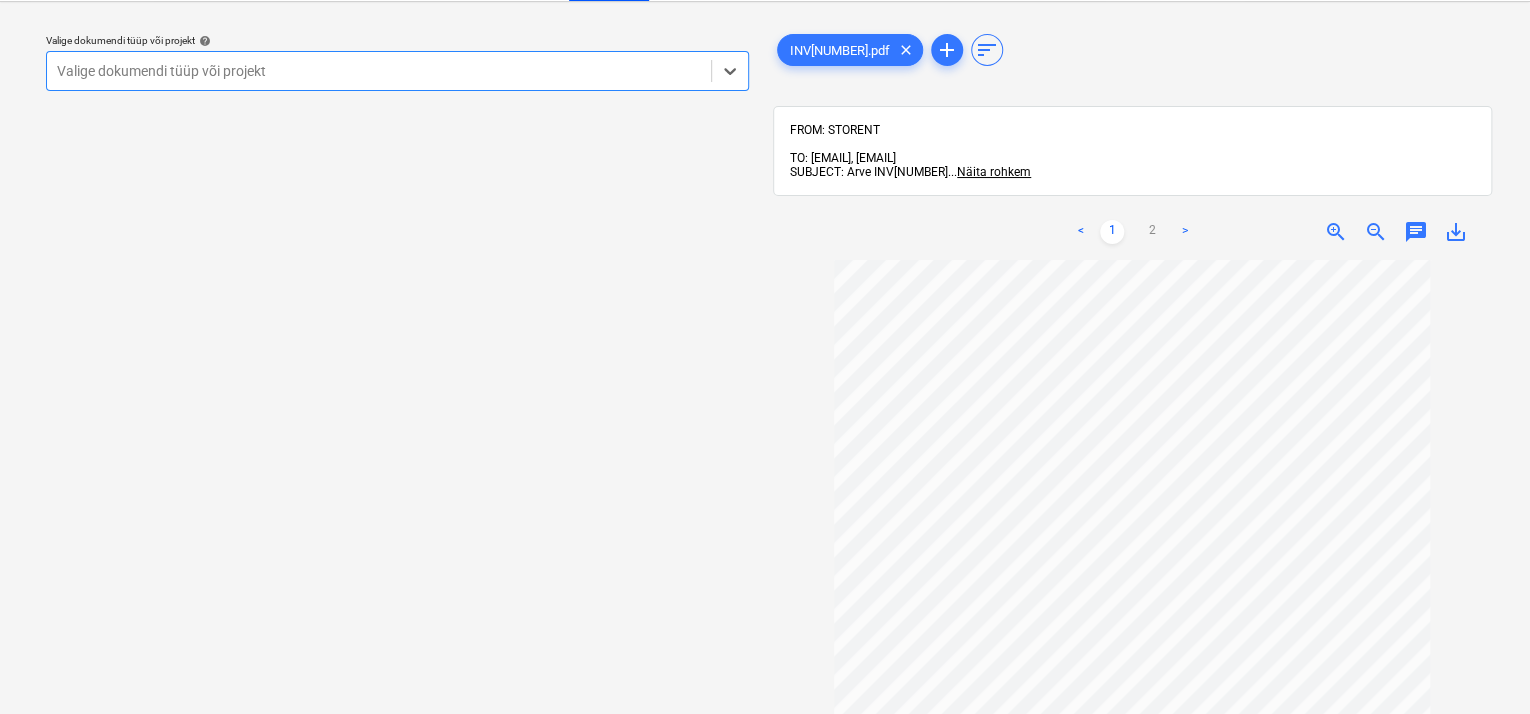 click at bounding box center (379, 71) 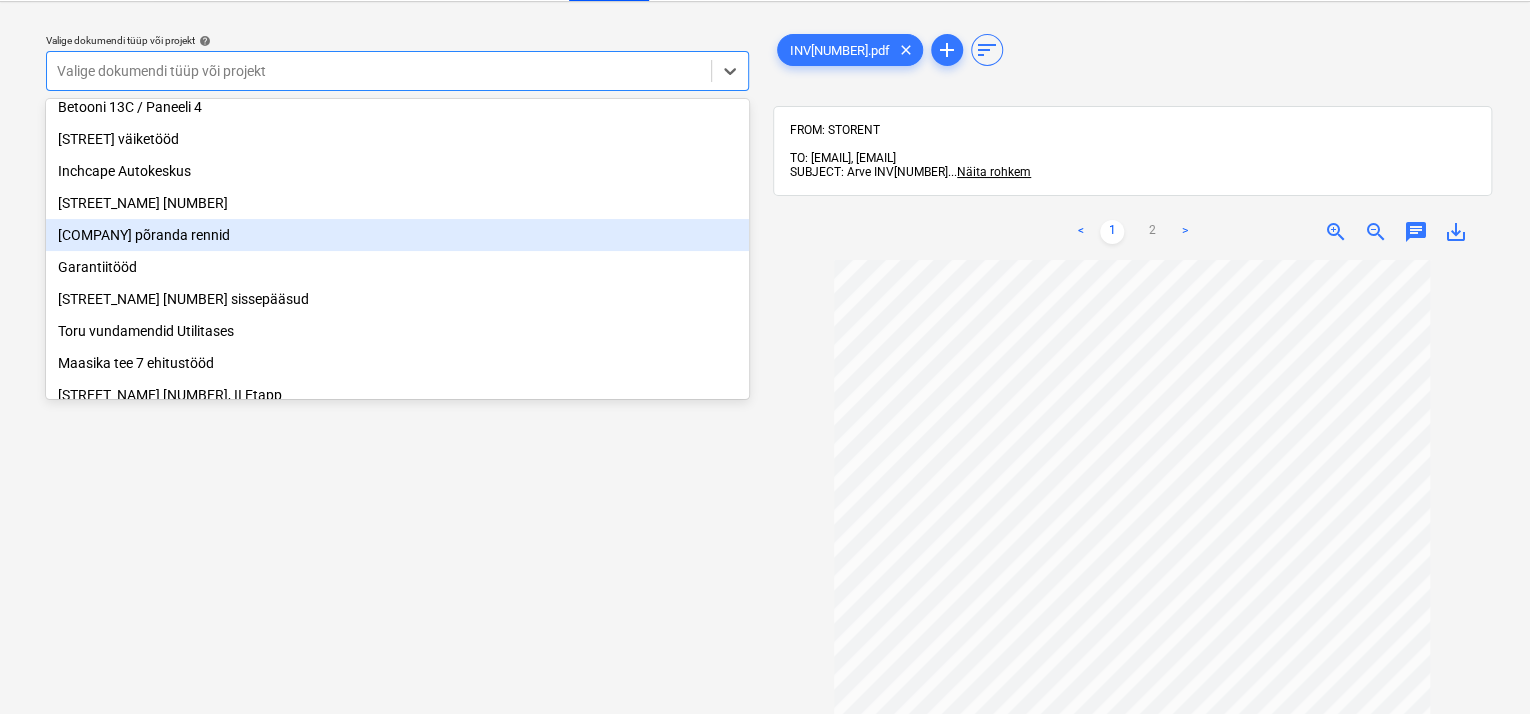 scroll, scrollTop: 369, scrollLeft: 0, axis: vertical 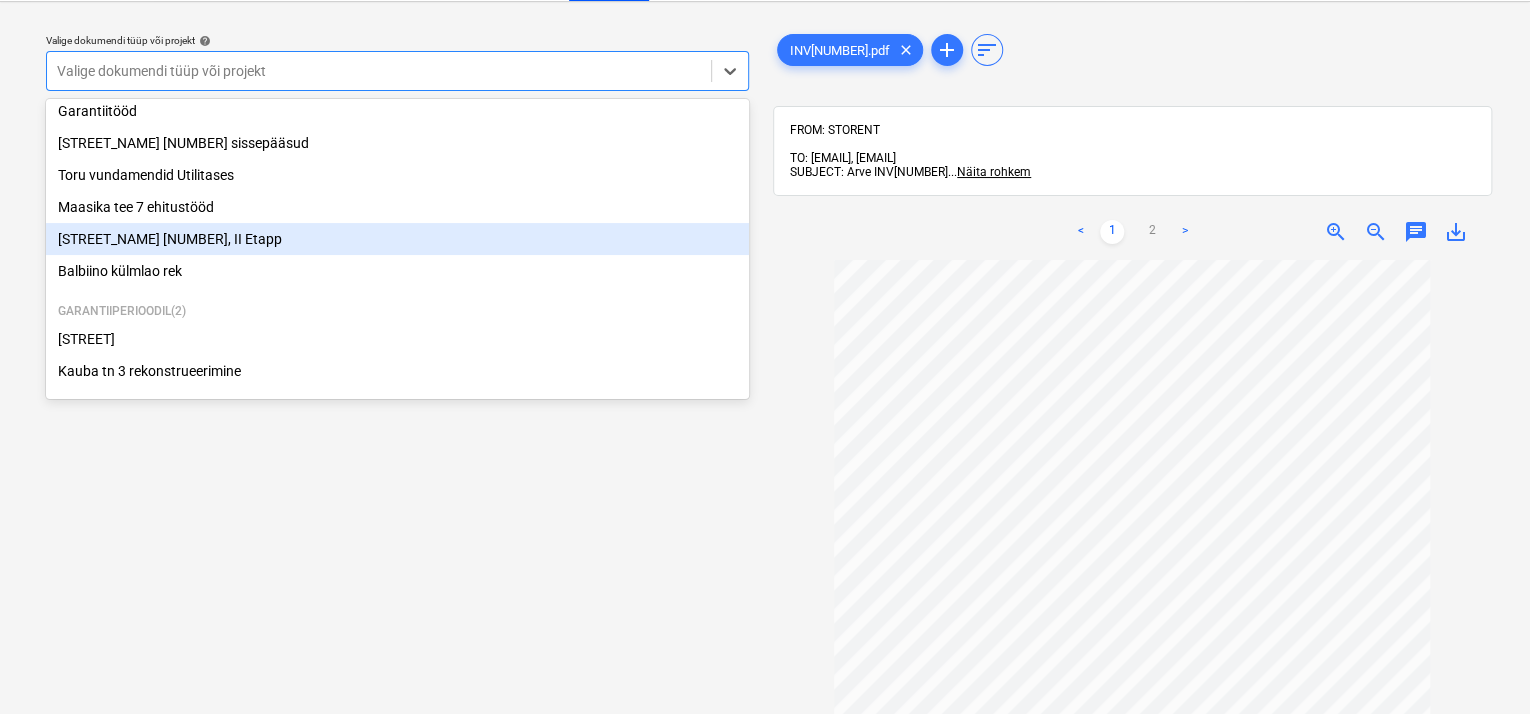 click on "[STREET_NAME] [NUMBER], II Etapp" at bounding box center (397, 239) 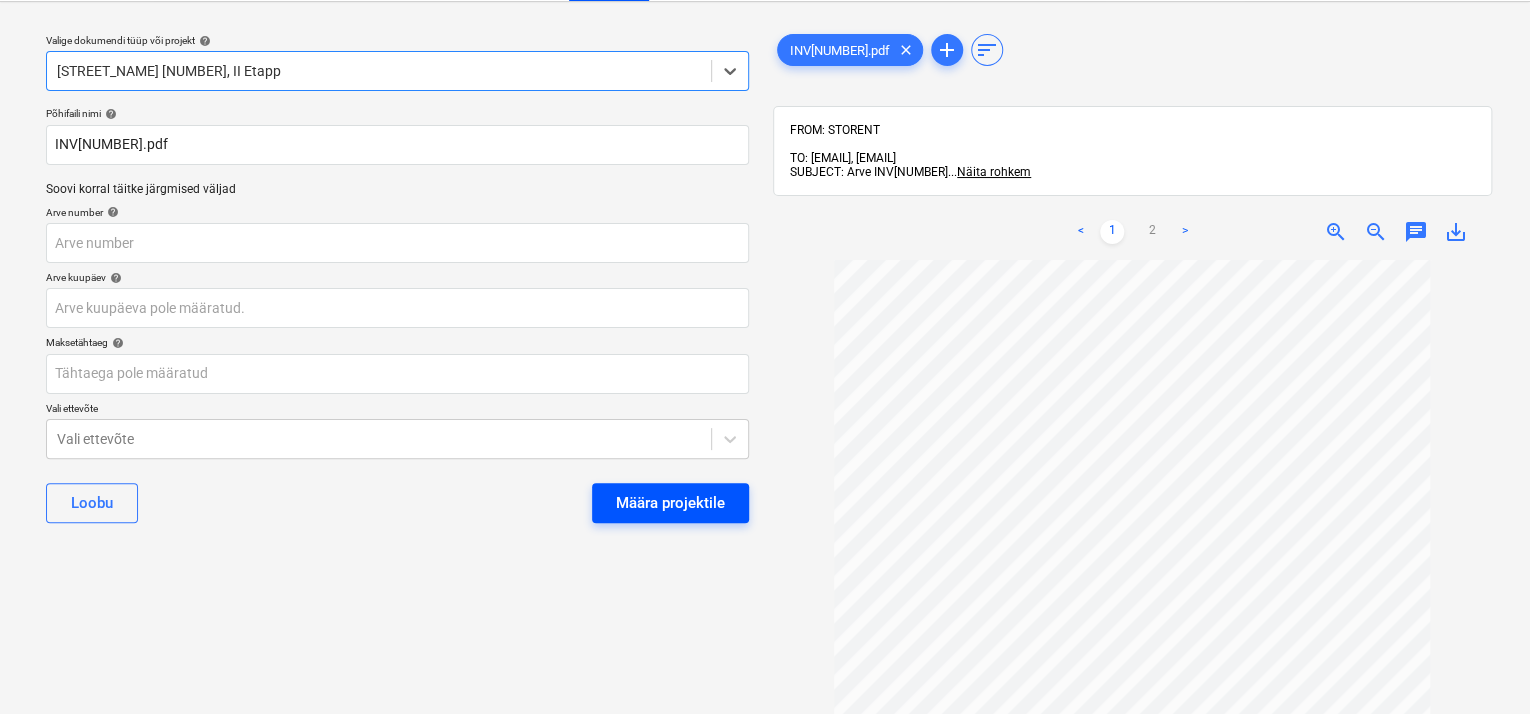 click on "Määra projektile" at bounding box center (670, 503) 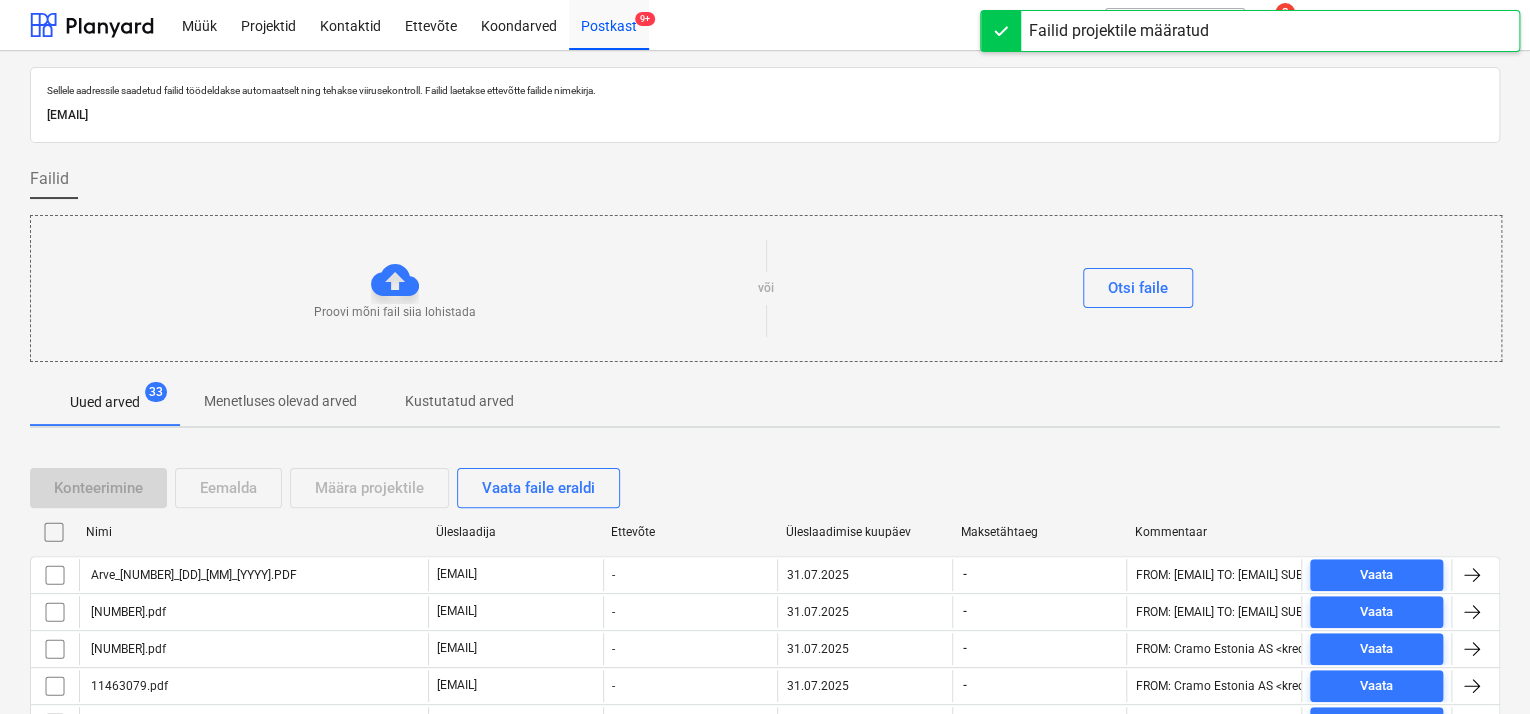 scroll, scrollTop: 100, scrollLeft: 0, axis: vertical 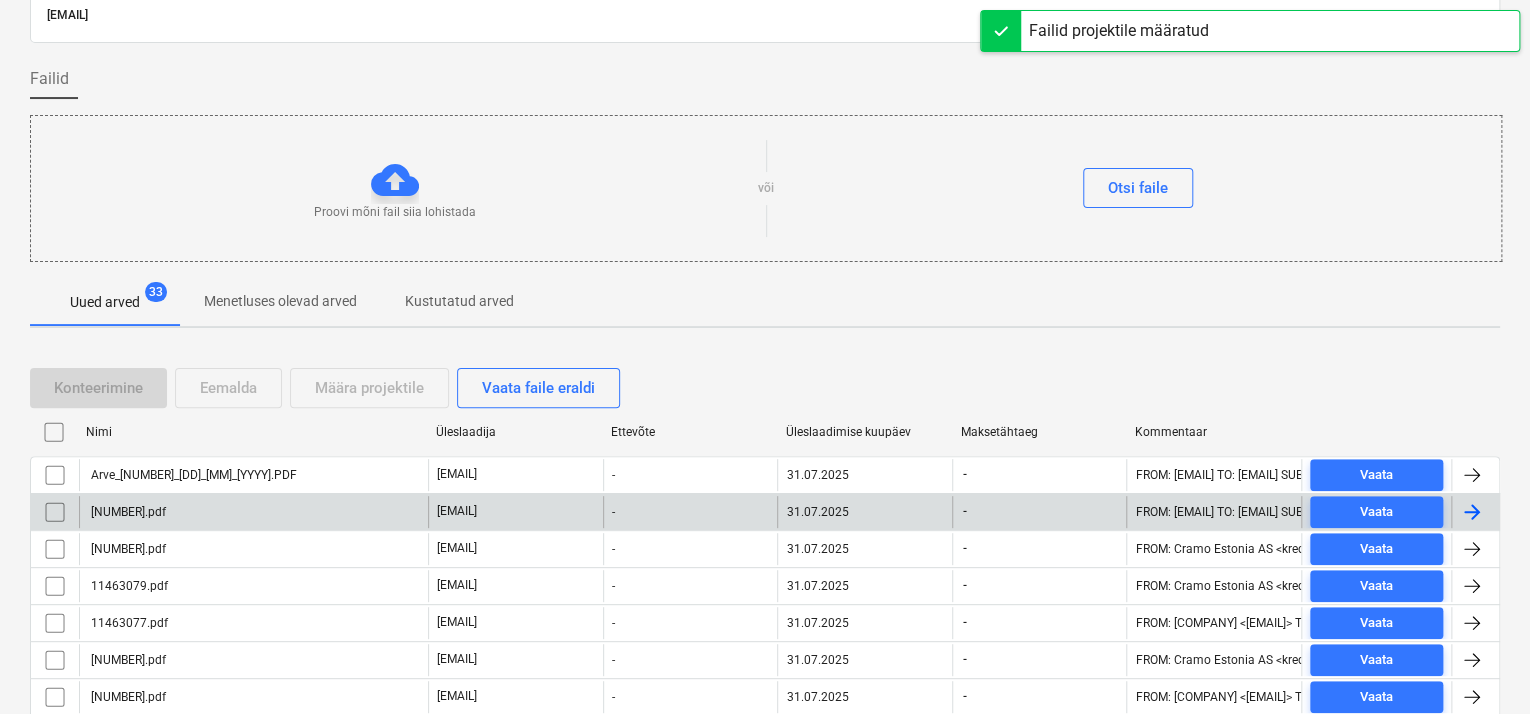 click on "[NUMBER].pdf" at bounding box center [253, 512] 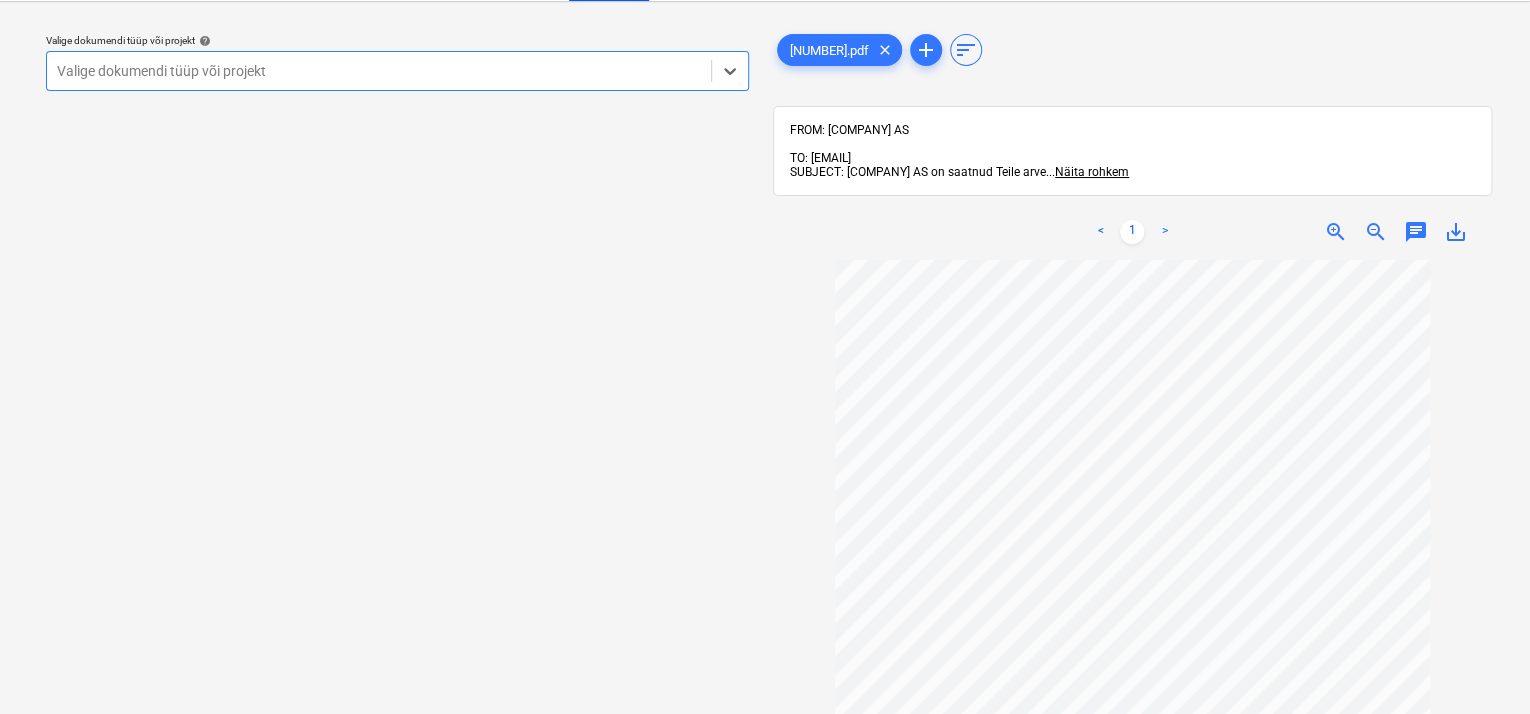 click at bounding box center (379, 71) 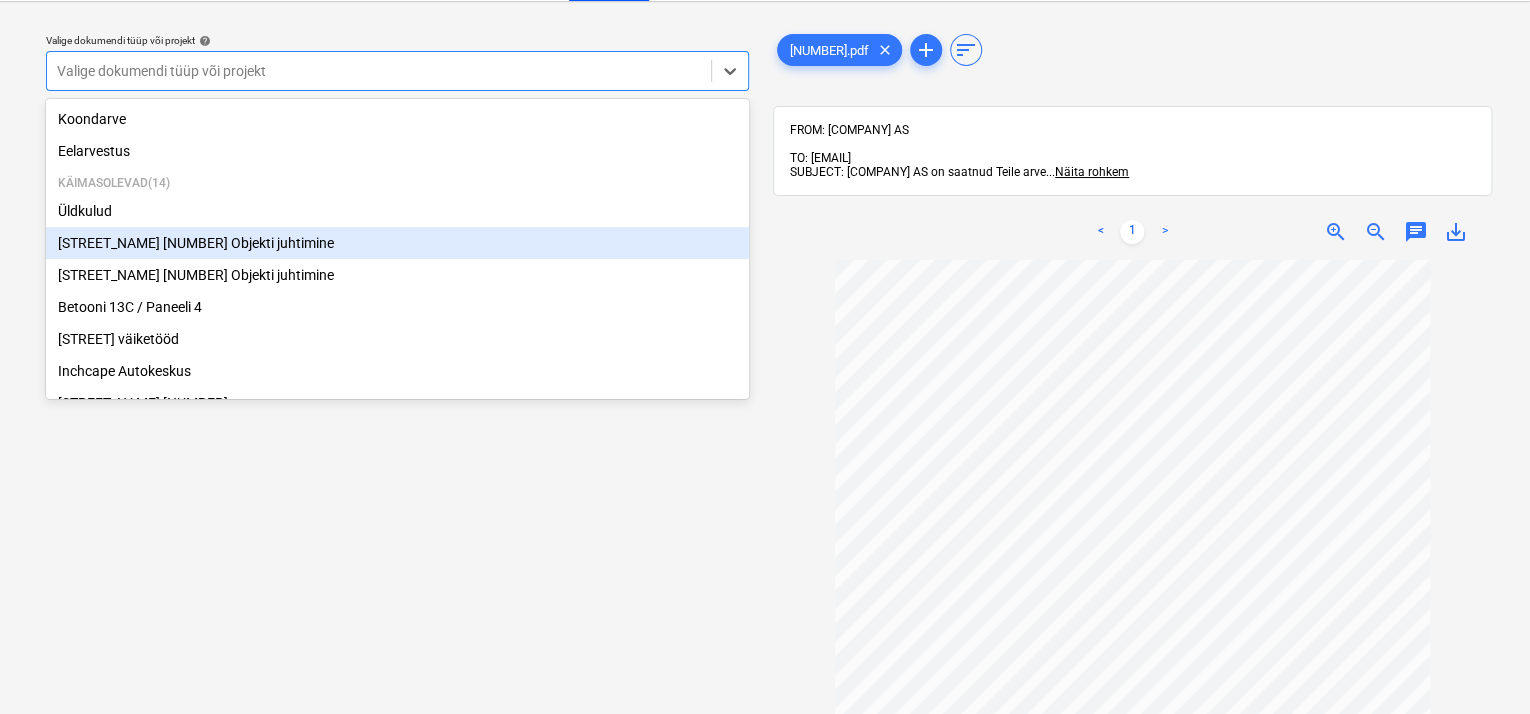 scroll, scrollTop: 369, scrollLeft: 0, axis: vertical 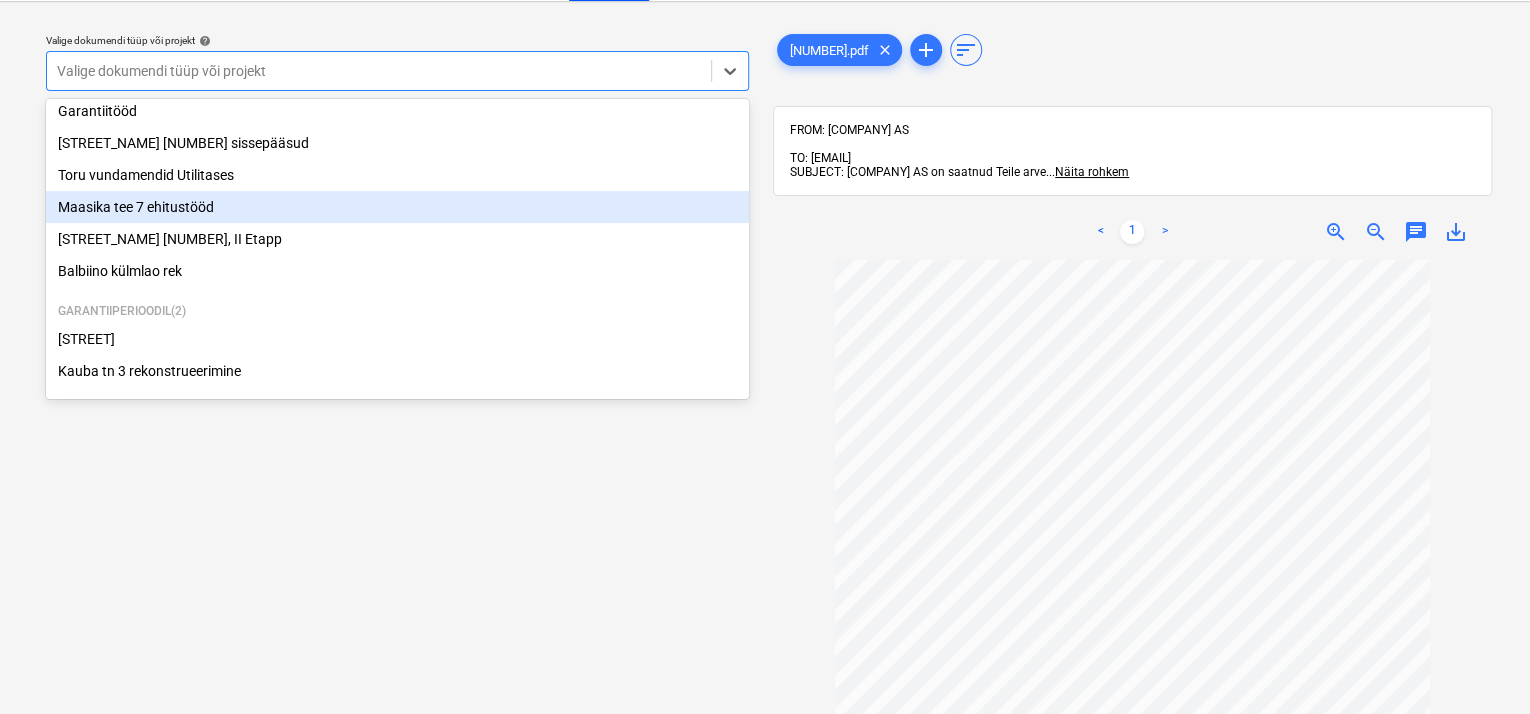 click on "Maasika tee 7 ehitustööd" at bounding box center (397, 207) 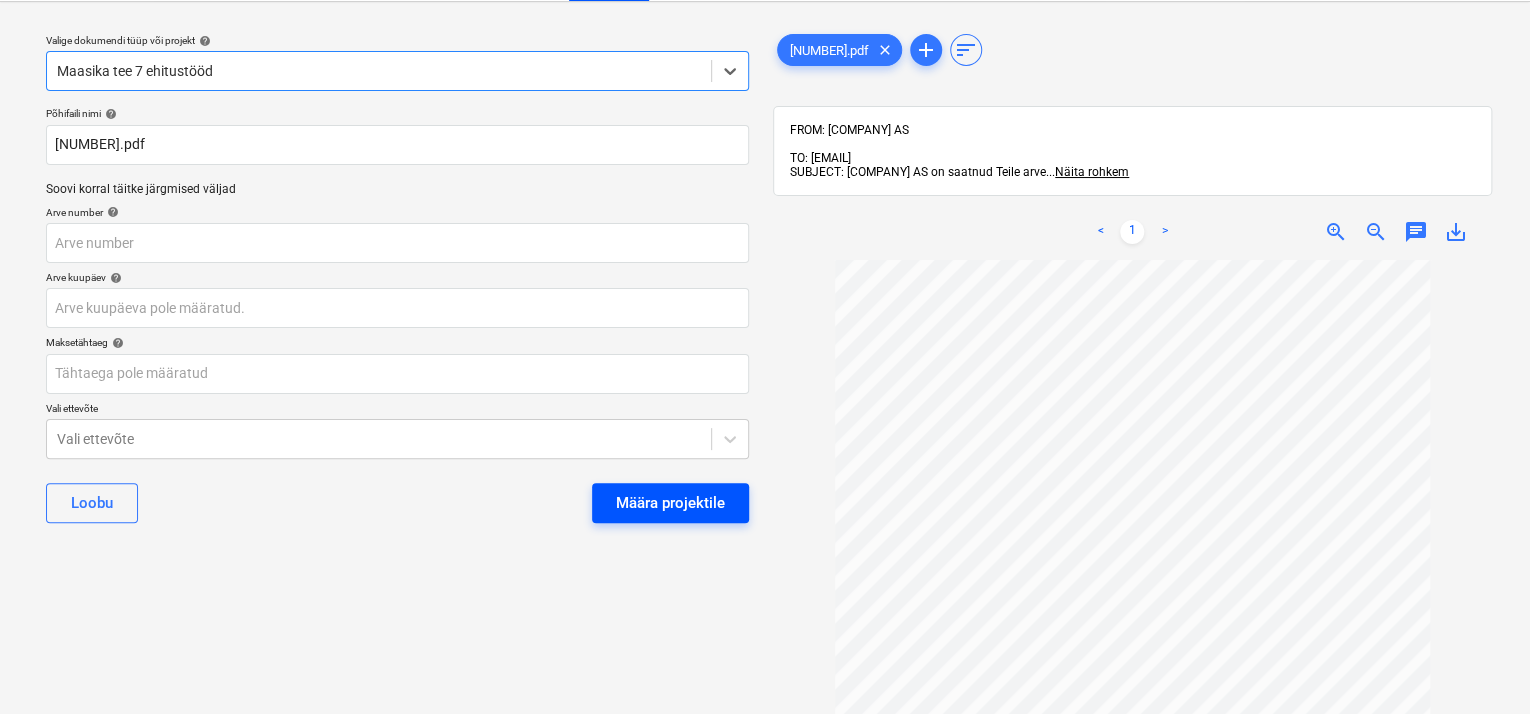 click on "Määra projektile" at bounding box center (670, 503) 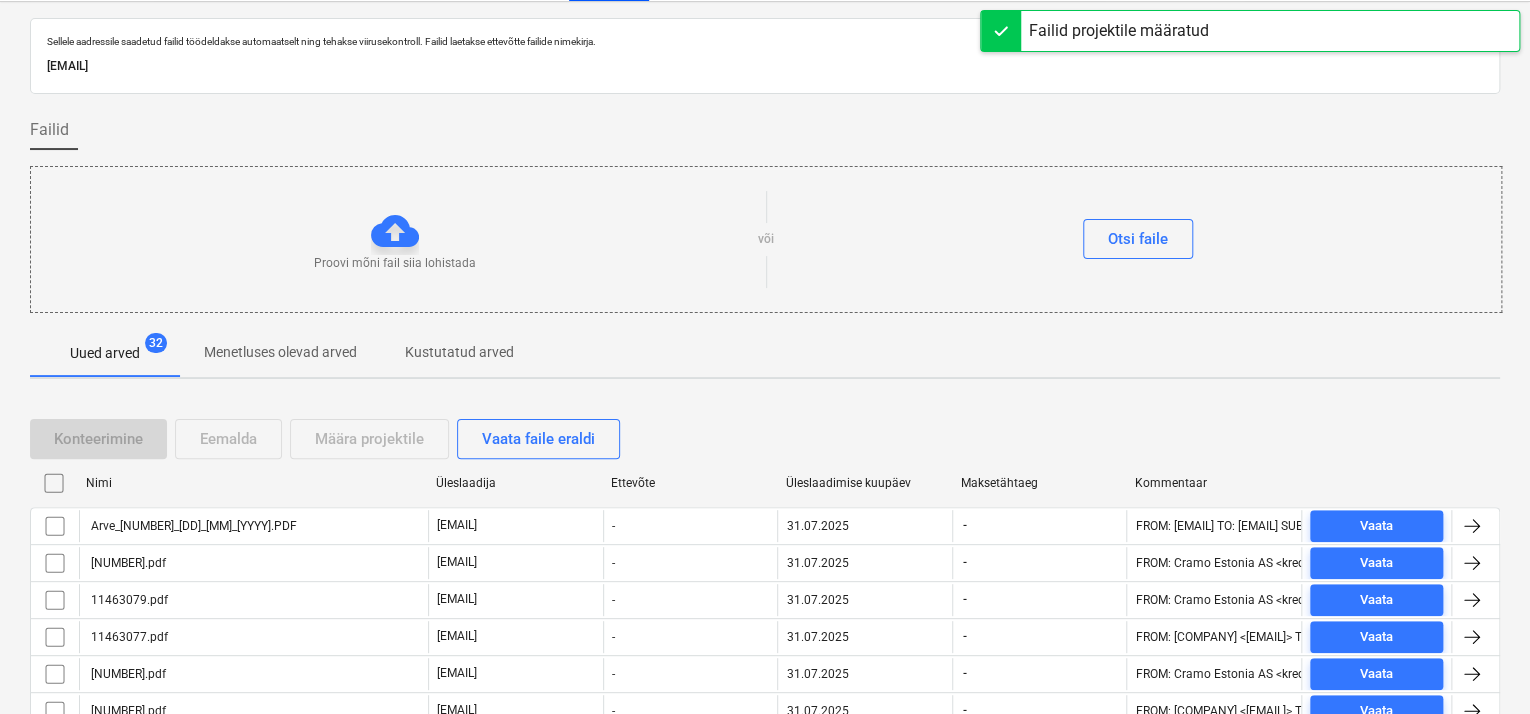 scroll, scrollTop: 349, scrollLeft: 0, axis: vertical 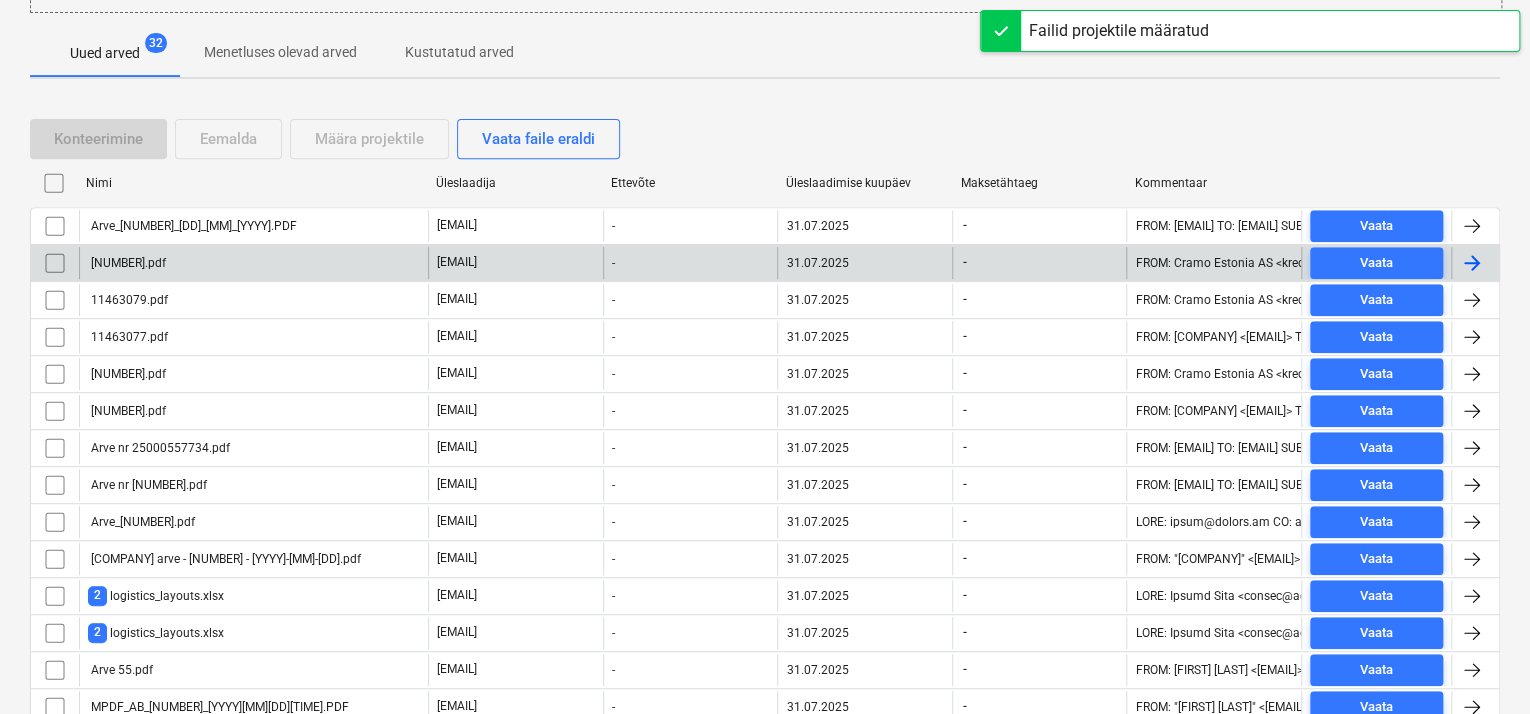 click on "[NUMBER].pdf" at bounding box center (253, 263) 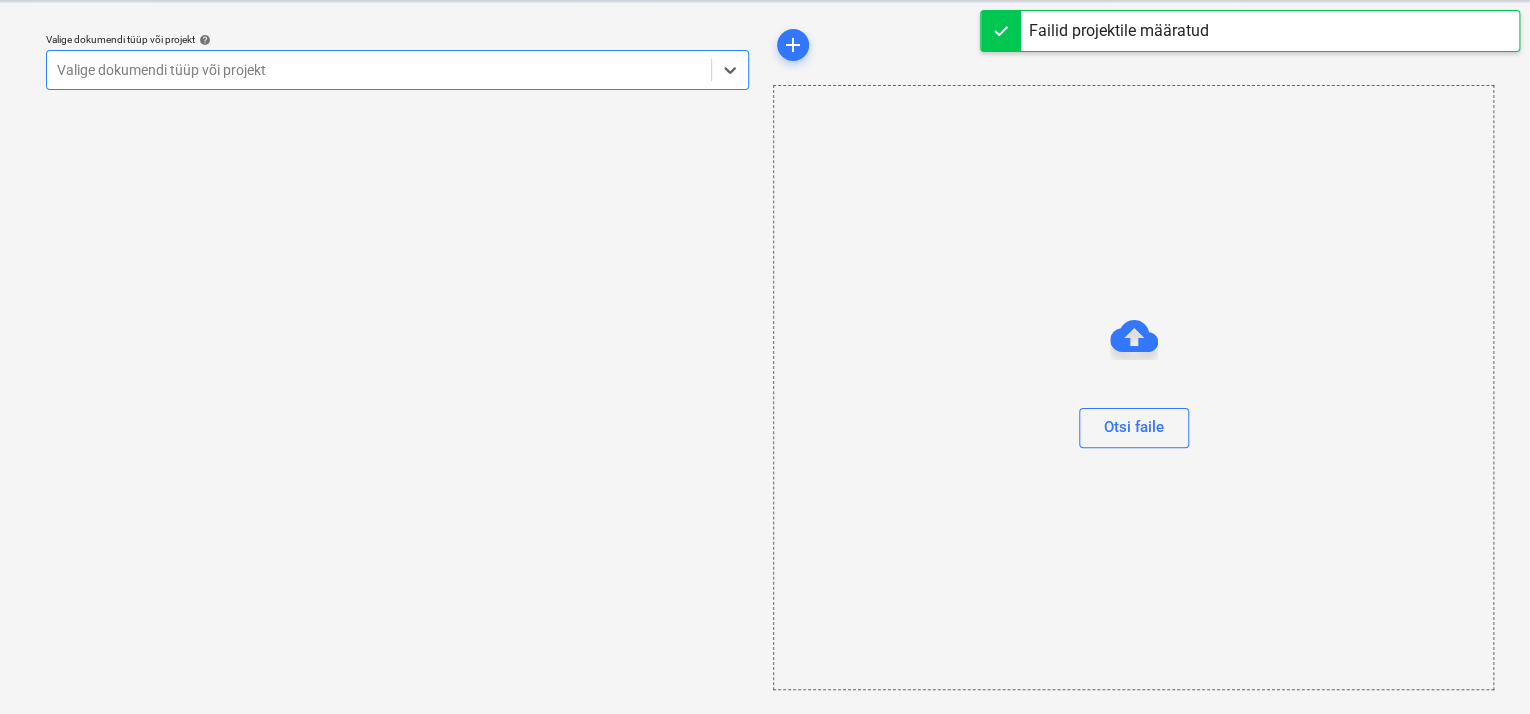 scroll, scrollTop: 49, scrollLeft: 0, axis: vertical 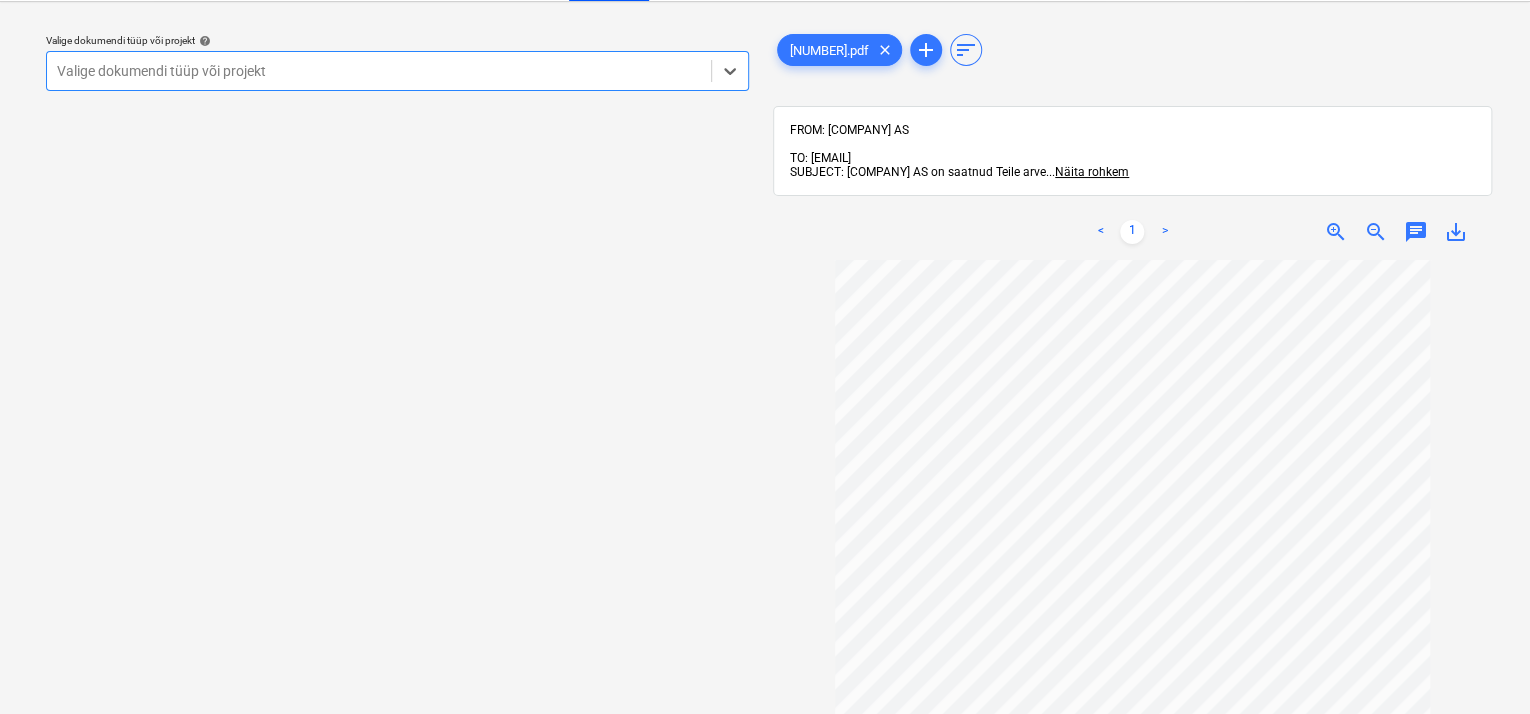 click at bounding box center [379, 71] 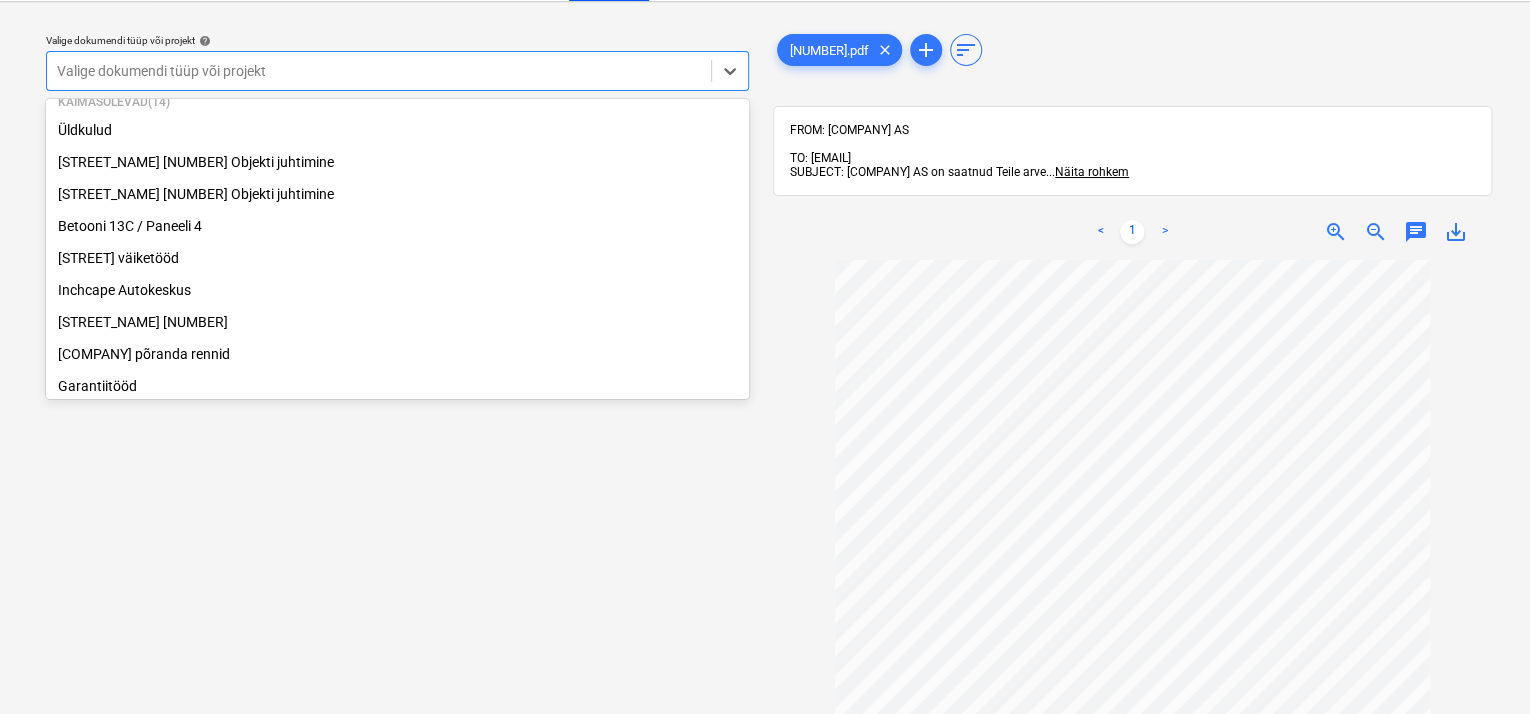 scroll, scrollTop: 369, scrollLeft: 0, axis: vertical 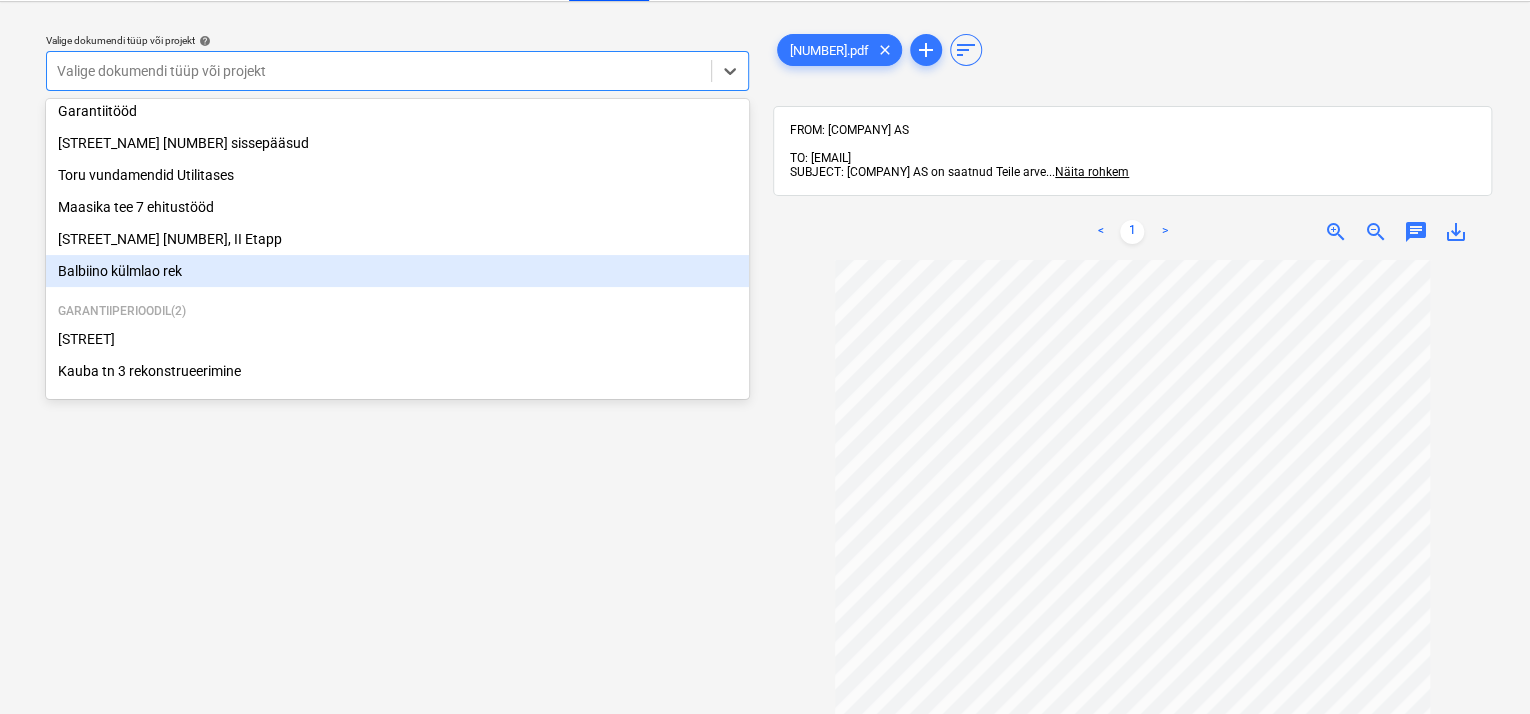 click on "Balbiino külmlao rek" at bounding box center (397, 271) 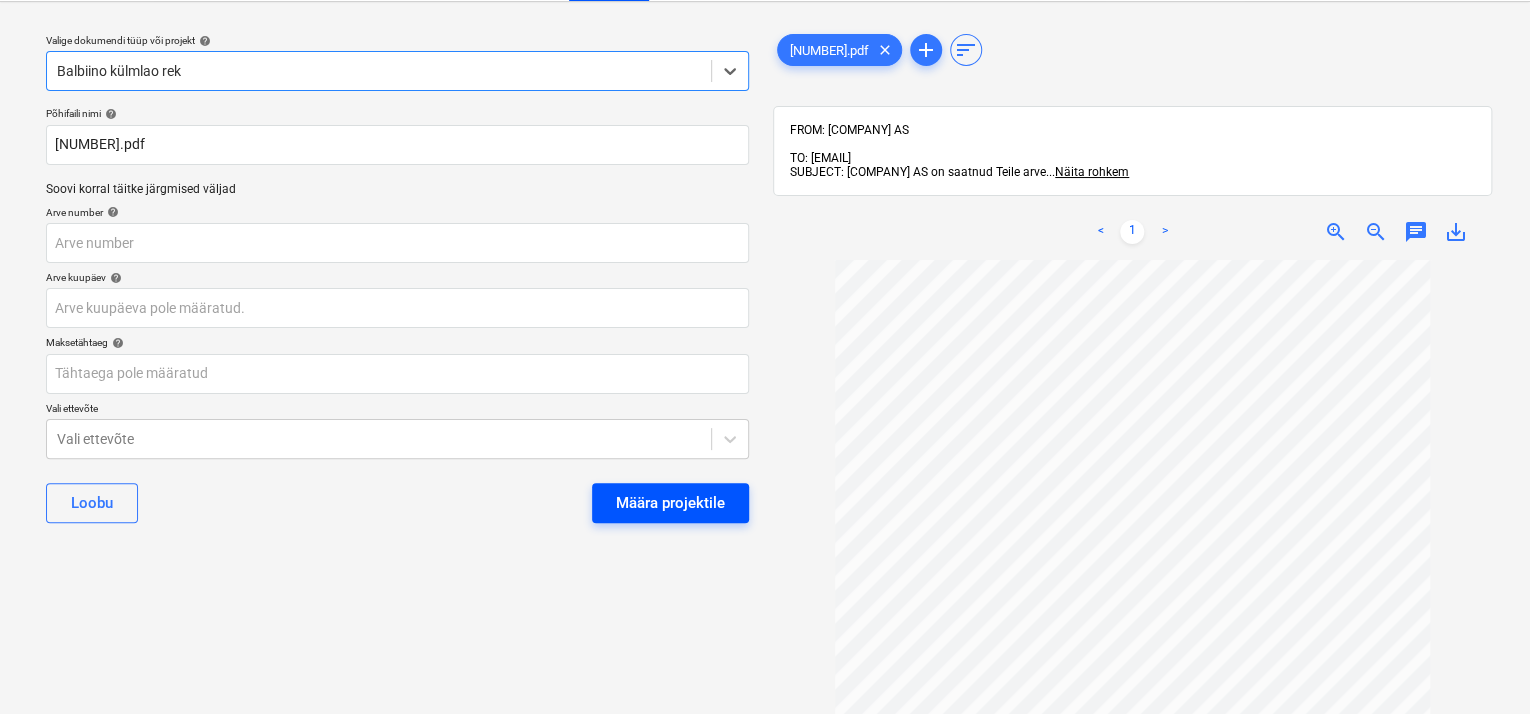 click on "Määra projektile" at bounding box center (670, 503) 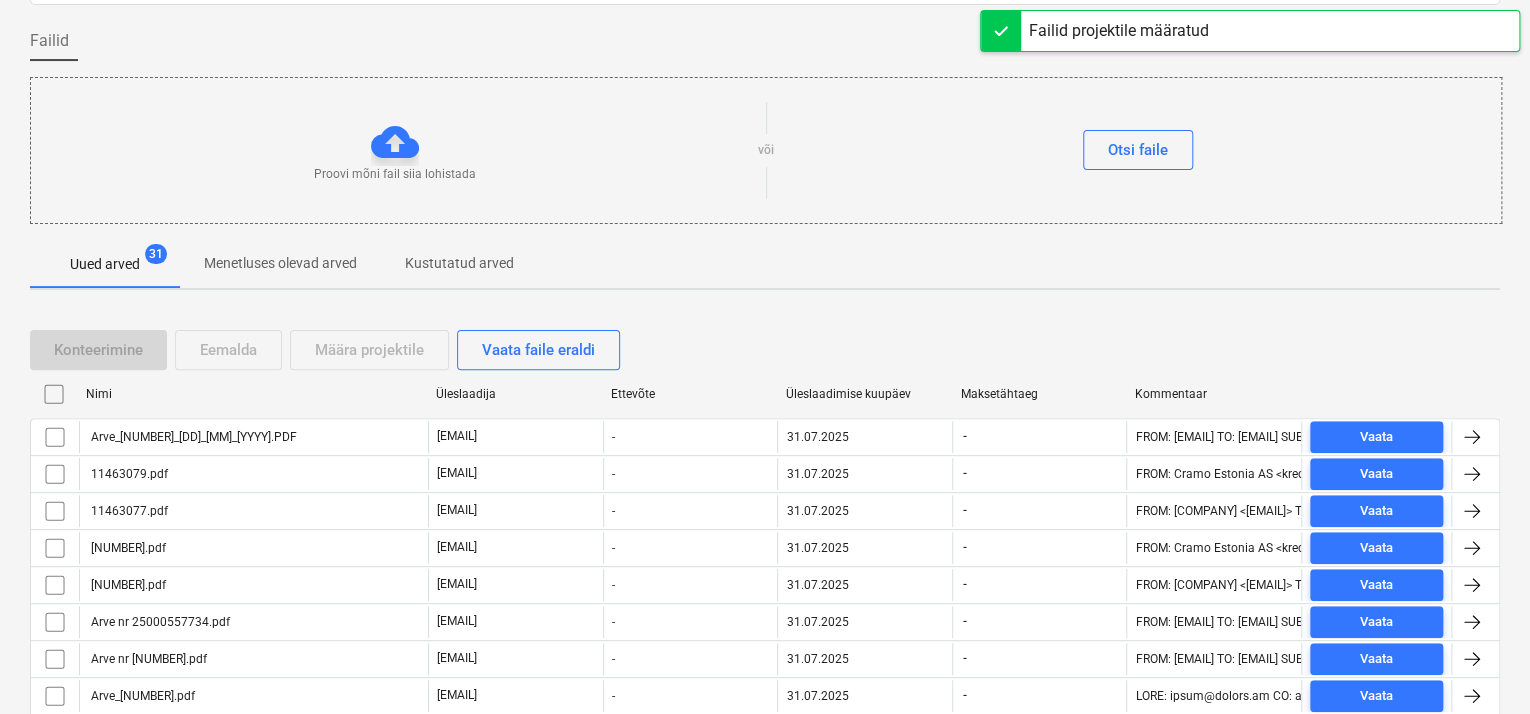 scroll, scrollTop: 449, scrollLeft: 0, axis: vertical 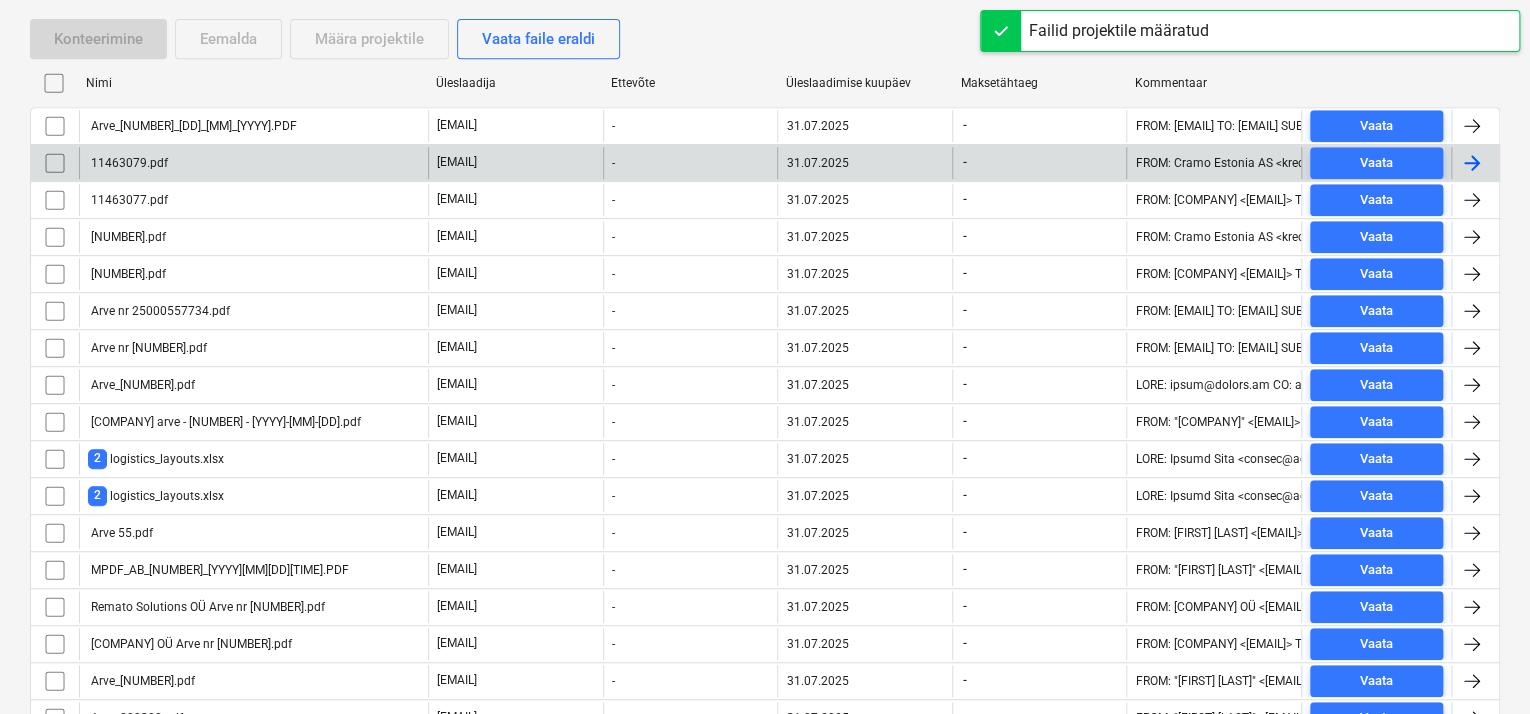 click on "11463079.pdf" at bounding box center [253, 163] 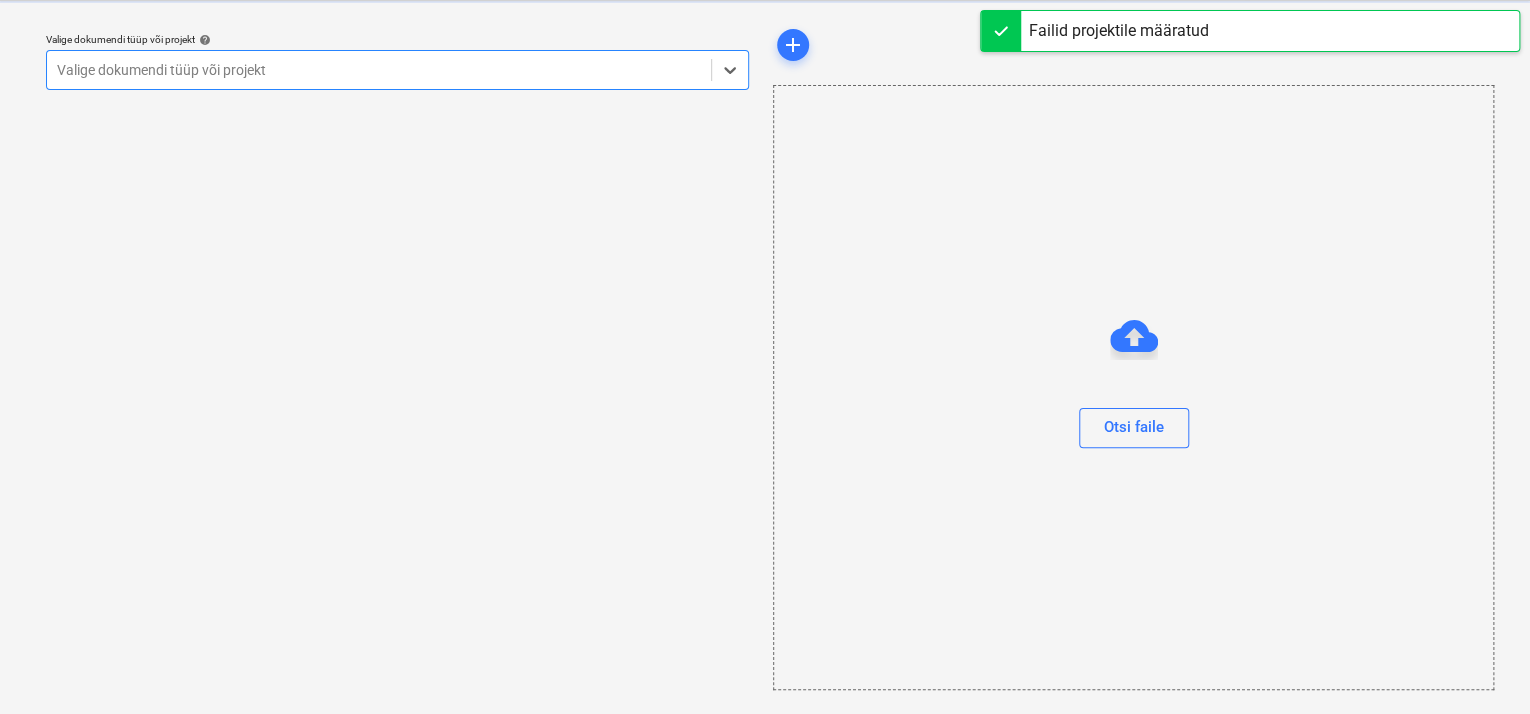 scroll, scrollTop: 49, scrollLeft: 0, axis: vertical 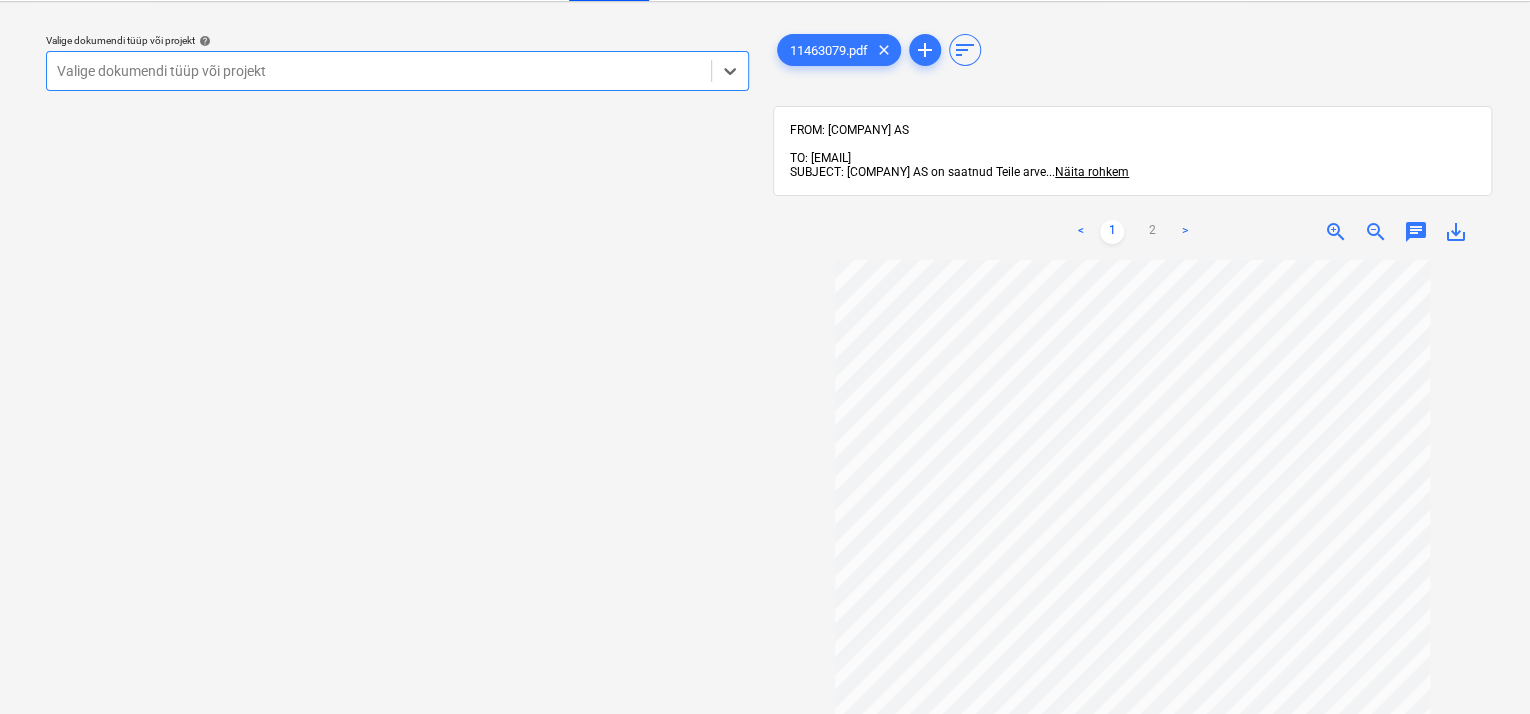 click at bounding box center [379, 71] 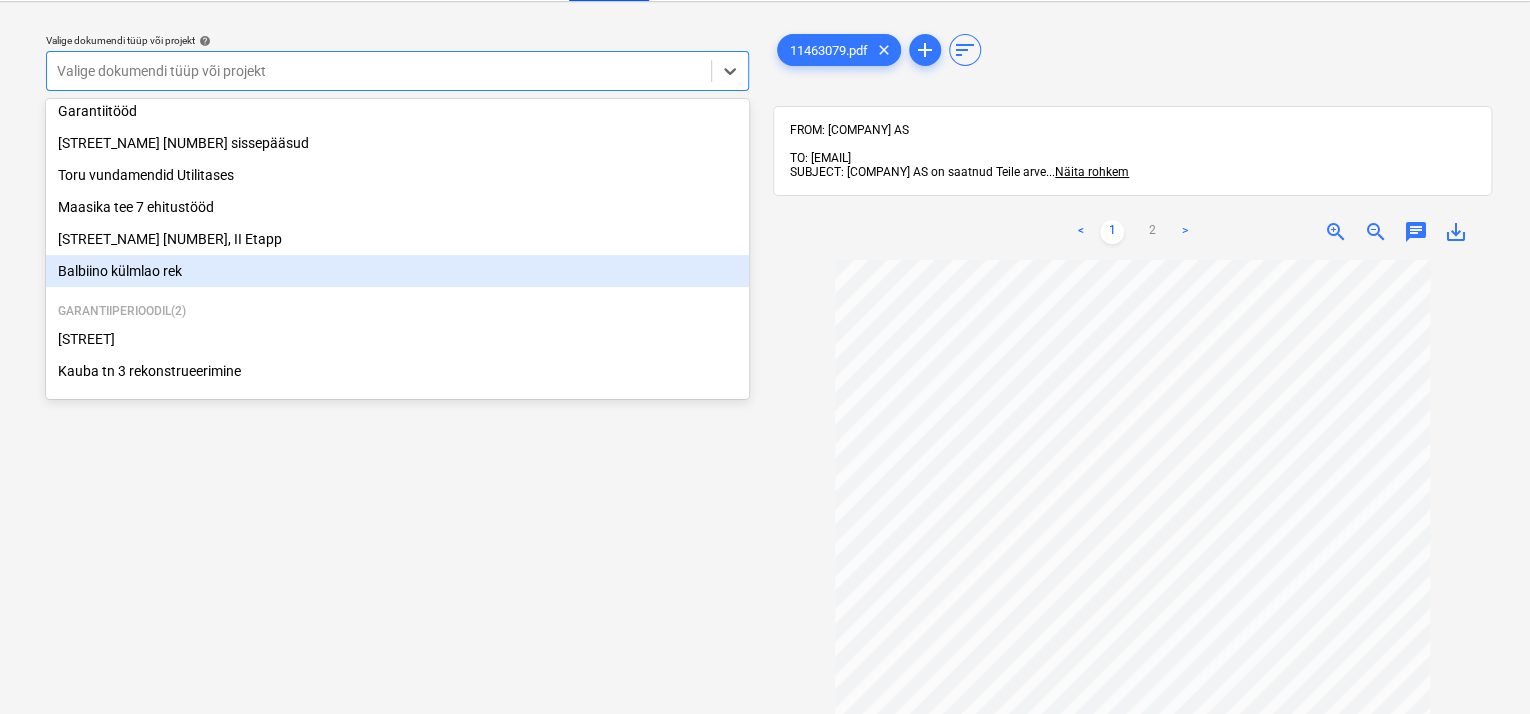 scroll, scrollTop: 269, scrollLeft: 0, axis: vertical 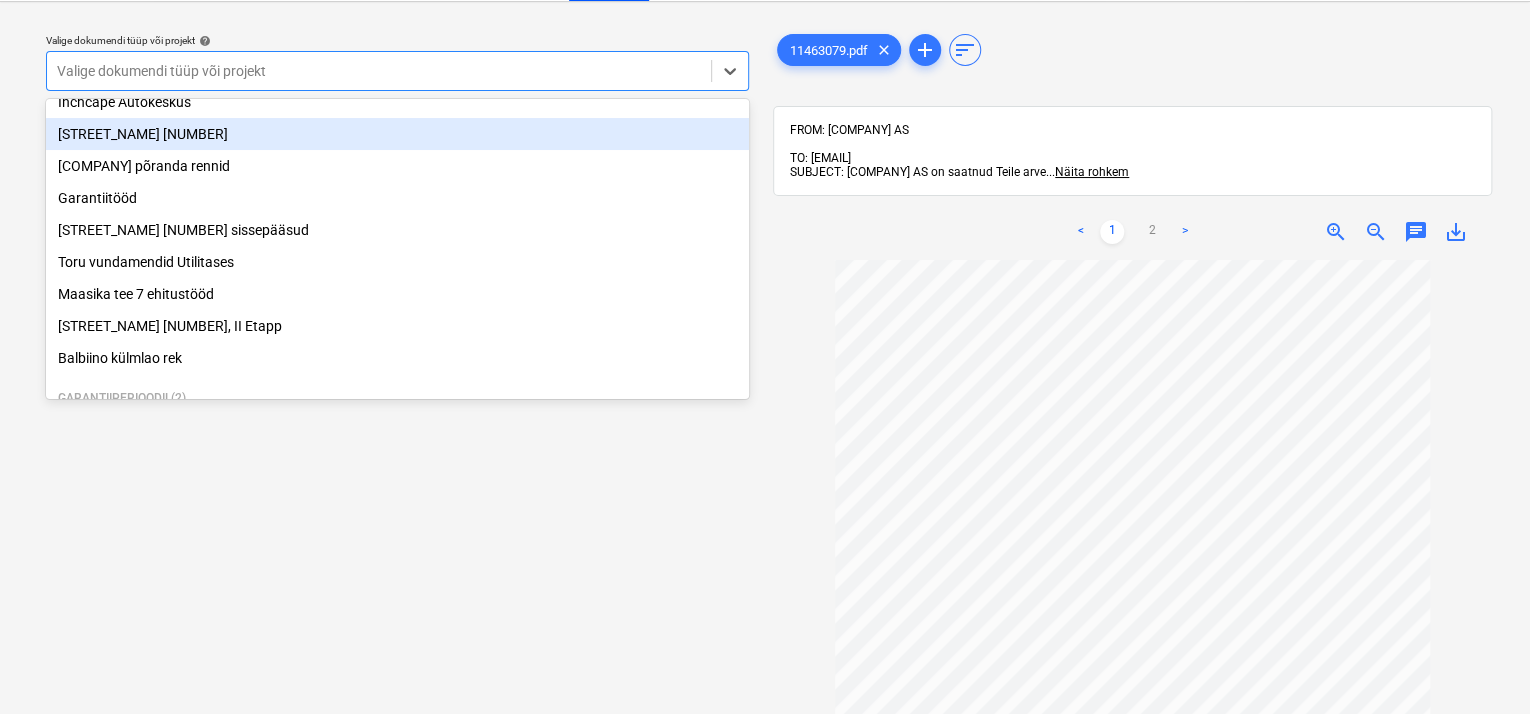 click on "[STREET_NAME] [NUMBER]" at bounding box center [397, 134] 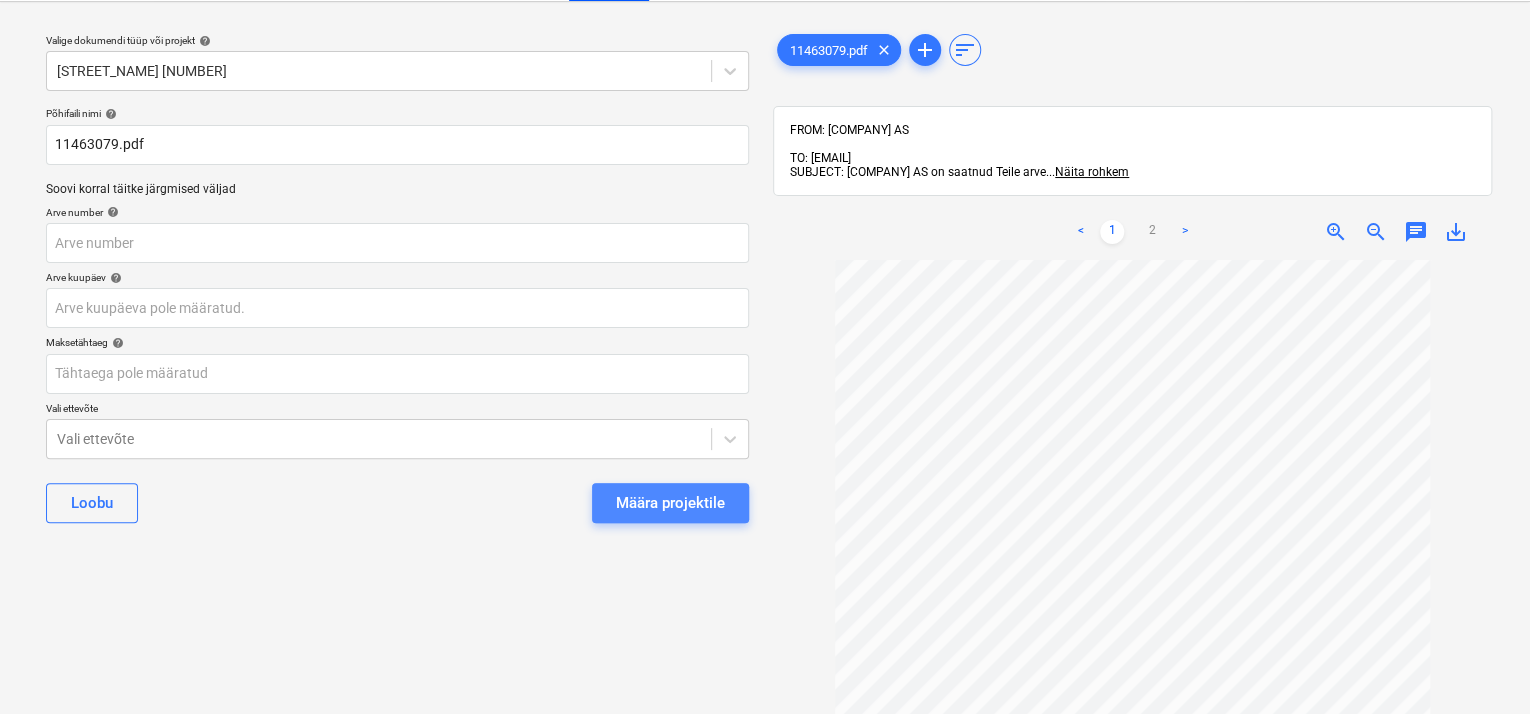 click on "Määra projektile" at bounding box center (670, 503) 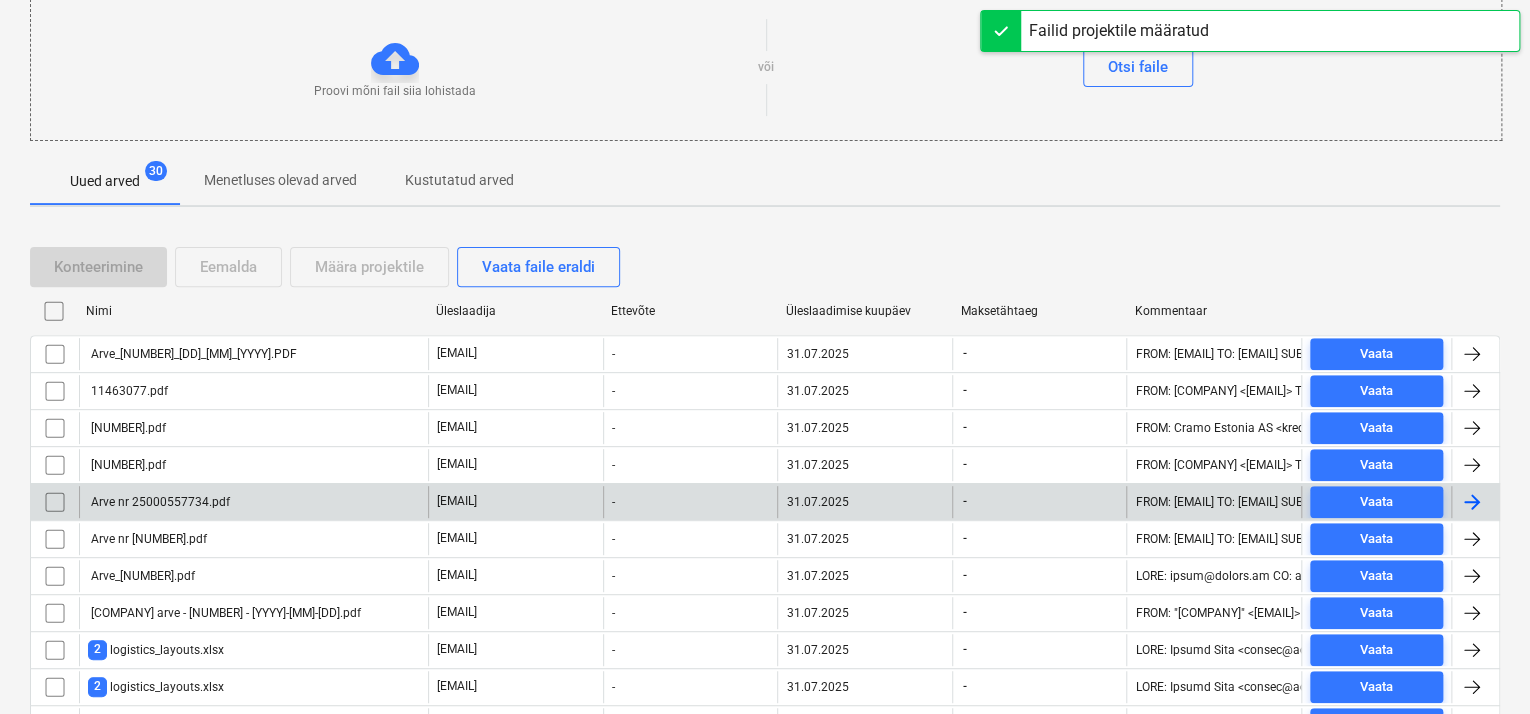 scroll, scrollTop: 349, scrollLeft: 0, axis: vertical 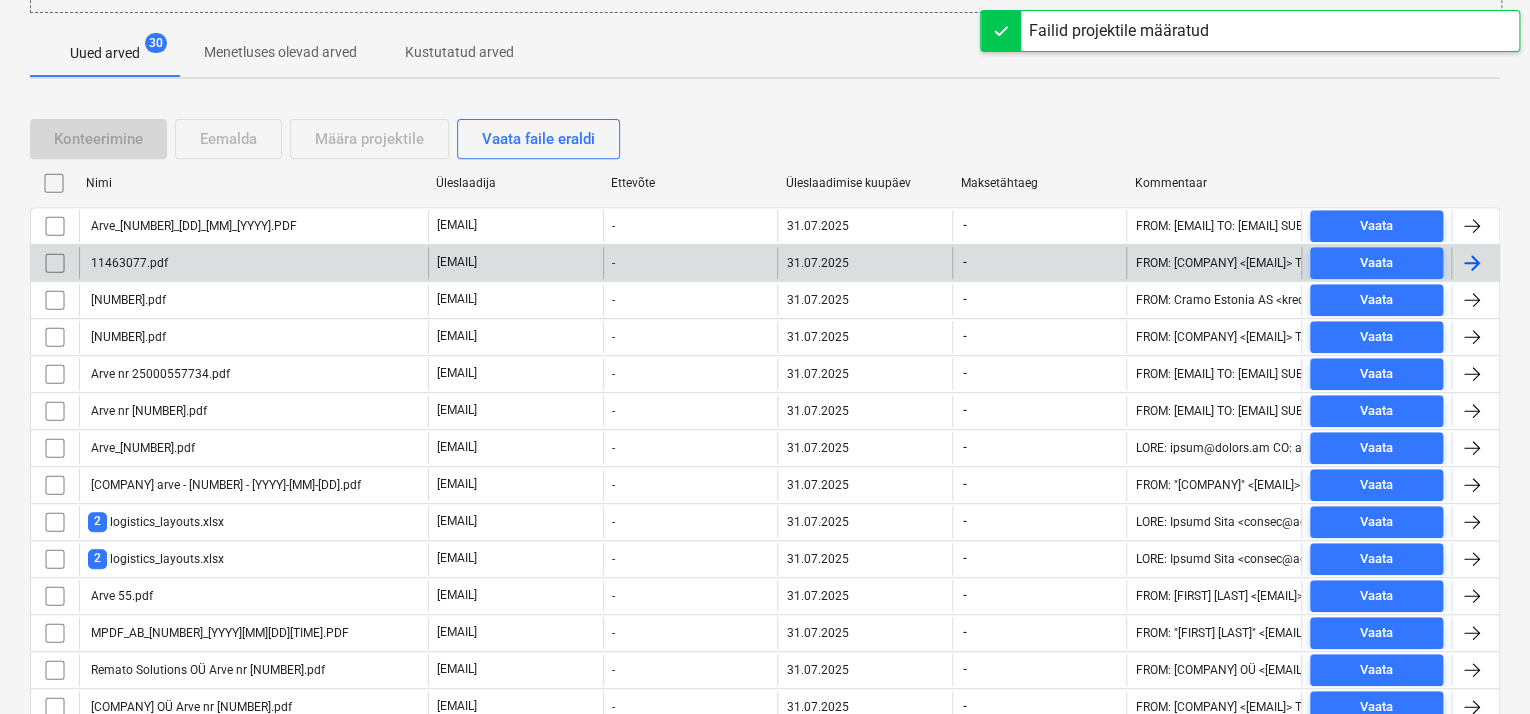 click on "11463077.pdf" at bounding box center (253, 263) 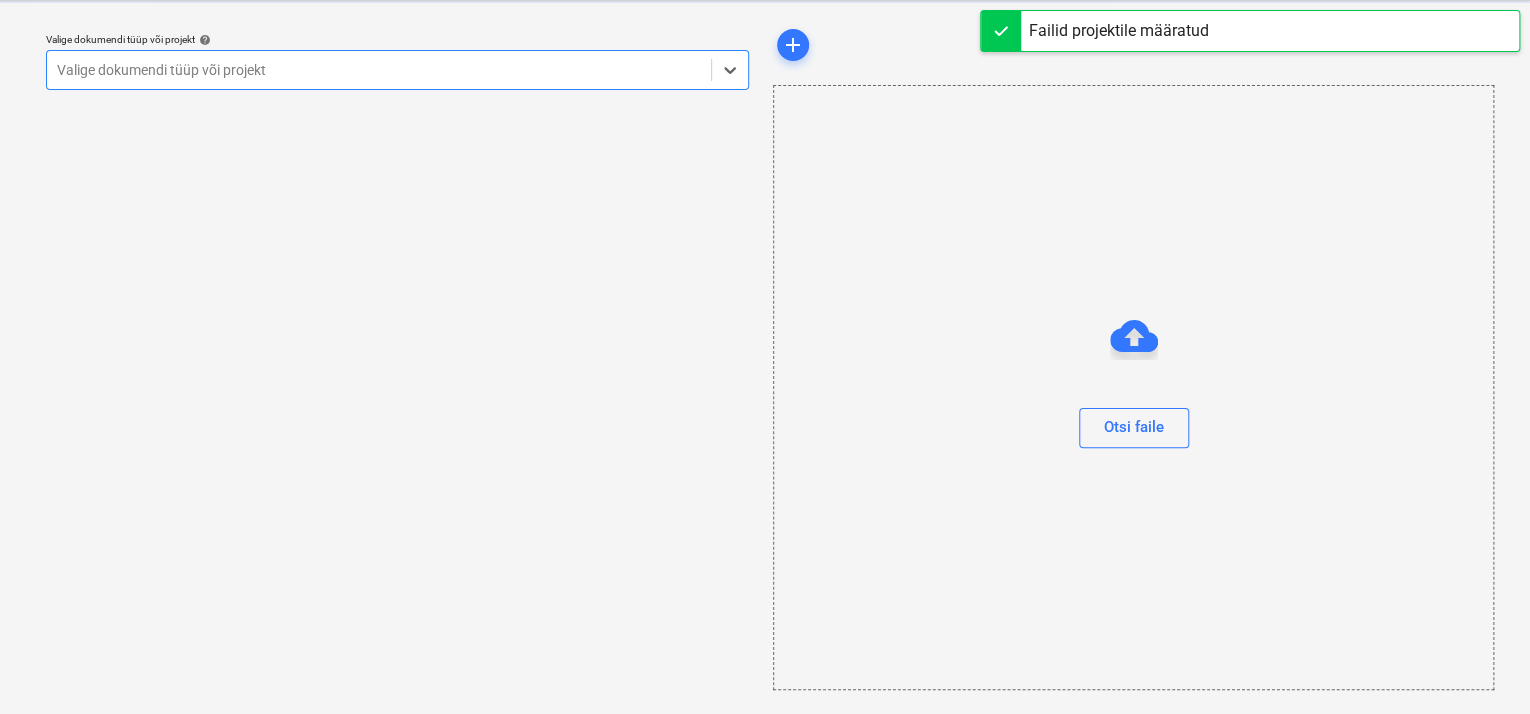 scroll, scrollTop: 49, scrollLeft: 0, axis: vertical 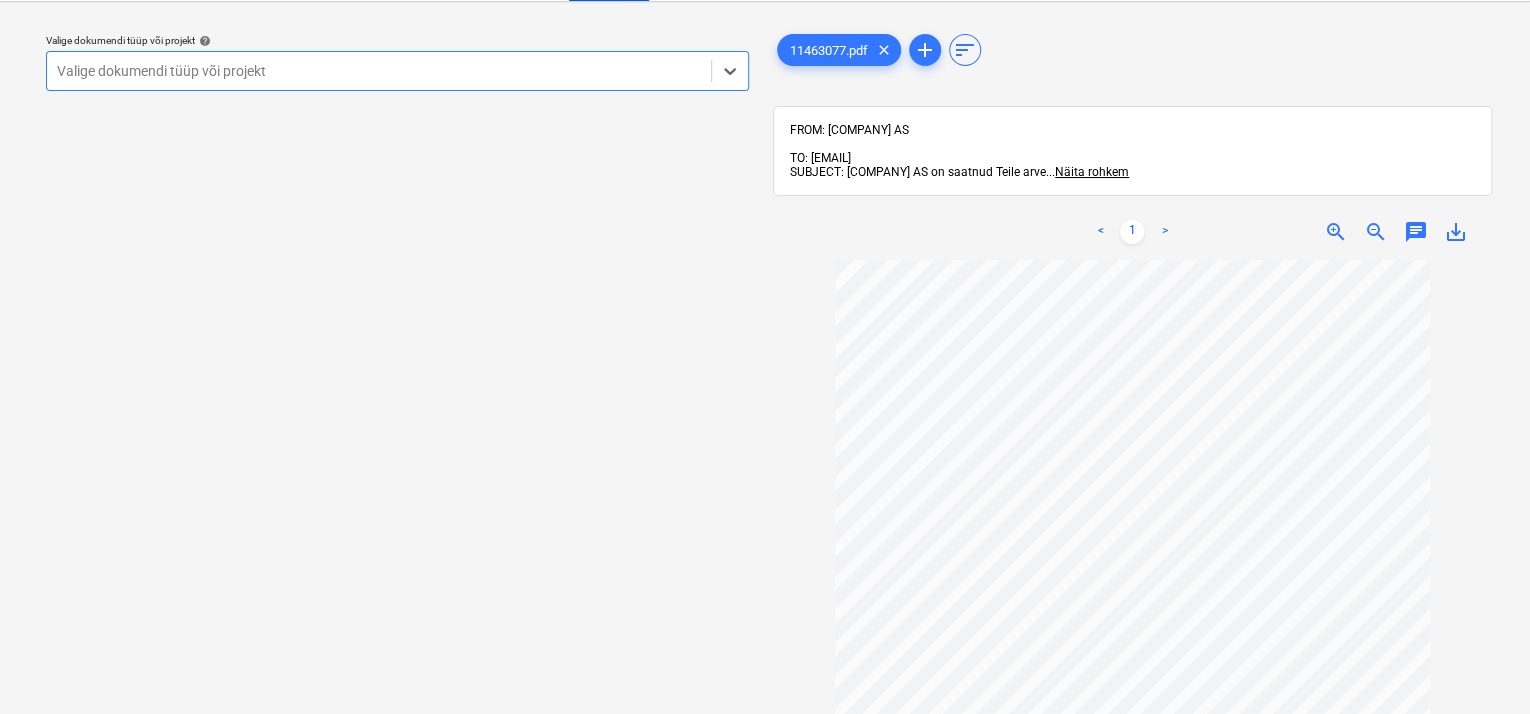 click at bounding box center (379, 71) 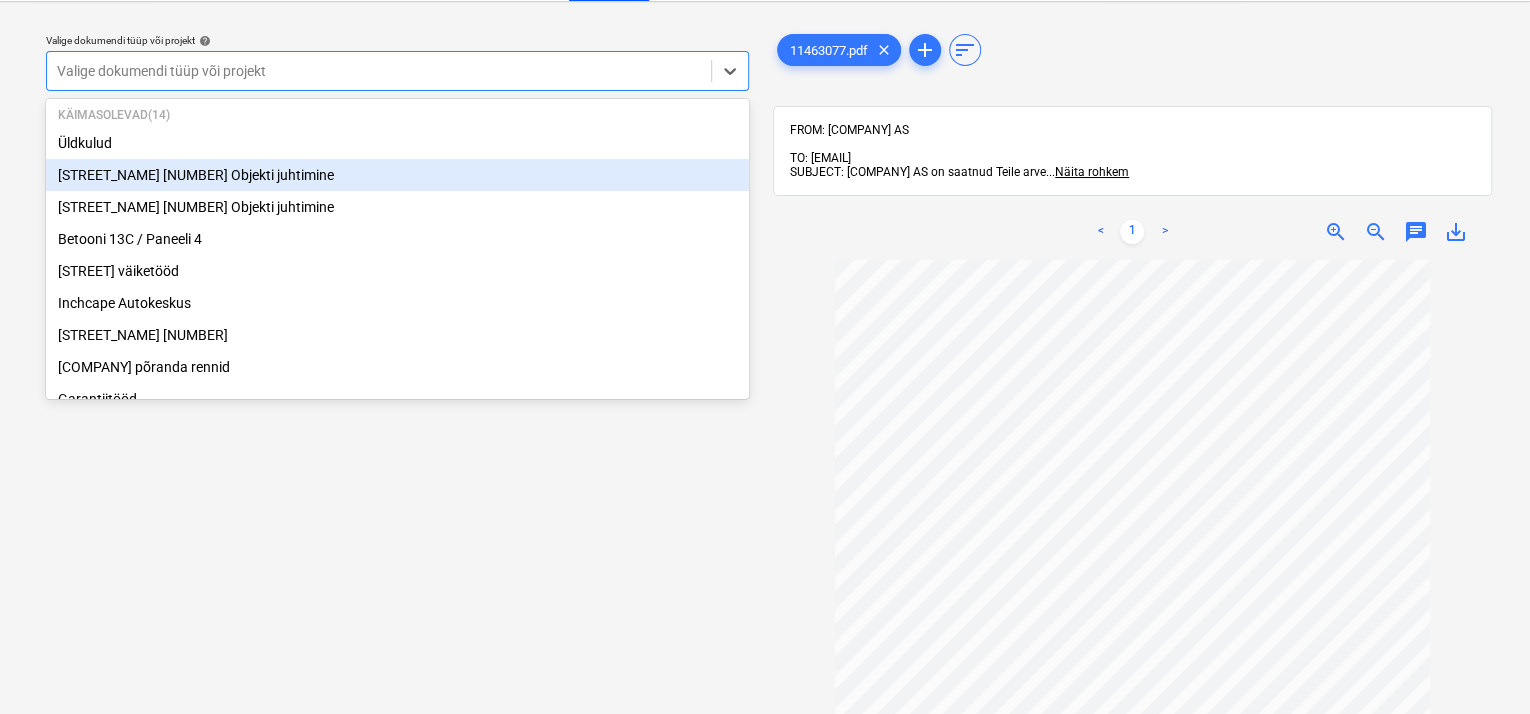 scroll, scrollTop: 100, scrollLeft: 0, axis: vertical 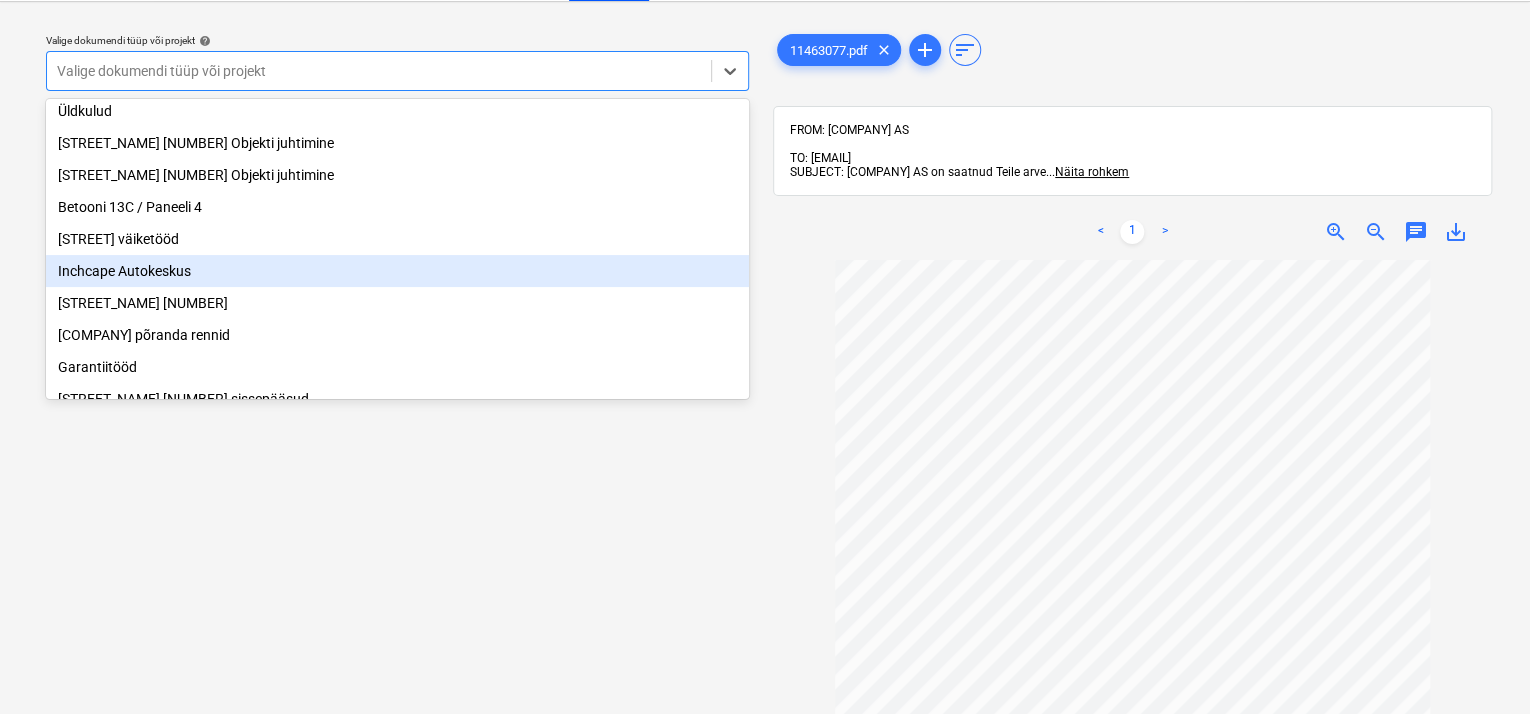 click on "Inchcape Autokeskus" at bounding box center [397, 271] 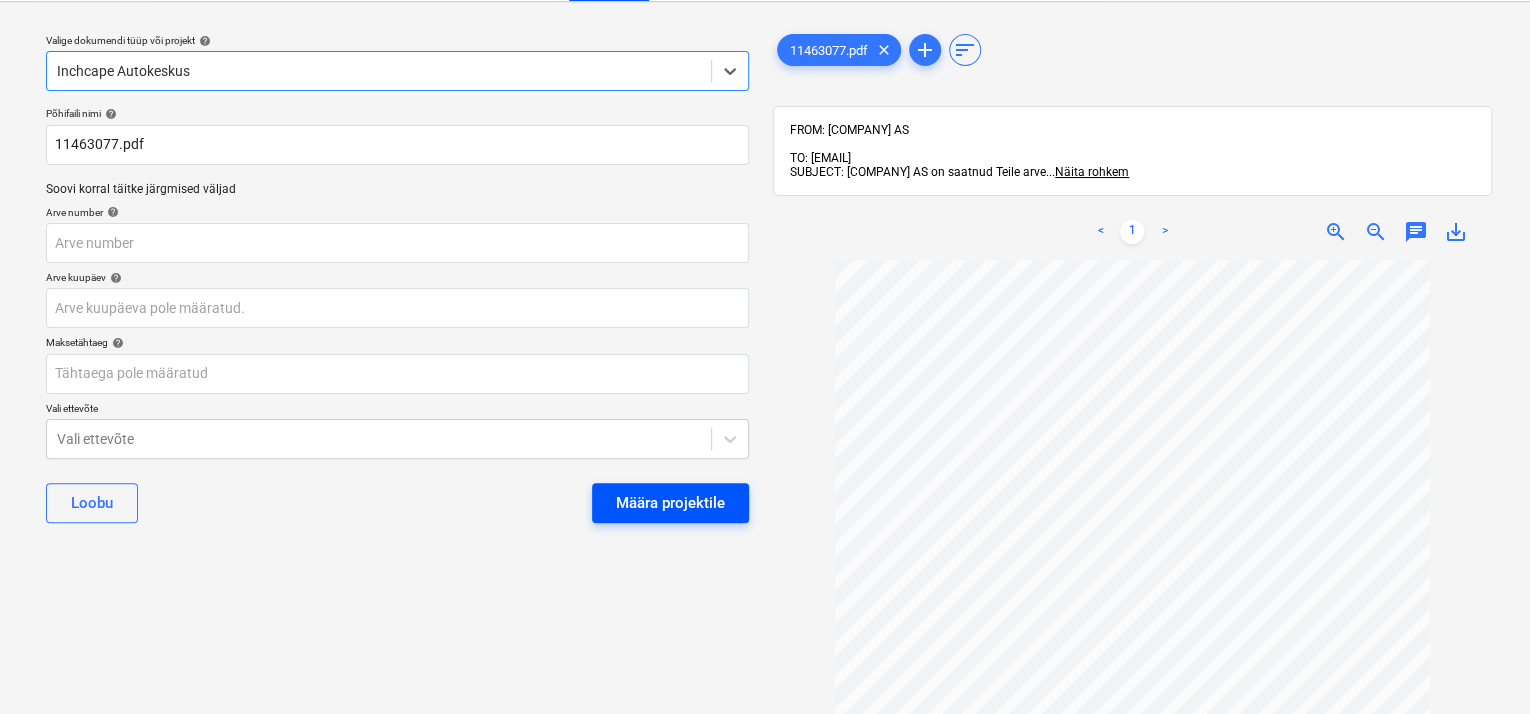 click on "Määra projektile" at bounding box center [670, 503] 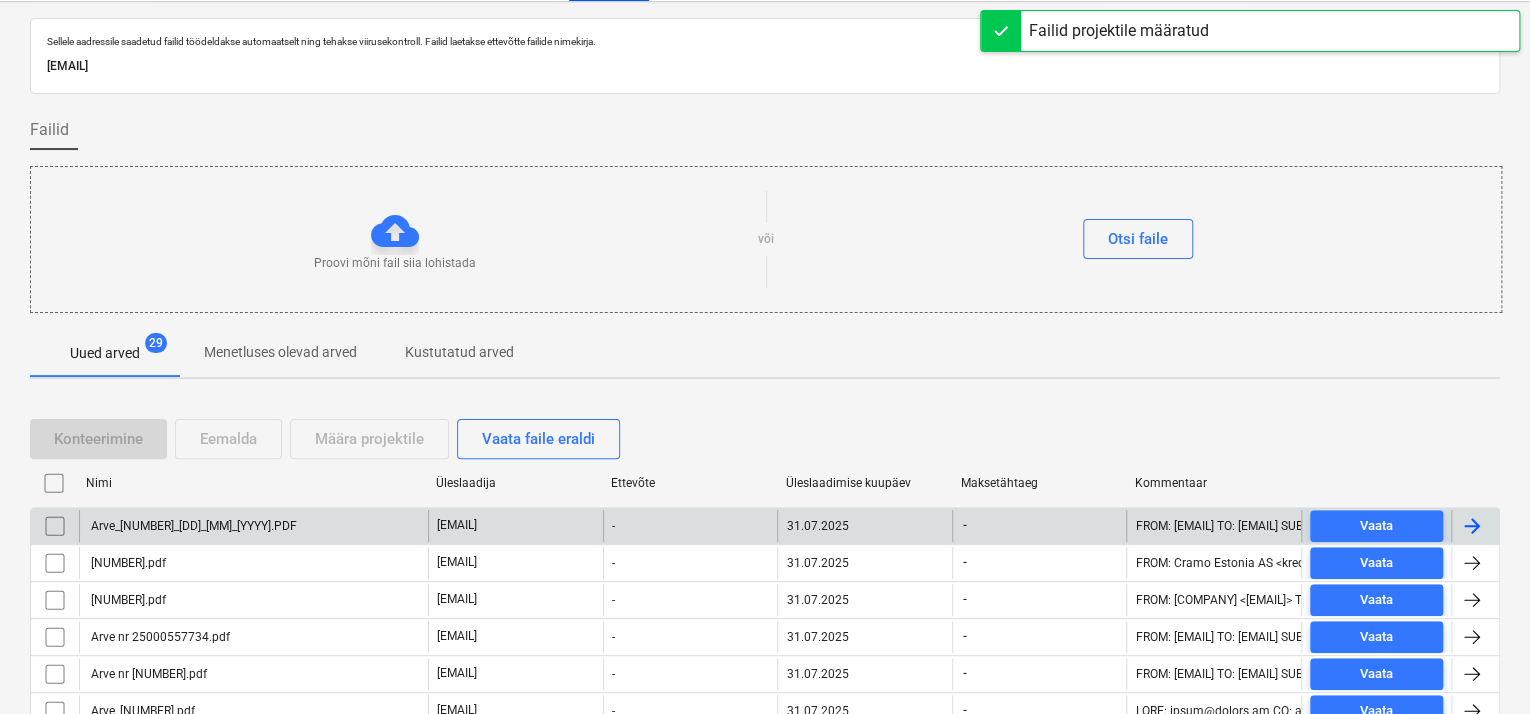 scroll, scrollTop: 349, scrollLeft: 0, axis: vertical 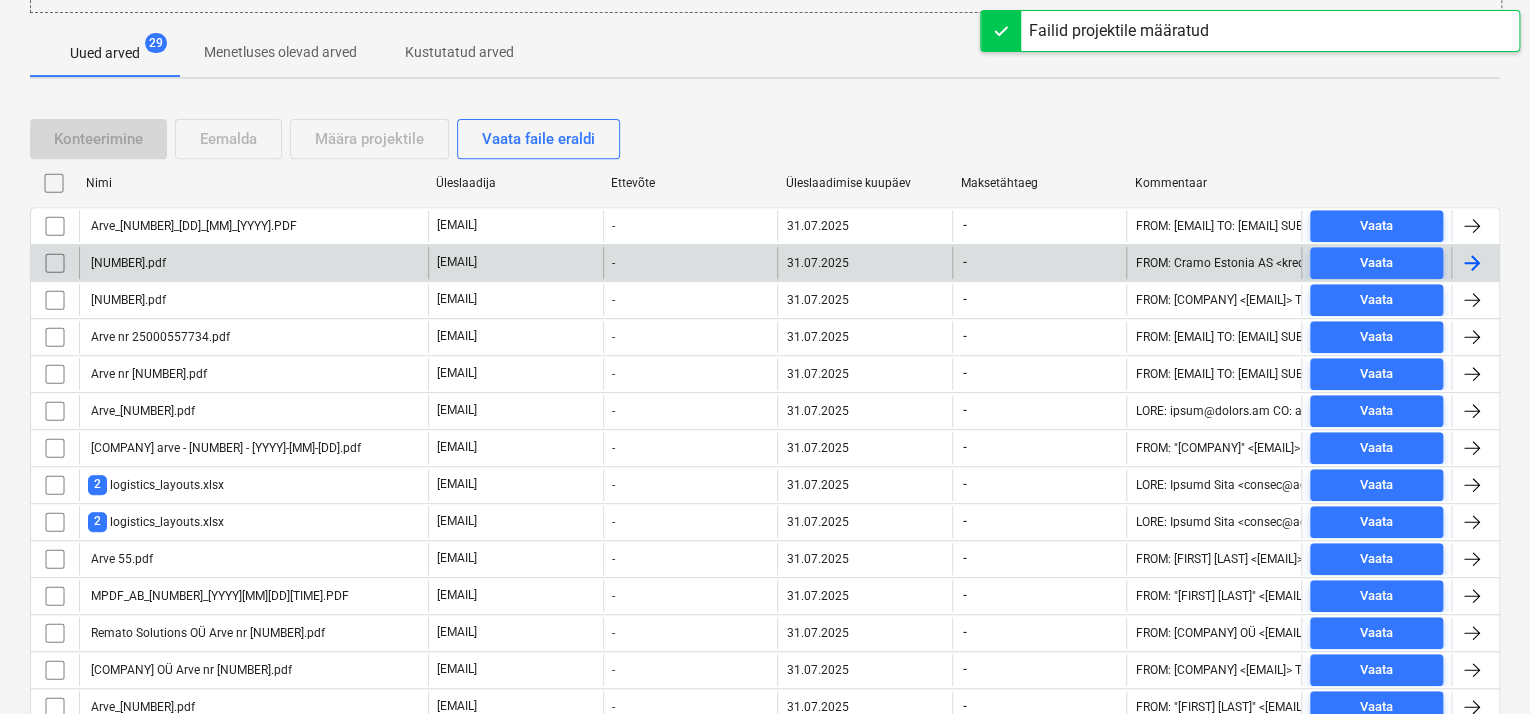 click on "[NUMBER].pdf" at bounding box center [253, 263] 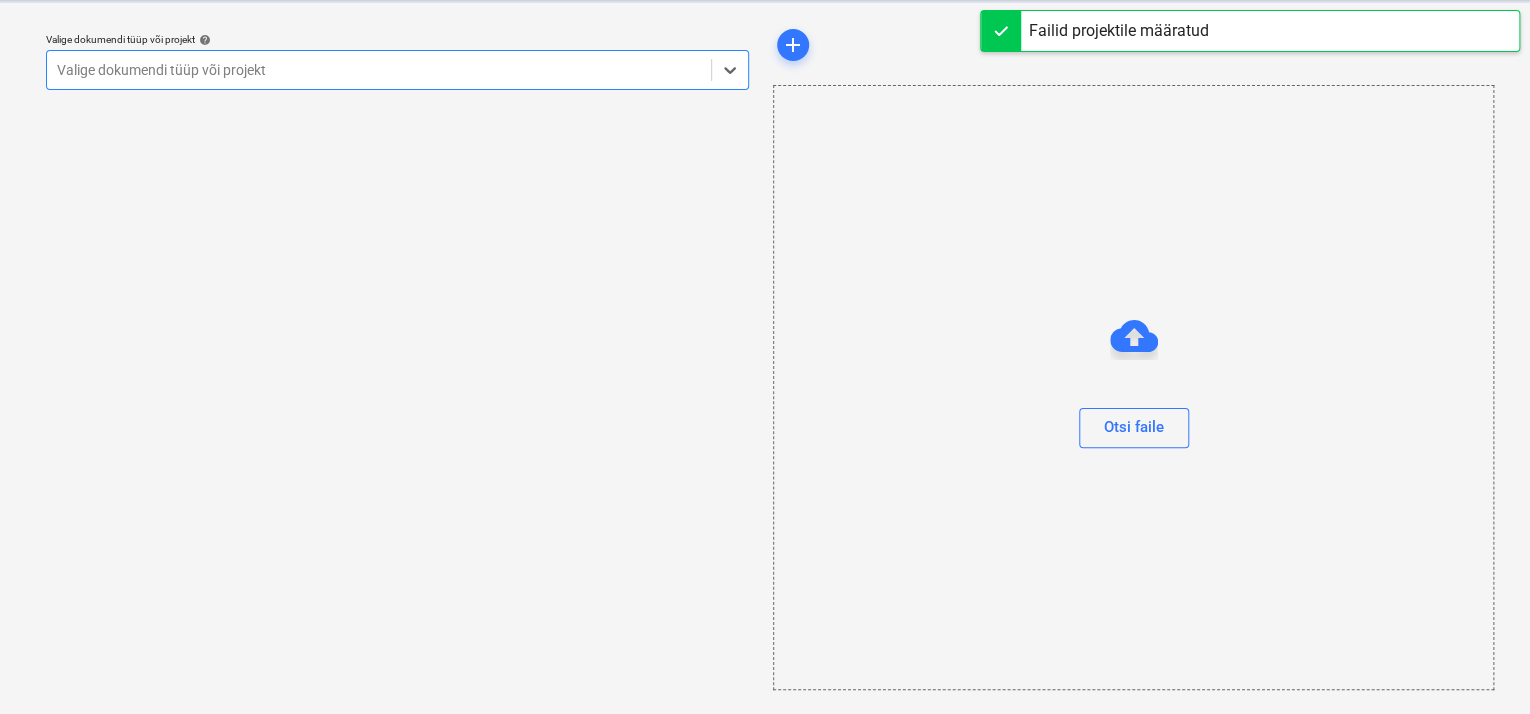 scroll, scrollTop: 49, scrollLeft: 0, axis: vertical 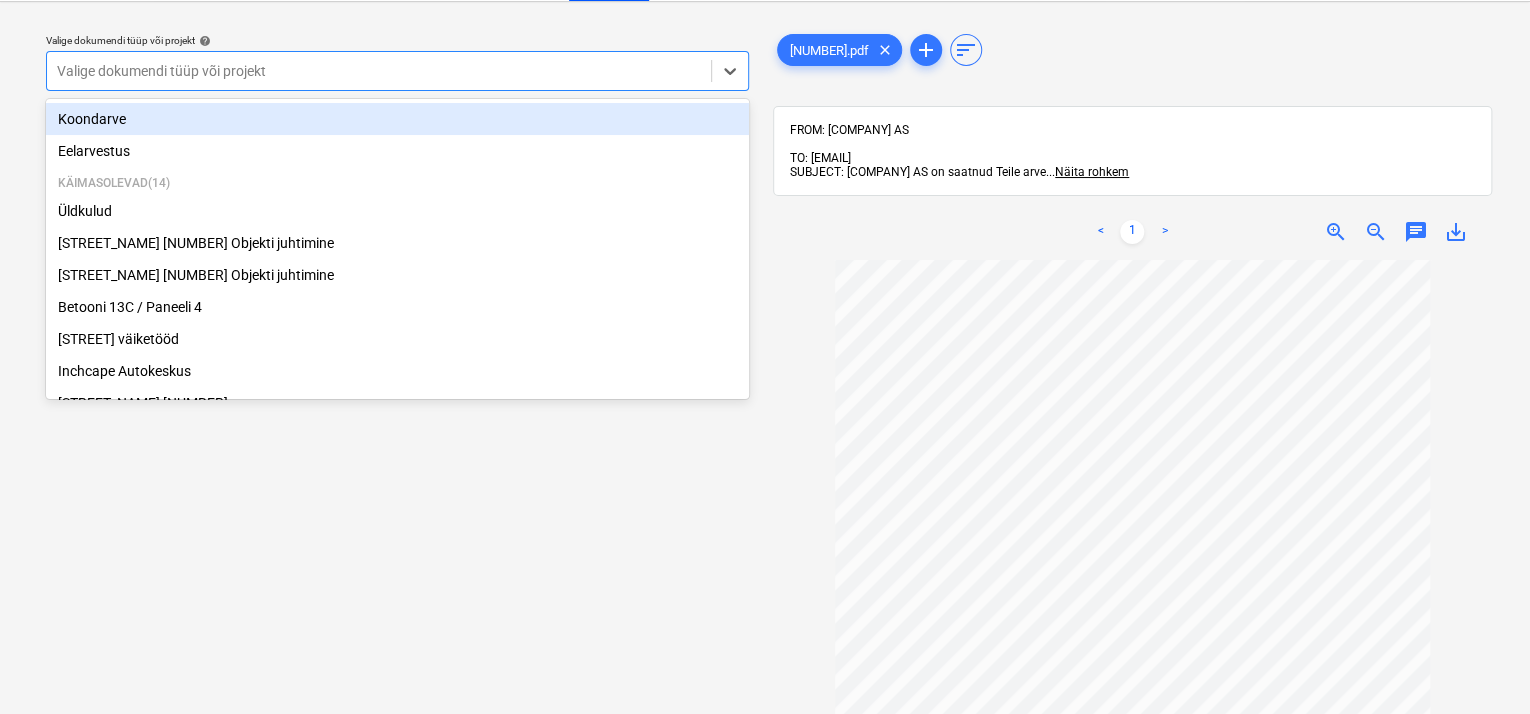 drag, startPoint x: 389, startPoint y: 67, endPoint x: 214, endPoint y: 159, distance: 197.70938 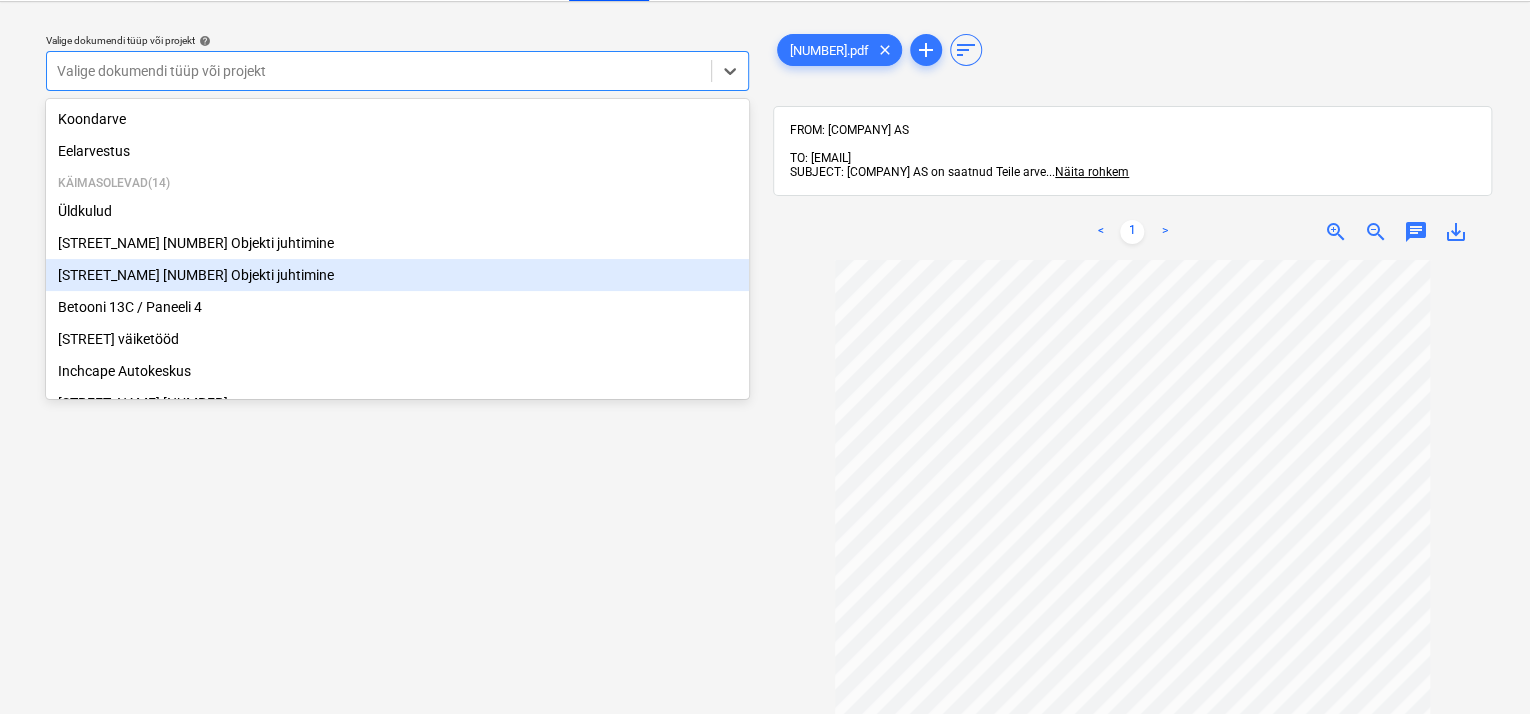 scroll, scrollTop: 369, scrollLeft: 0, axis: vertical 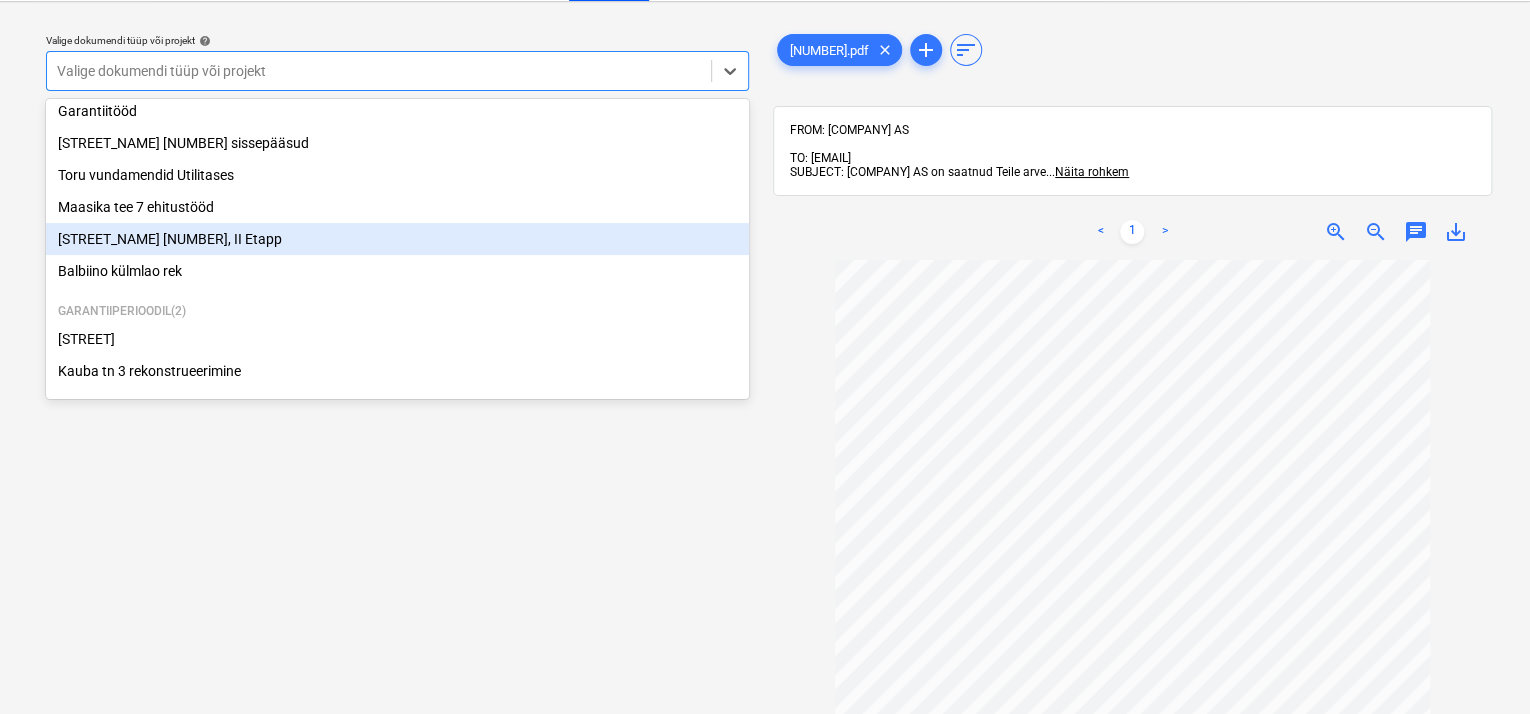 click on "[STREET_NAME] [NUMBER], II Etapp" at bounding box center [397, 239] 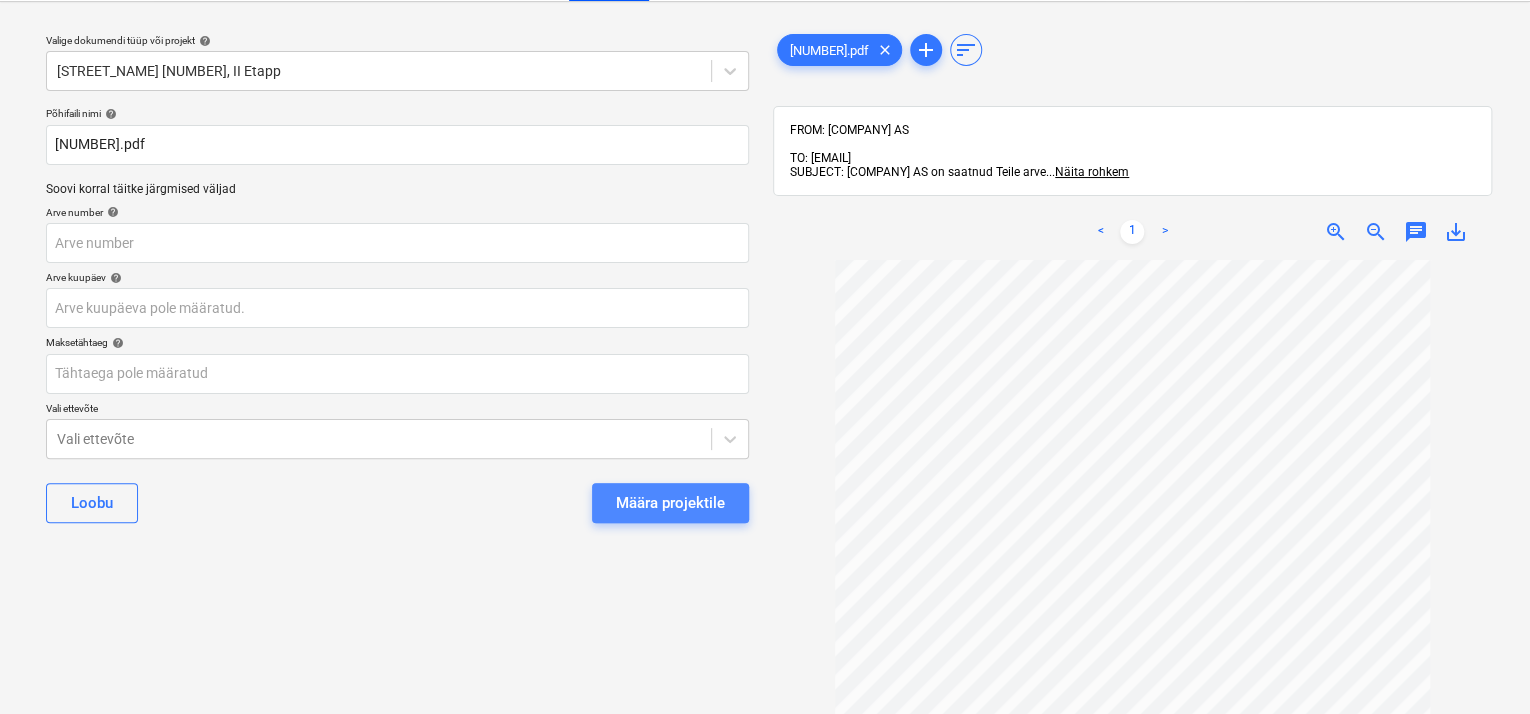 click on "Määra projektile" at bounding box center [670, 503] 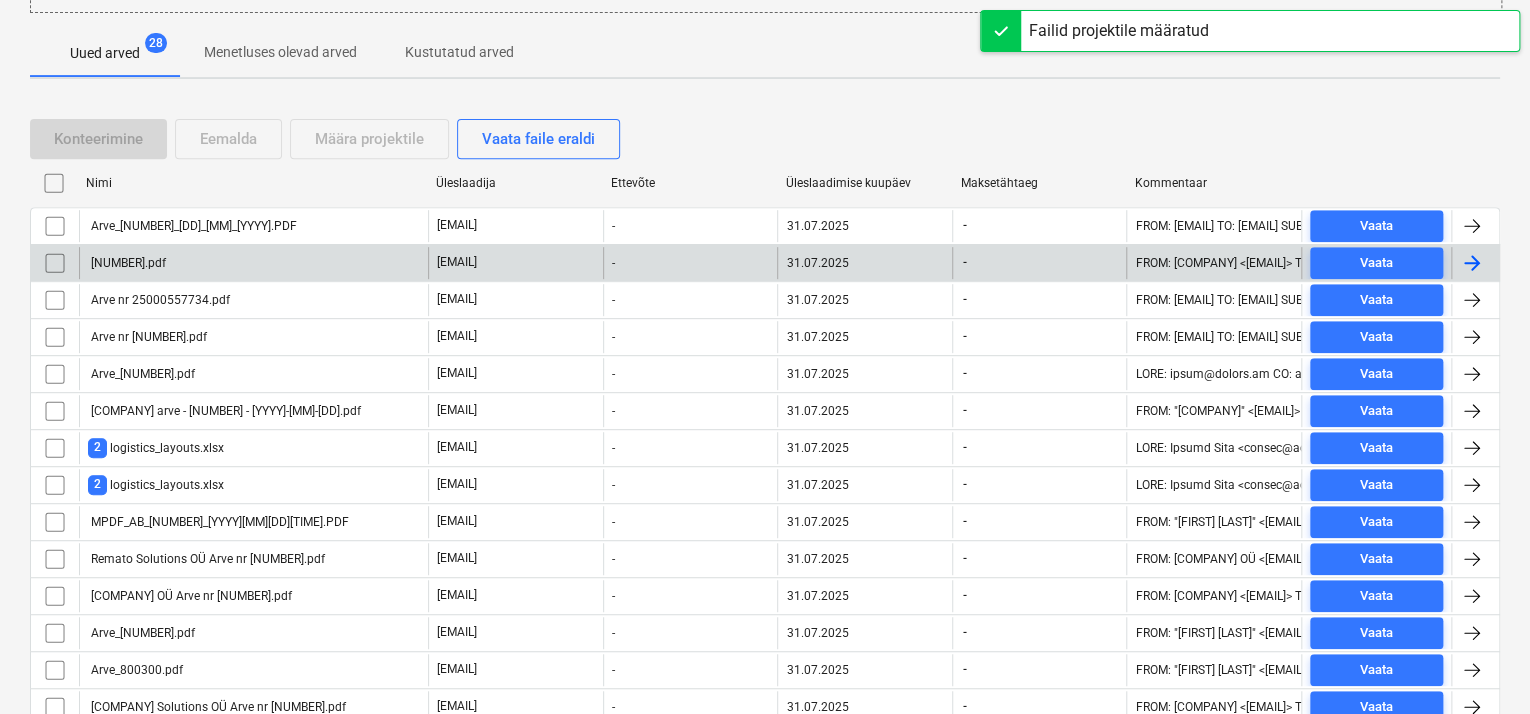click on "[NUMBER].pdf" at bounding box center (253, 263) 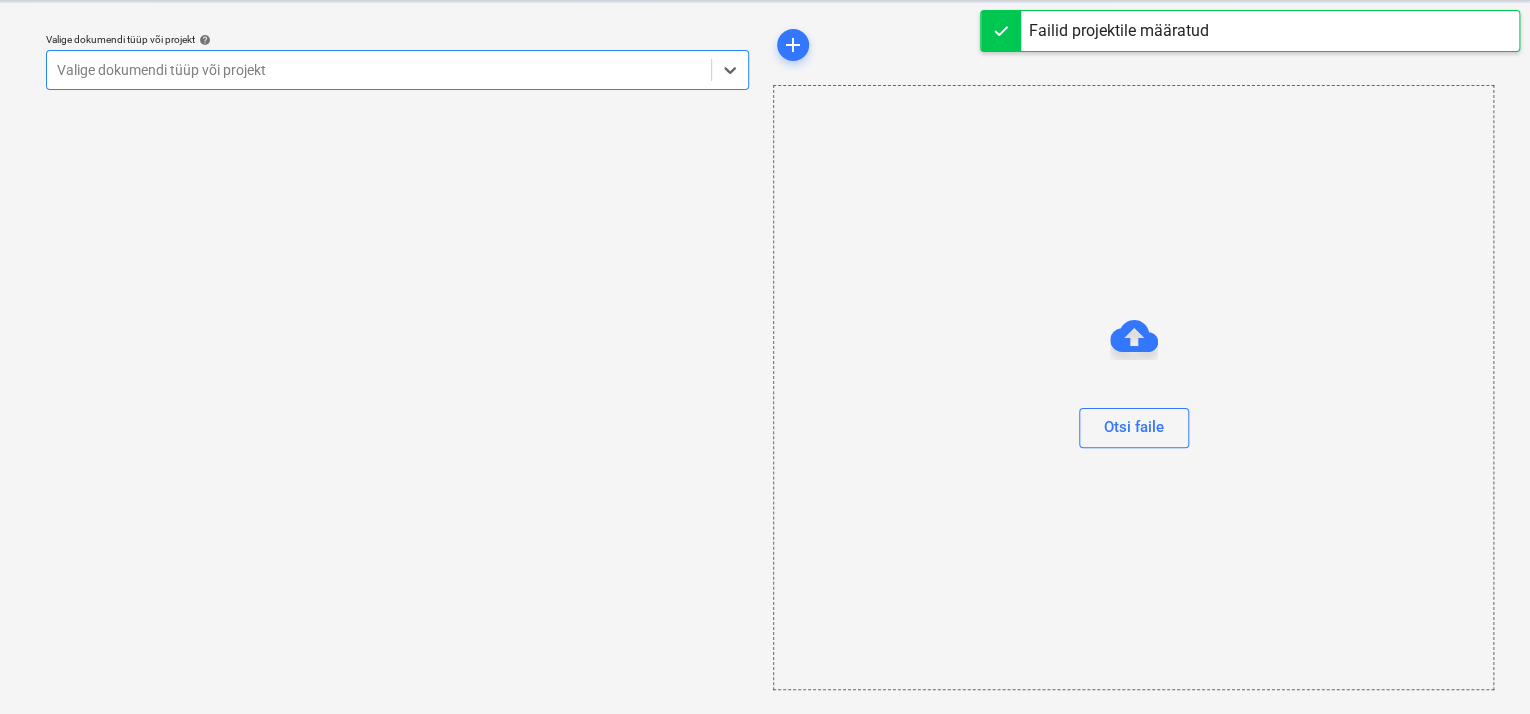 scroll, scrollTop: 49, scrollLeft: 0, axis: vertical 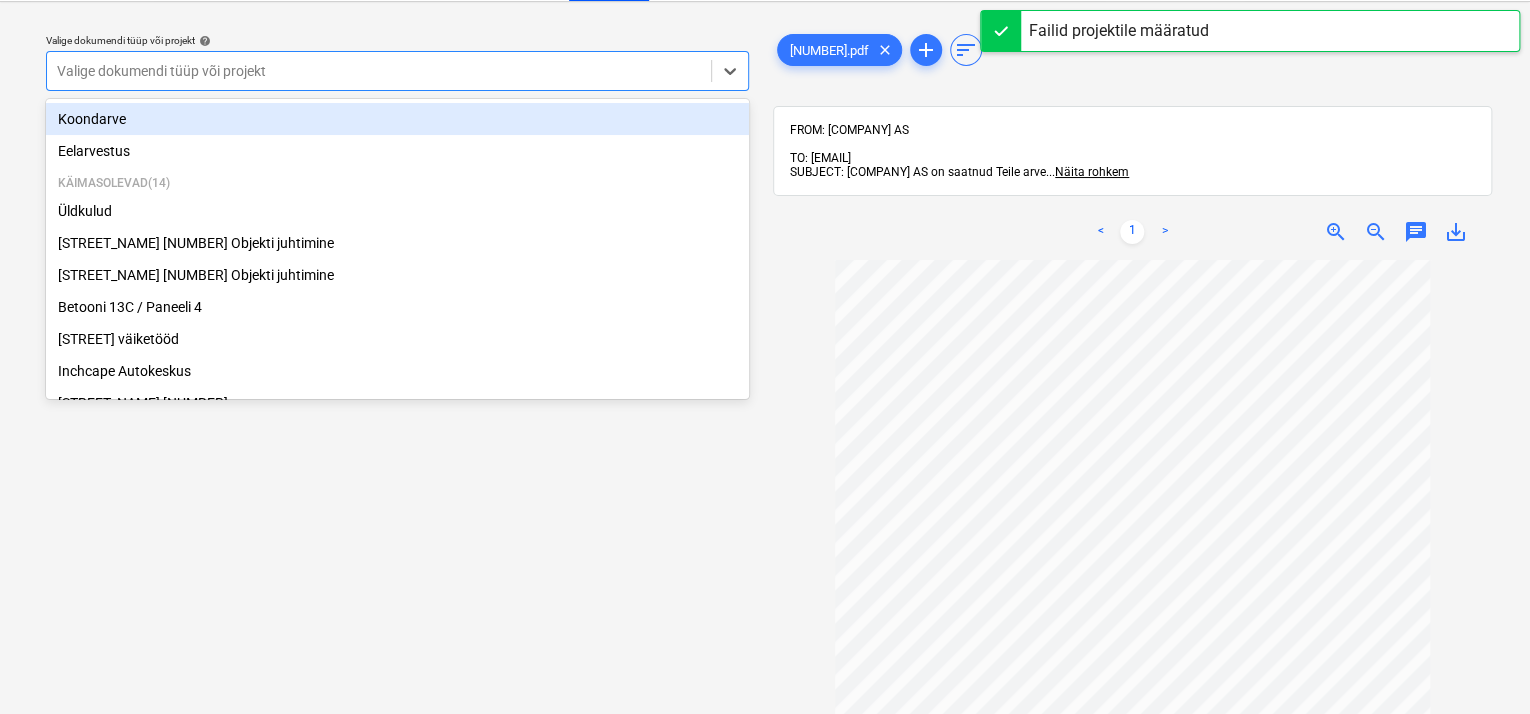 click at bounding box center [379, 71] 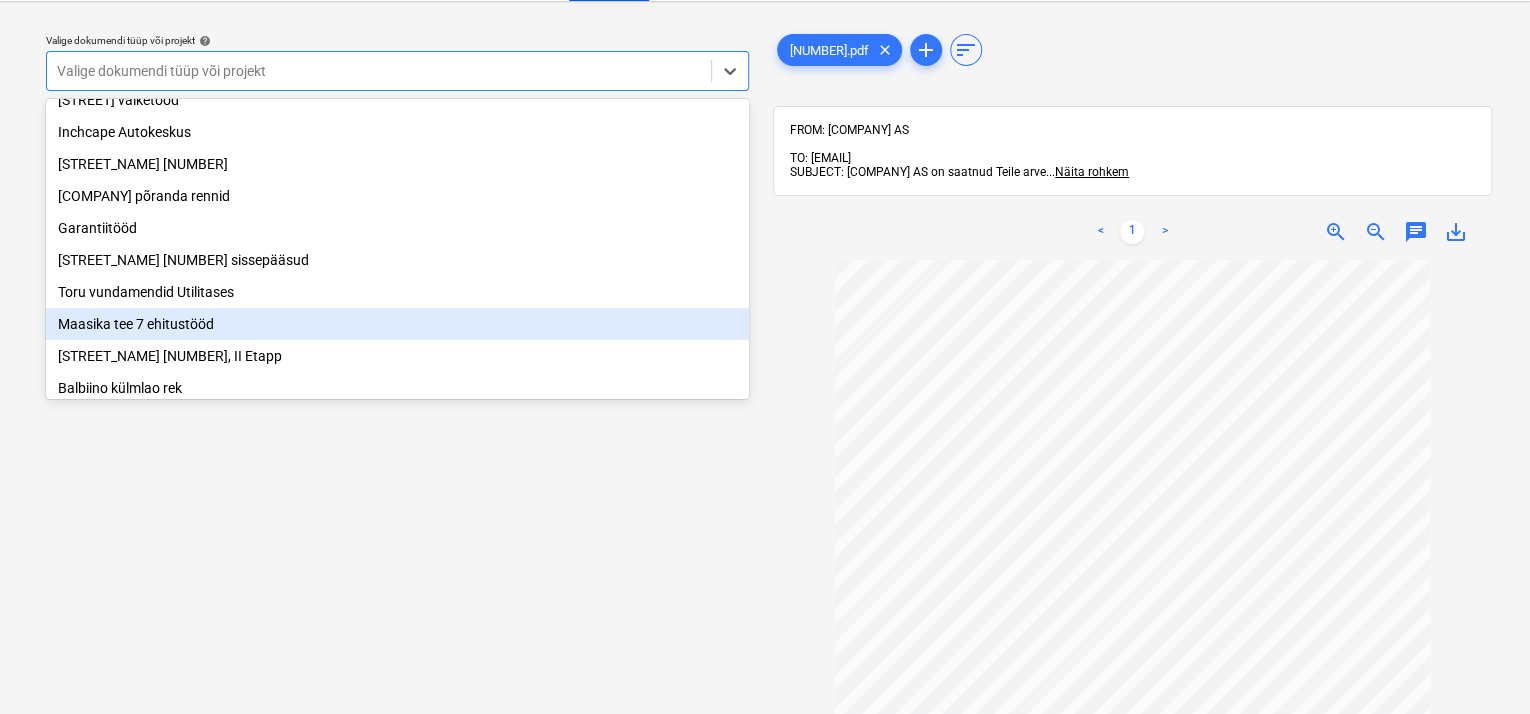 scroll, scrollTop: 200, scrollLeft: 0, axis: vertical 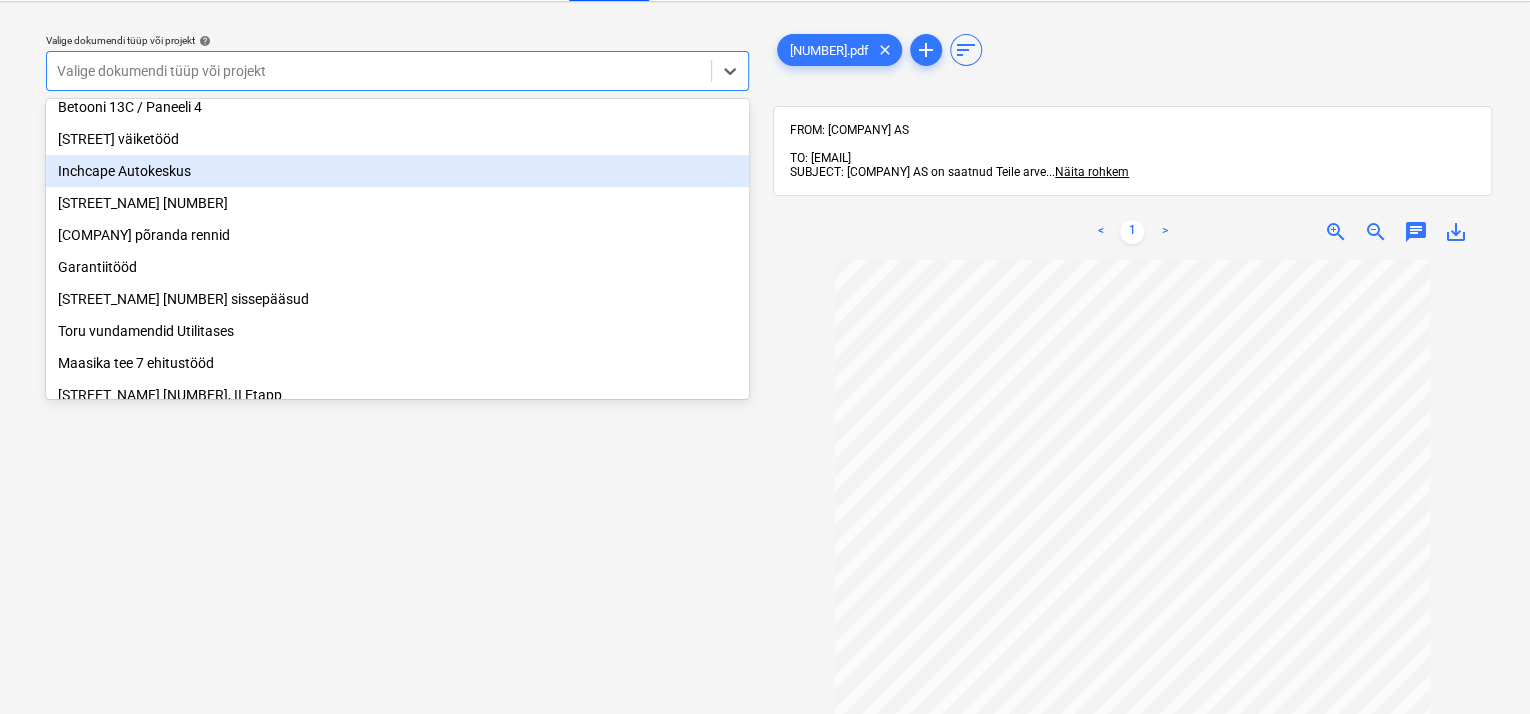 click on "Inchcape Autokeskus" at bounding box center (397, 171) 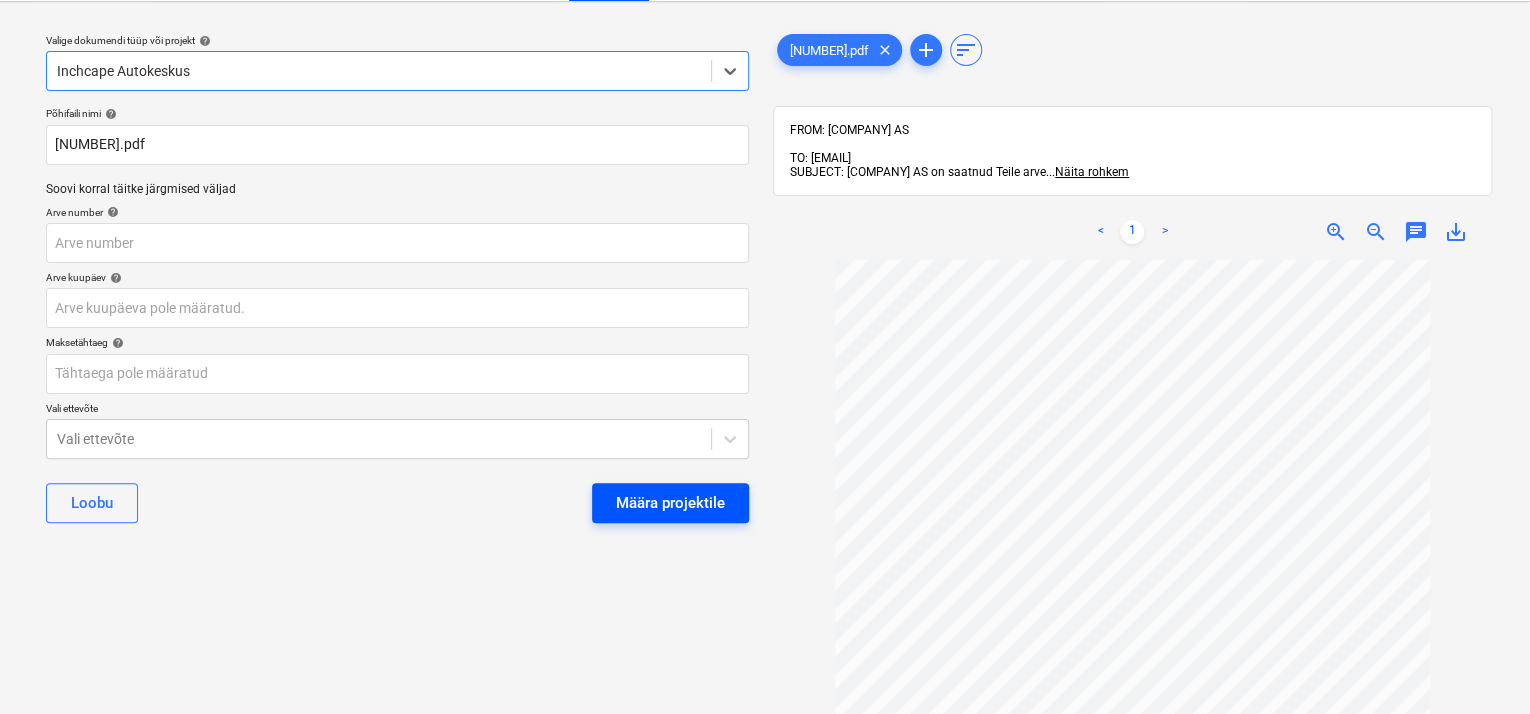 click on "Määra projektile" at bounding box center (670, 503) 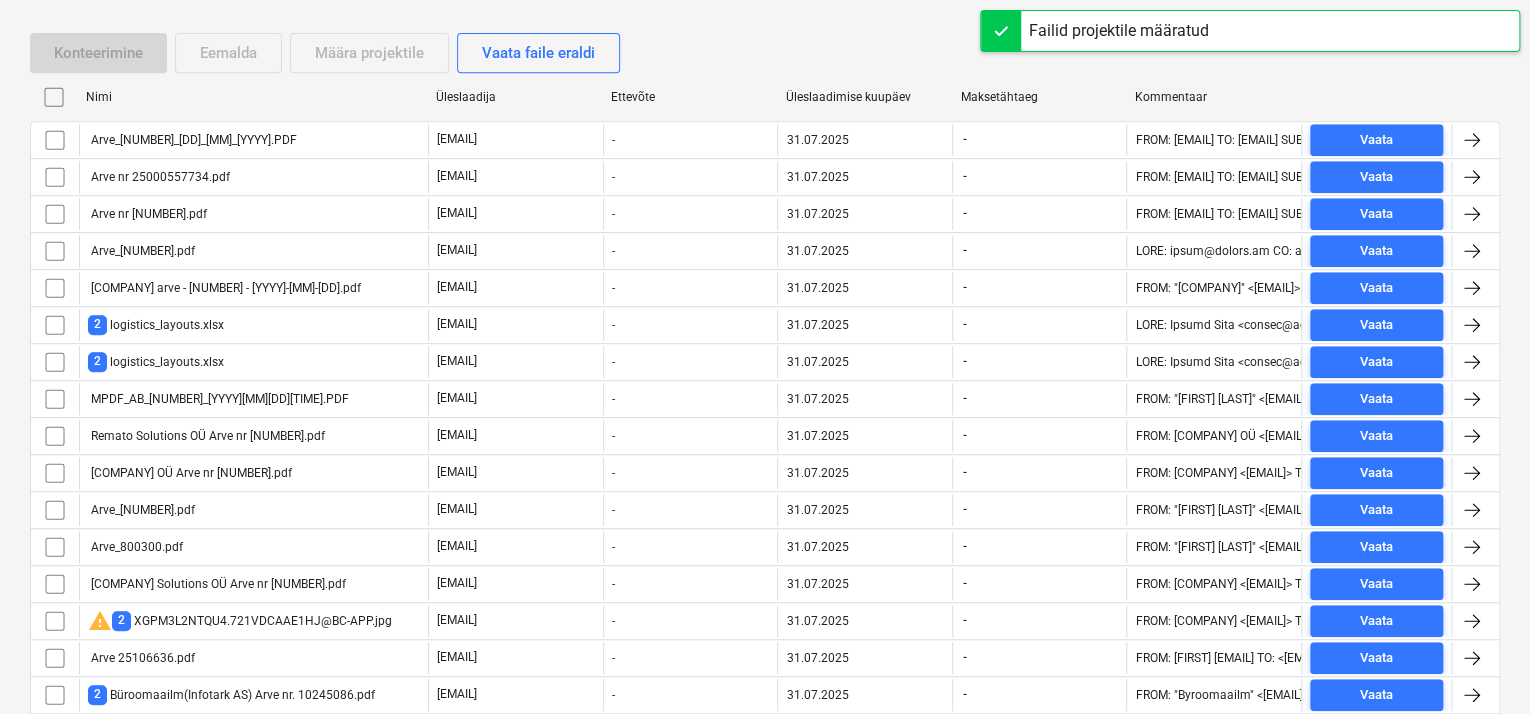 scroll, scrollTop: 249, scrollLeft: 0, axis: vertical 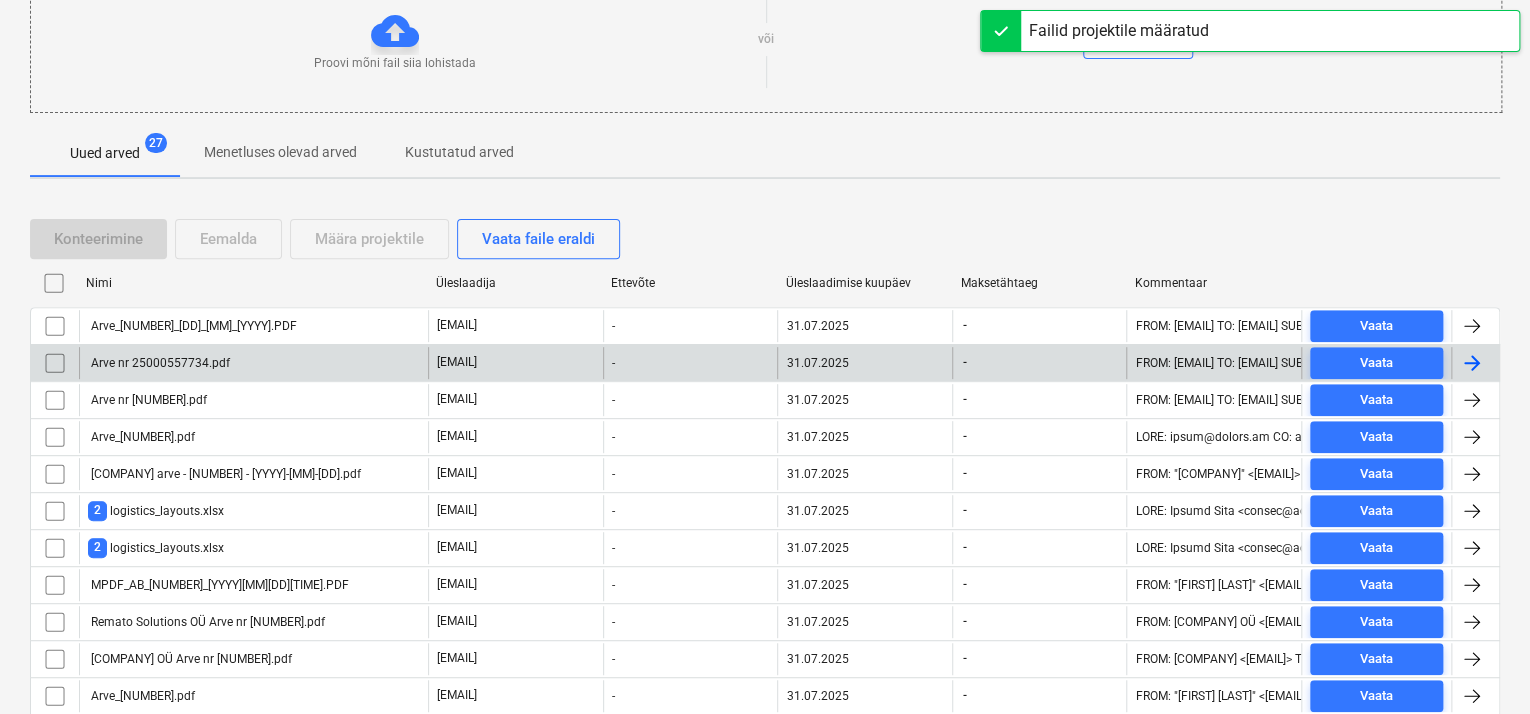 click on "Arve nr 25000557734.pdf" at bounding box center [159, 363] 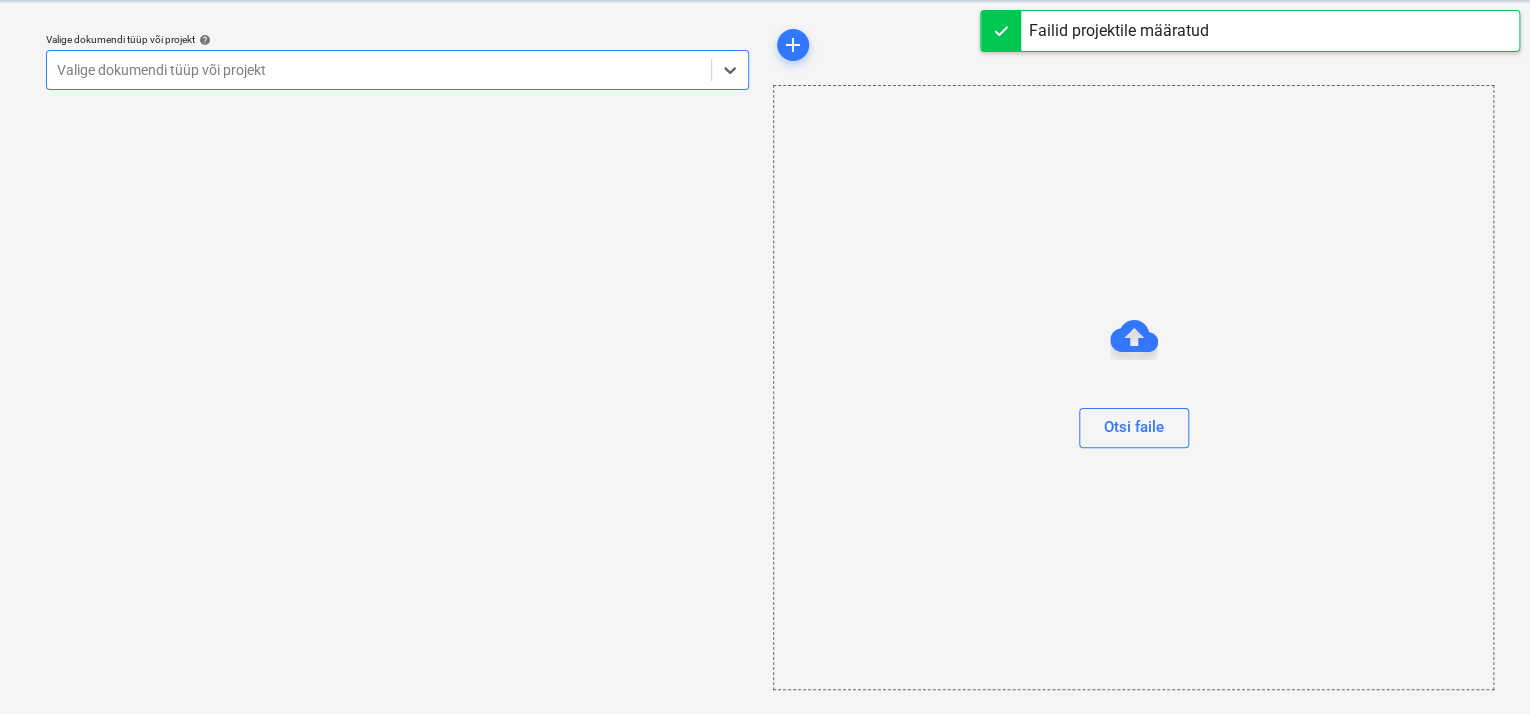 scroll, scrollTop: 49, scrollLeft: 0, axis: vertical 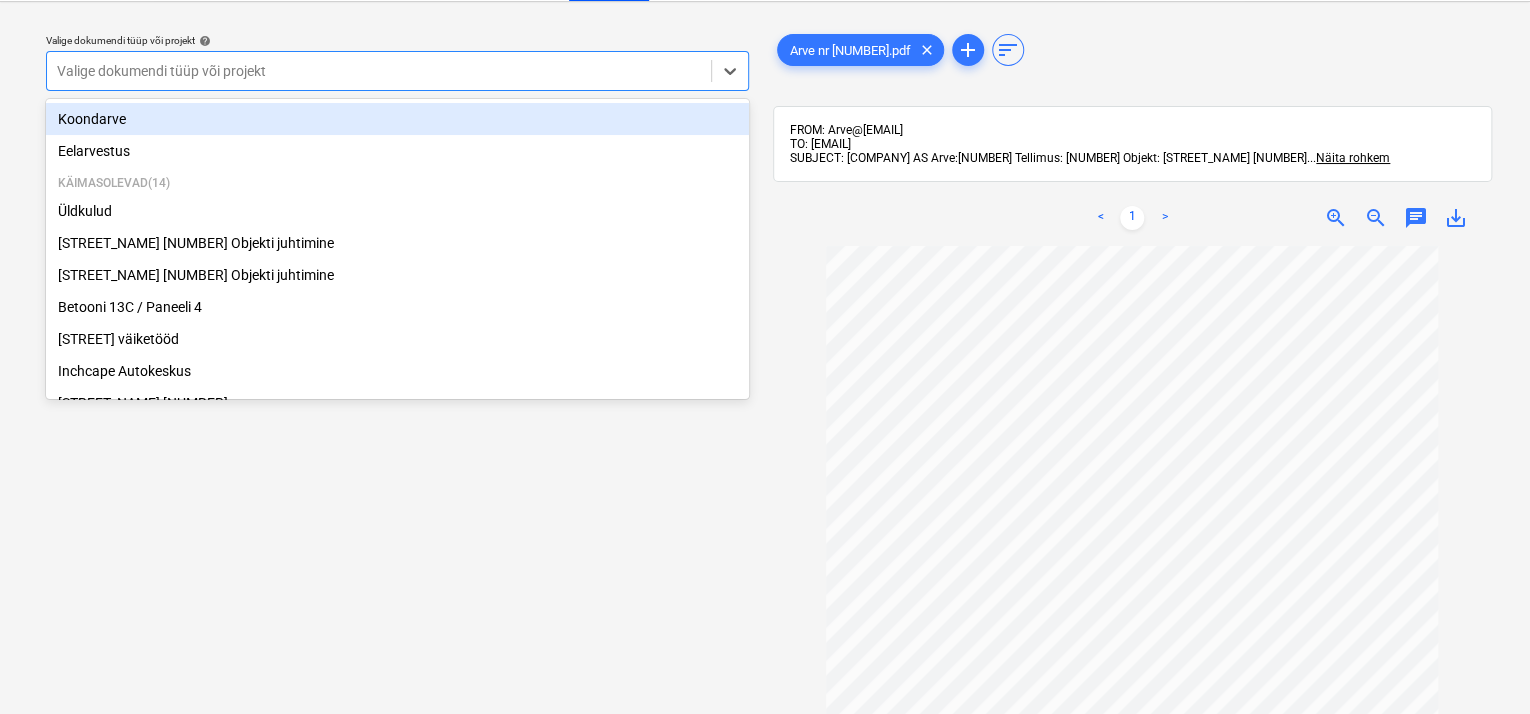 click at bounding box center [379, 71] 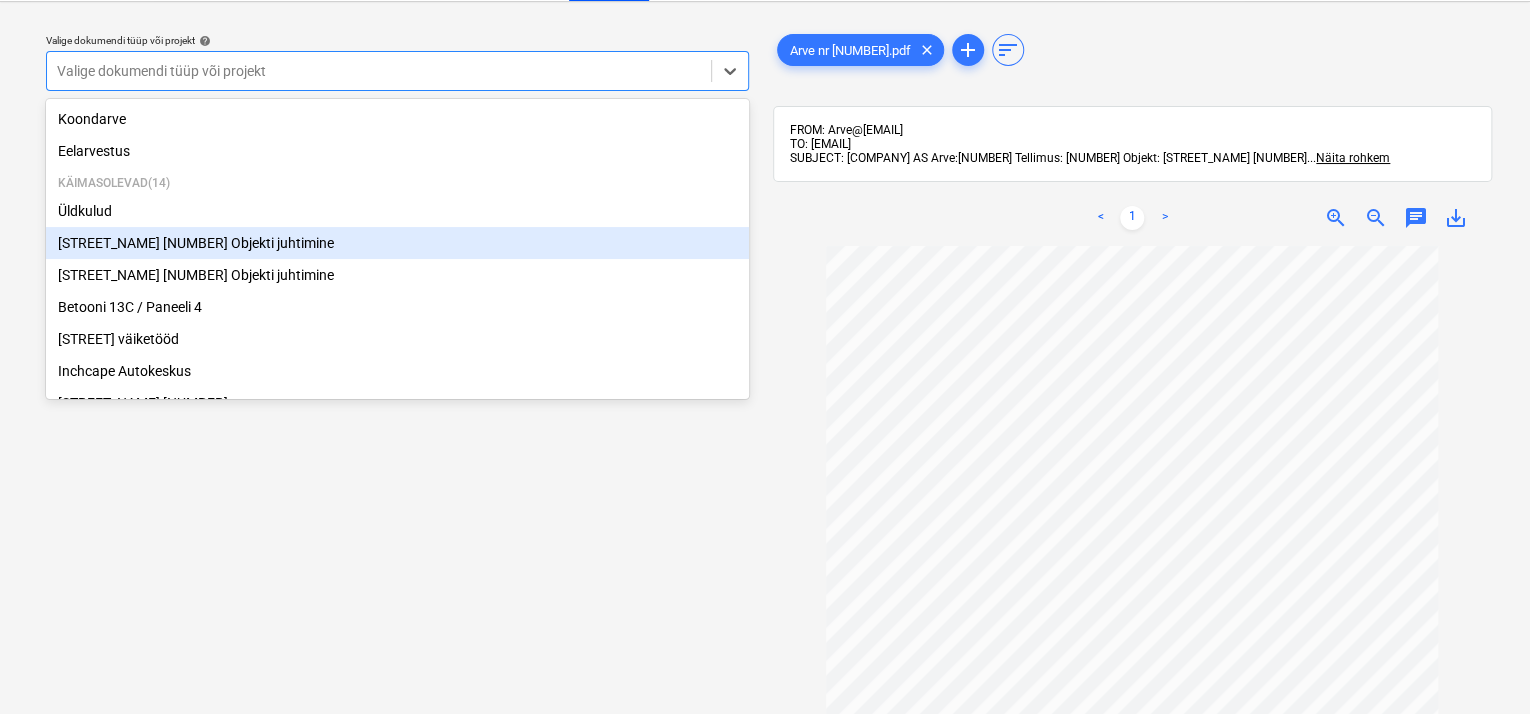 scroll, scrollTop: 369, scrollLeft: 0, axis: vertical 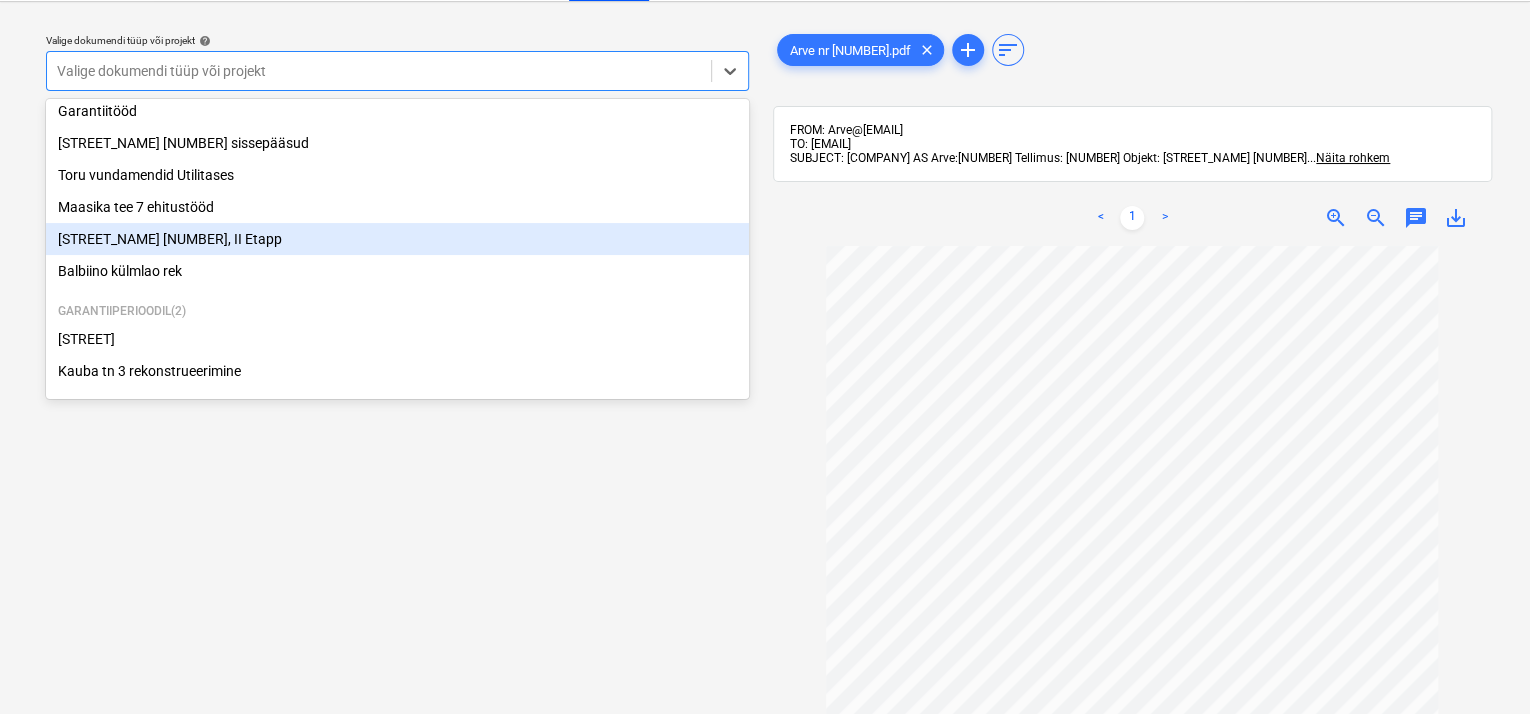 click on "[STREET_NAME] [NUMBER], II Etapp" at bounding box center [397, 239] 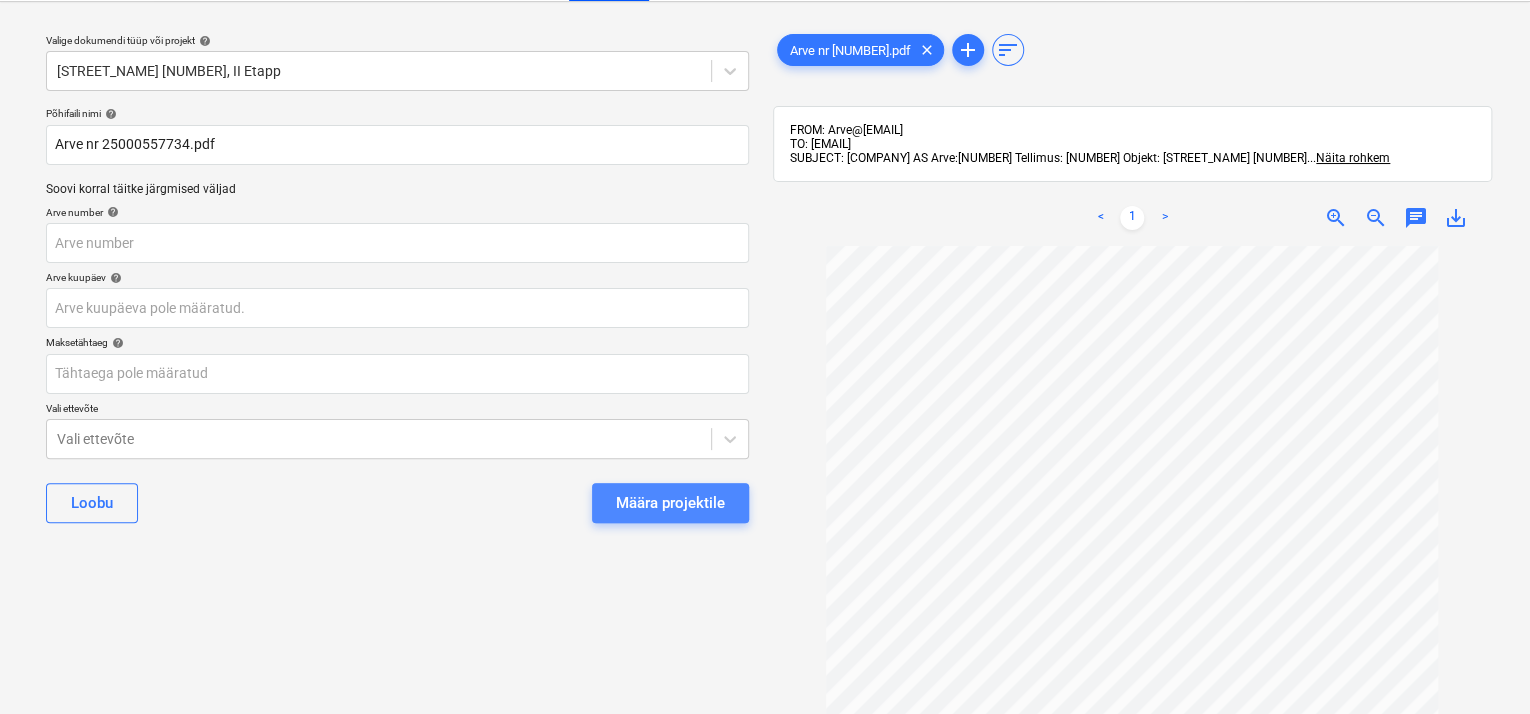 click on "Määra projektile" at bounding box center [670, 503] 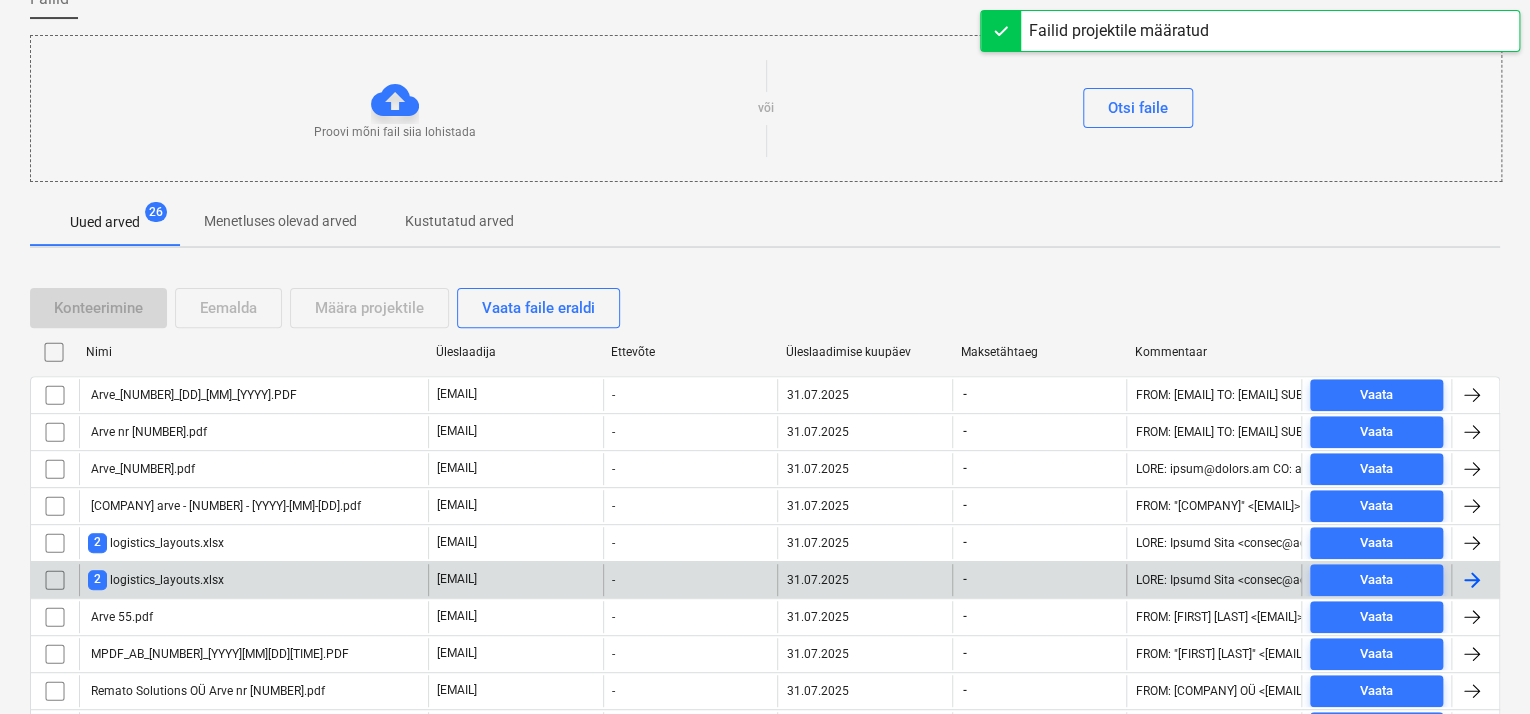 scroll, scrollTop: 349, scrollLeft: 0, axis: vertical 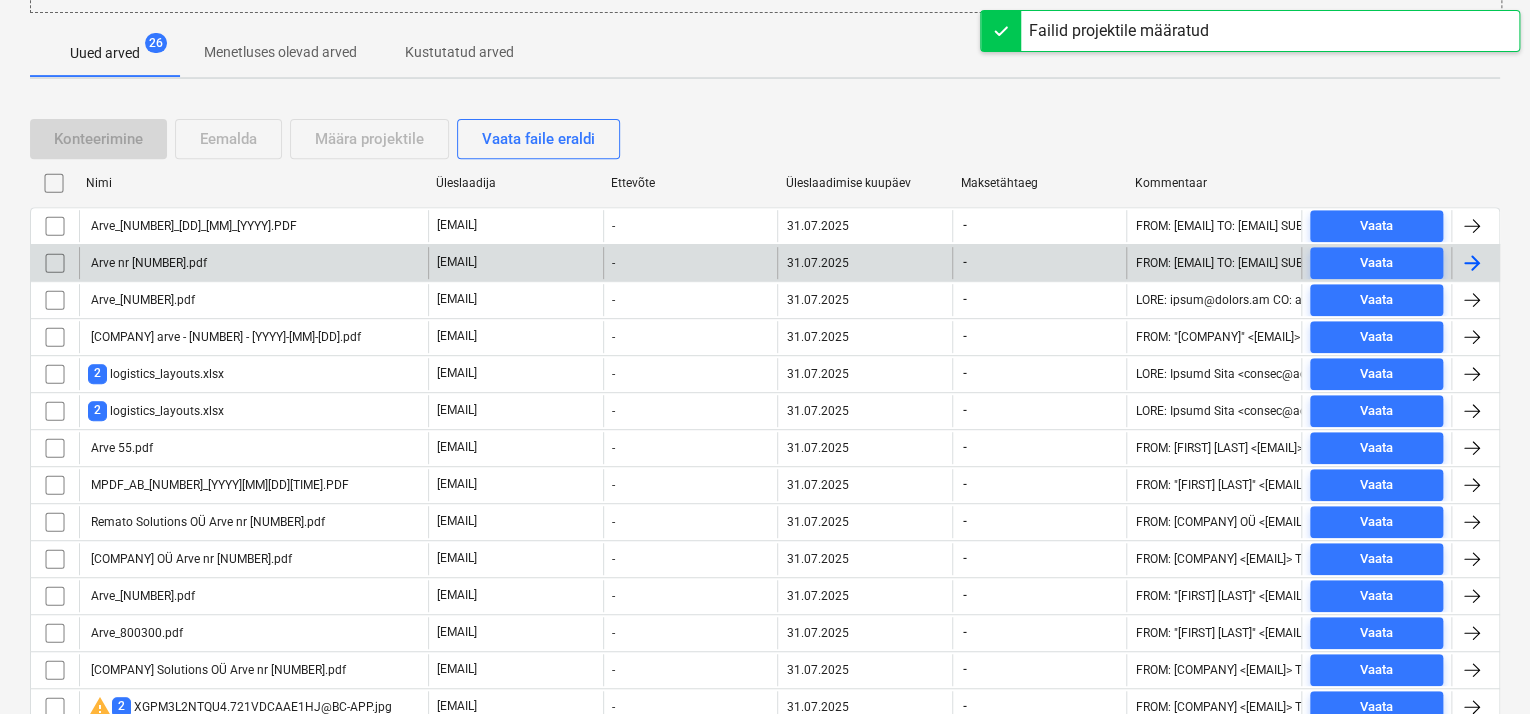 click on "Arve nr [NUMBER].pdf" at bounding box center [253, 263] 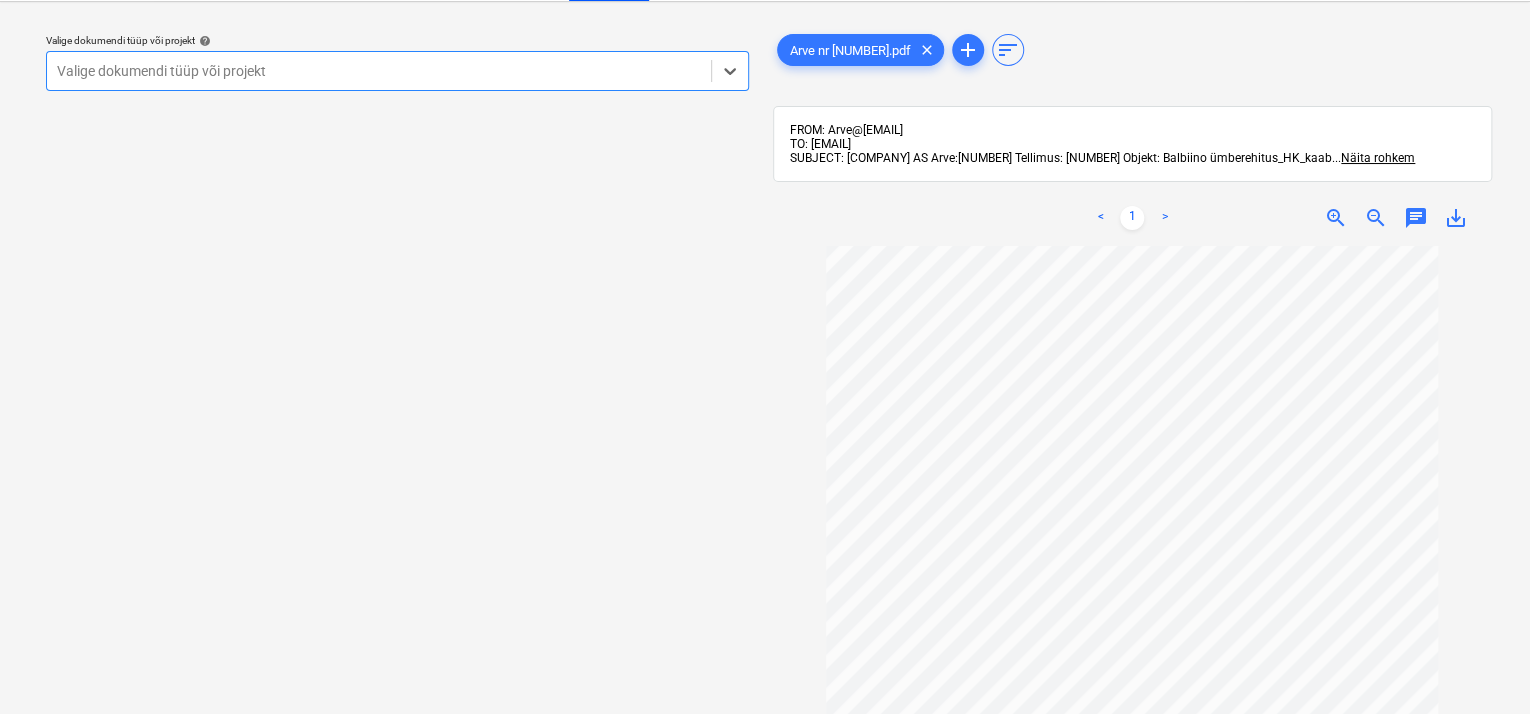scroll, scrollTop: 0, scrollLeft: 0, axis: both 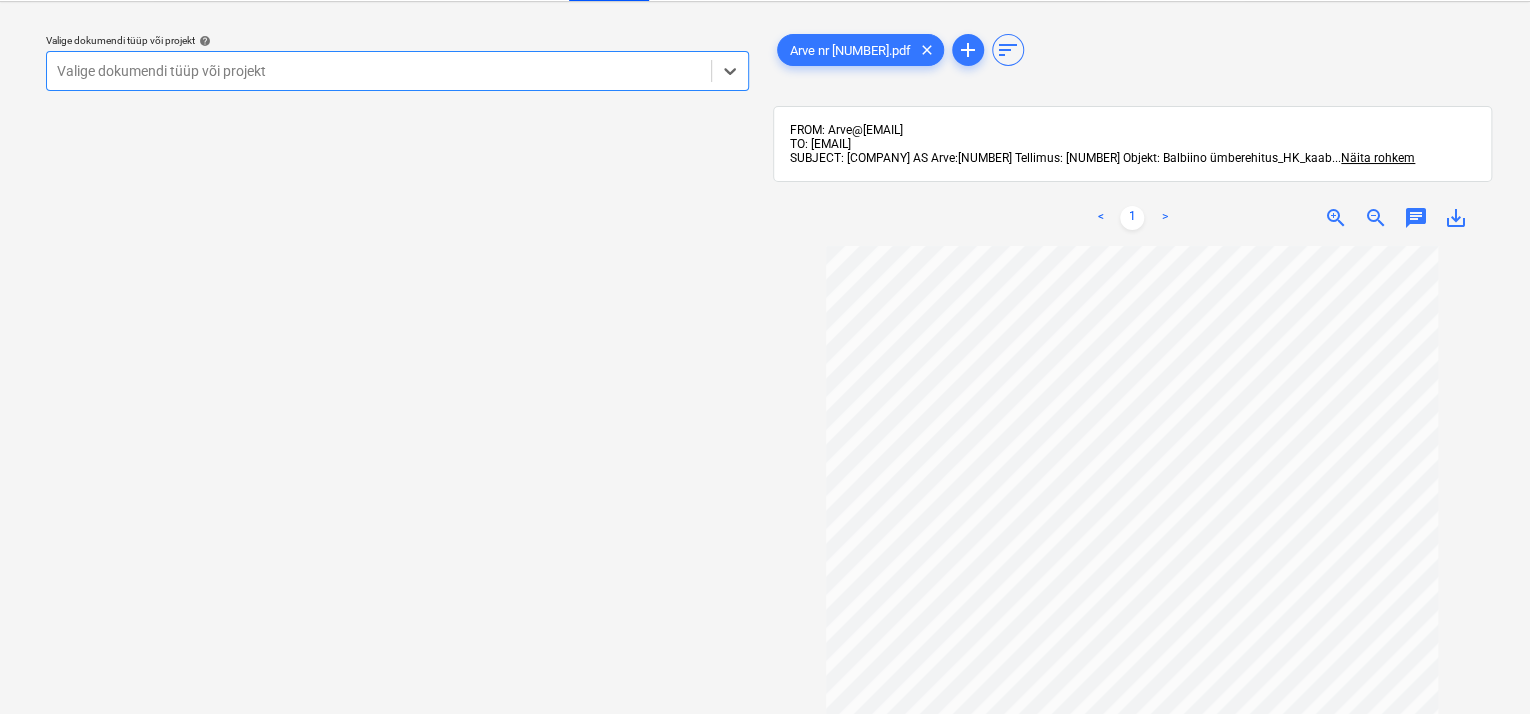 click at bounding box center (379, 71) 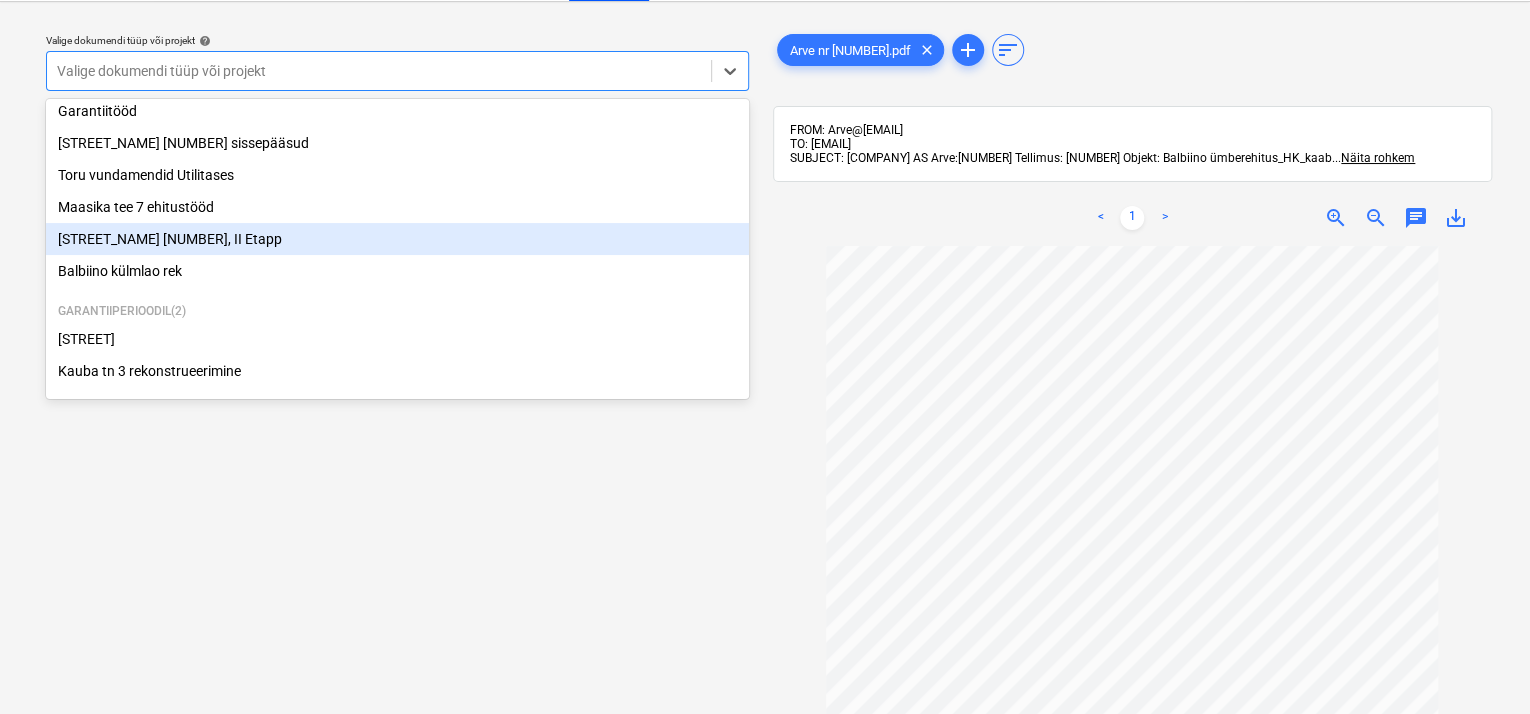 scroll, scrollTop: 369, scrollLeft: 0, axis: vertical 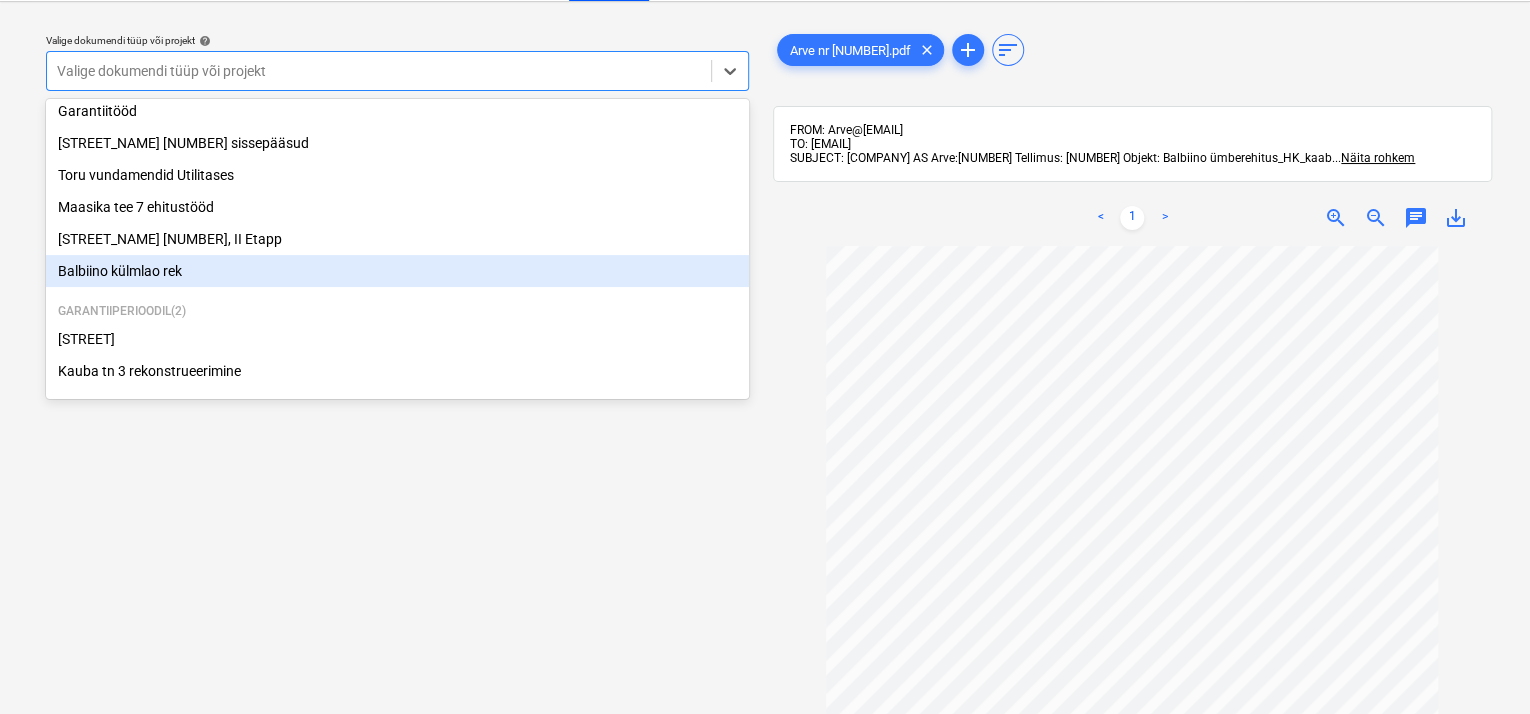 click on "Balbiino külmlao rek" at bounding box center (397, 271) 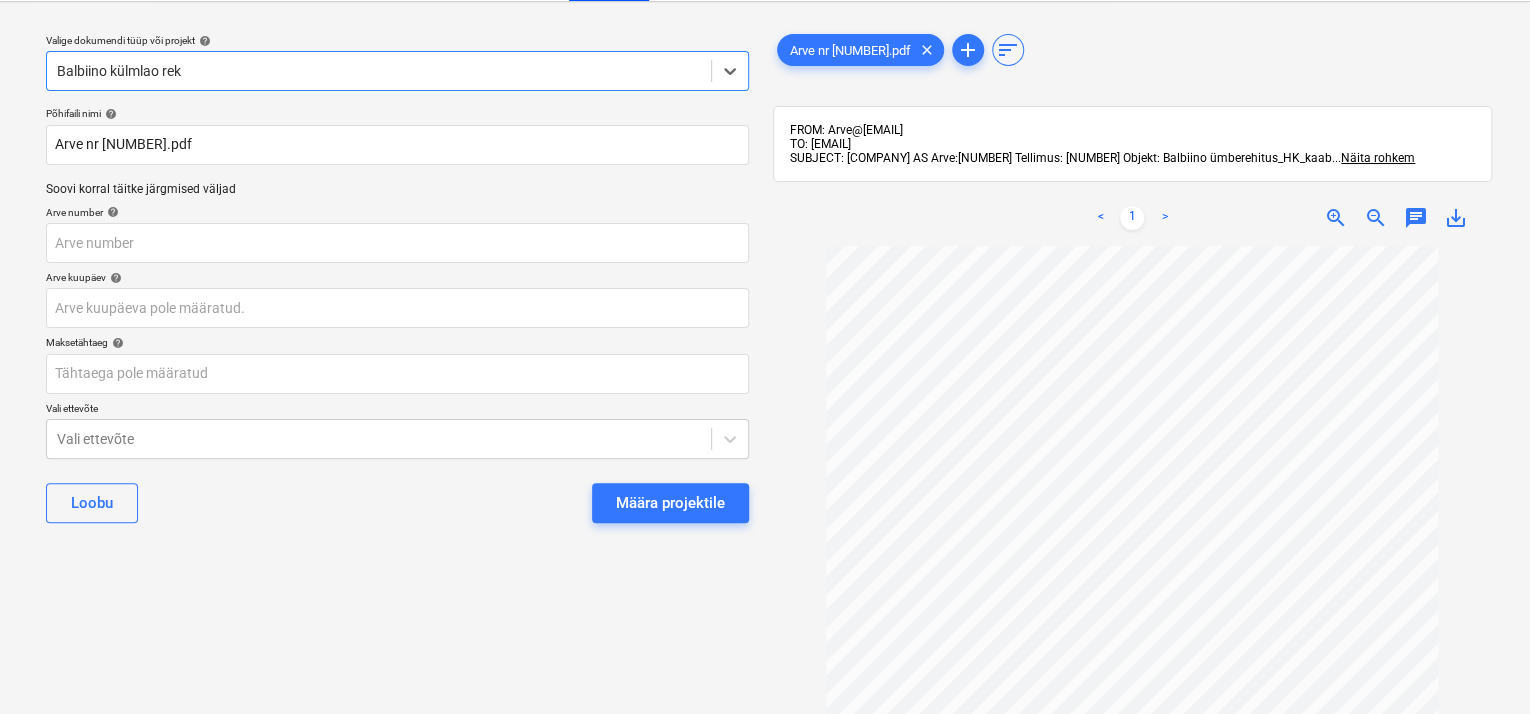 click on "Määra projektile" at bounding box center (670, 503) 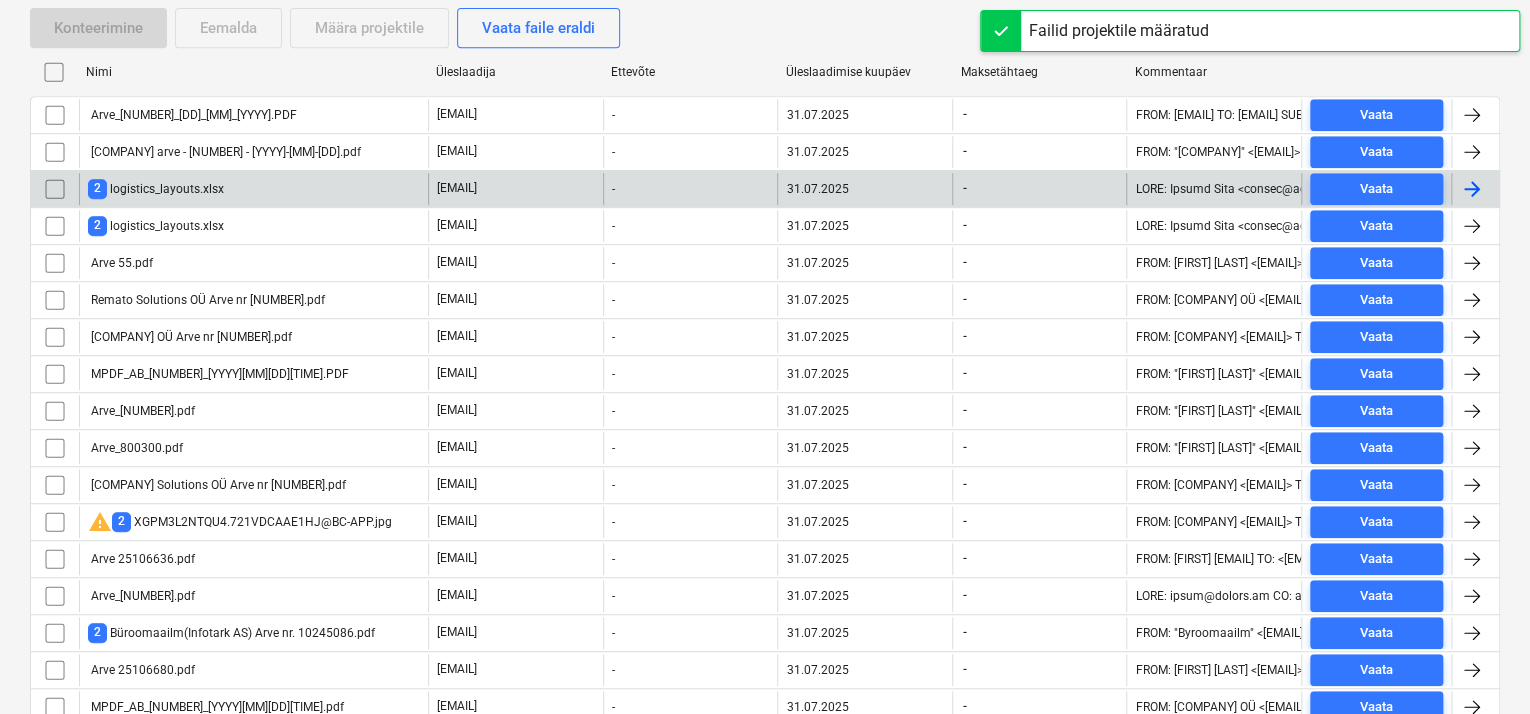 scroll, scrollTop: 449, scrollLeft: 0, axis: vertical 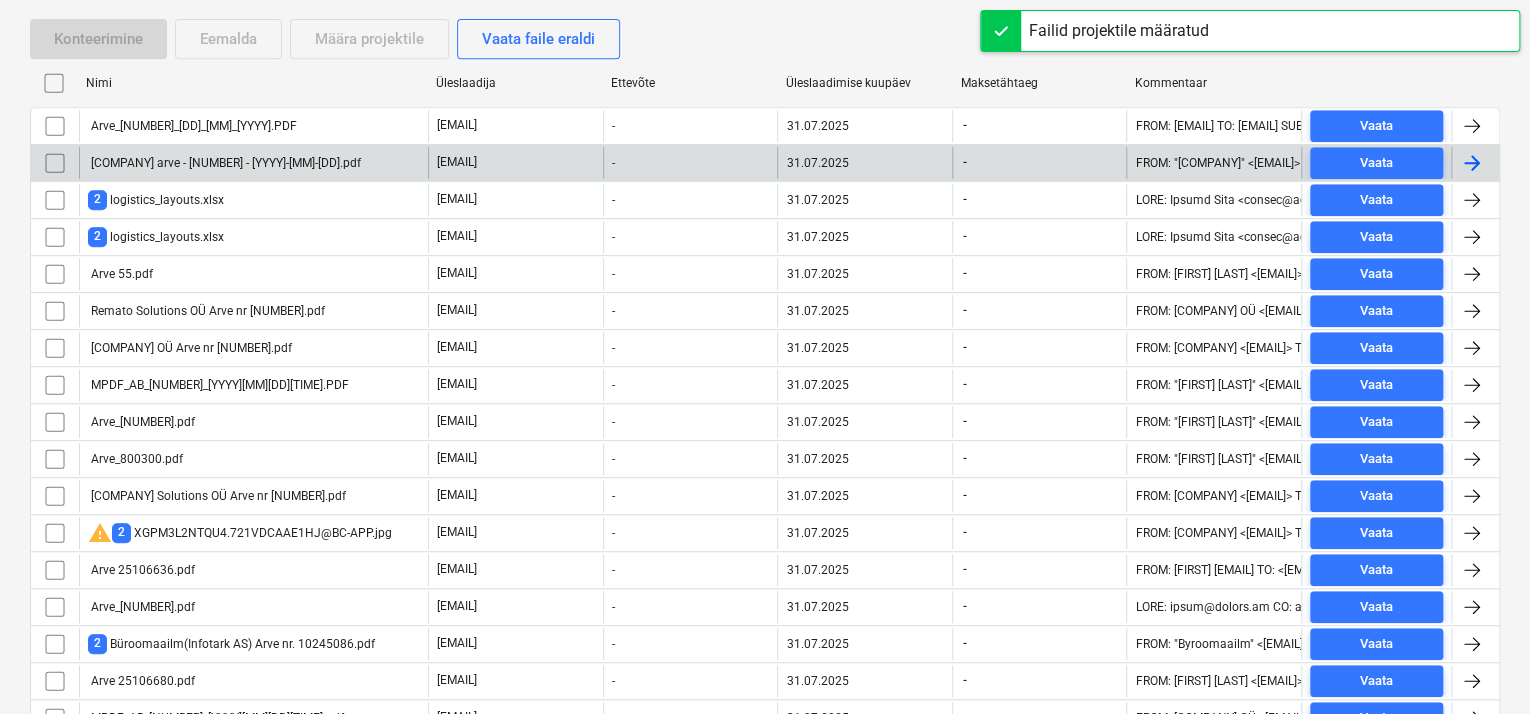 click on "[COMPANY] arve - [NUMBER] - [YYYY]-[MM]-[DD].pdf" at bounding box center (224, 163) 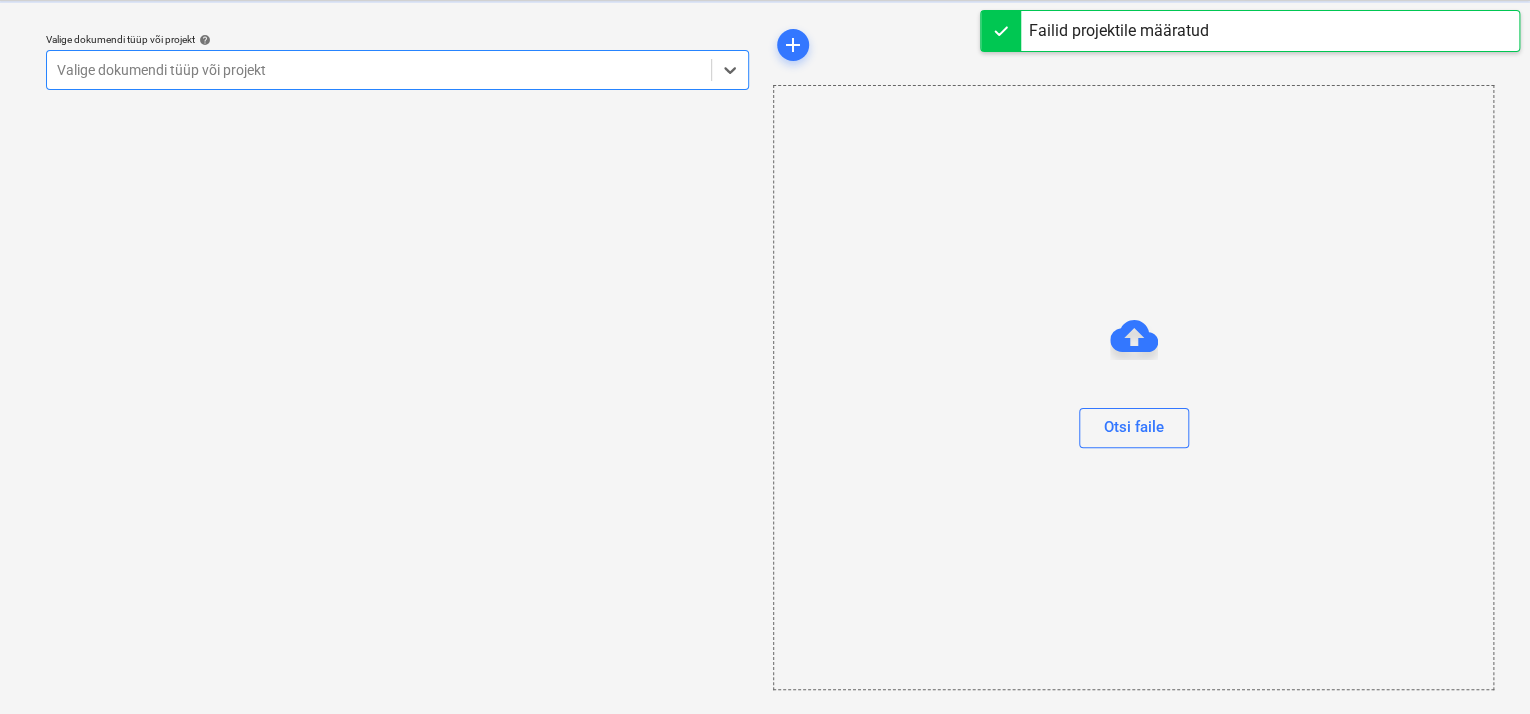 scroll, scrollTop: 49, scrollLeft: 0, axis: vertical 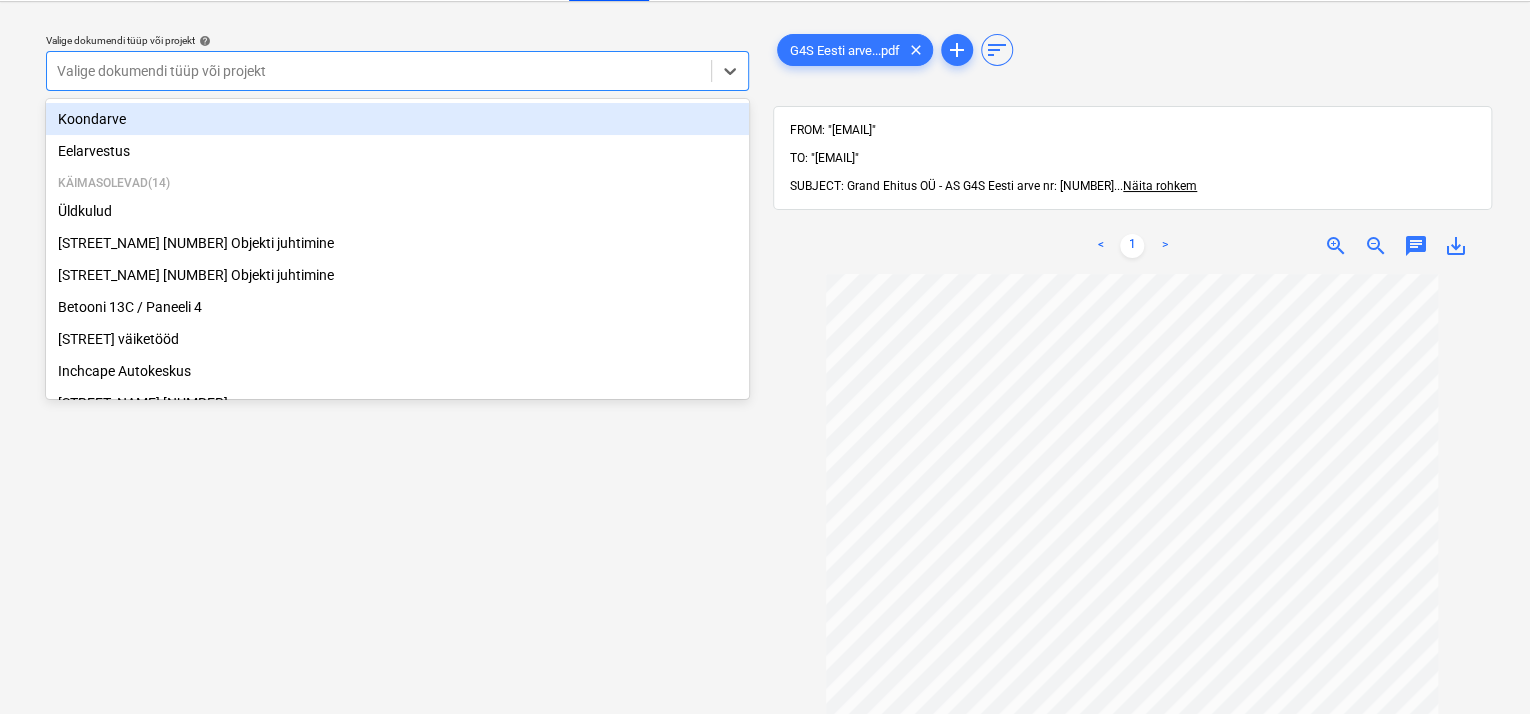 drag, startPoint x: 660, startPoint y: 75, endPoint x: 373, endPoint y: 138, distance: 293.83328 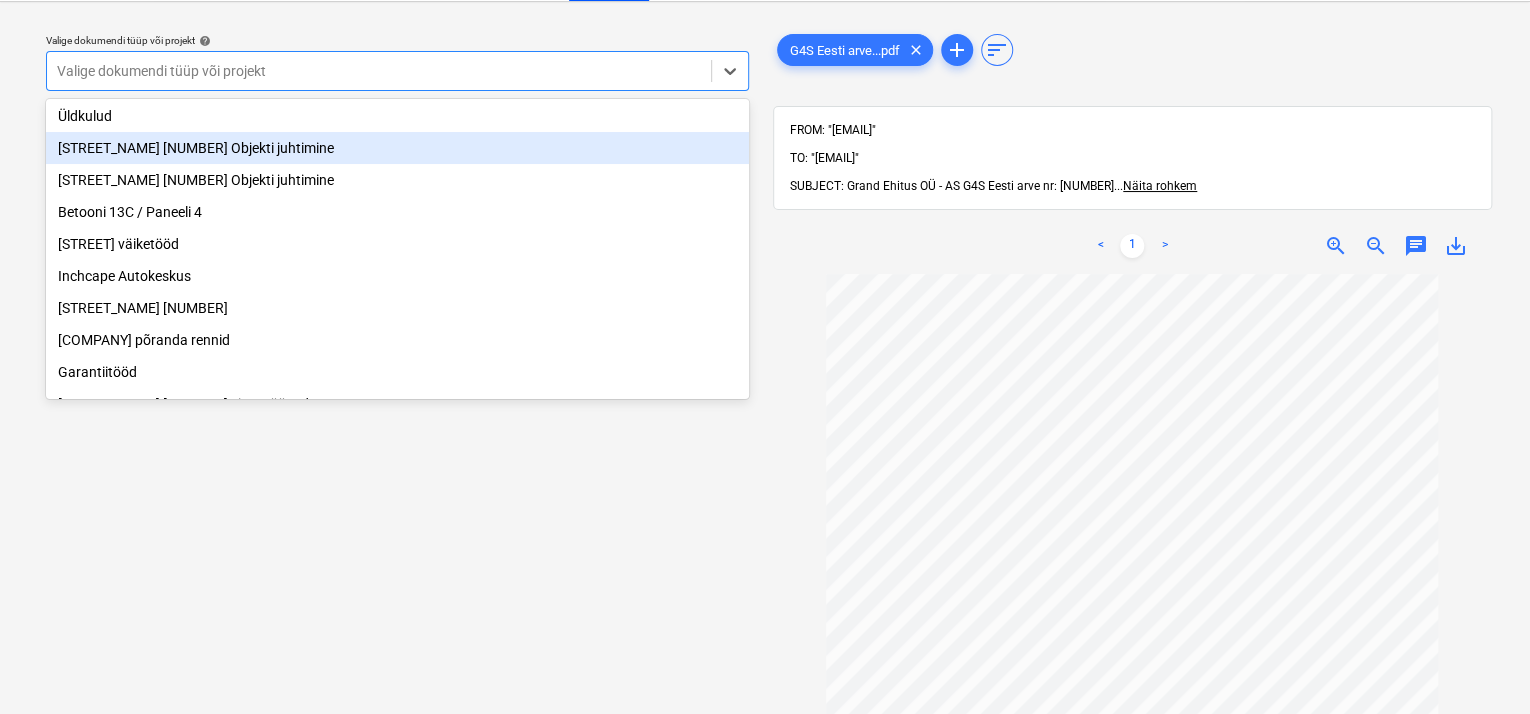scroll, scrollTop: 200, scrollLeft: 0, axis: vertical 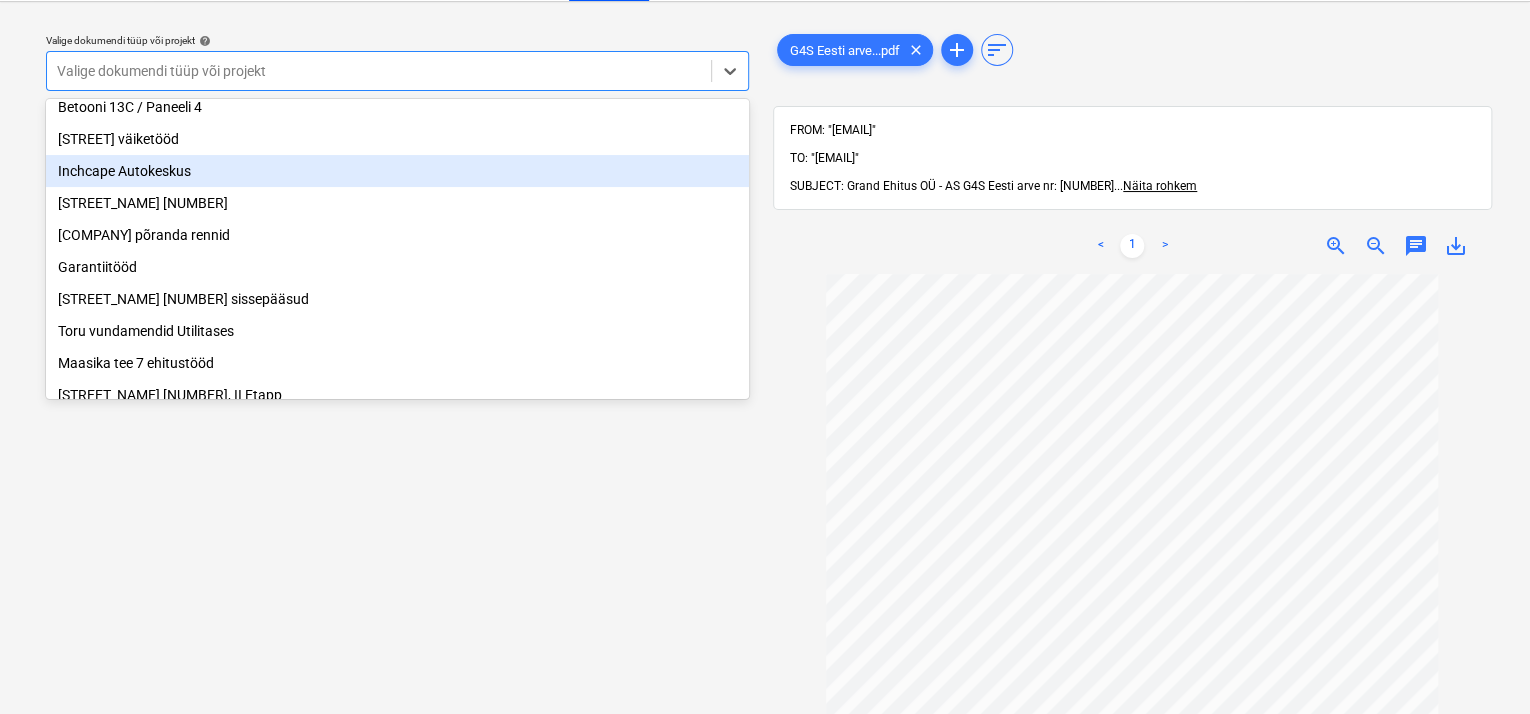 click on "Inchcape Autokeskus" at bounding box center (397, 171) 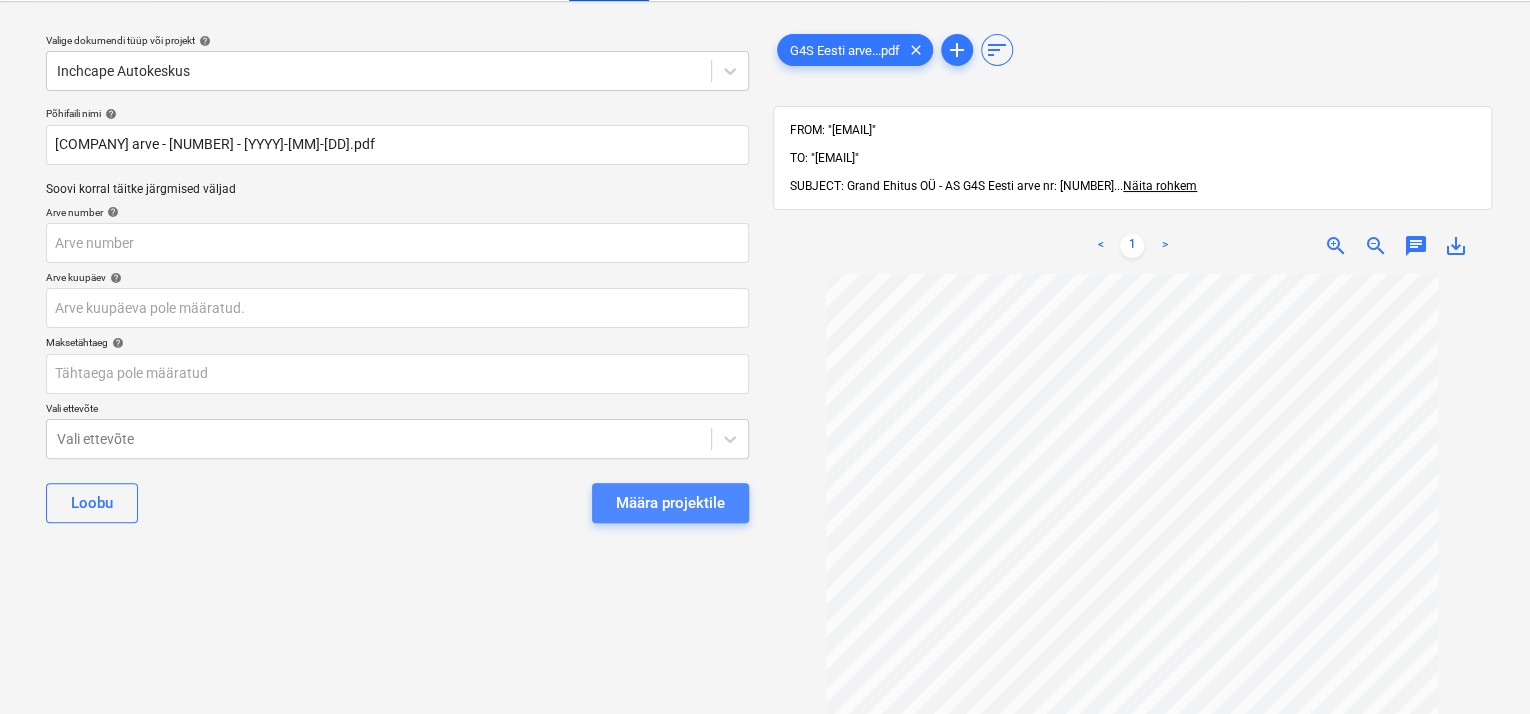 click on "Määra projektile" at bounding box center [670, 503] 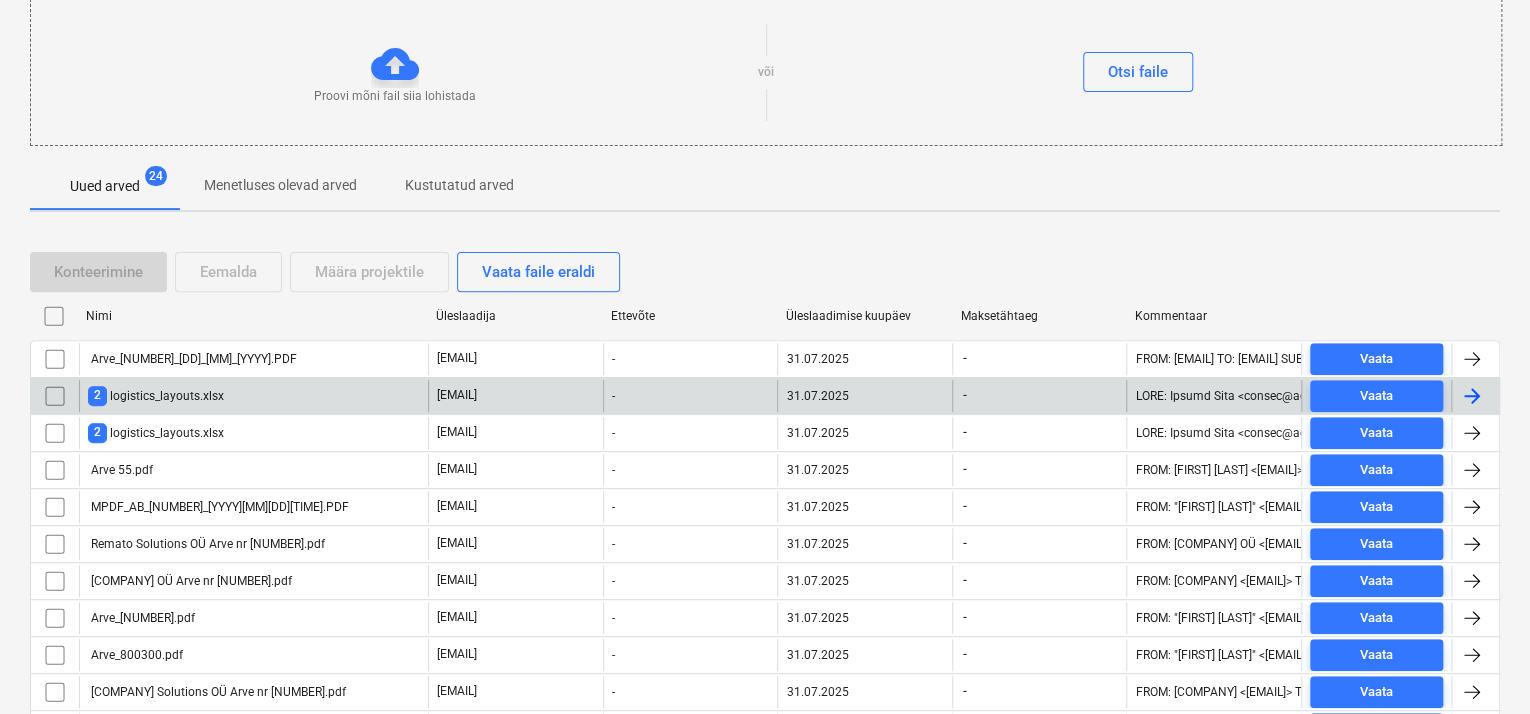 scroll, scrollTop: 249, scrollLeft: 0, axis: vertical 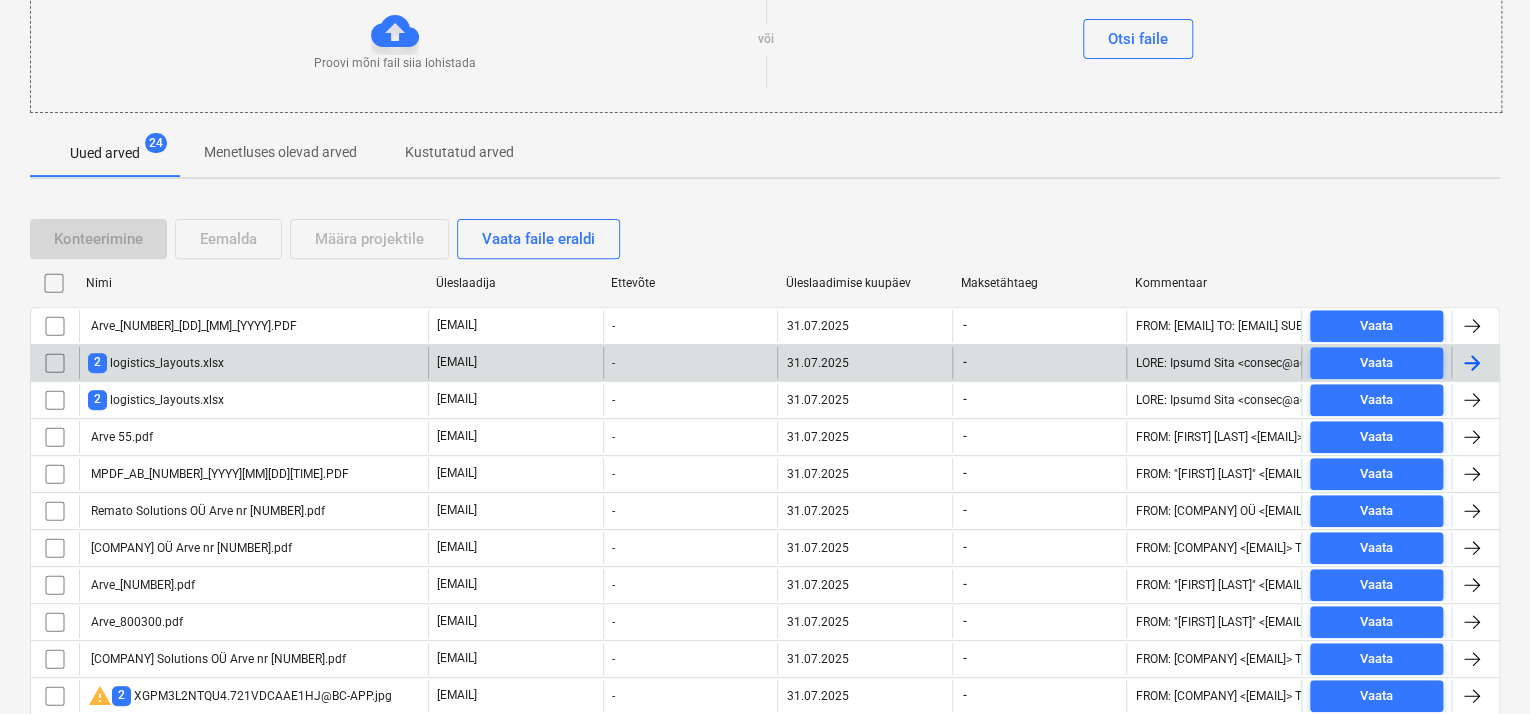 click on "2  logistics_layouts.xlsx" at bounding box center (253, 363) 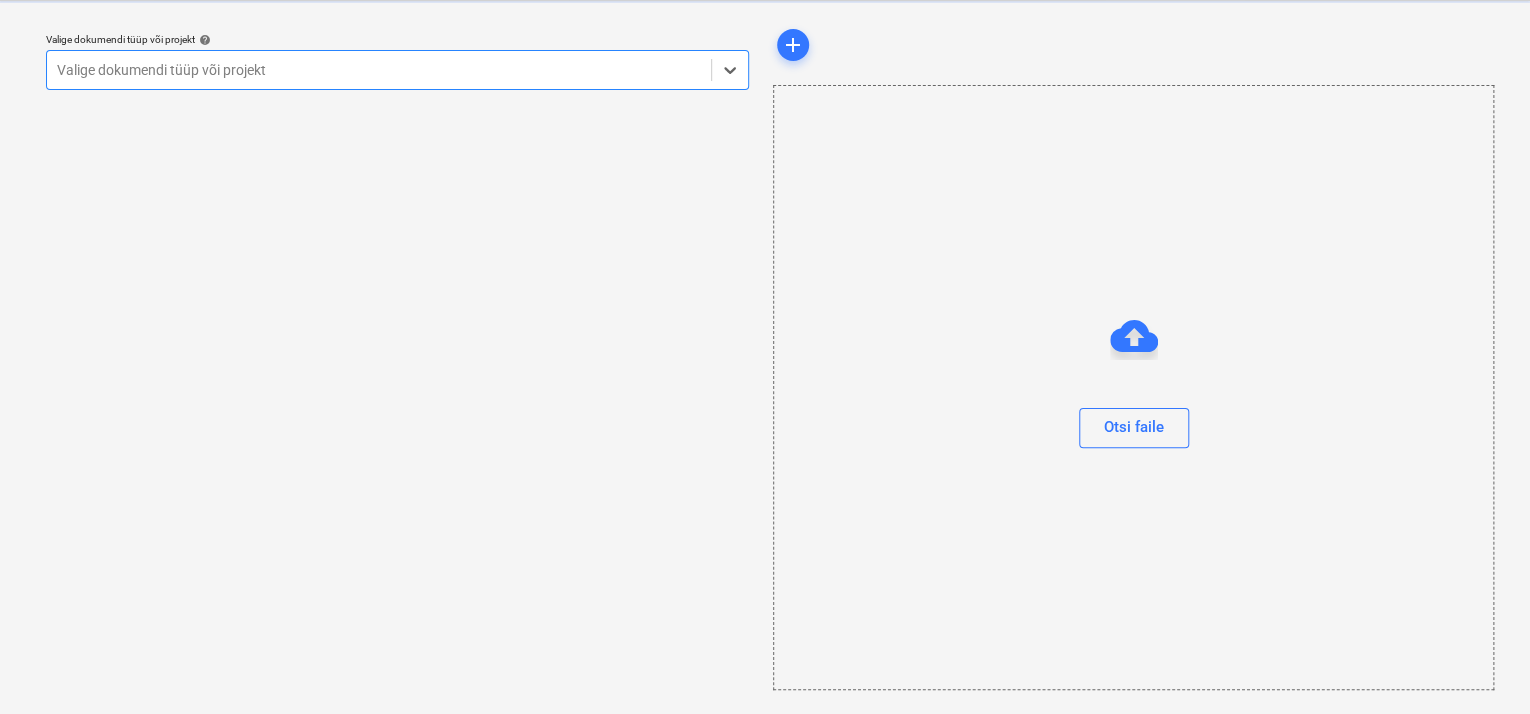 scroll, scrollTop: 49, scrollLeft: 0, axis: vertical 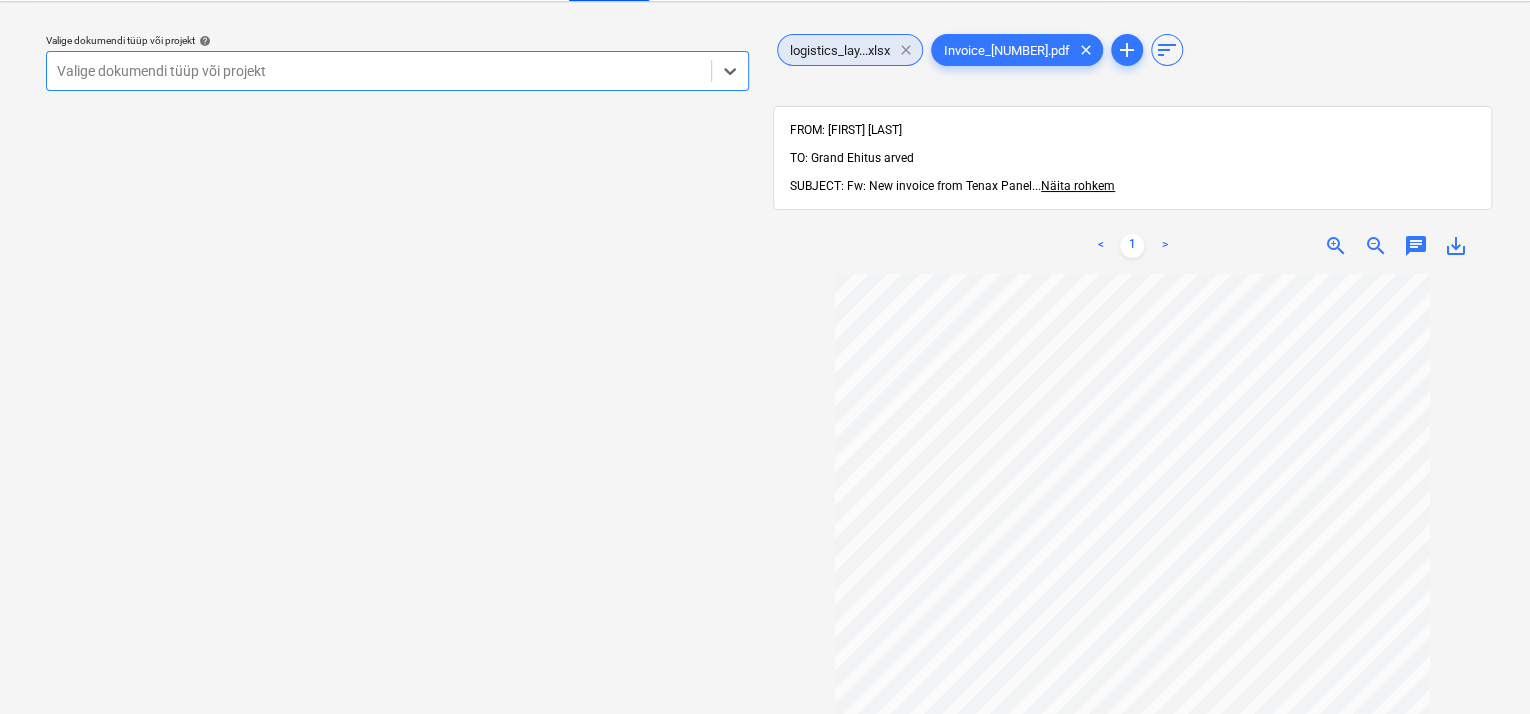 click on "clear" at bounding box center (906, 50) 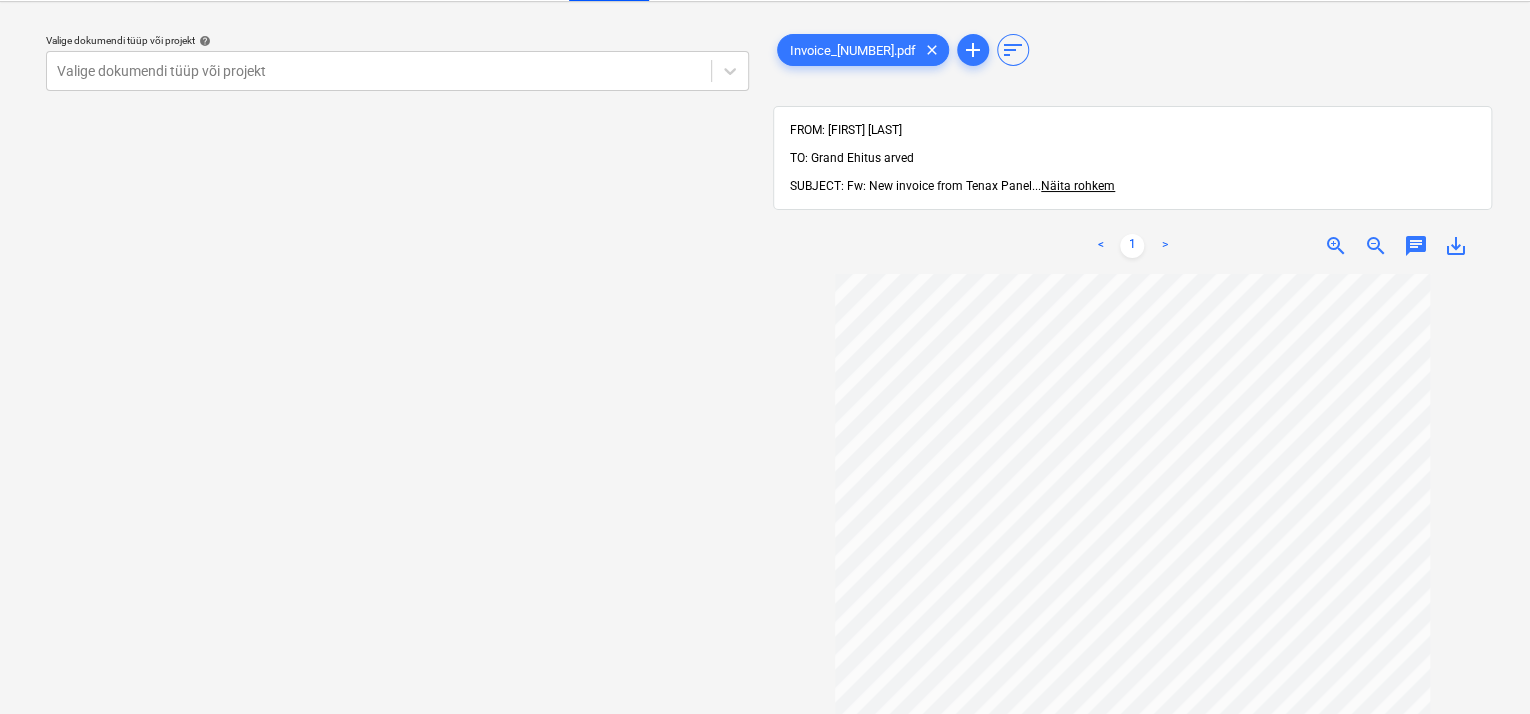 scroll, scrollTop: 0, scrollLeft: 0, axis: both 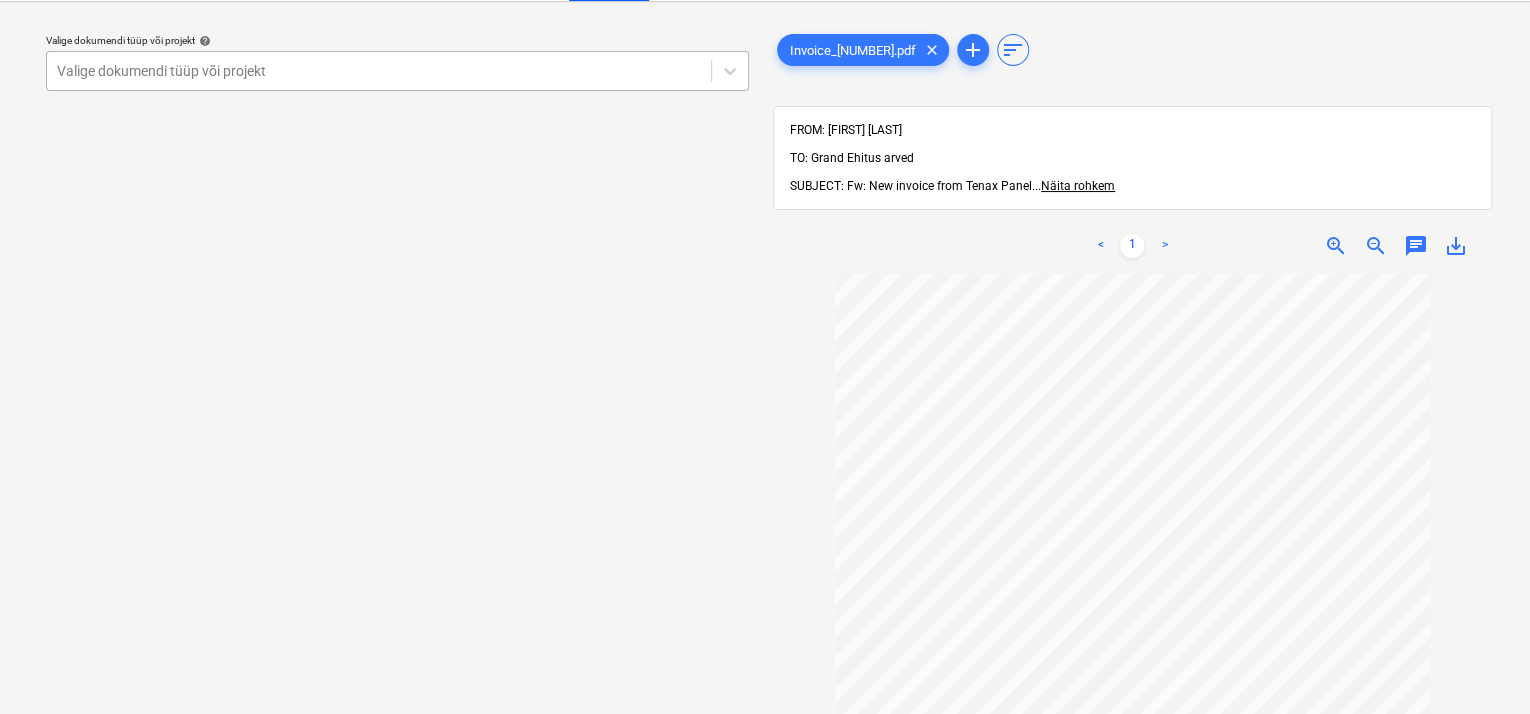 click at bounding box center [379, 71] 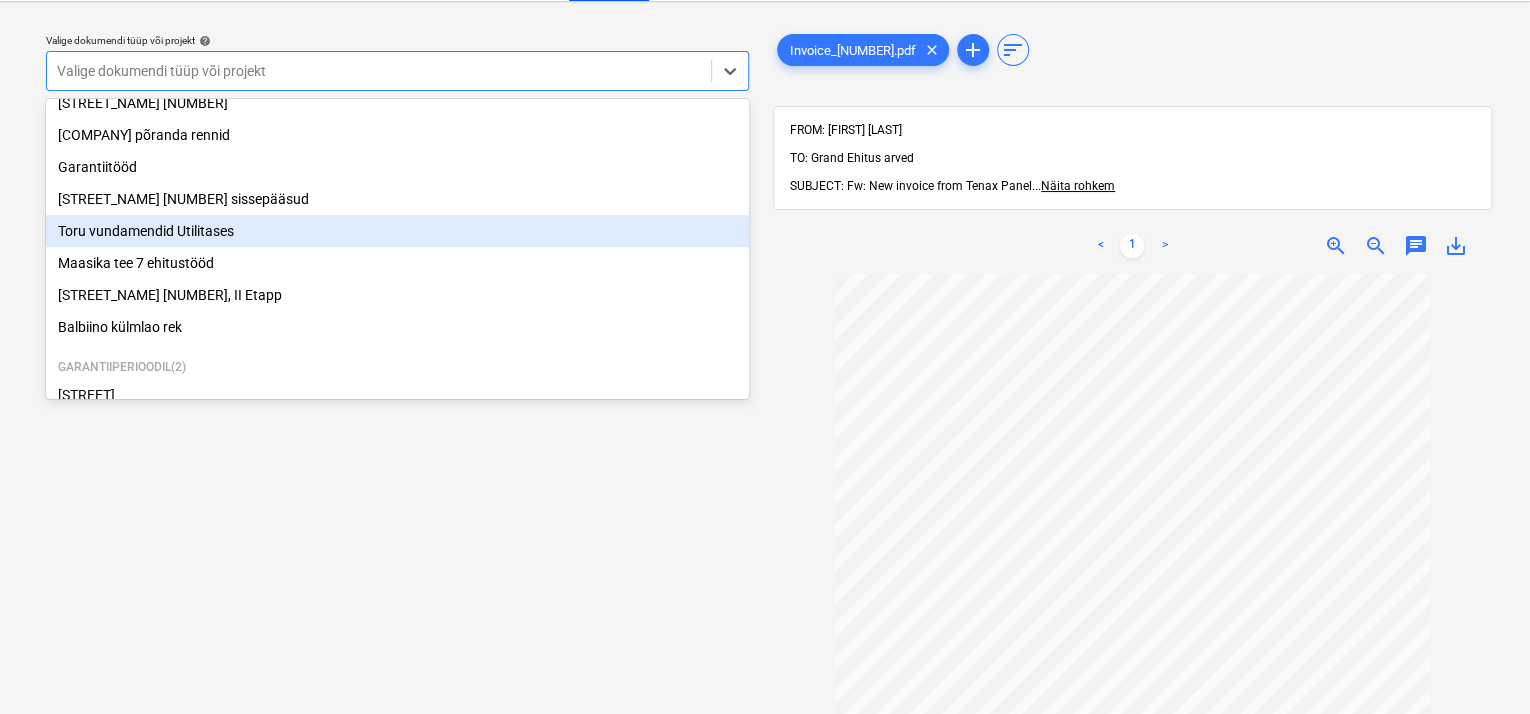 scroll, scrollTop: 369, scrollLeft: 0, axis: vertical 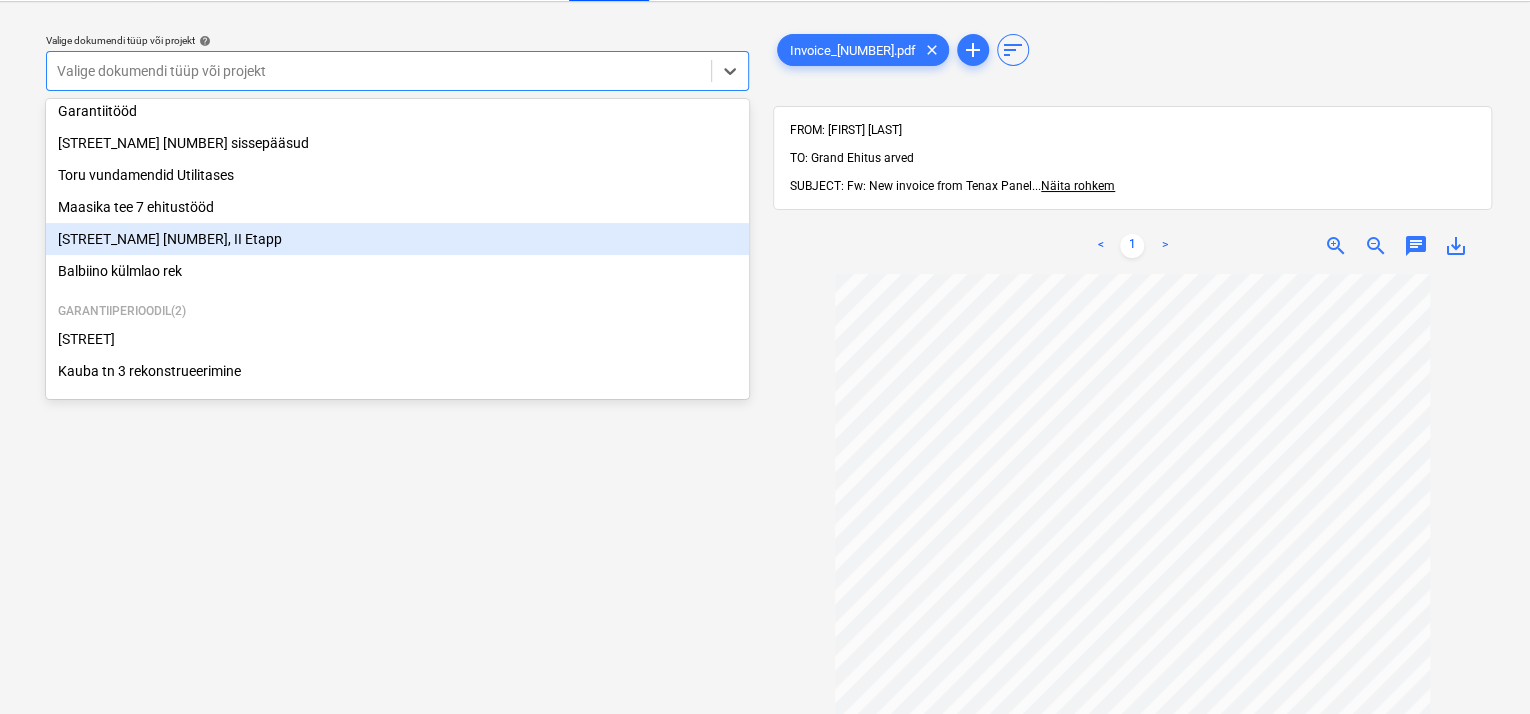 click on "[STREET_NAME] [NUMBER], II Etapp" at bounding box center [397, 239] 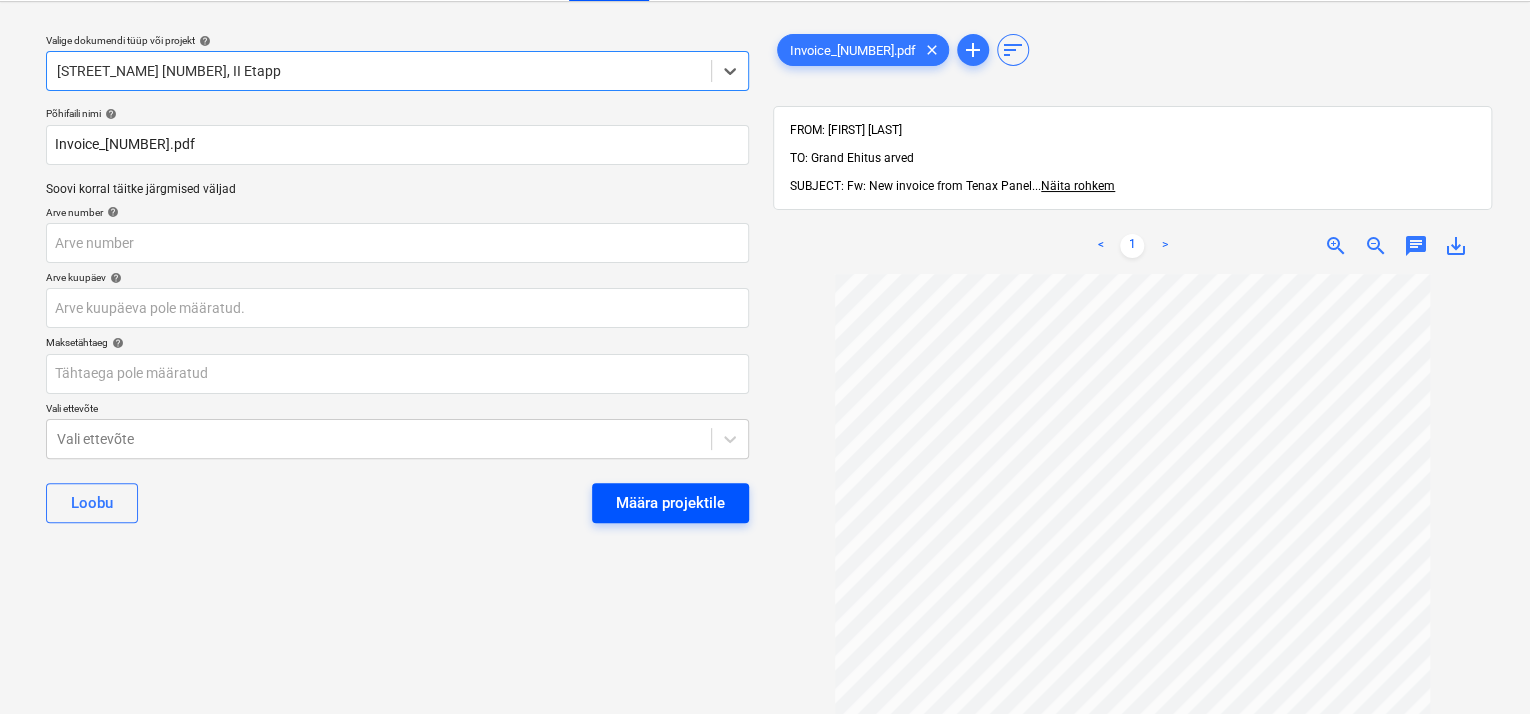 click on "Määra projektile" at bounding box center [670, 503] 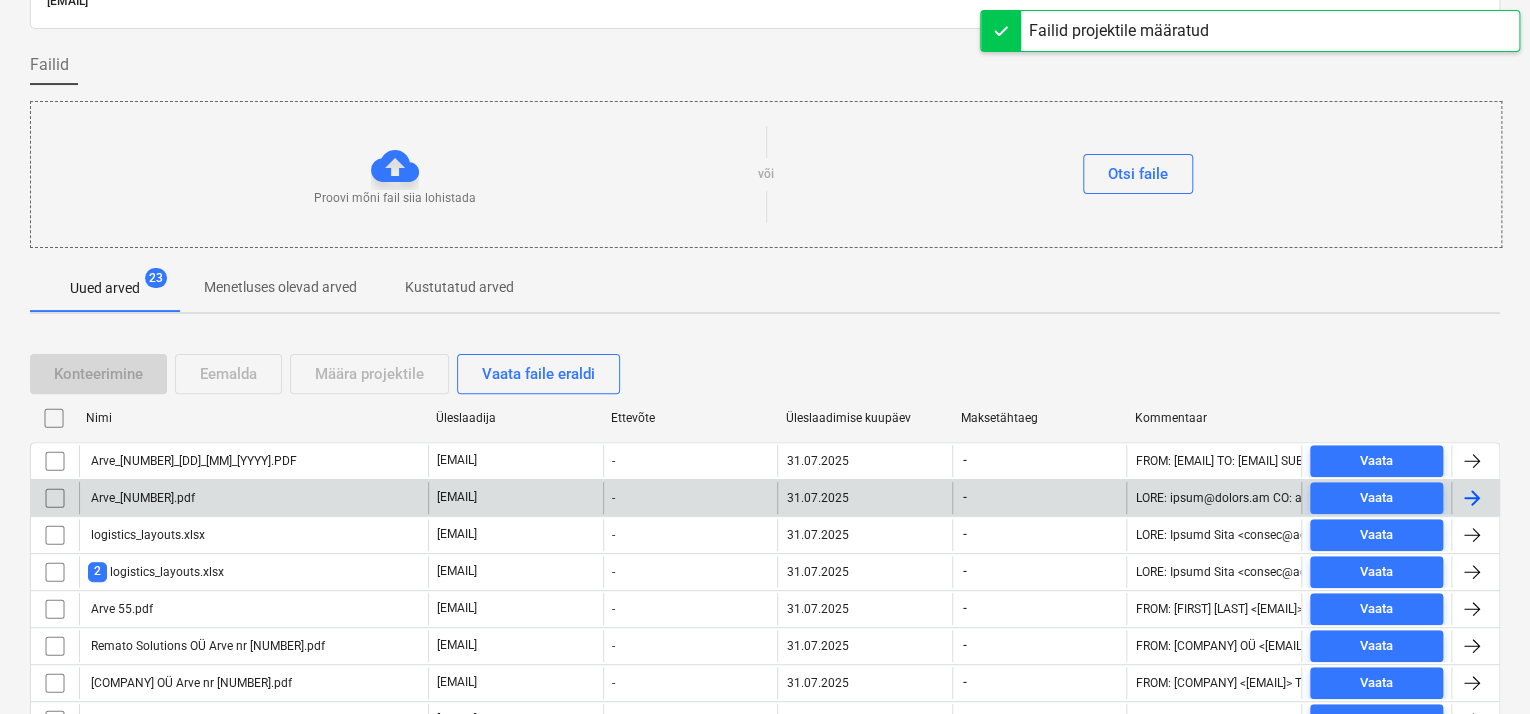 scroll, scrollTop: 149, scrollLeft: 0, axis: vertical 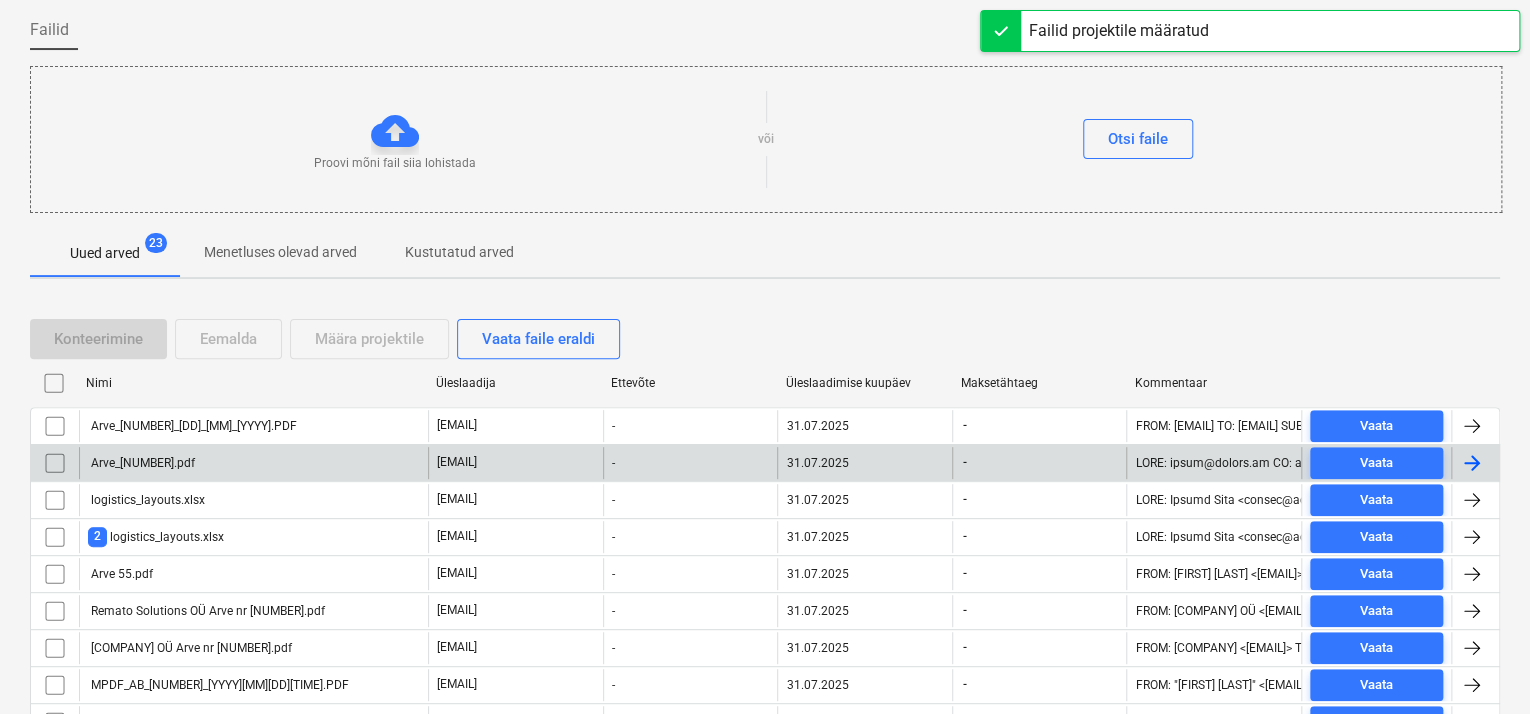 click on "Arve_[NUMBER].pdf" at bounding box center (253, 463) 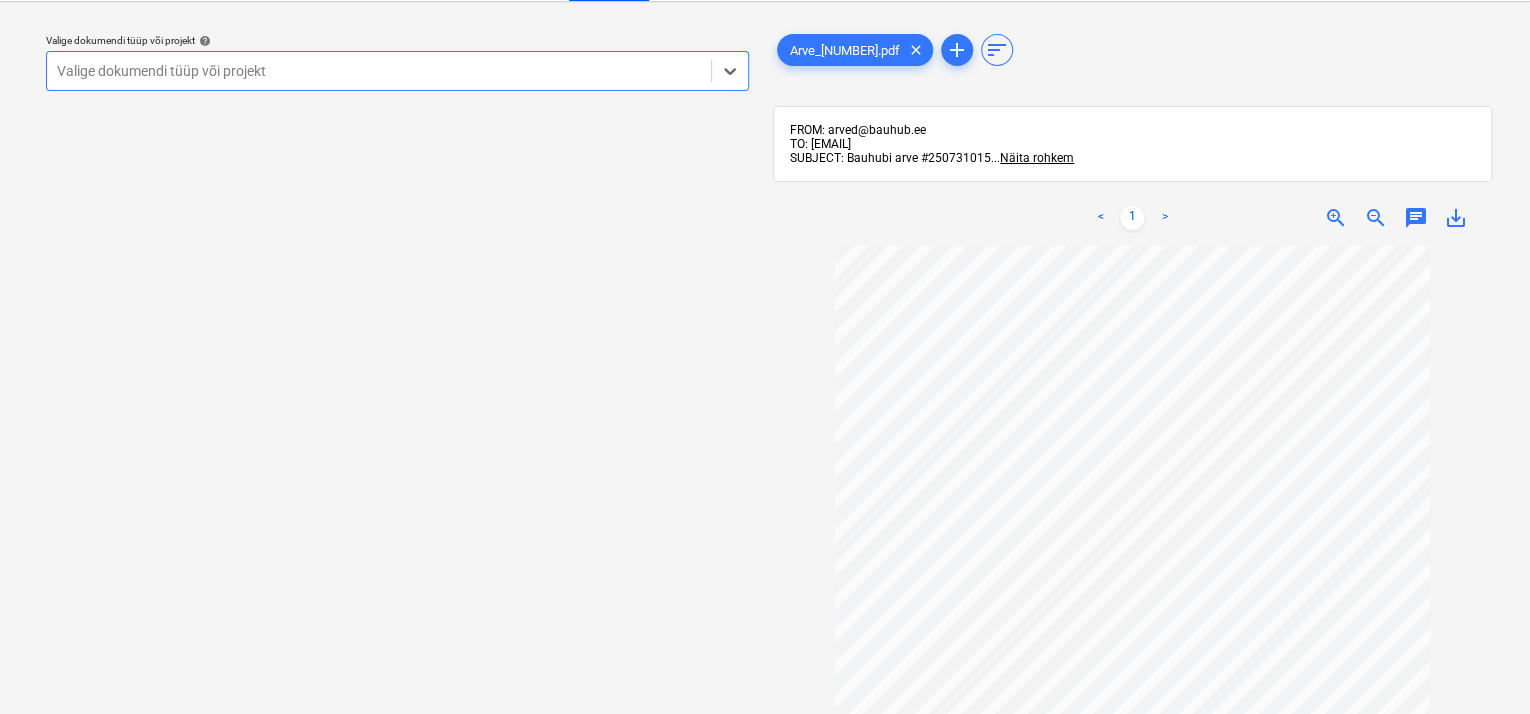 click at bounding box center (379, 71) 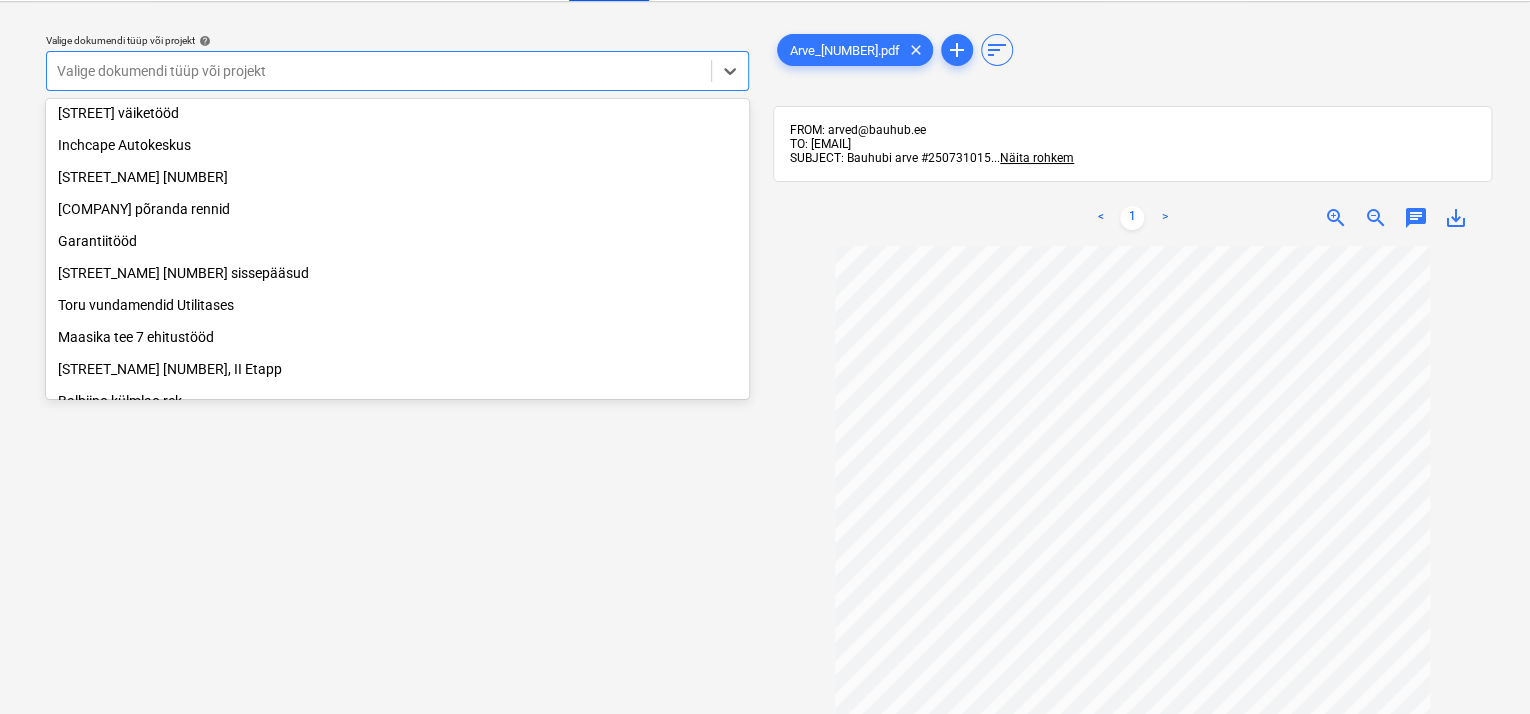 scroll, scrollTop: 369, scrollLeft: 0, axis: vertical 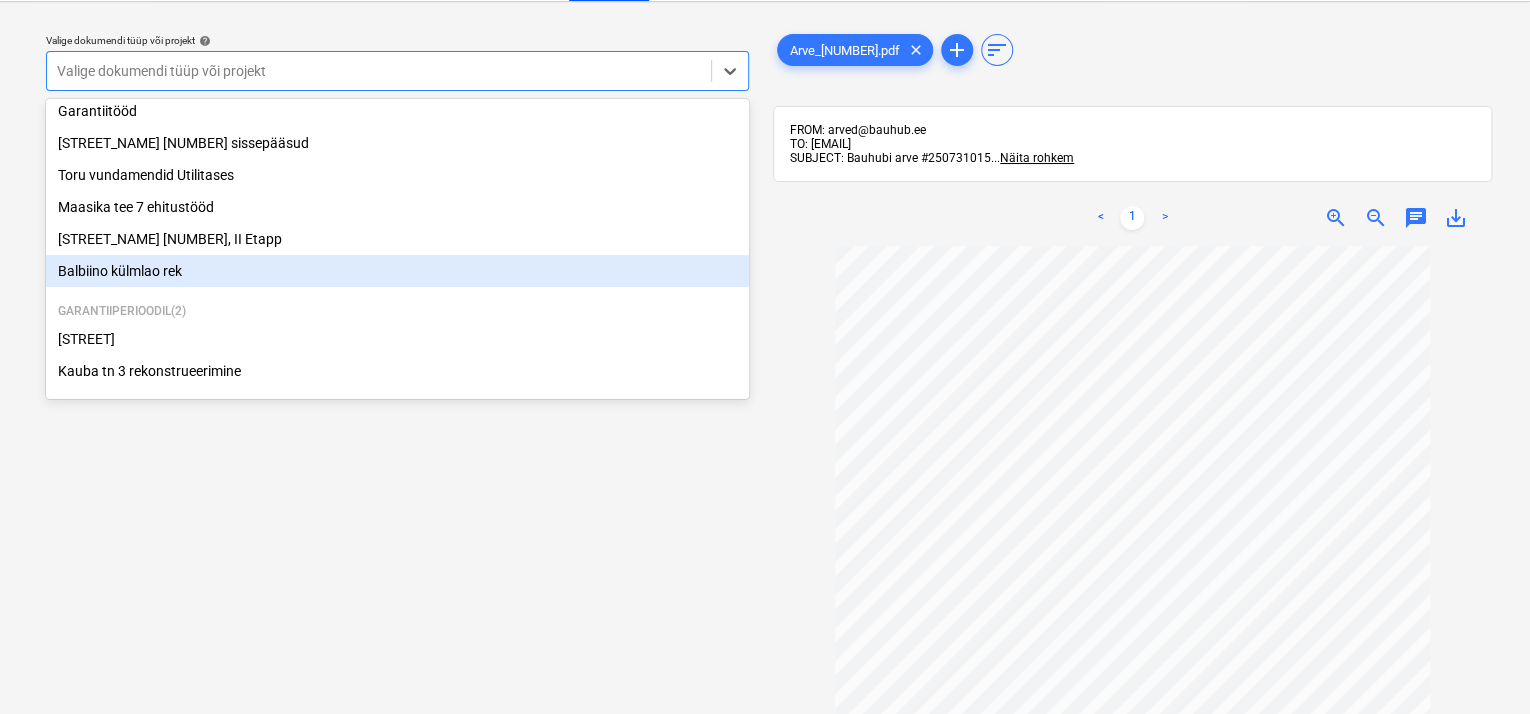 click on "Balbiino külmlao rek" at bounding box center [397, 271] 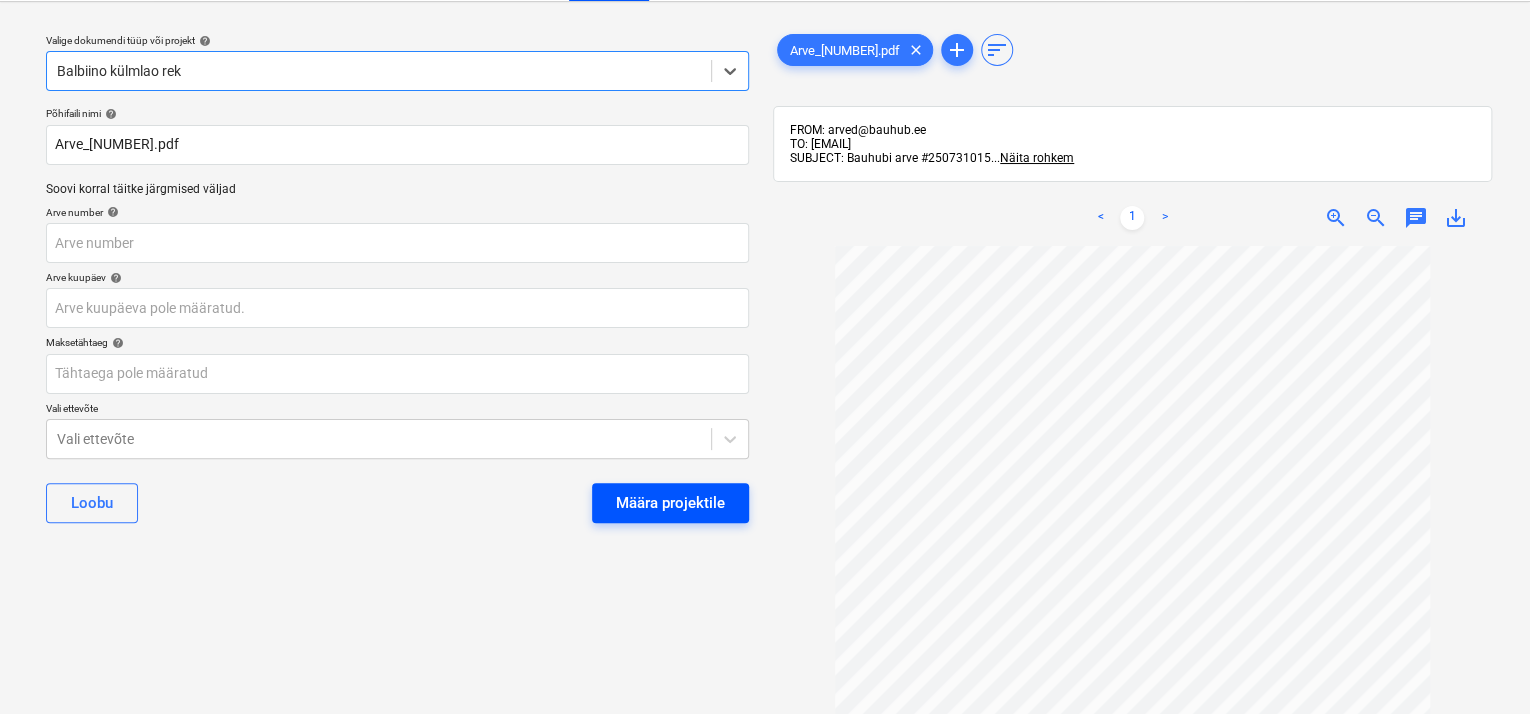 click on "Määra projektile" at bounding box center (670, 503) 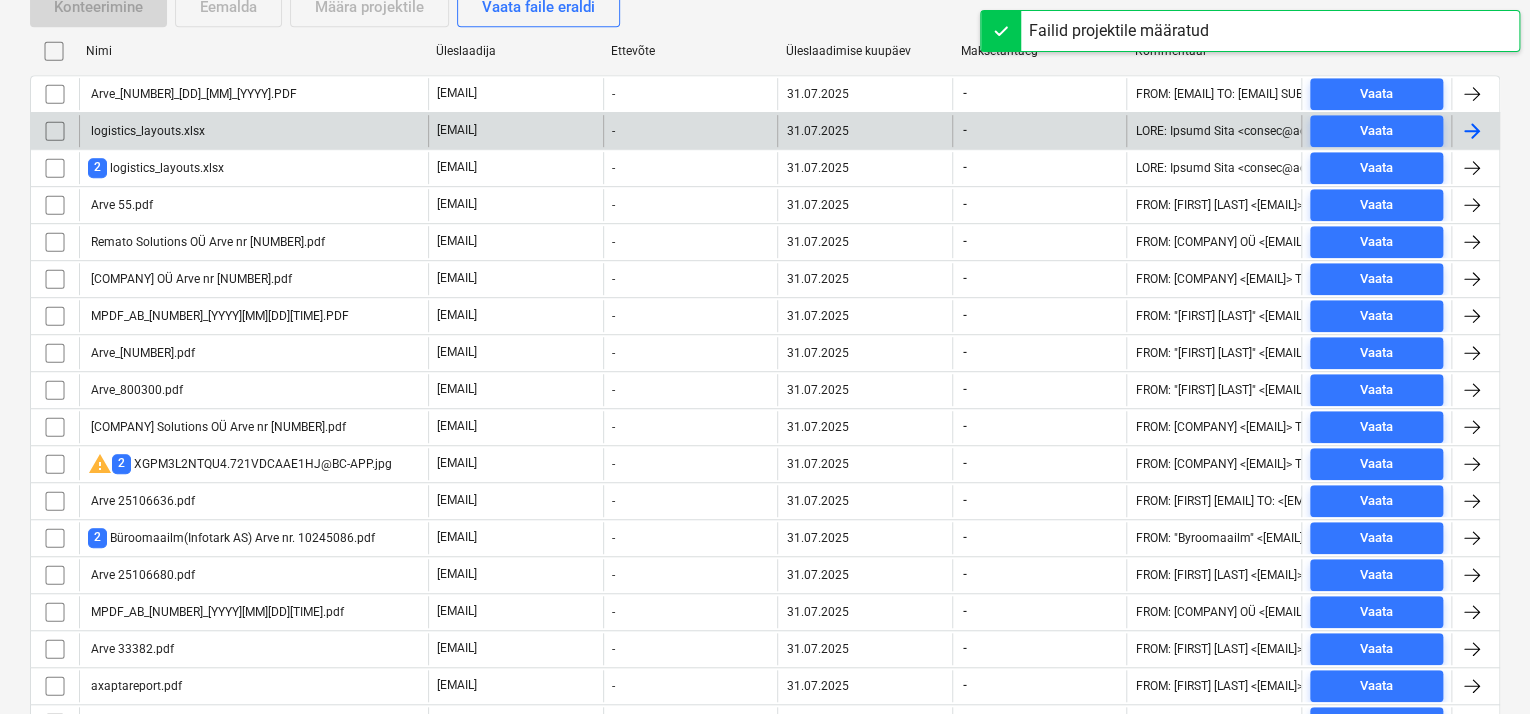 scroll, scrollTop: 449, scrollLeft: 0, axis: vertical 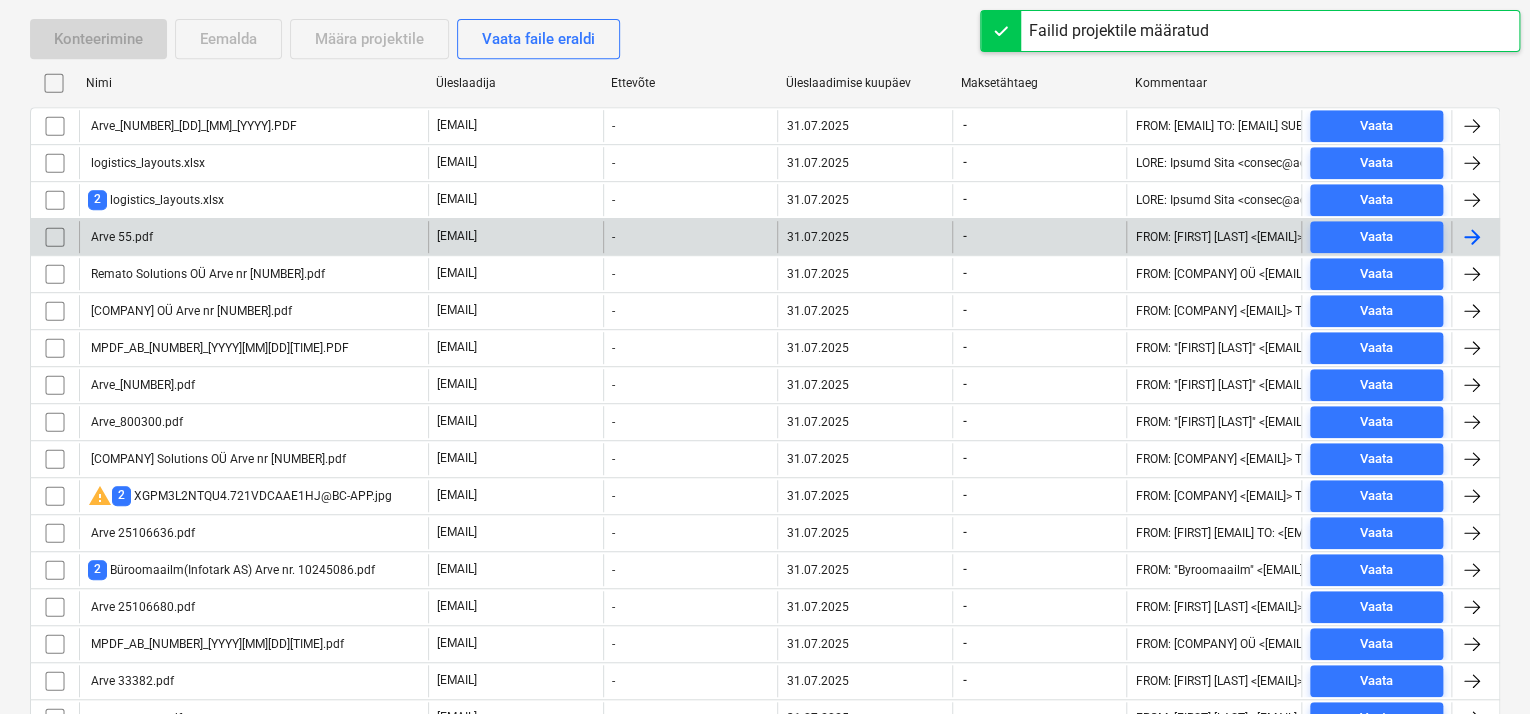 click on "Arve 55.pdf" at bounding box center [253, 237] 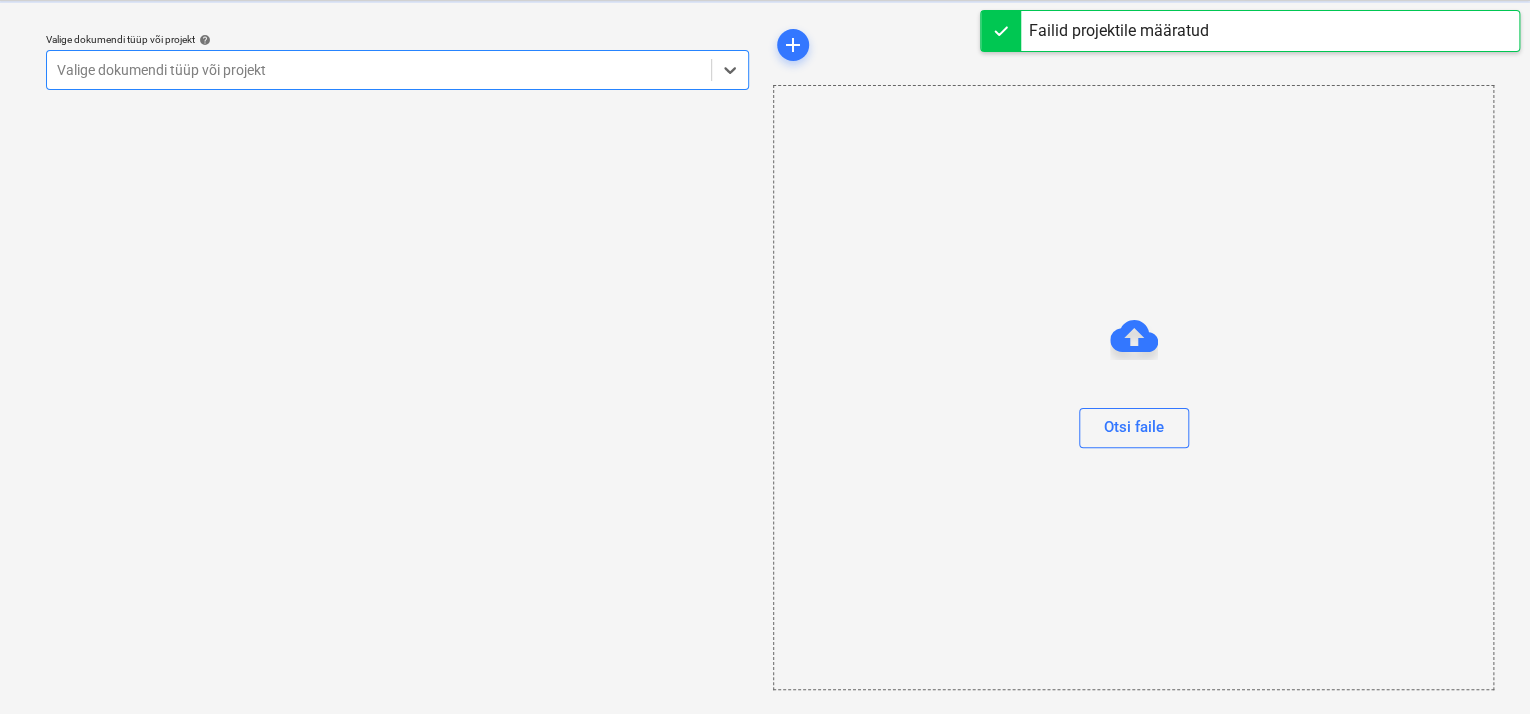 scroll, scrollTop: 49, scrollLeft: 0, axis: vertical 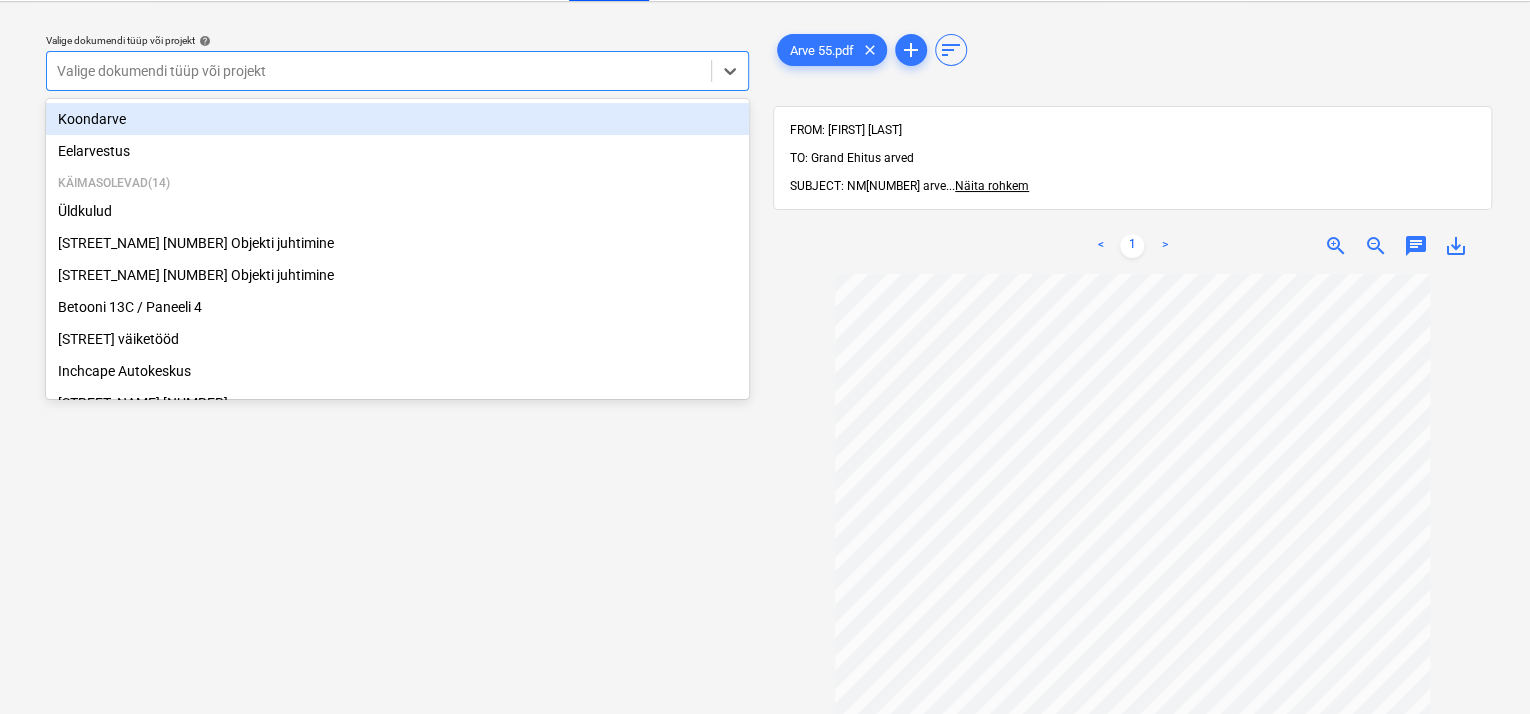 click at bounding box center [379, 71] 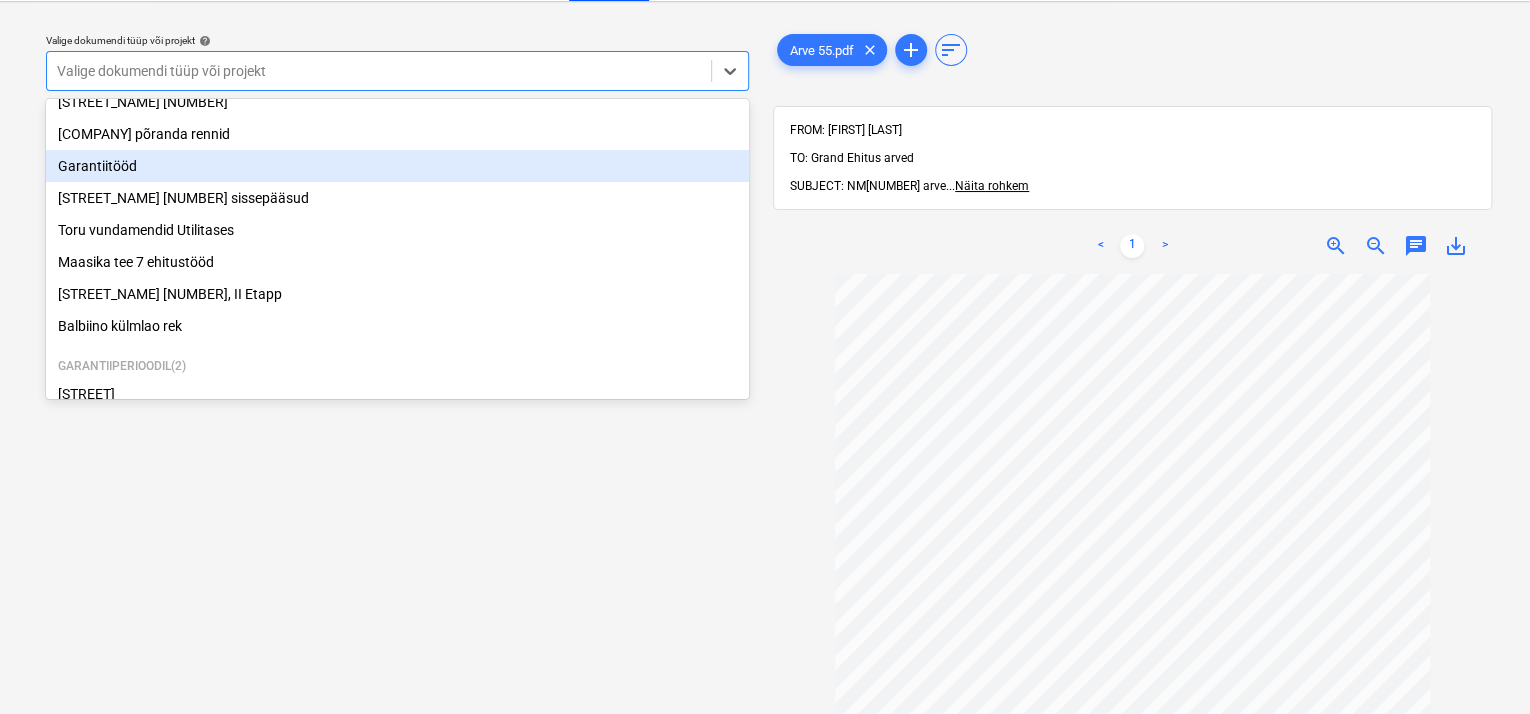 scroll, scrollTop: 269, scrollLeft: 0, axis: vertical 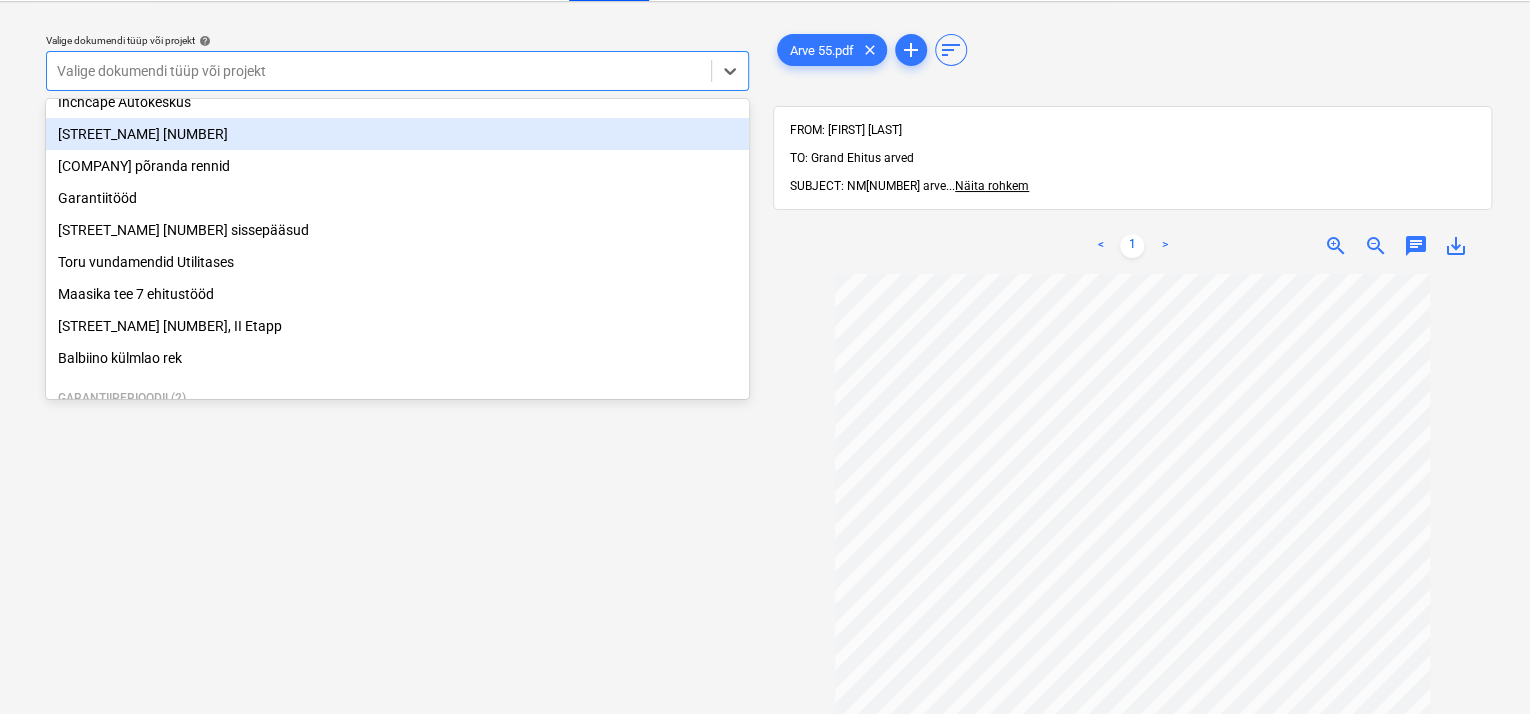 click on "[STREET_NAME] [NUMBER]" at bounding box center [397, 134] 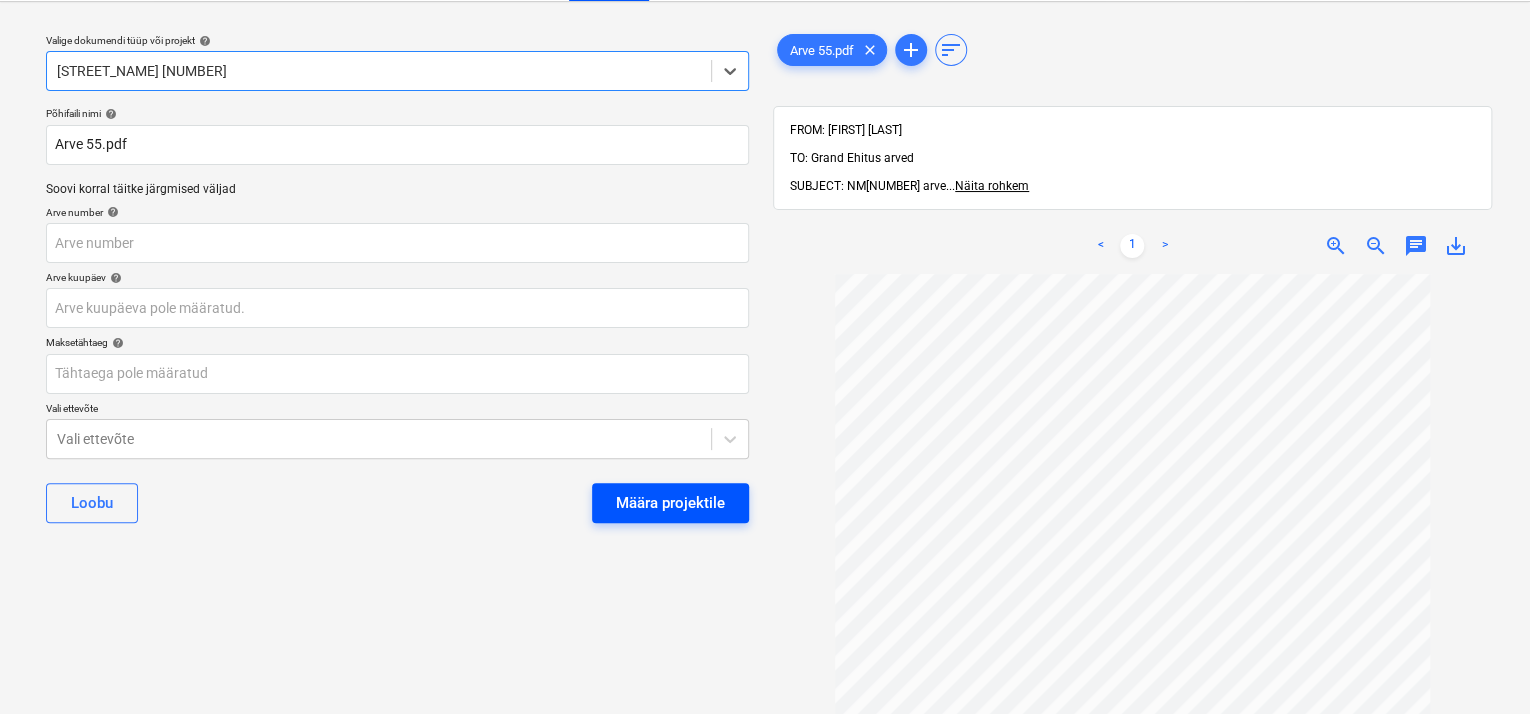 click on "Määra projektile" at bounding box center (670, 503) 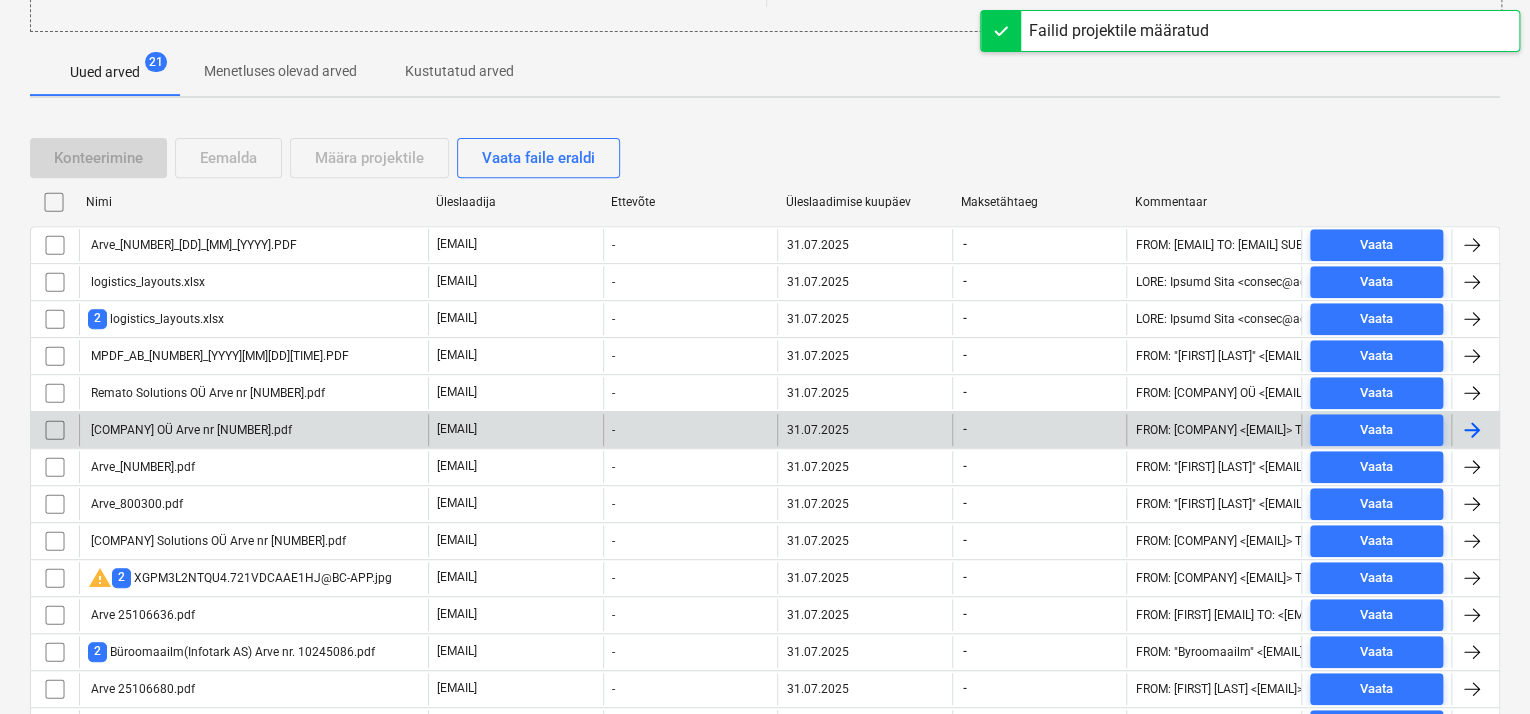 scroll, scrollTop: 349, scrollLeft: 0, axis: vertical 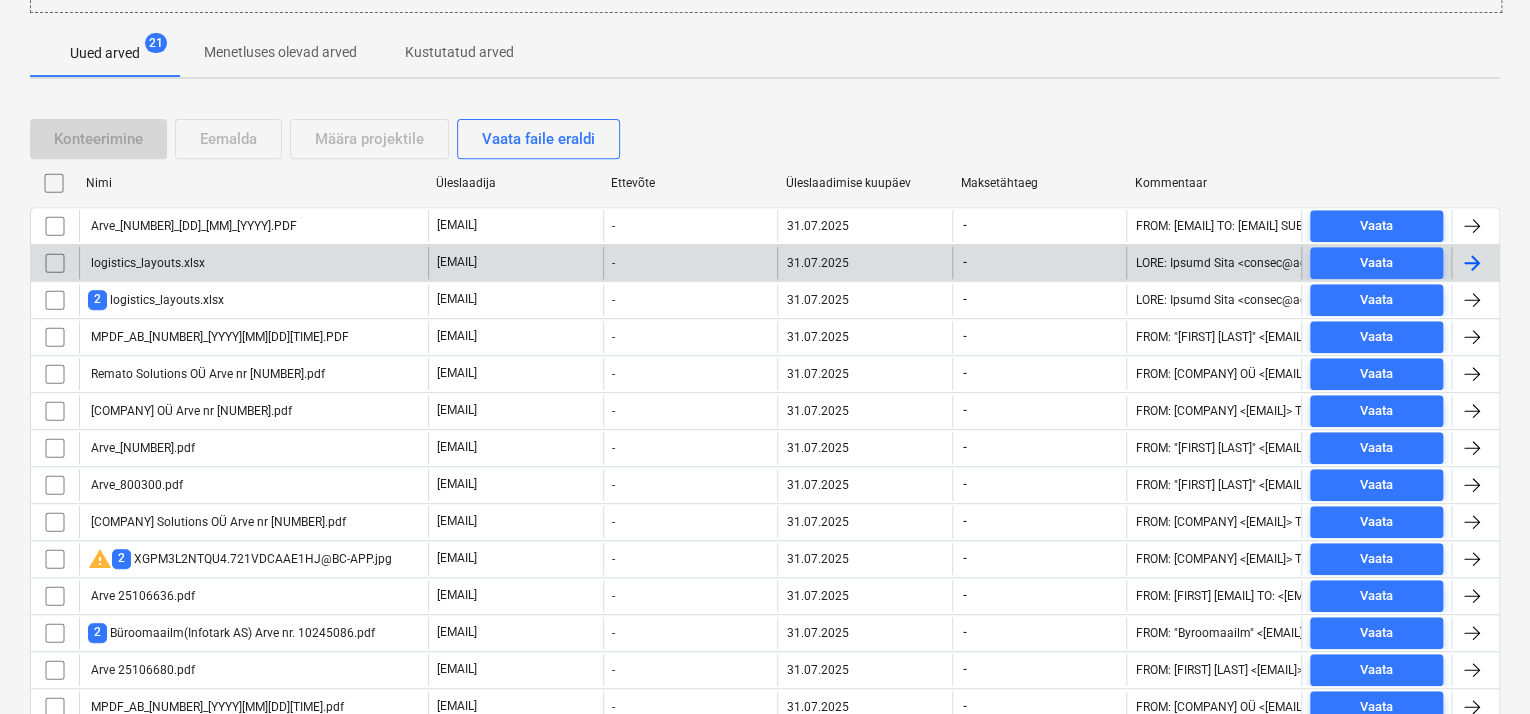 click at bounding box center (55, 263) 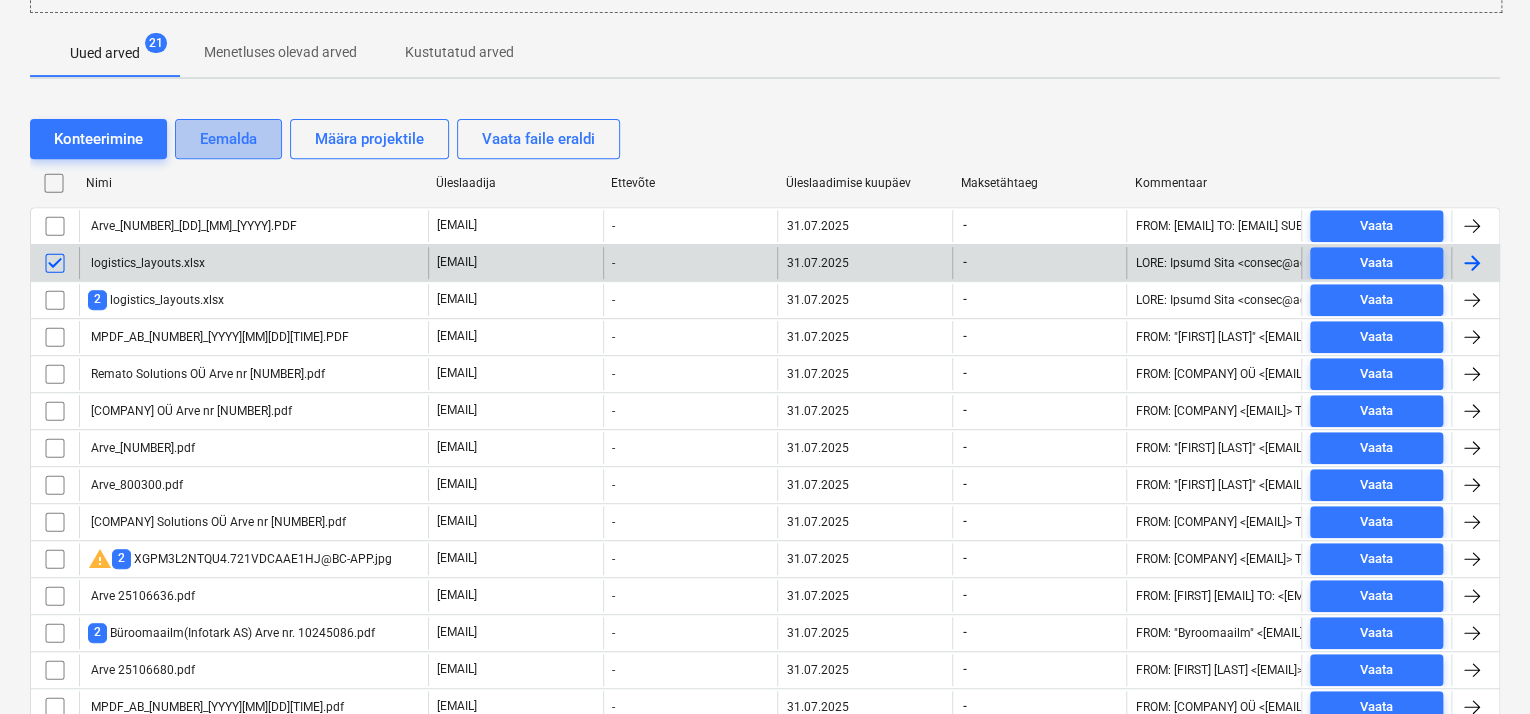 click on "Eemalda" at bounding box center (228, 139) 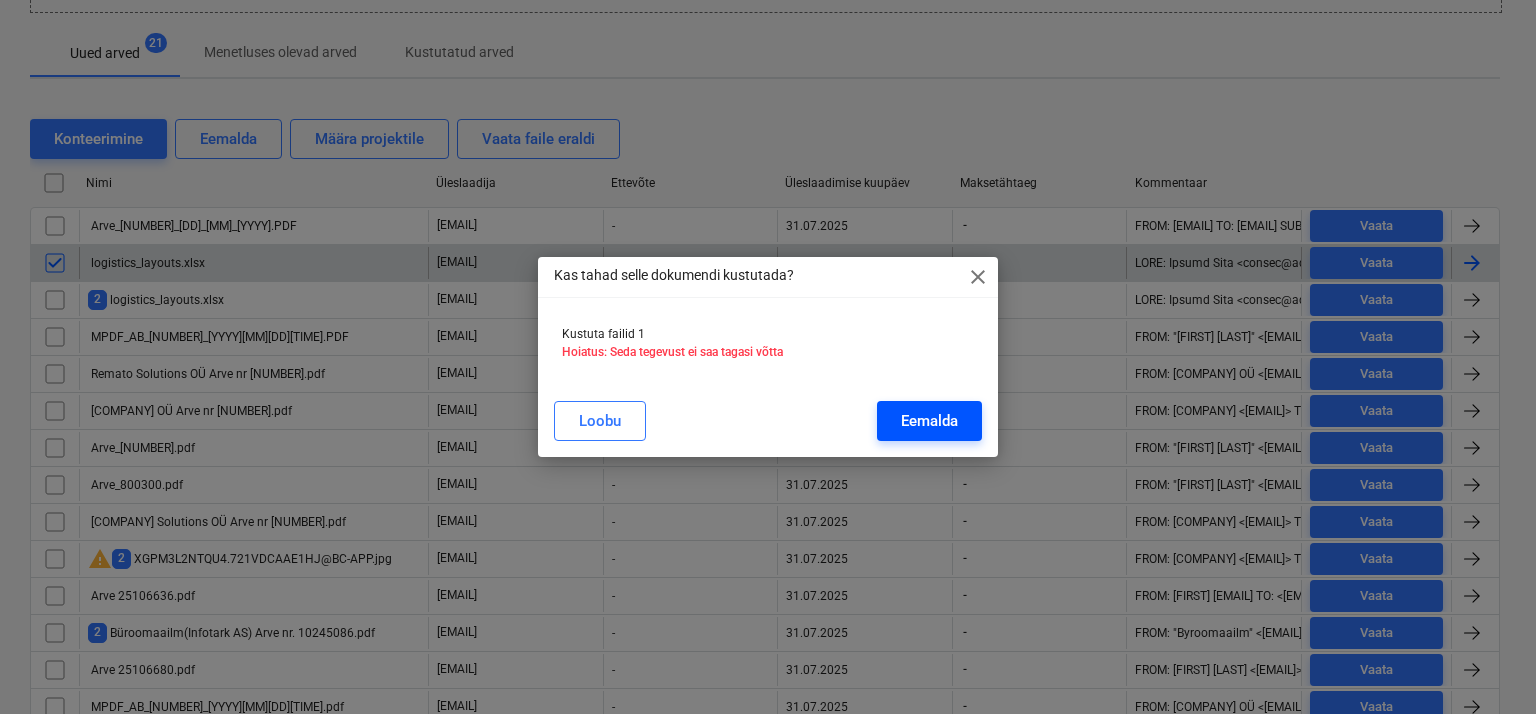 click on "Eemalda" at bounding box center (929, 421) 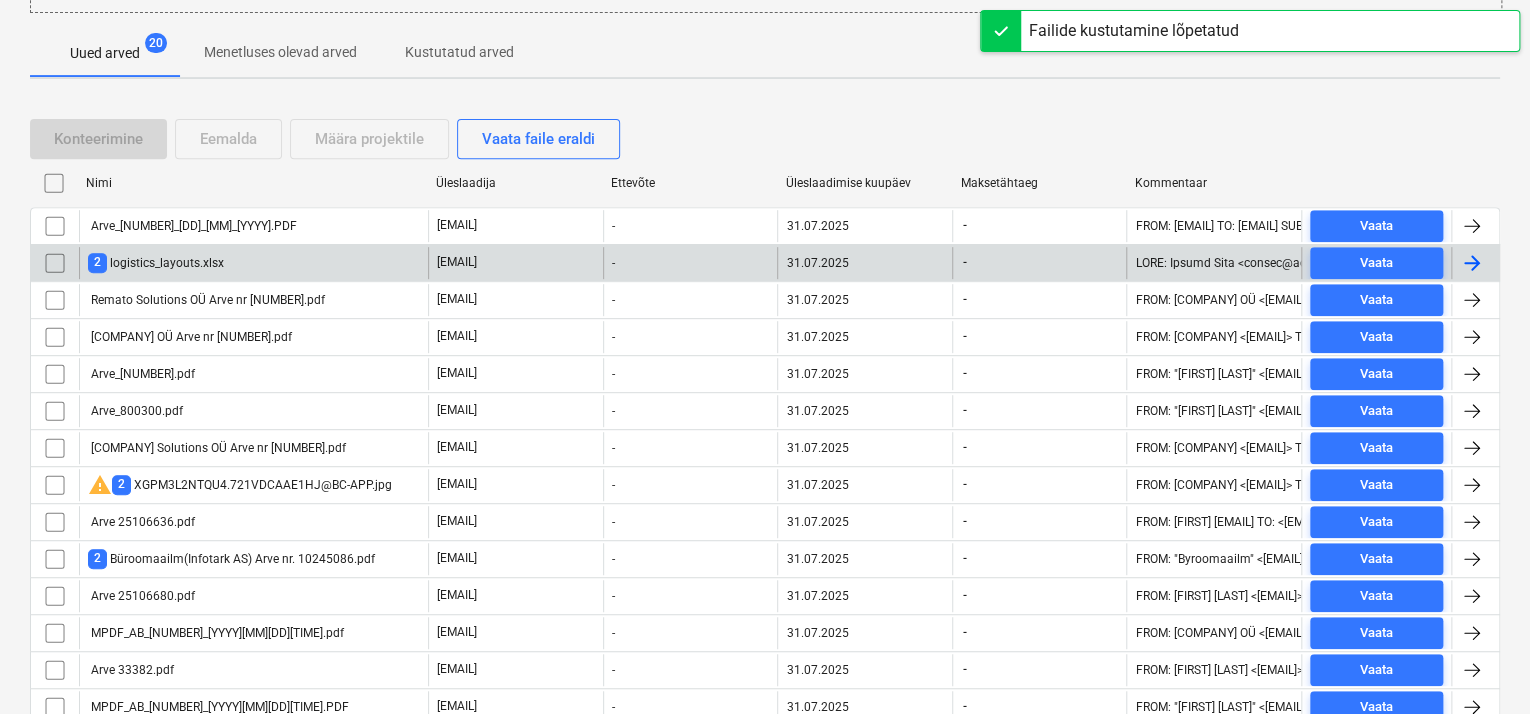 click on "2  logistics_layouts.xlsx" at bounding box center [253, 263] 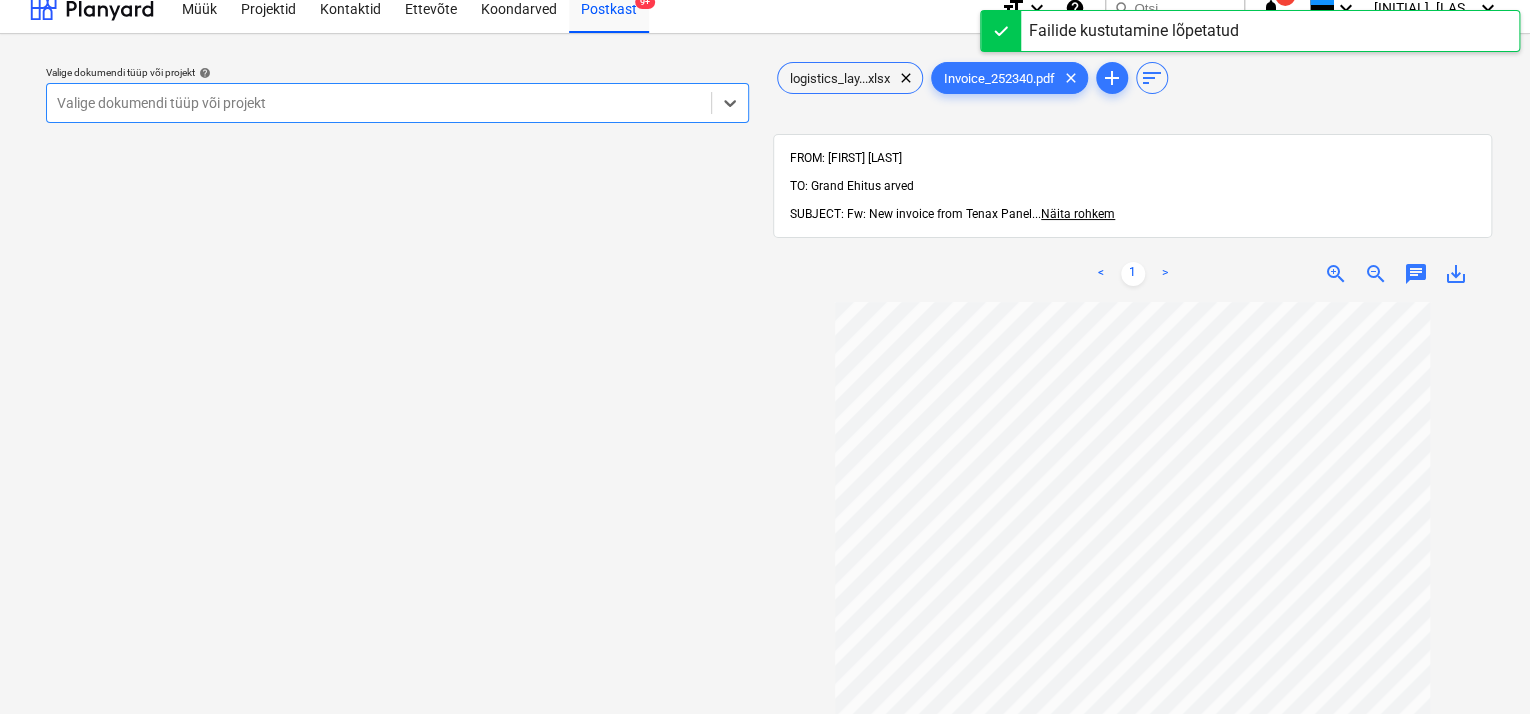 scroll, scrollTop: 0, scrollLeft: 0, axis: both 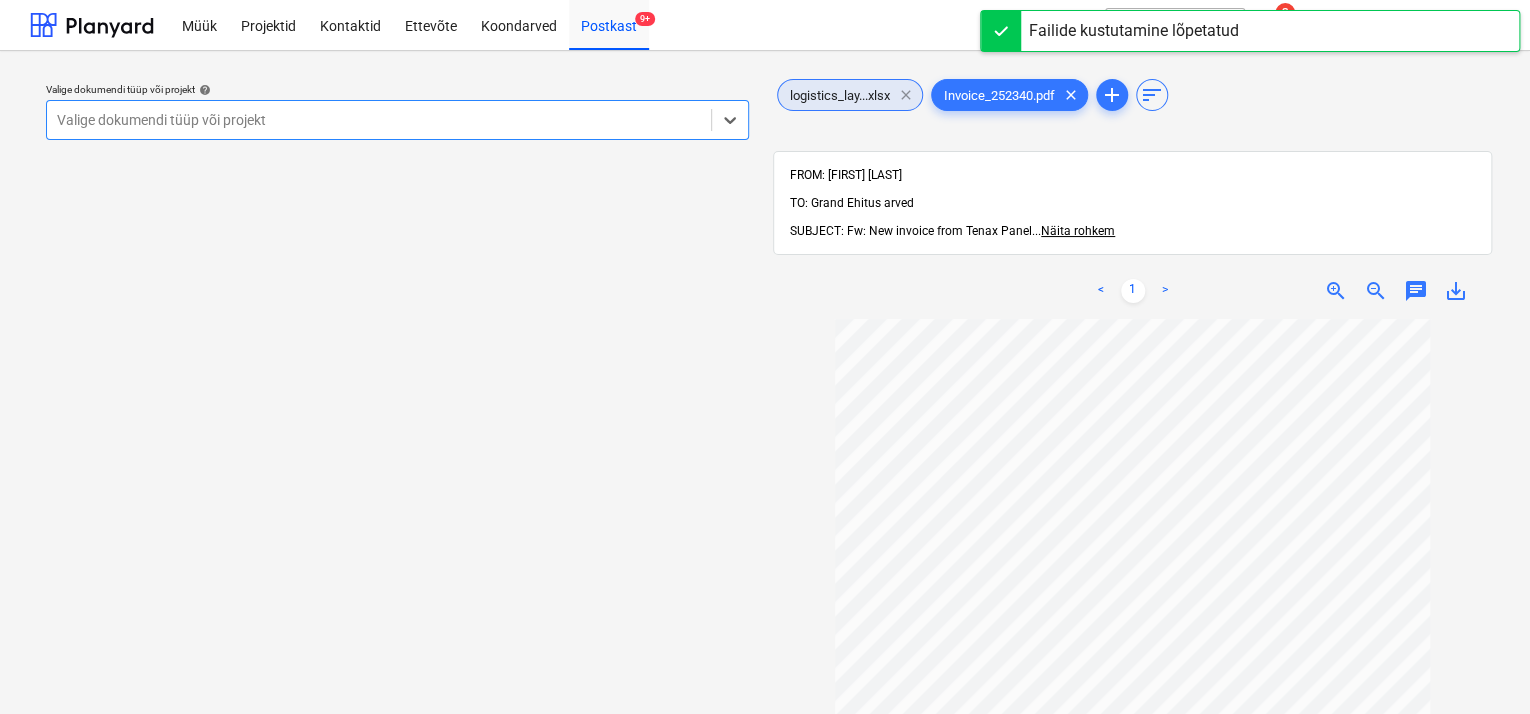 click on "clear" at bounding box center (906, 95) 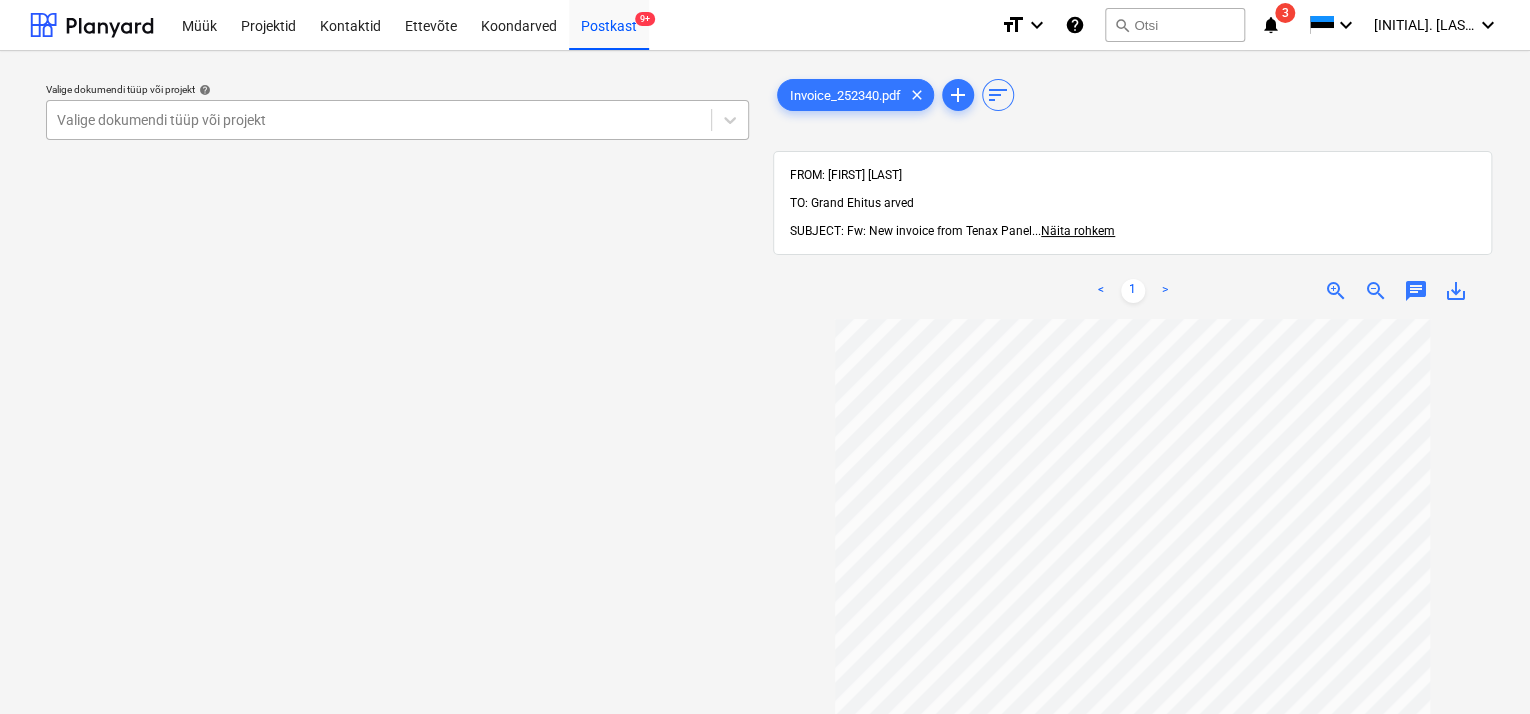 click at bounding box center [379, 120] 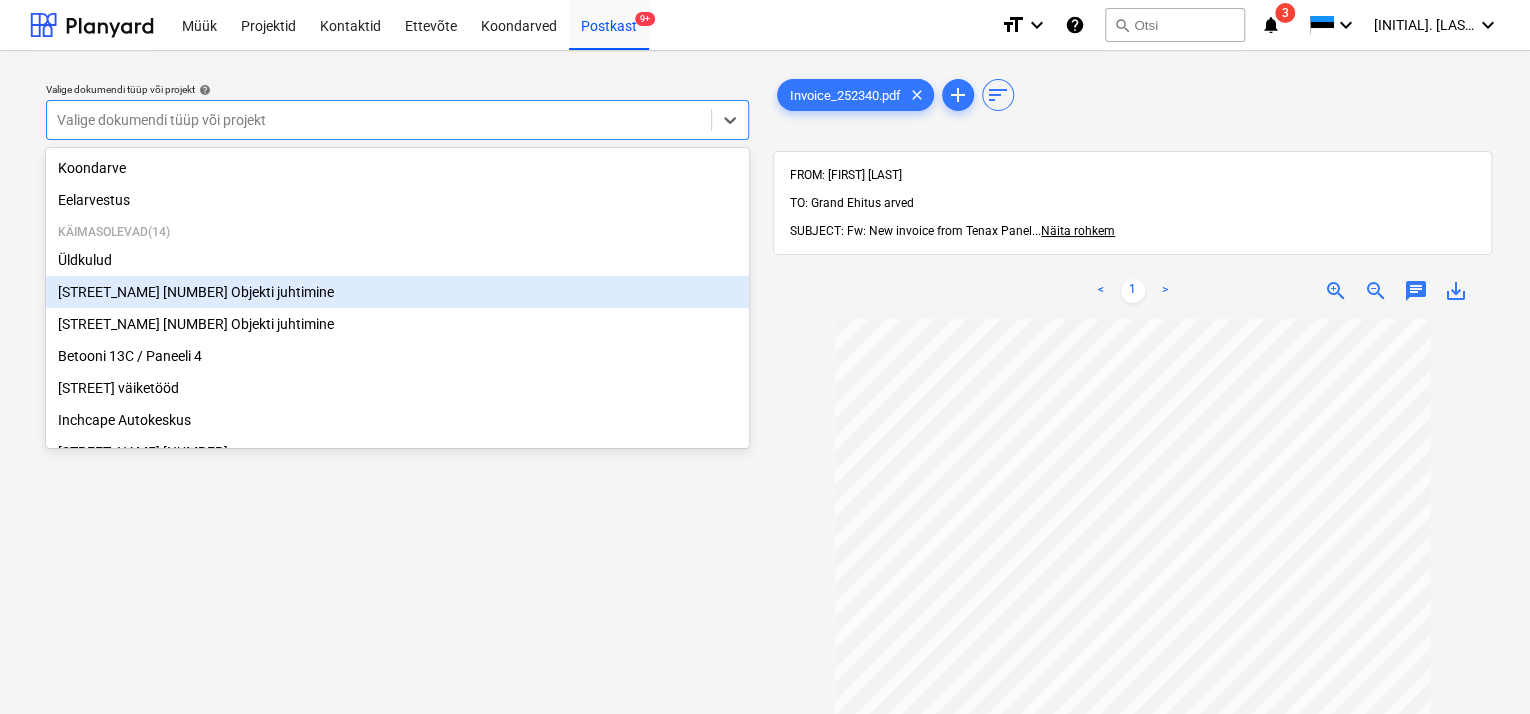 scroll, scrollTop: 369, scrollLeft: 0, axis: vertical 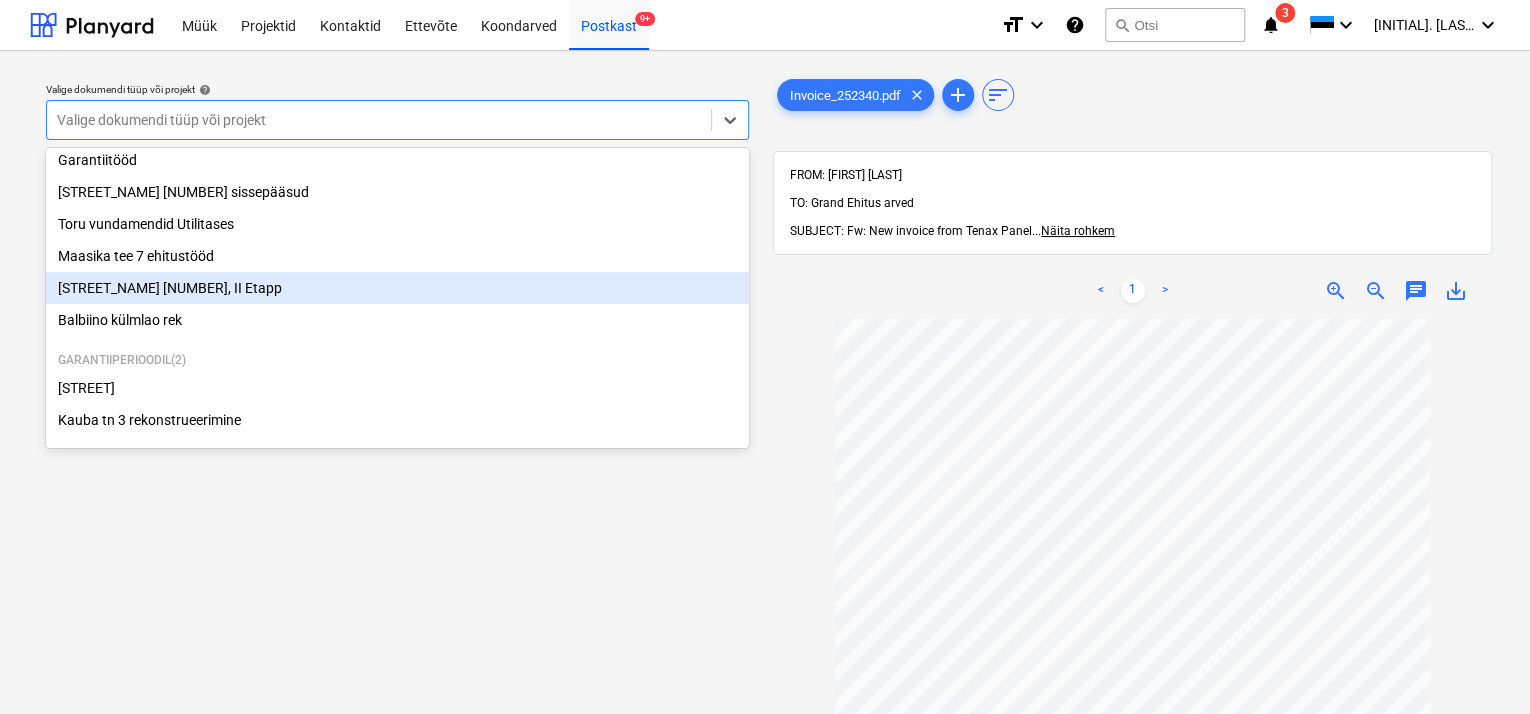 click on "[STREET_NAME] [NUMBER], II Etapp" at bounding box center [397, 288] 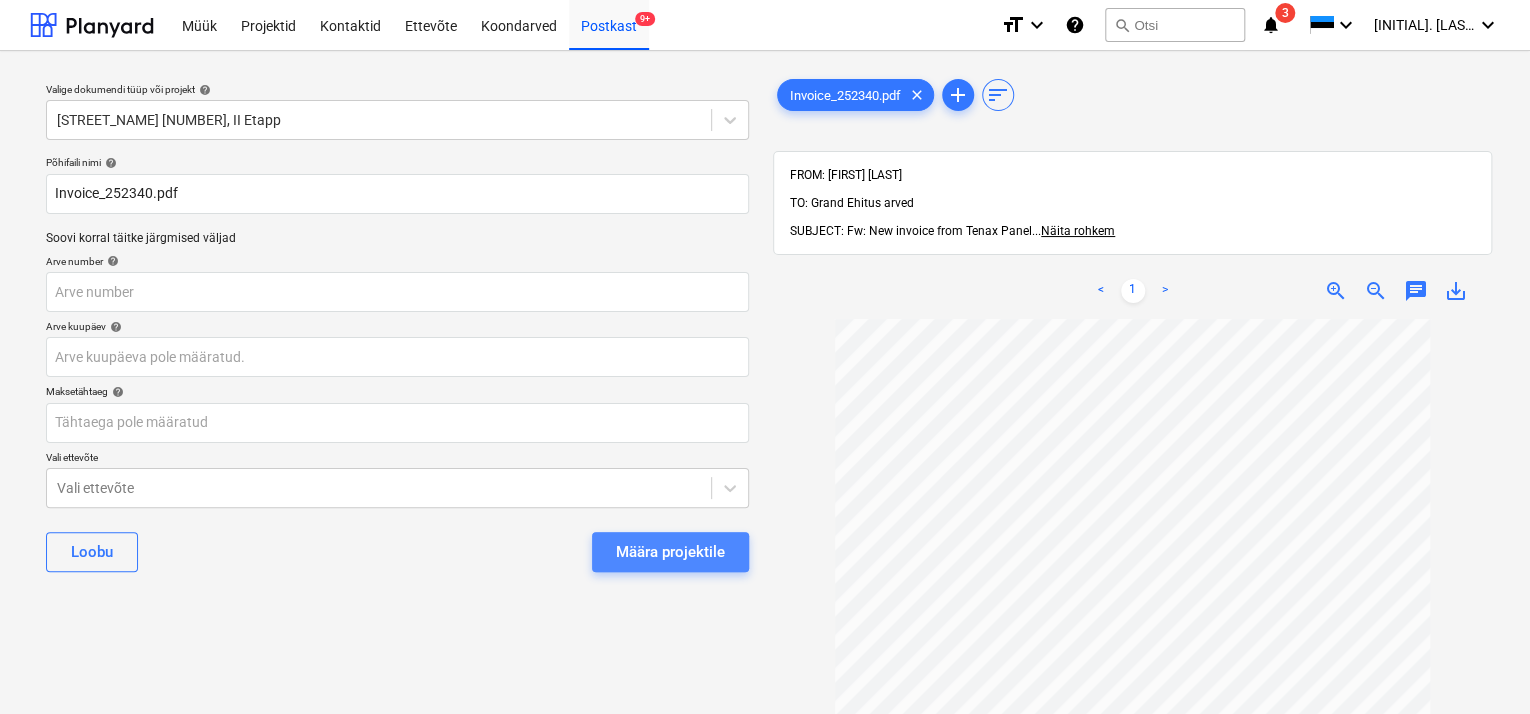 click on "Määra projektile" at bounding box center [670, 552] 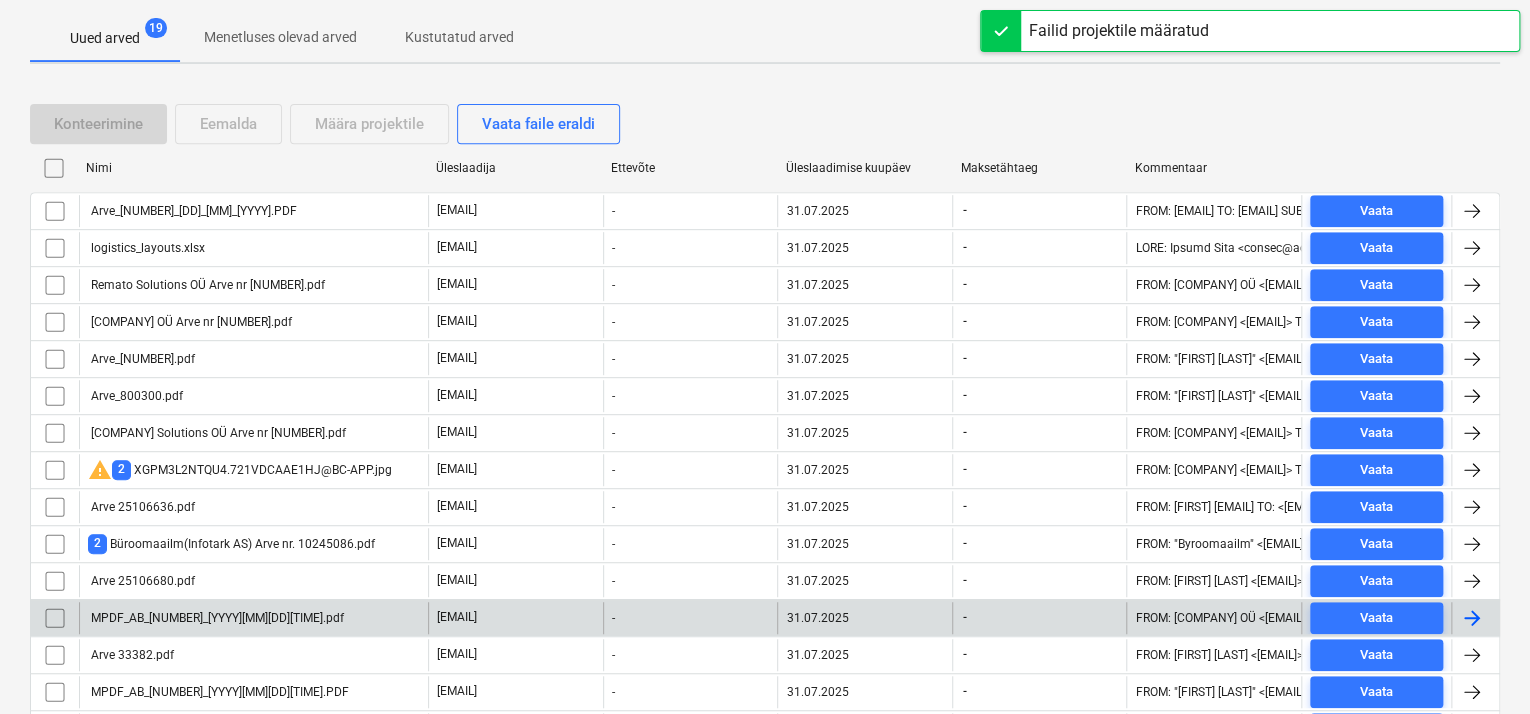 scroll, scrollTop: 239, scrollLeft: 0, axis: vertical 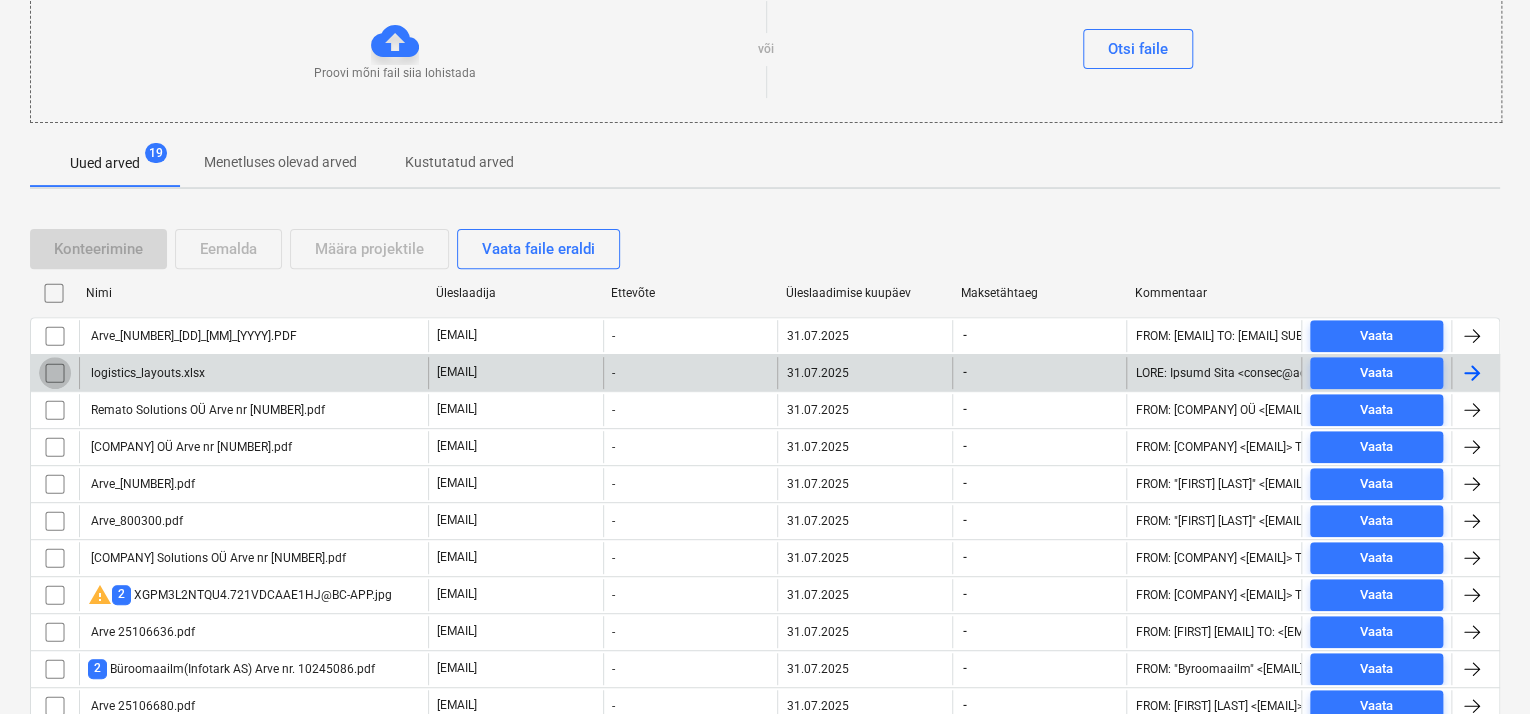click at bounding box center (55, 373) 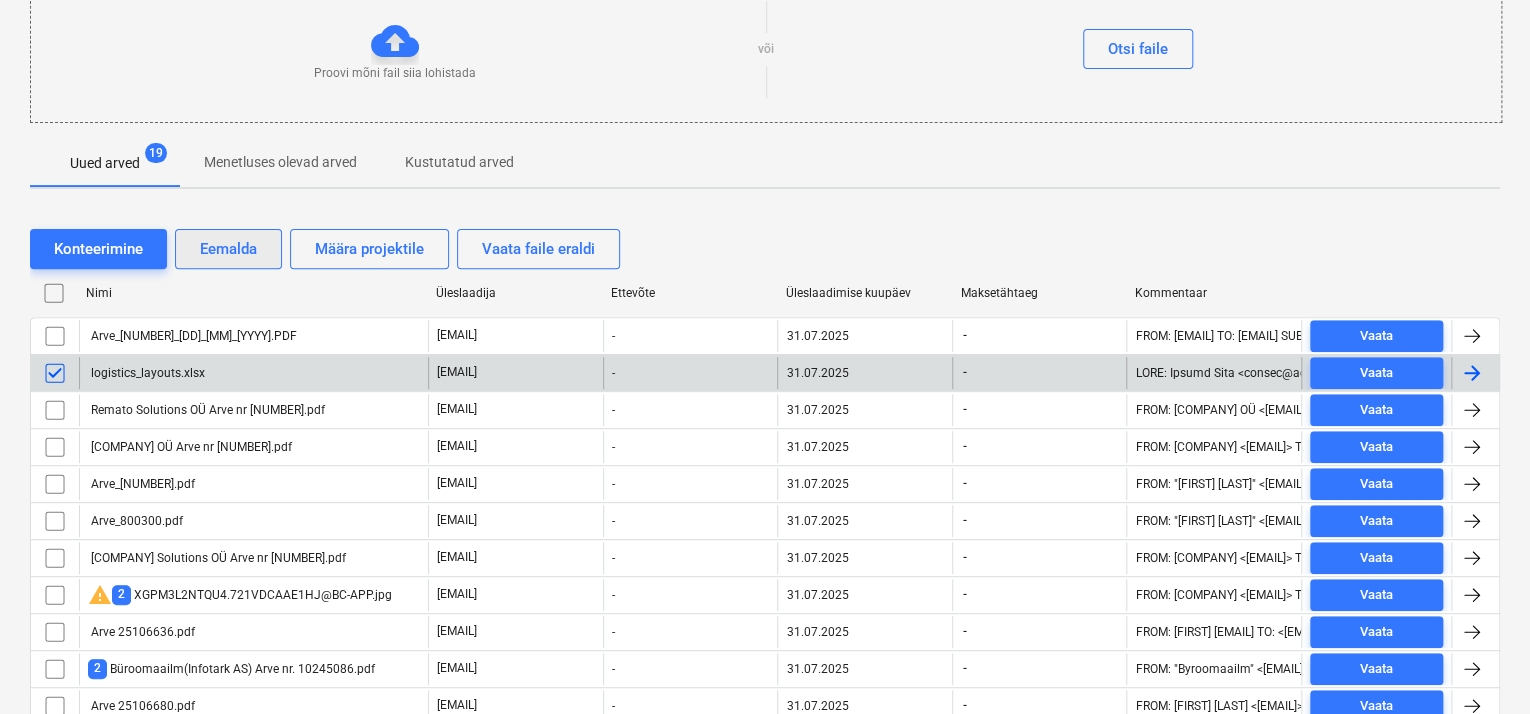 click on "Eemalda" at bounding box center [228, 249] 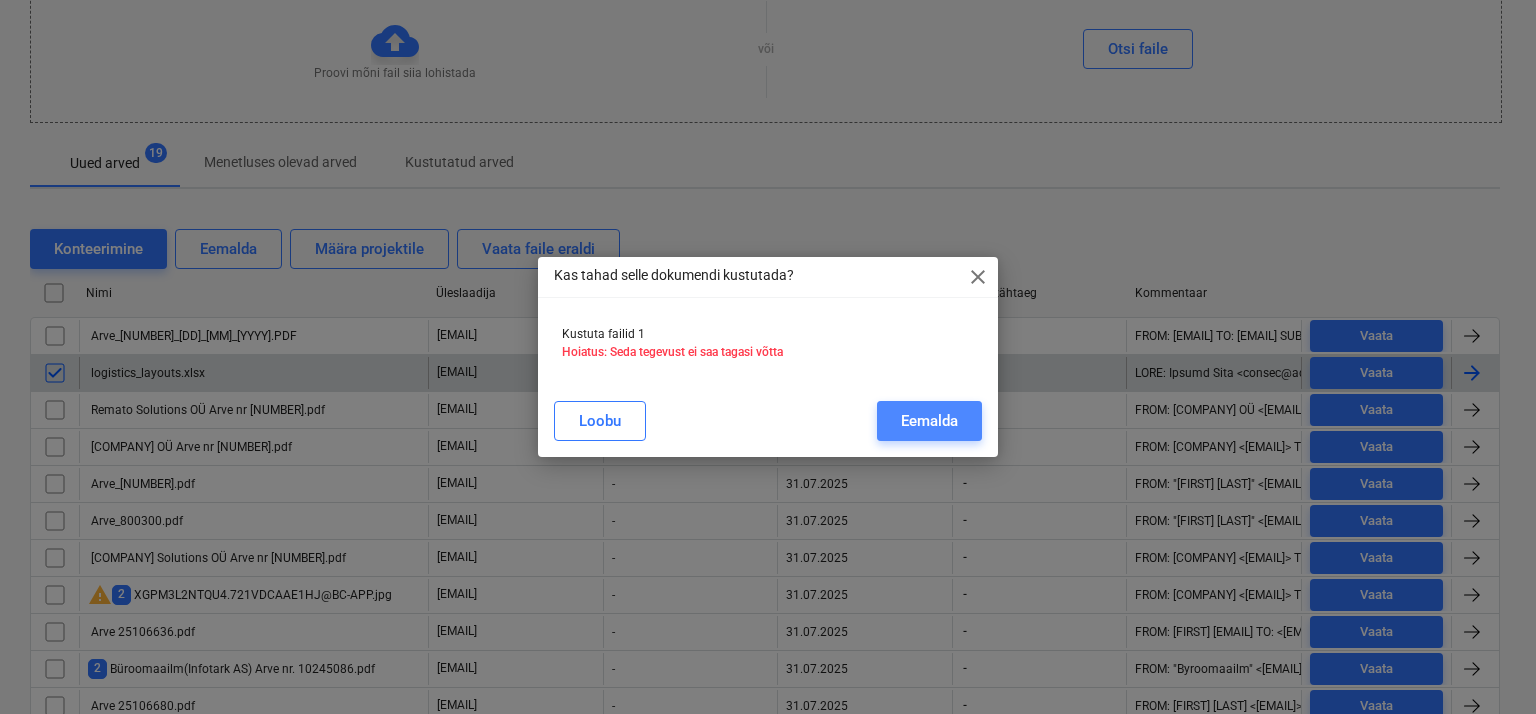 click on "Eemalda" at bounding box center (929, 421) 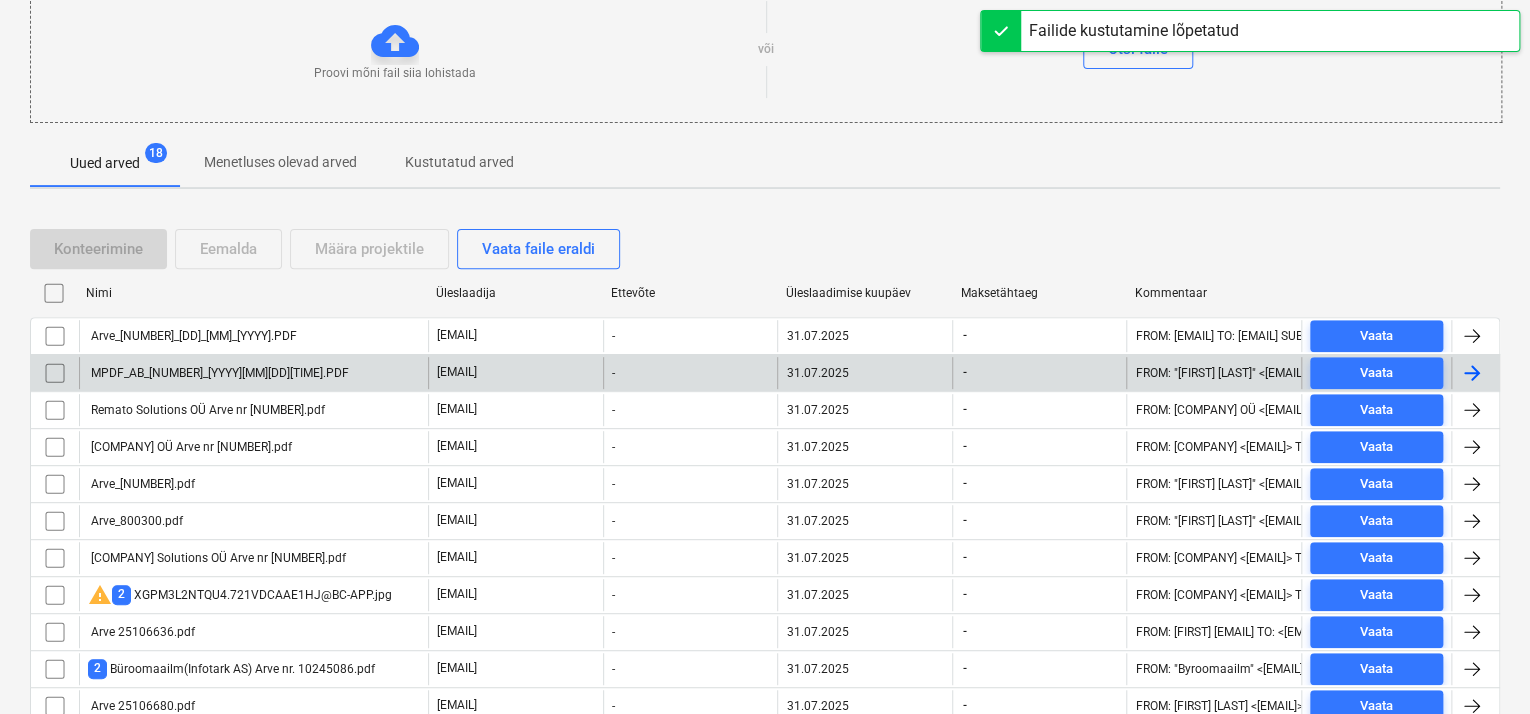click on "MPDF_AB_[NUMBER]_[YYYY][MM][DD][TIME].PDF" at bounding box center [218, 373] 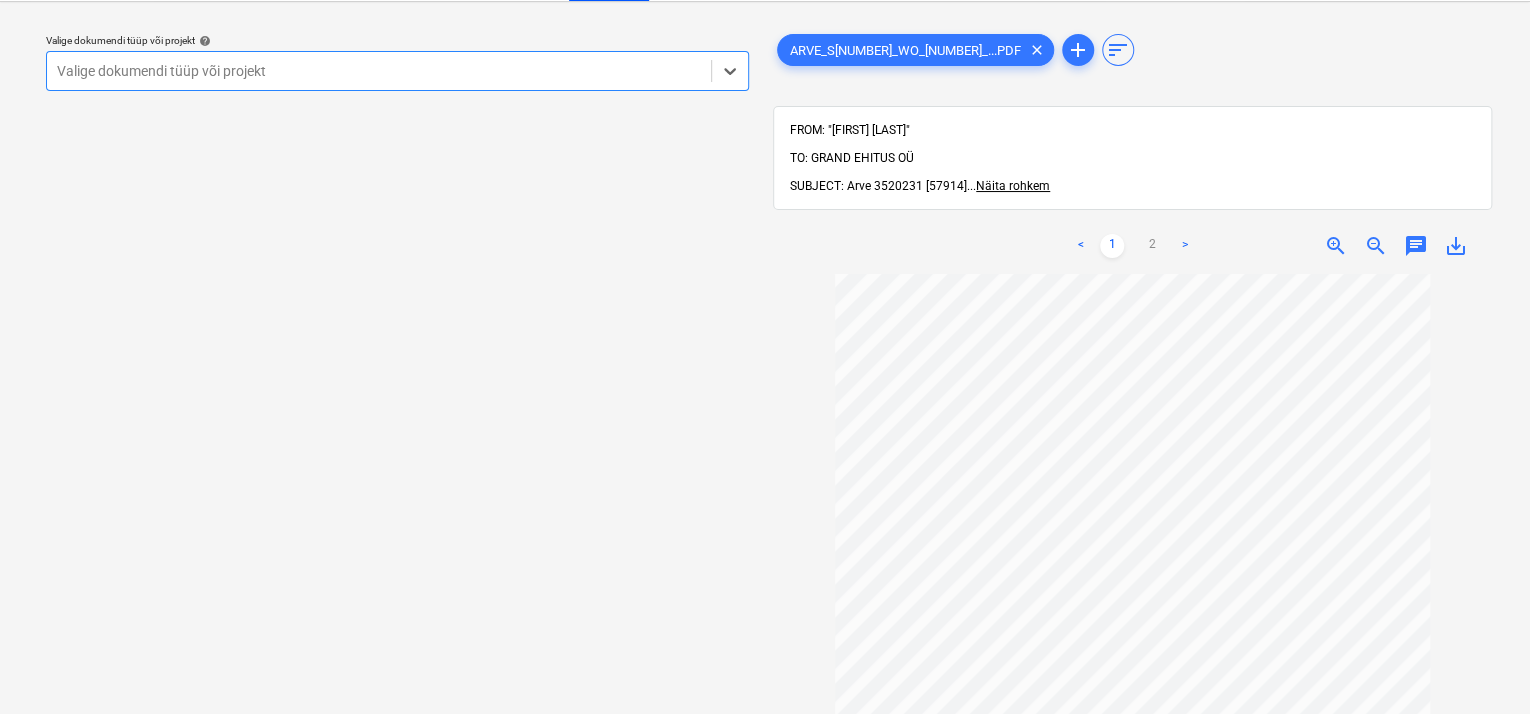 scroll, scrollTop: 0, scrollLeft: 0, axis: both 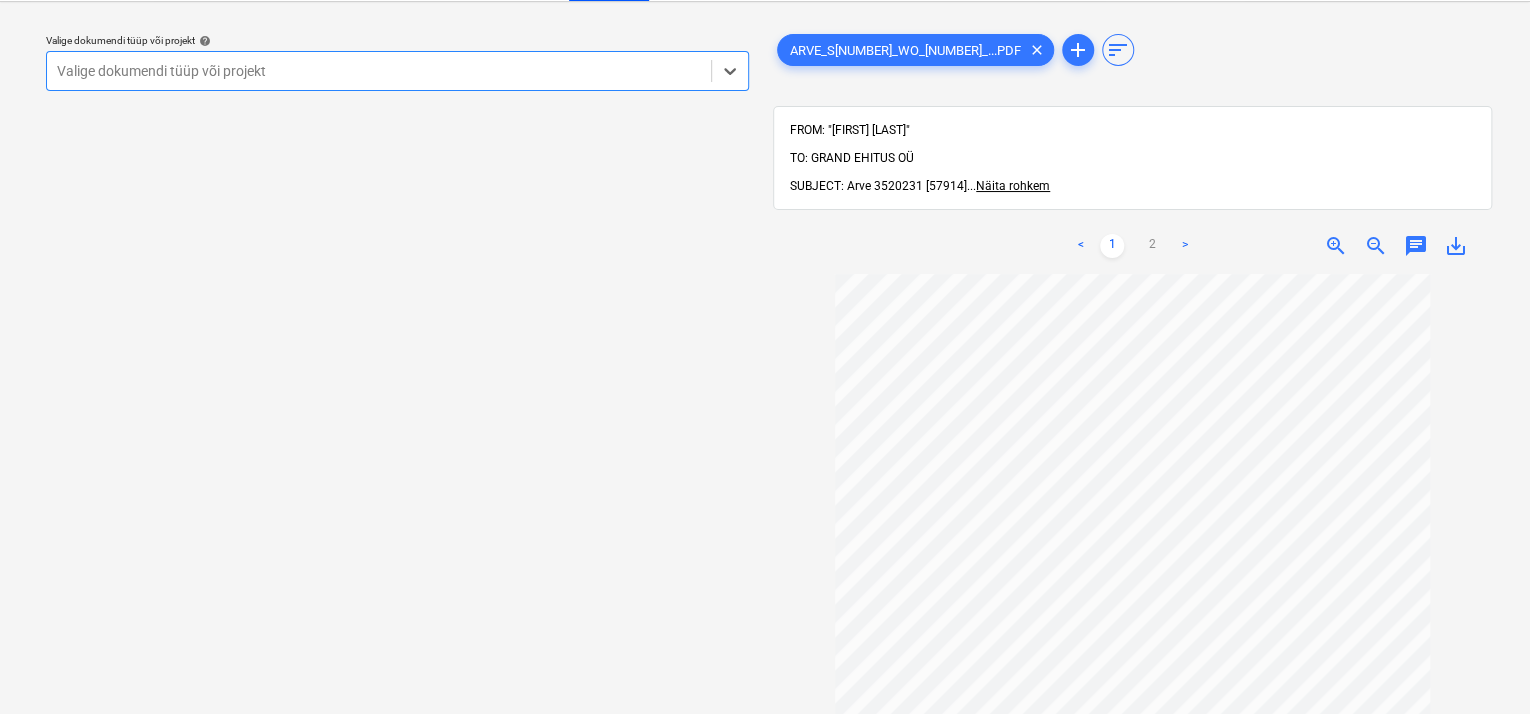 click on "Valige dokumendi tüüp või projekt" at bounding box center (379, 71) 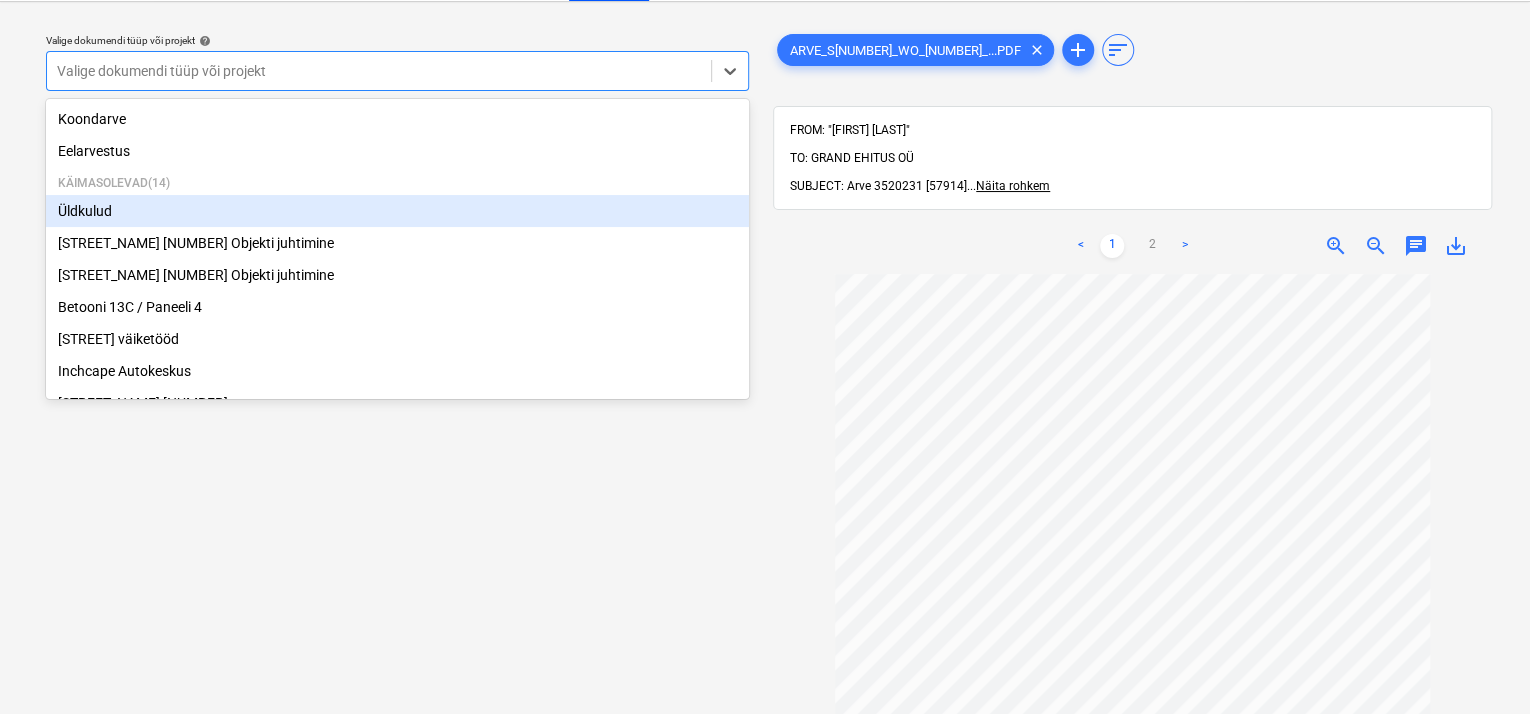click on "Üldkulud" at bounding box center (397, 211) 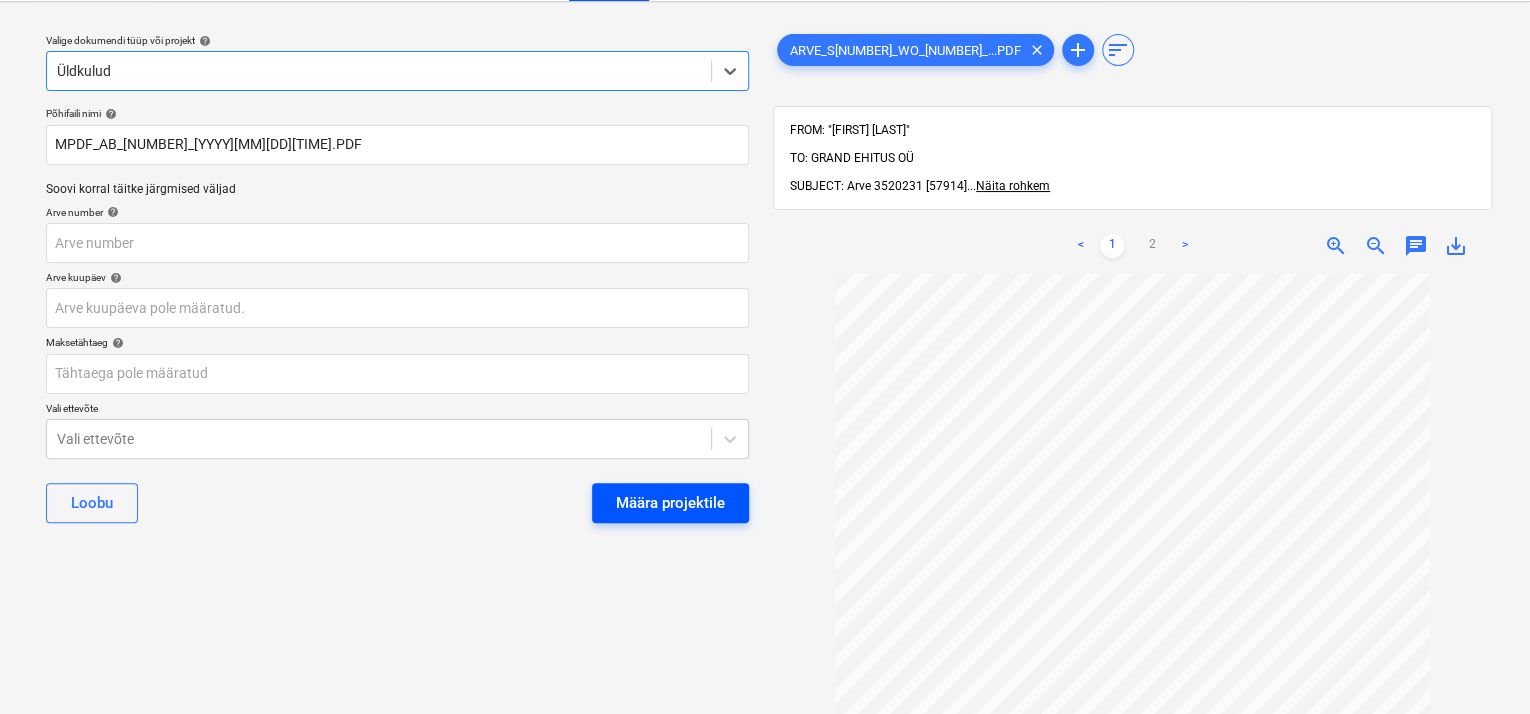 click on "Määra projektile" at bounding box center [670, 503] 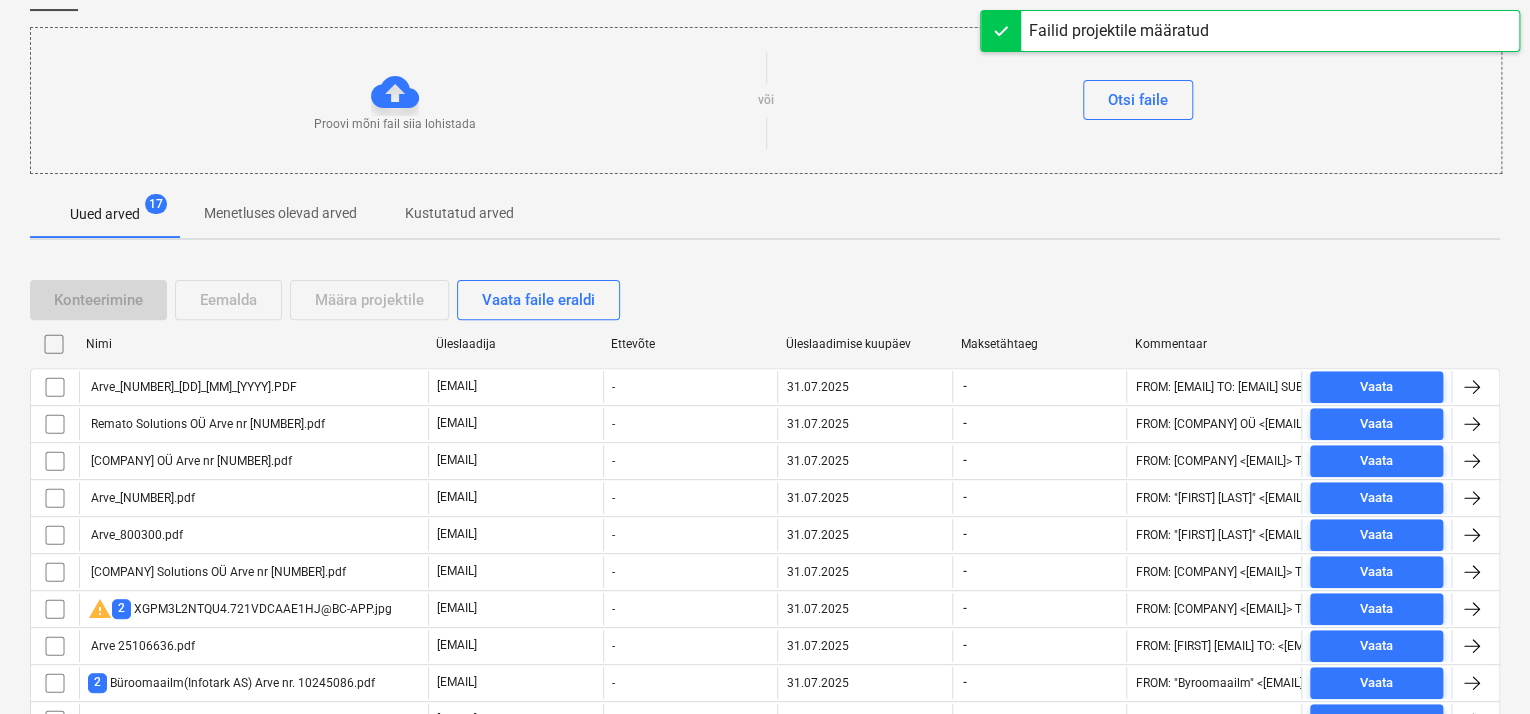 scroll, scrollTop: 349, scrollLeft: 0, axis: vertical 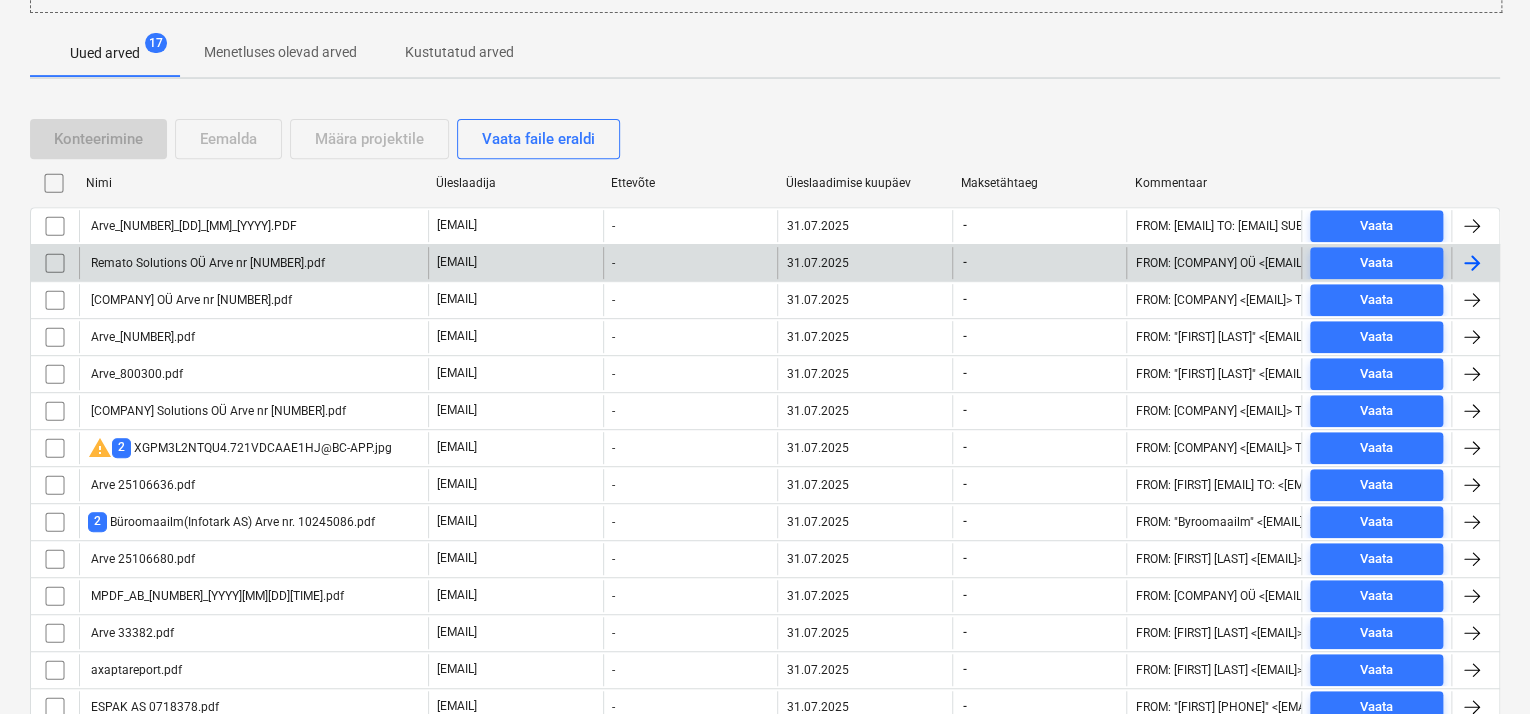 click on "Remato Solutions OÜ Arve nr [NUMBER].pdf" at bounding box center (253, 263) 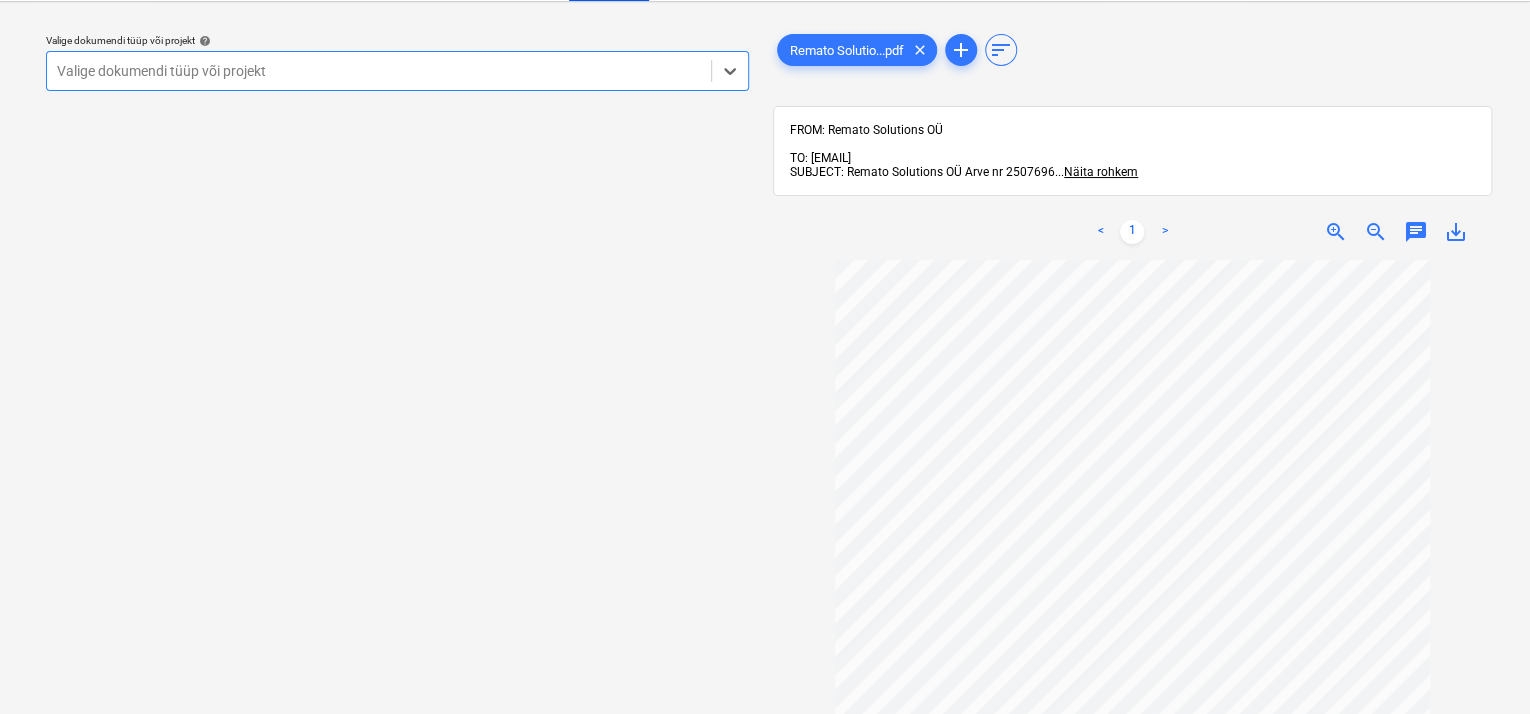 click at bounding box center (379, 71) 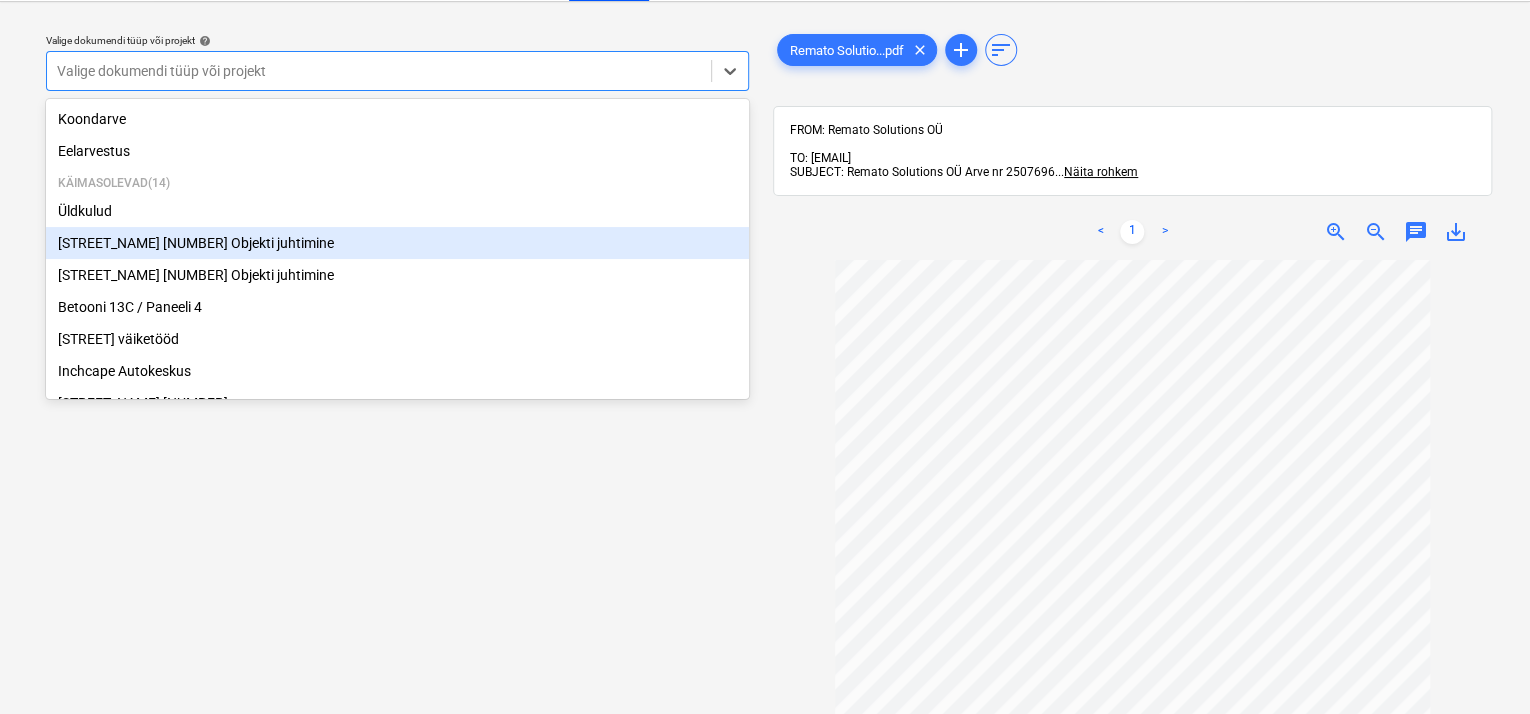 scroll, scrollTop: 369, scrollLeft: 0, axis: vertical 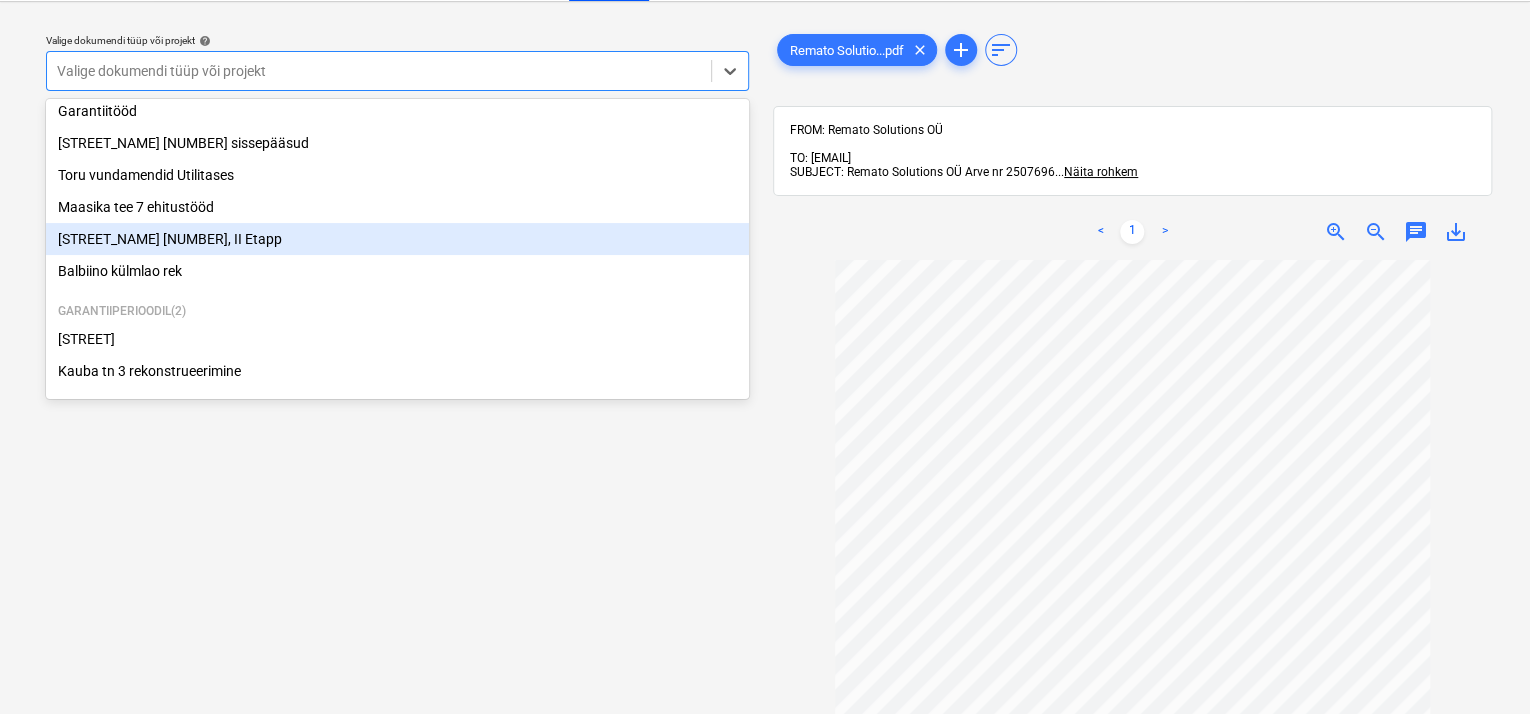 click on "[STREET_NAME] [NUMBER], II Etapp" at bounding box center (397, 239) 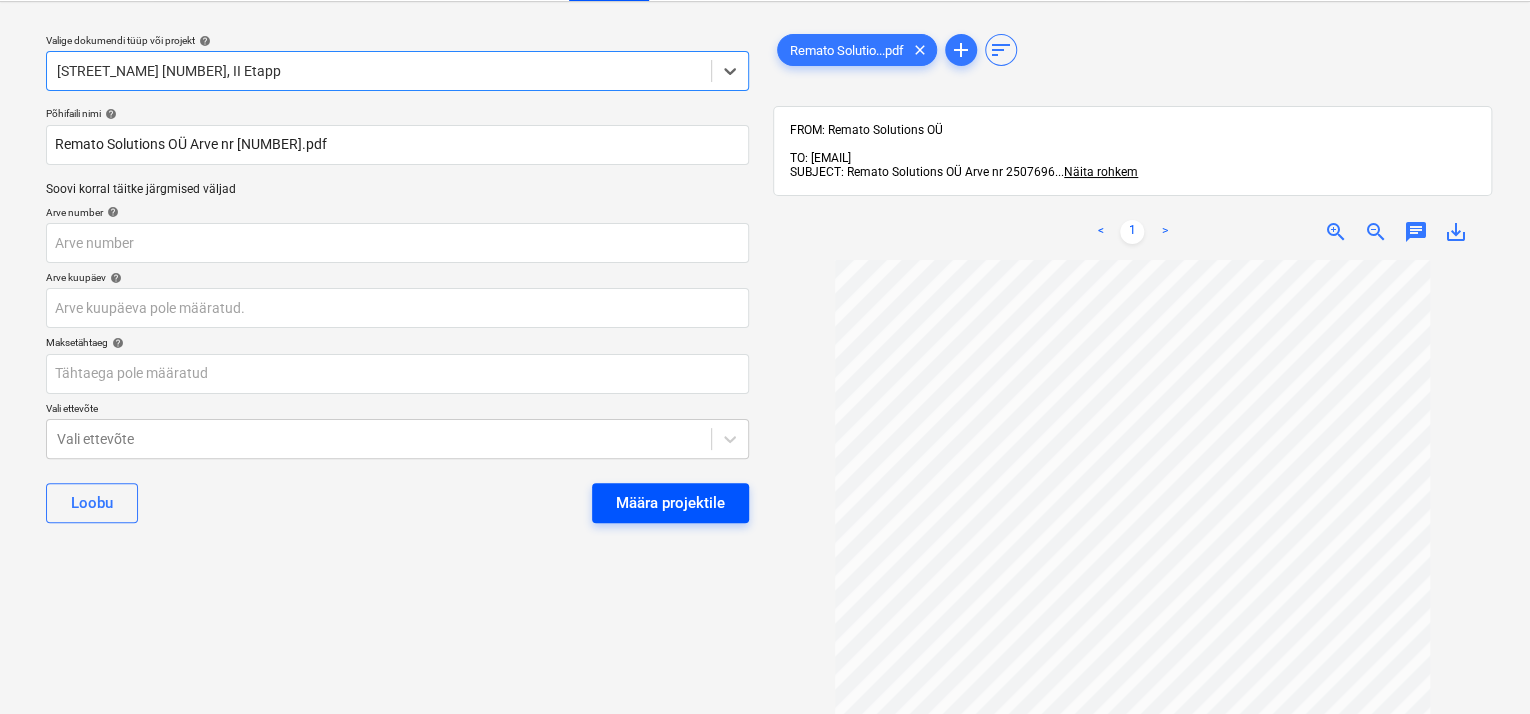 click on "Määra projektile" at bounding box center [670, 503] 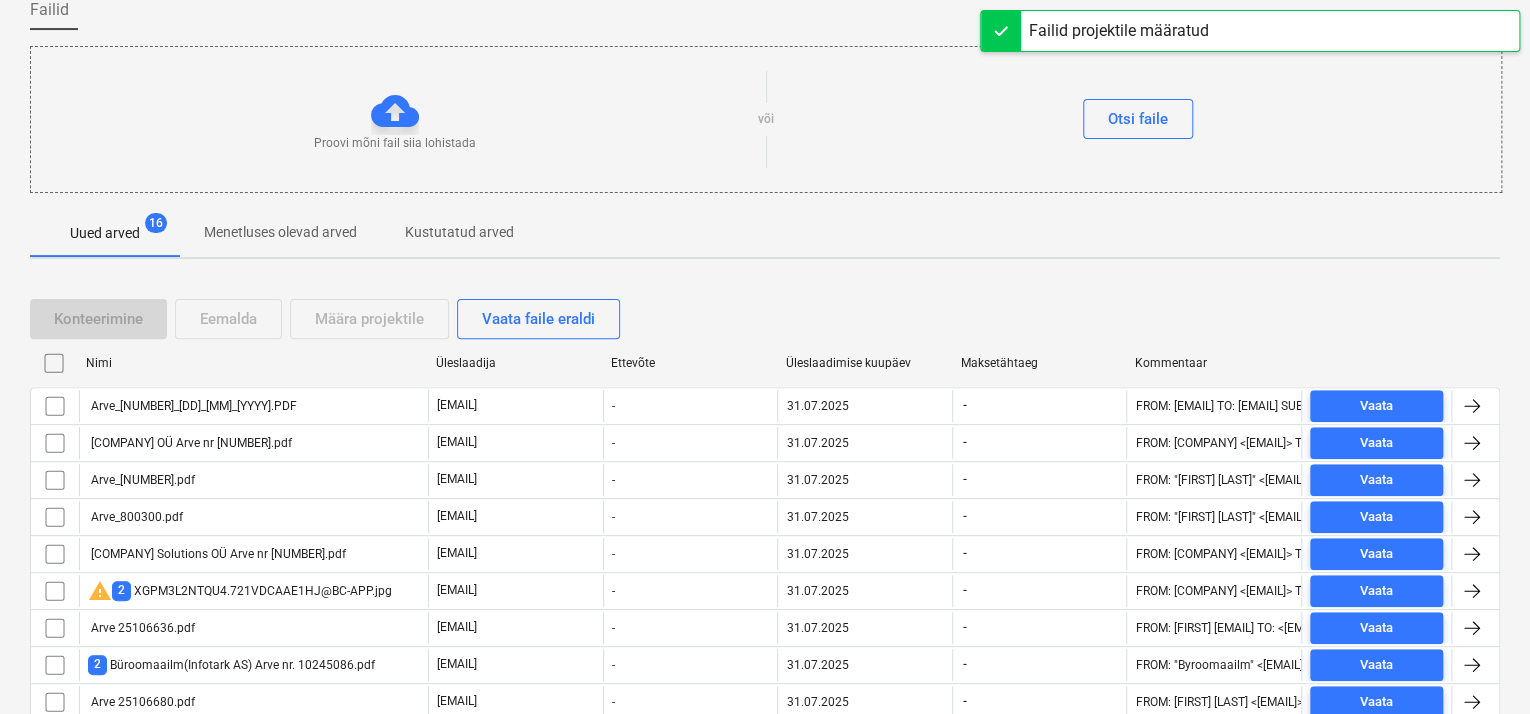 scroll, scrollTop: 349, scrollLeft: 0, axis: vertical 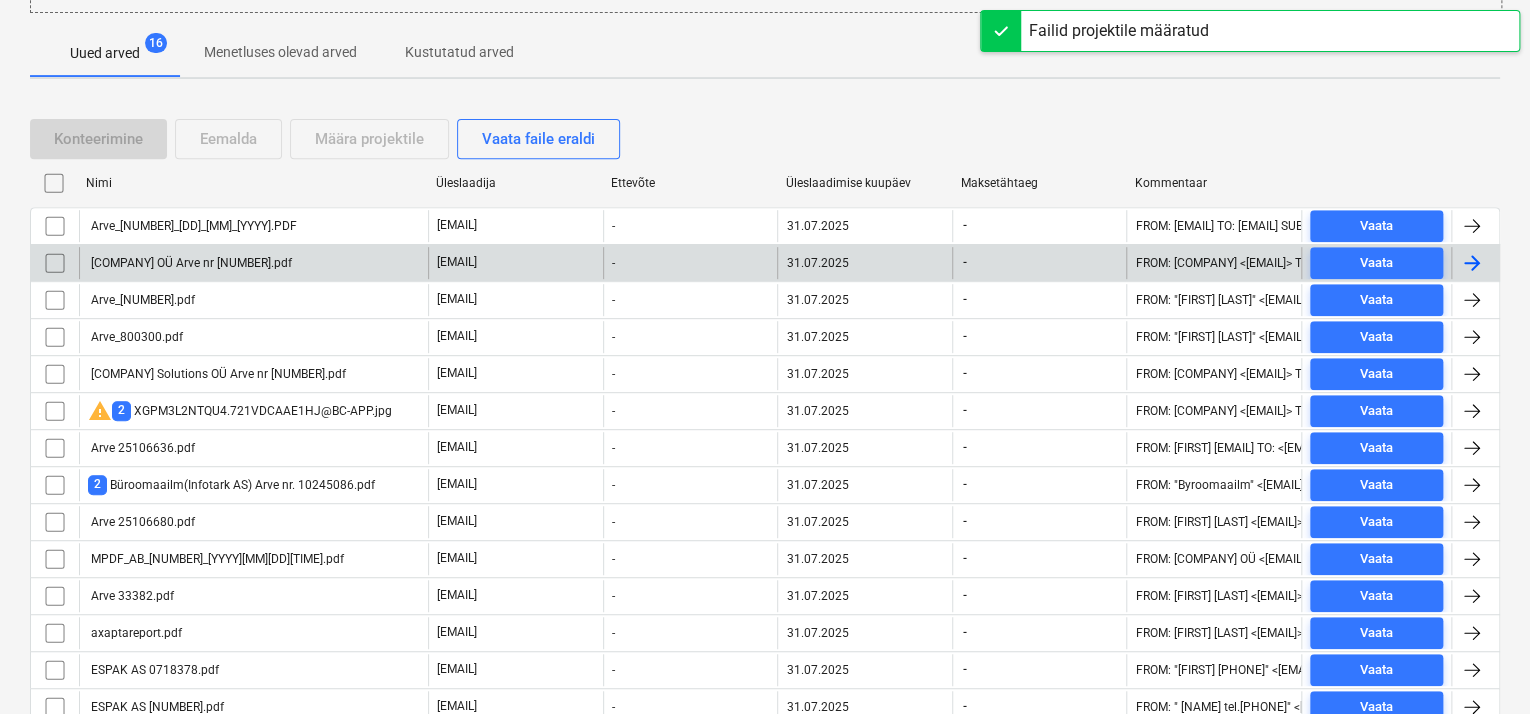click on "[COMPANY] OÜ Arve nr [NUMBER].pdf" at bounding box center (253, 263) 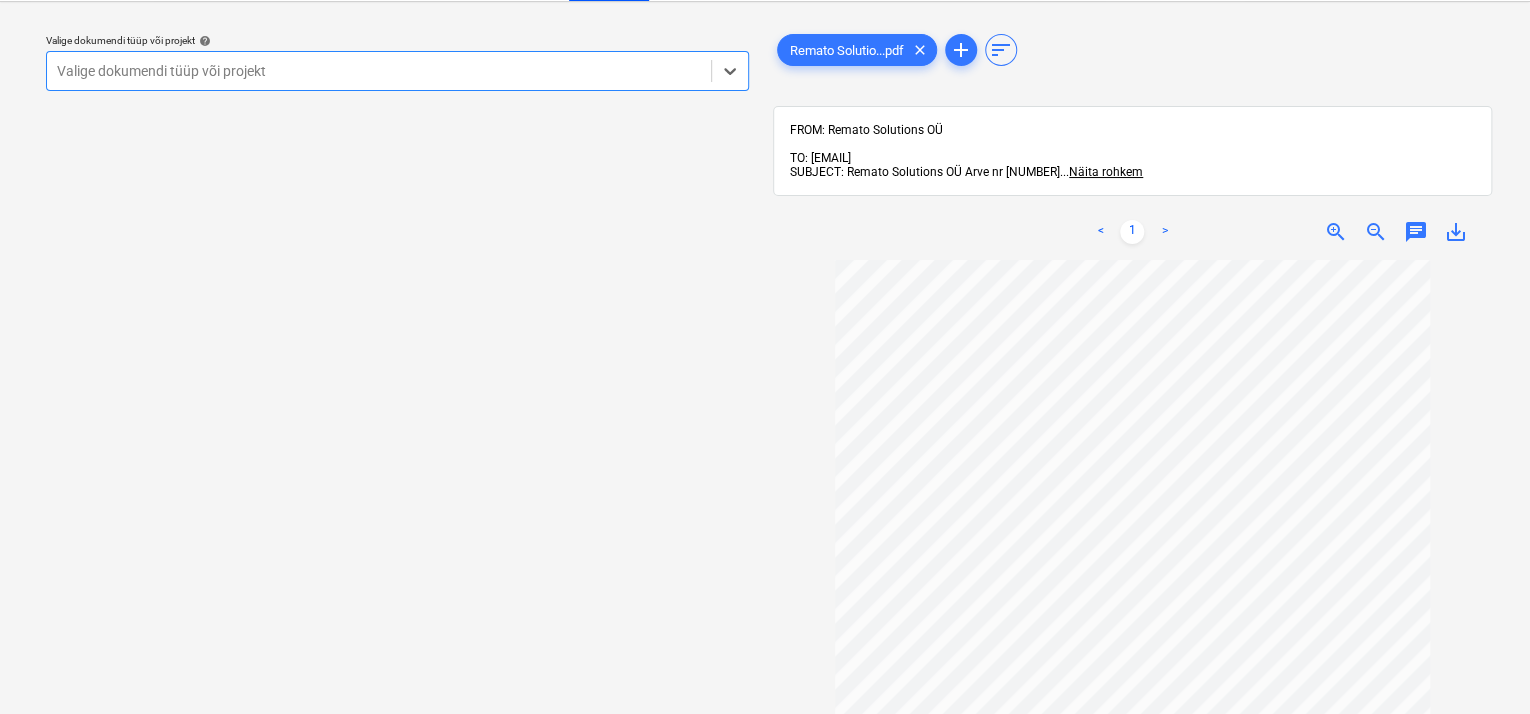 scroll, scrollTop: 100, scrollLeft: 0, axis: vertical 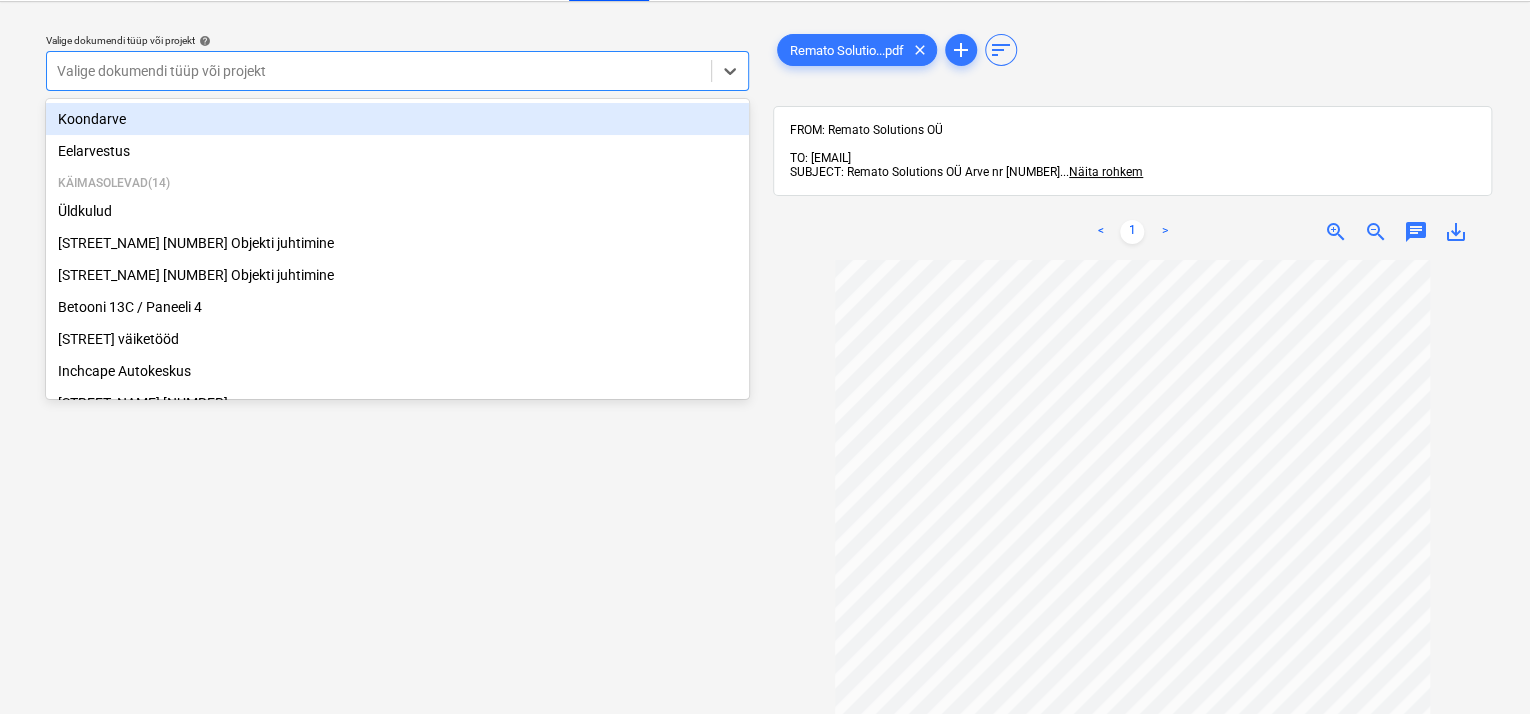 click at bounding box center [379, 71] 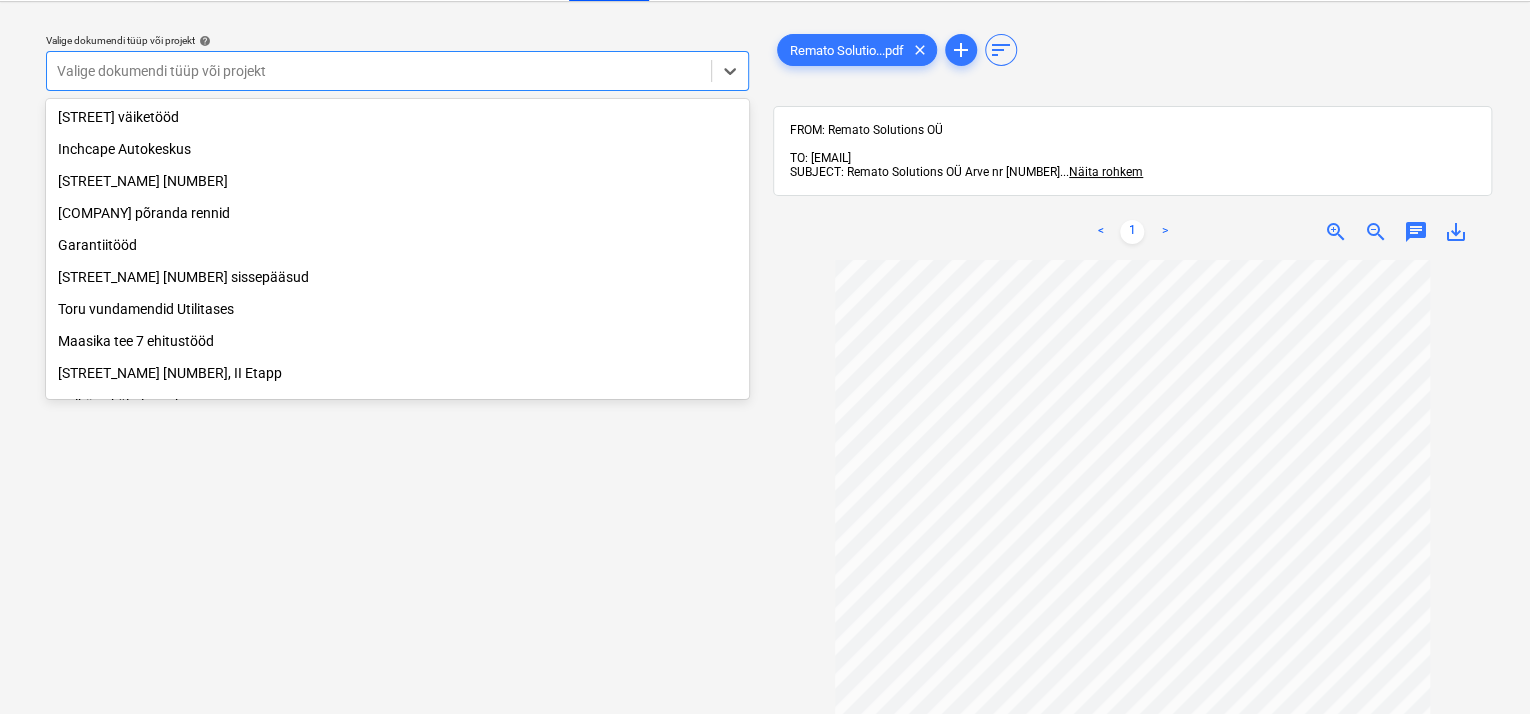 scroll, scrollTop: 369, scrollLeft: 0, axis: vertical 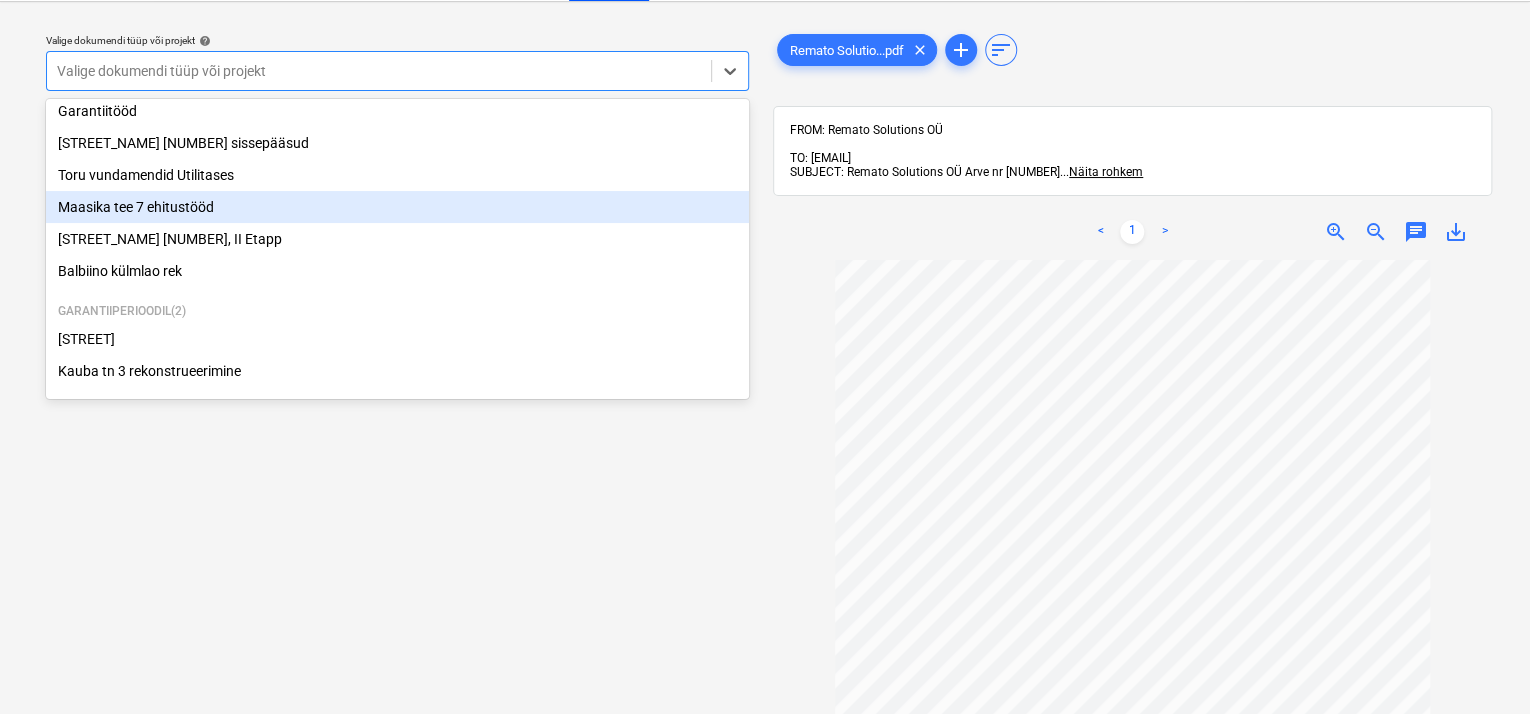 click on "Maasika tee 7 ehitustööd" at bounding box center (397, 207) 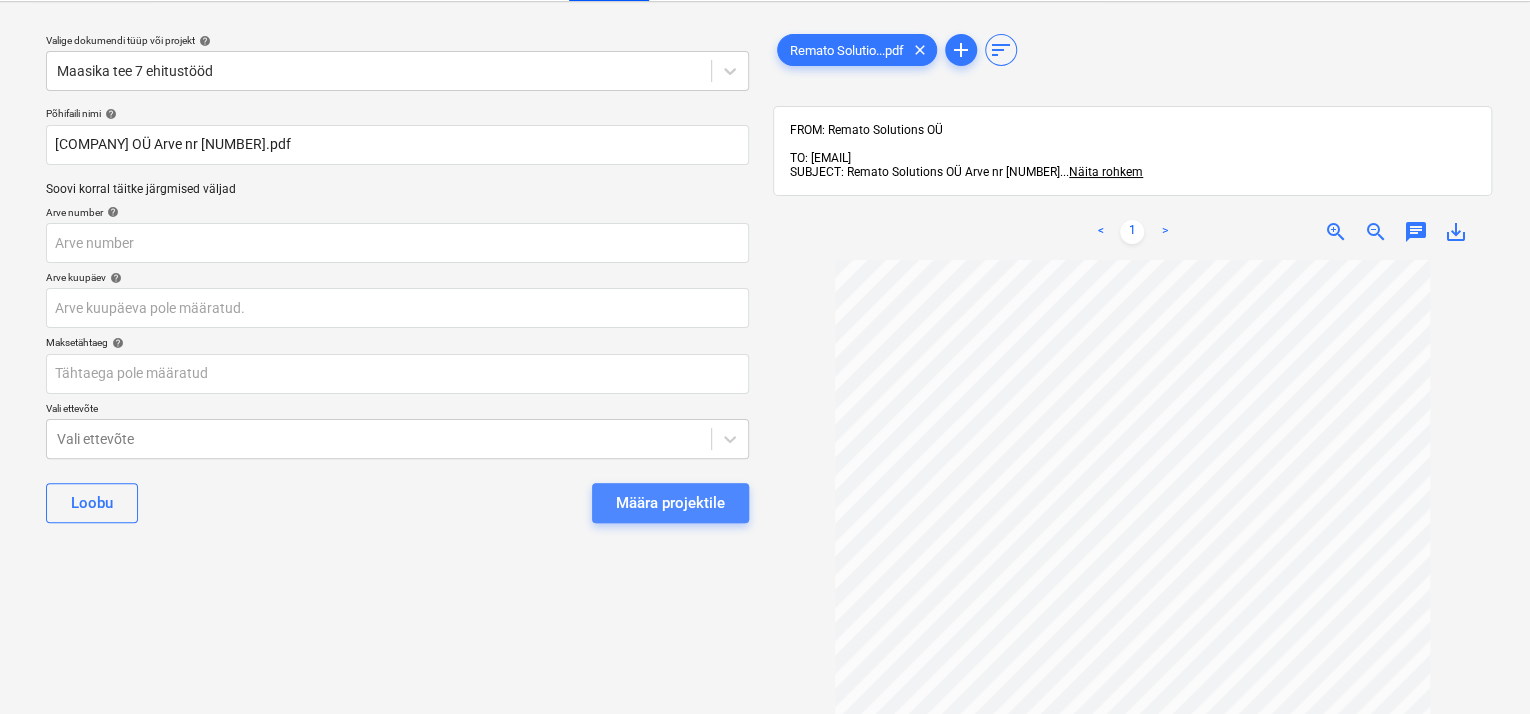 click on "Määra projektile" at bounding box center (670, 503) 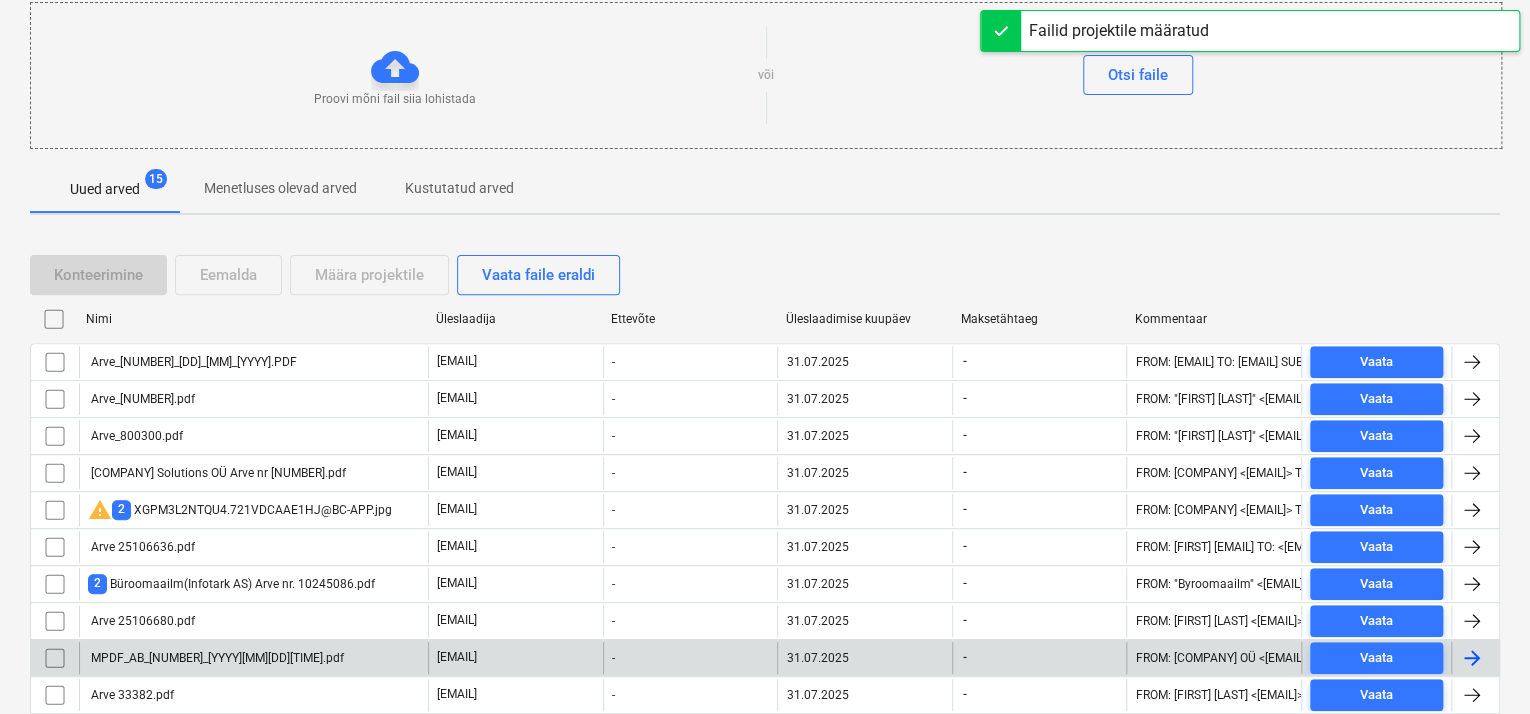 scroll, scrollTop: 392, scrollLeft: 0, axis: vertical 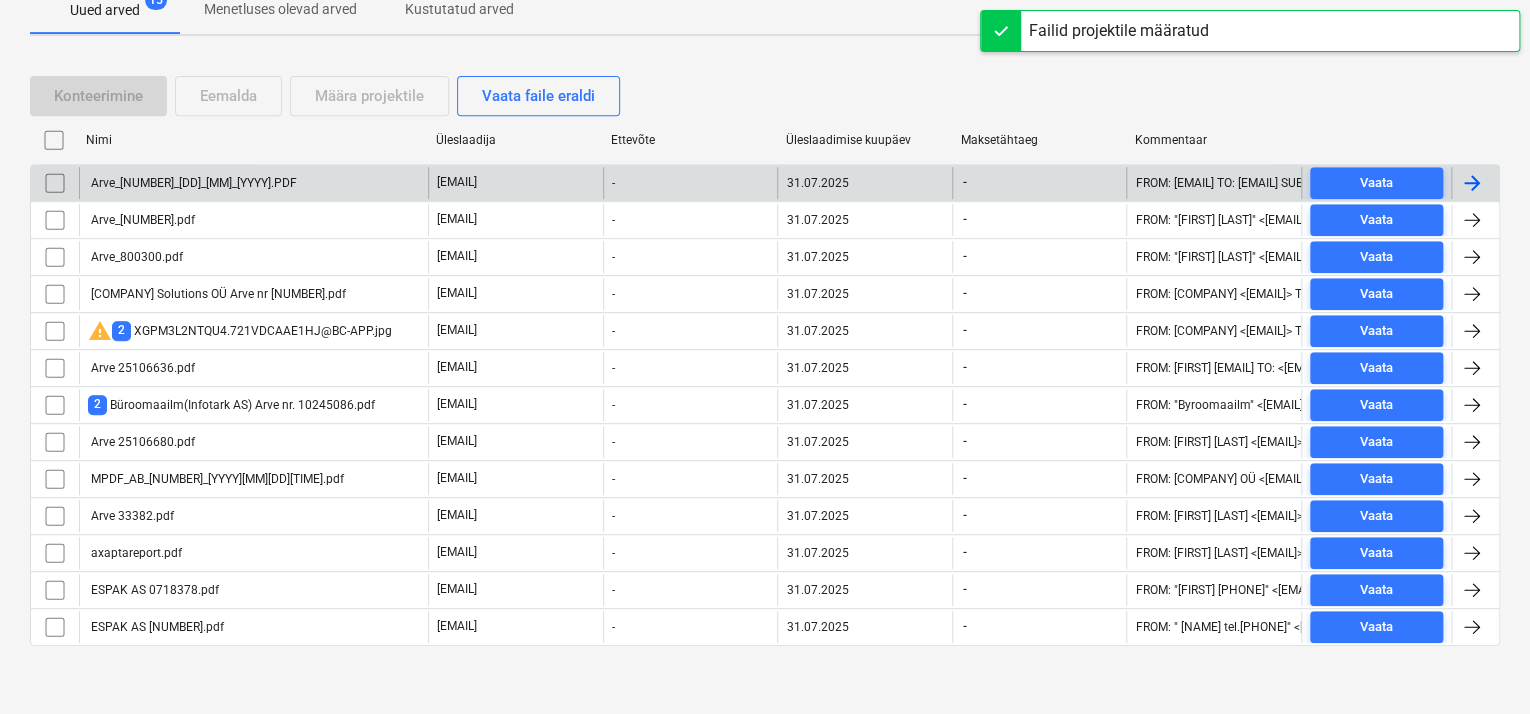 click on "Arve_[NUMBER]_[DD]_[MM]_[YYYY].PDF" at bounding box center [192, 183] 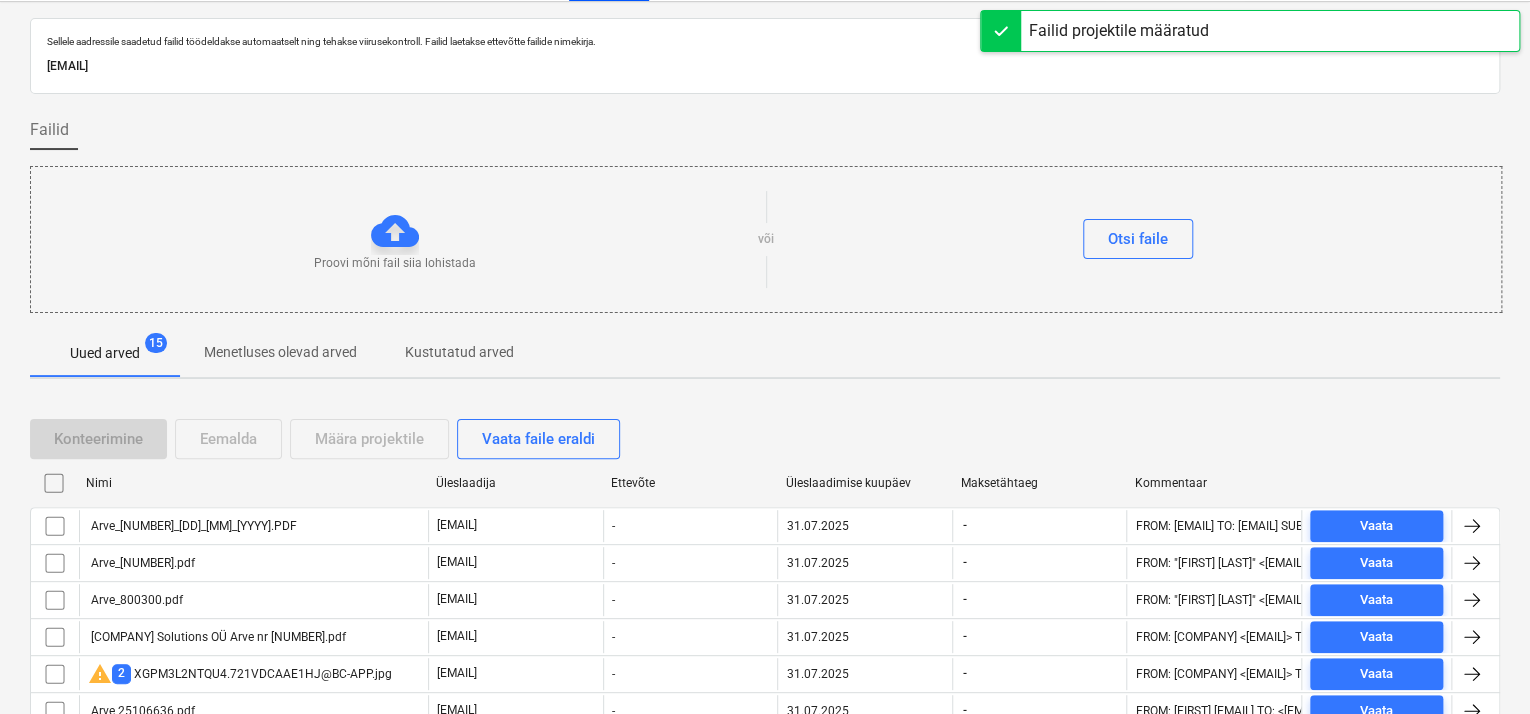 scroll, scrollTop: 392, scrollLeft: 0, axis: vertical 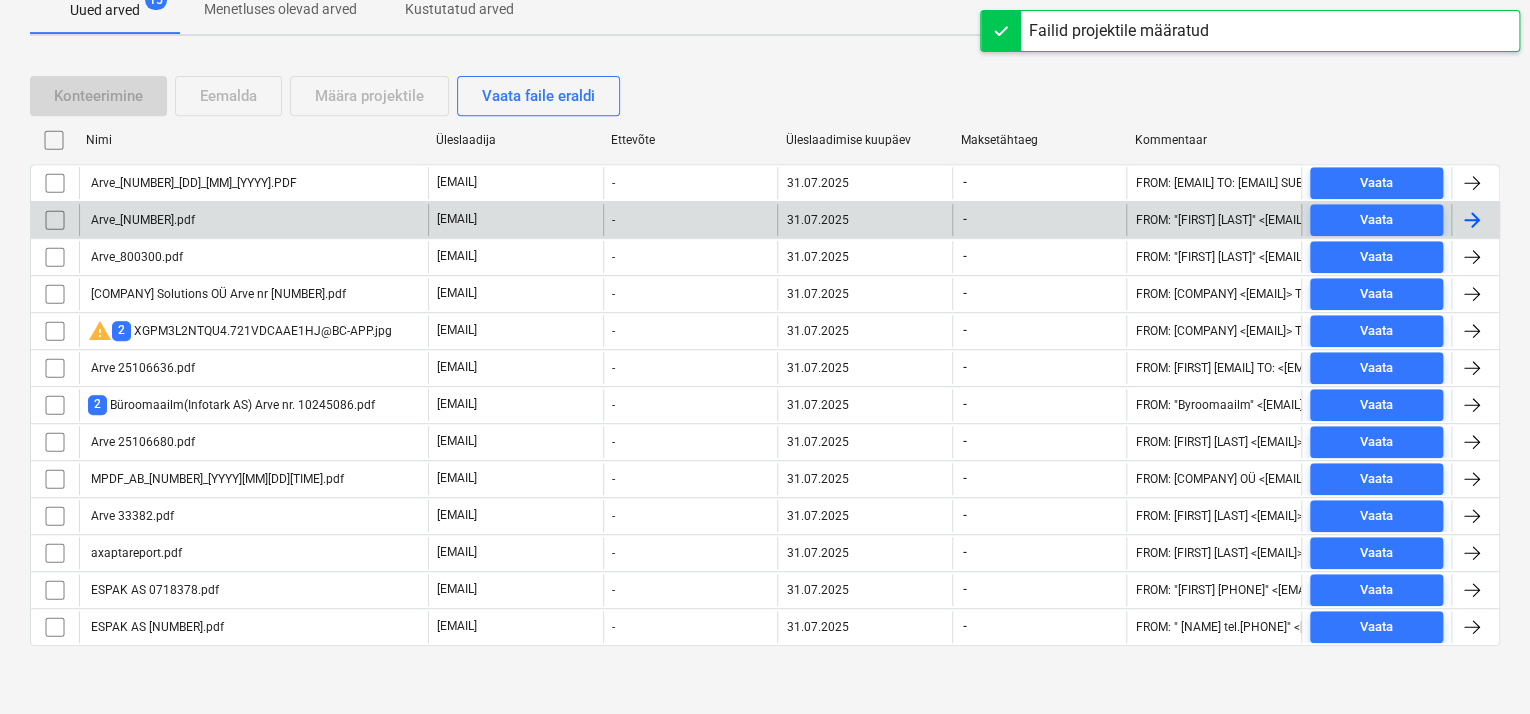 click on "Arve_[NUMBER].pdf" at bounding box center (253, 220) 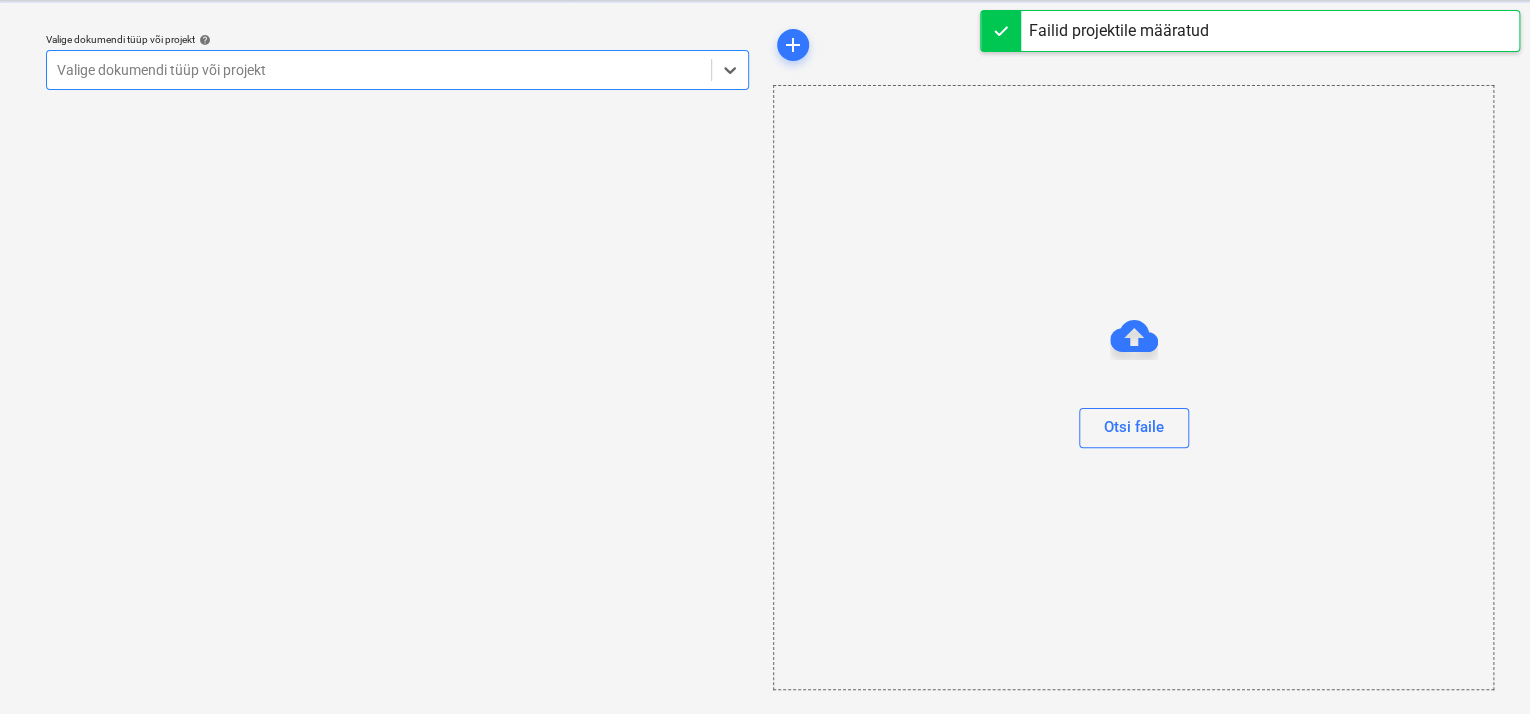 scroll, scrollTop: 49, scrollLeft: 0, axis: vertical 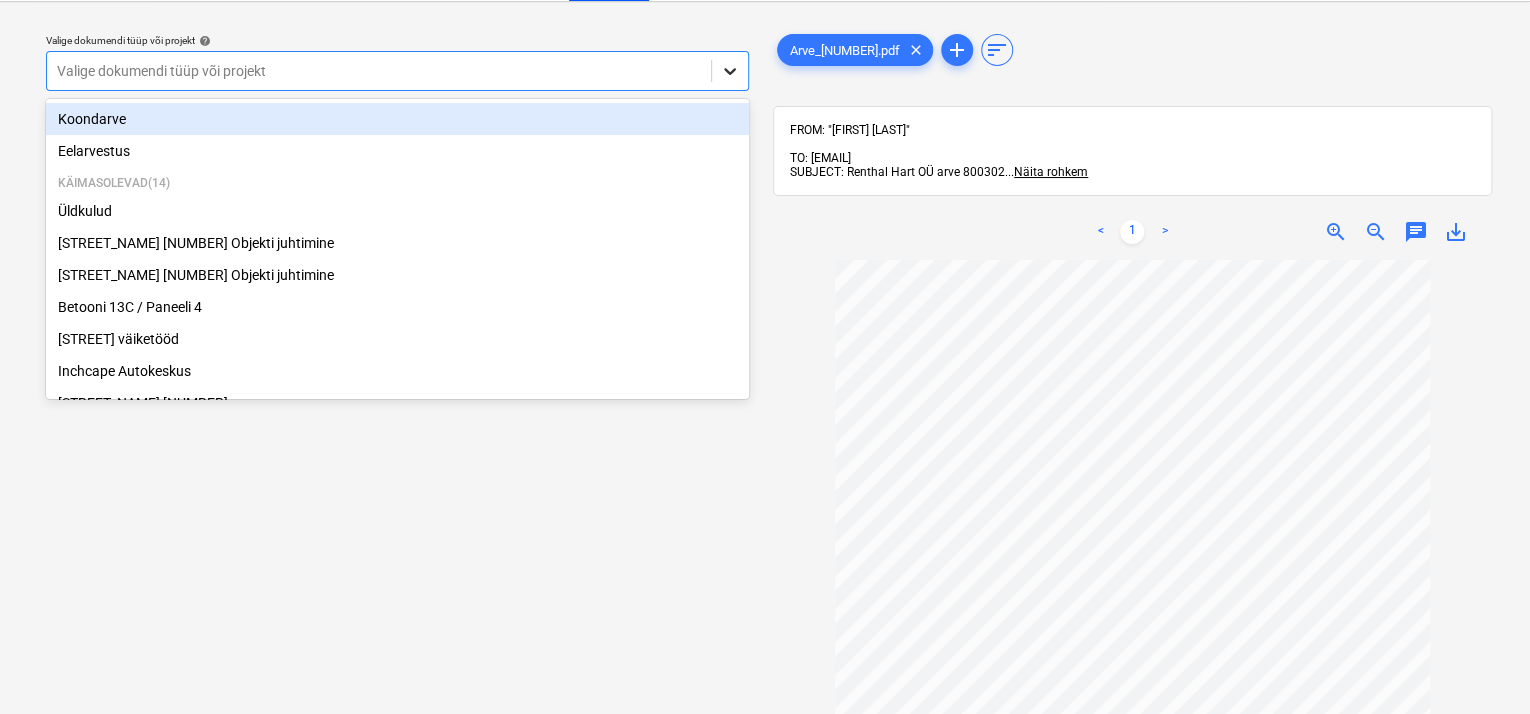 click 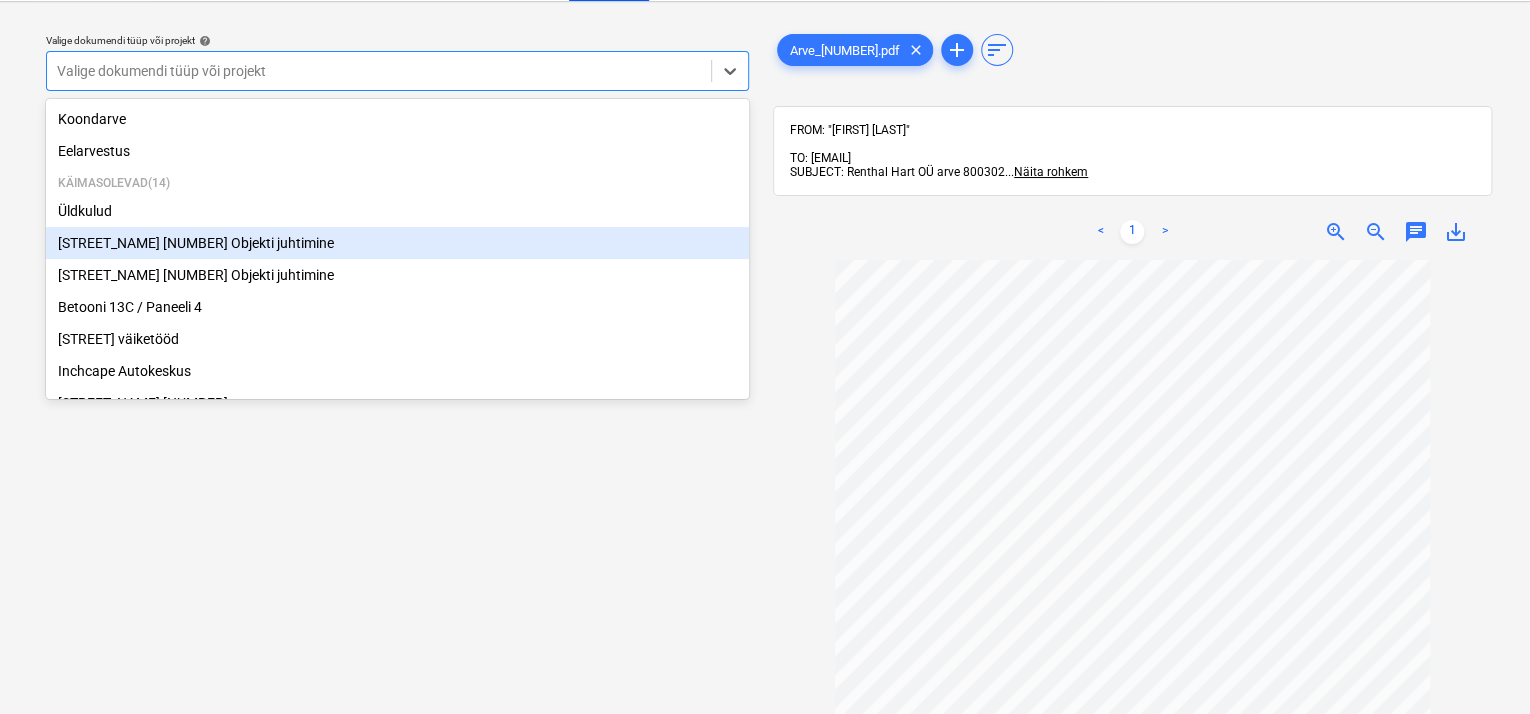 scroll, scrollTop: 369, scrollLeft: 0, axis: vertical 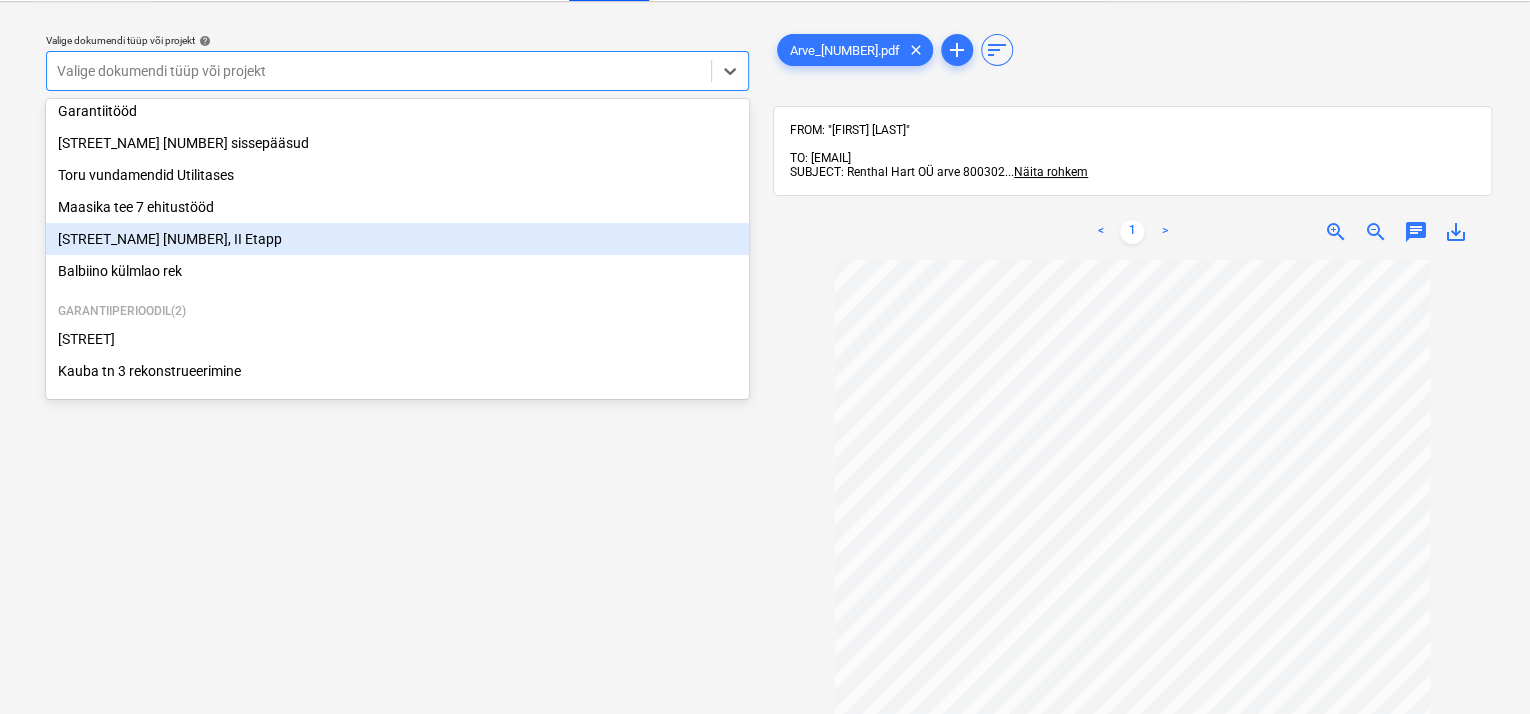 click on "[STREET_NAME] [NUMBER], II Etapp" at bounding box center [397, 239] 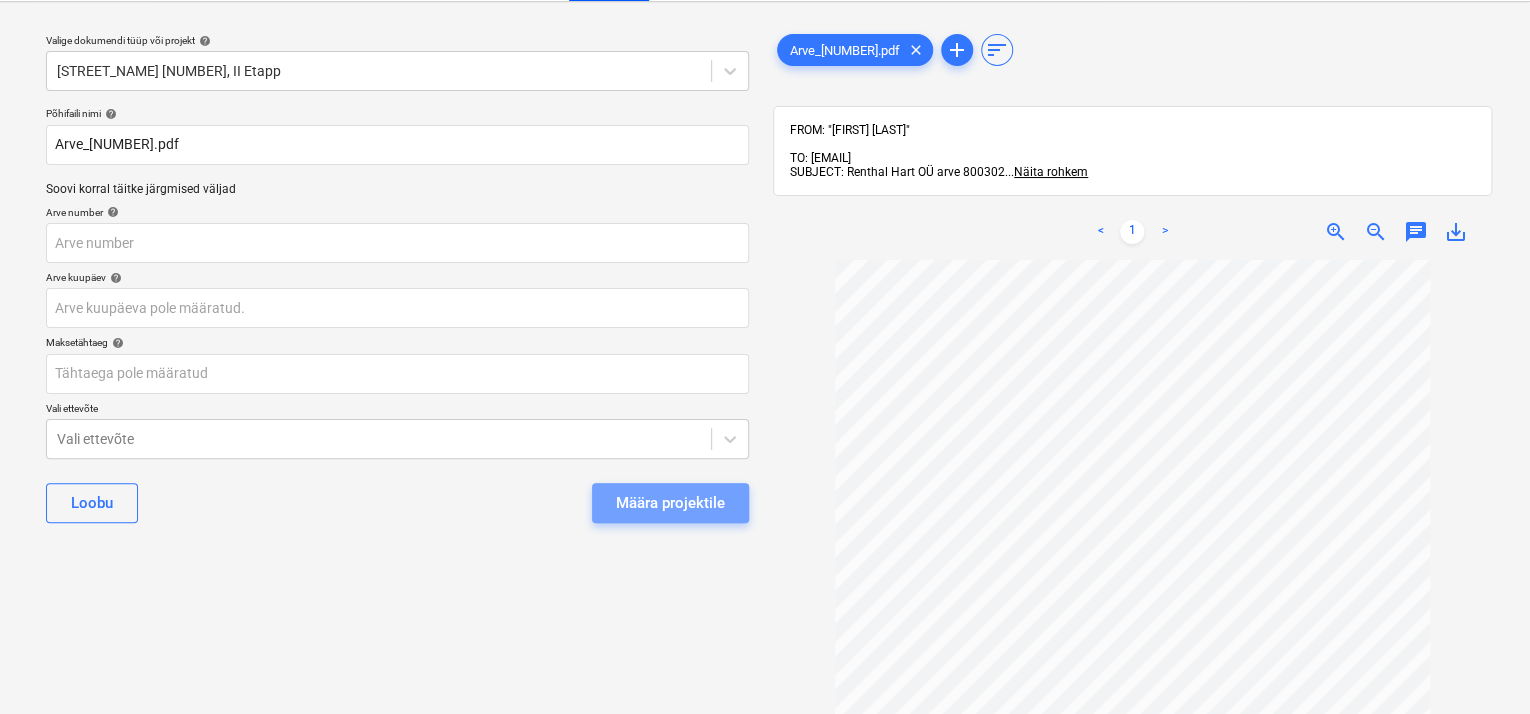 click on "Määra projektile" at bounding box center (670, 503) 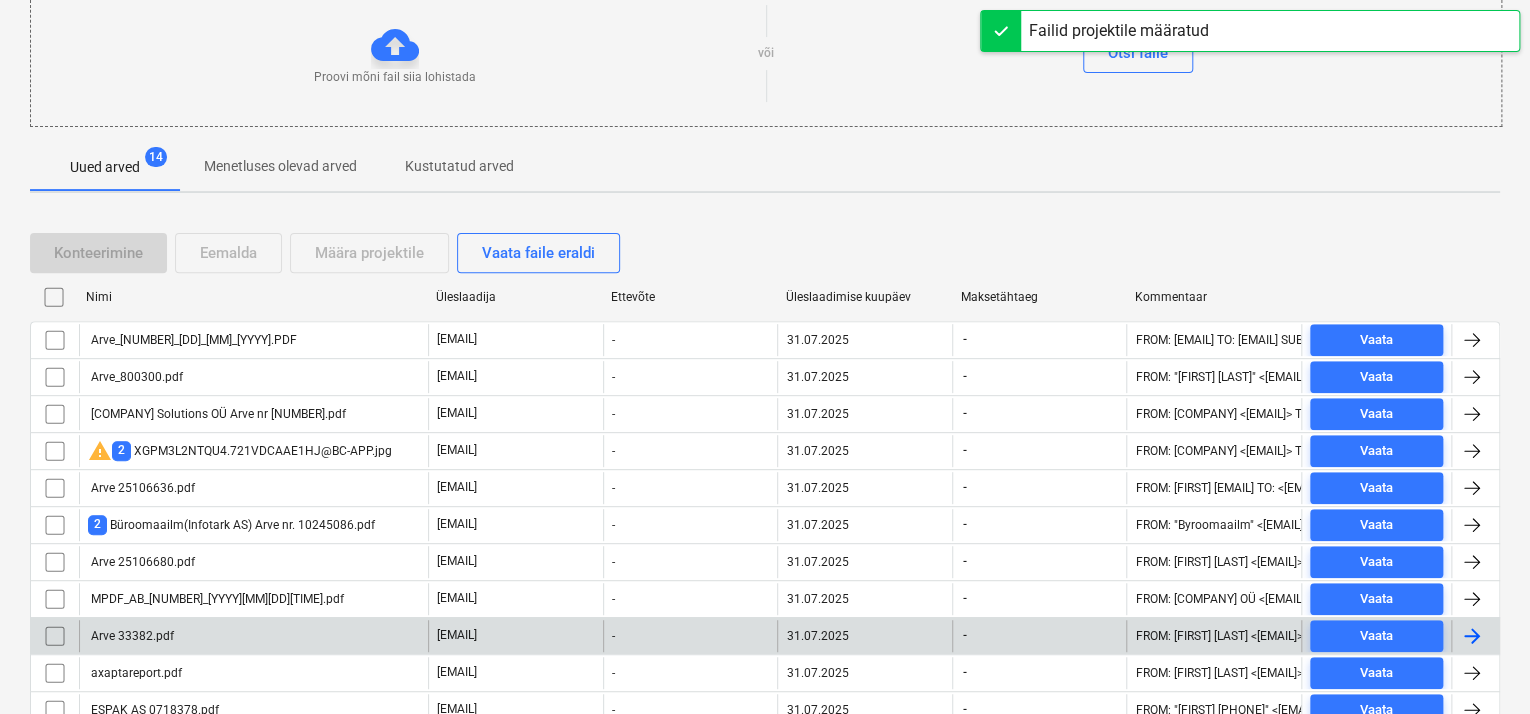 scroll, scrollTop: 349, scrollLeft: 0, axis: vertical 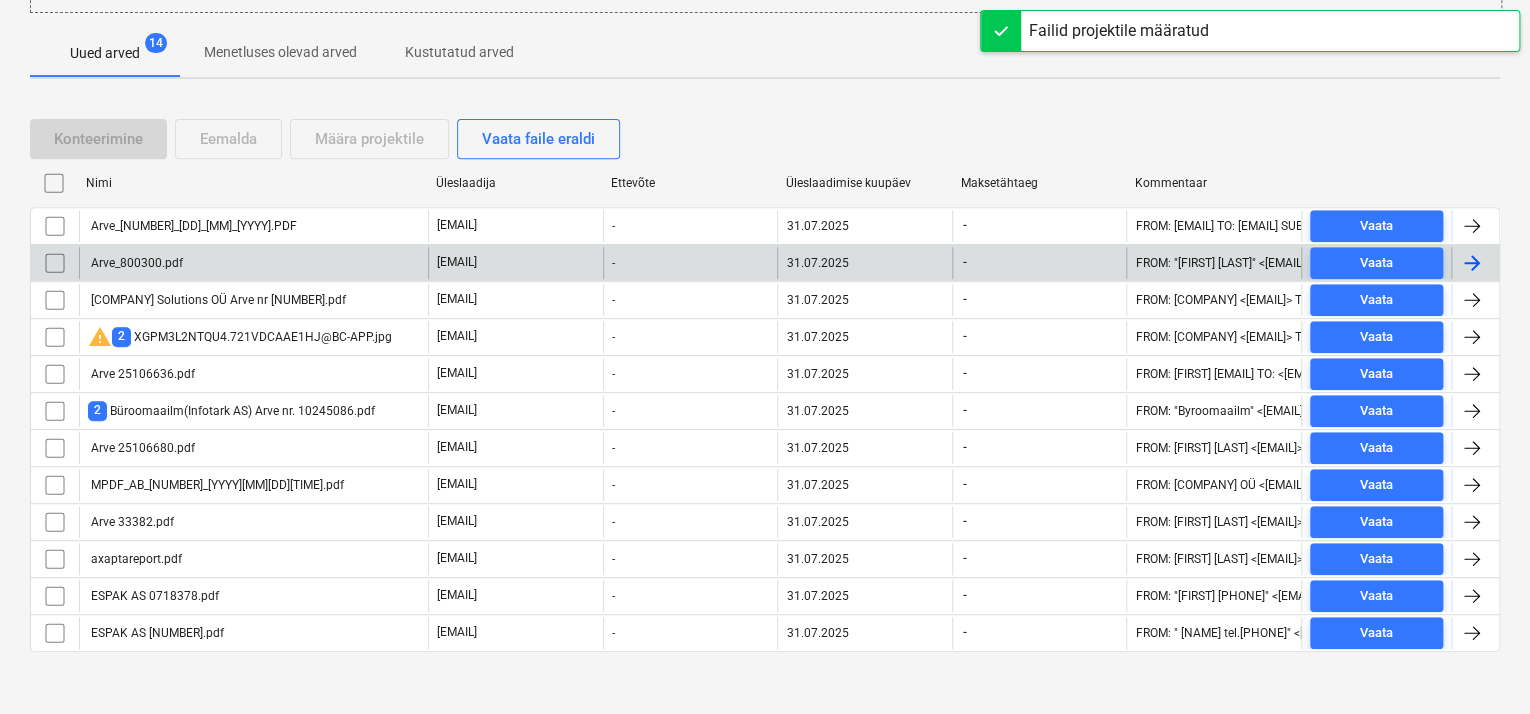 click on "Arve_800300.pdf" at bounding box center (253, 263) 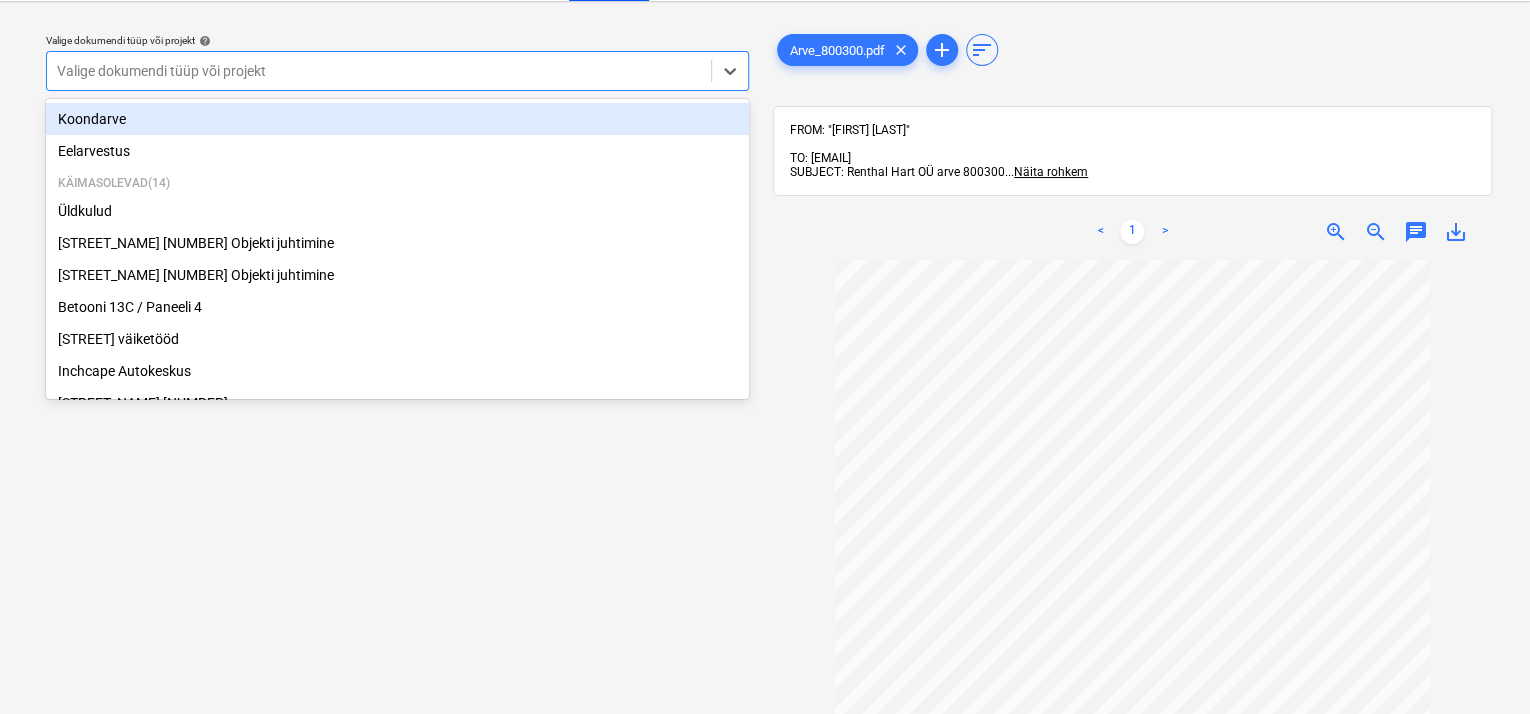 click at bounding box center [379, 71] 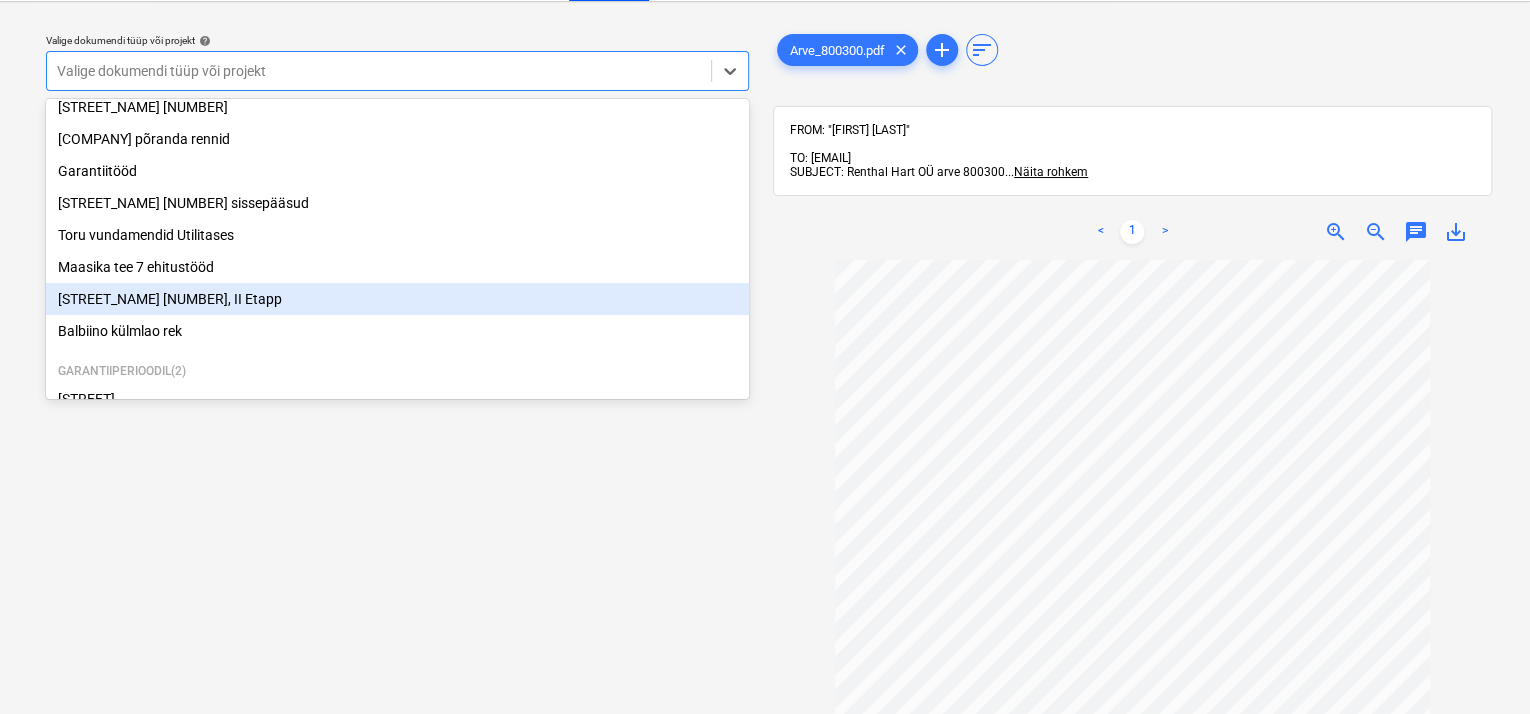scroll, scrollTop: 269, scrollLeft: 0, axis: vertical 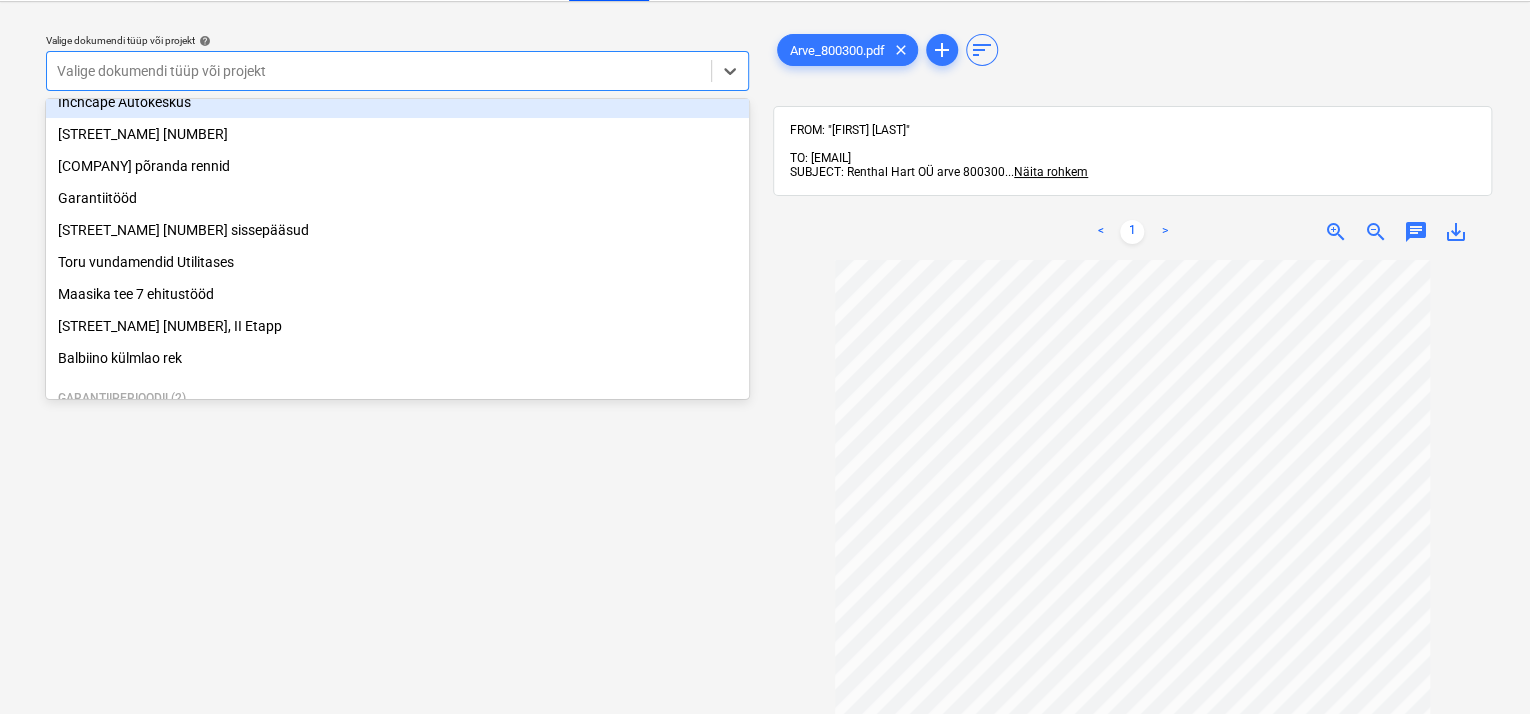 click on "Inchcape Autokeskus" at bounding box center [397, 102] 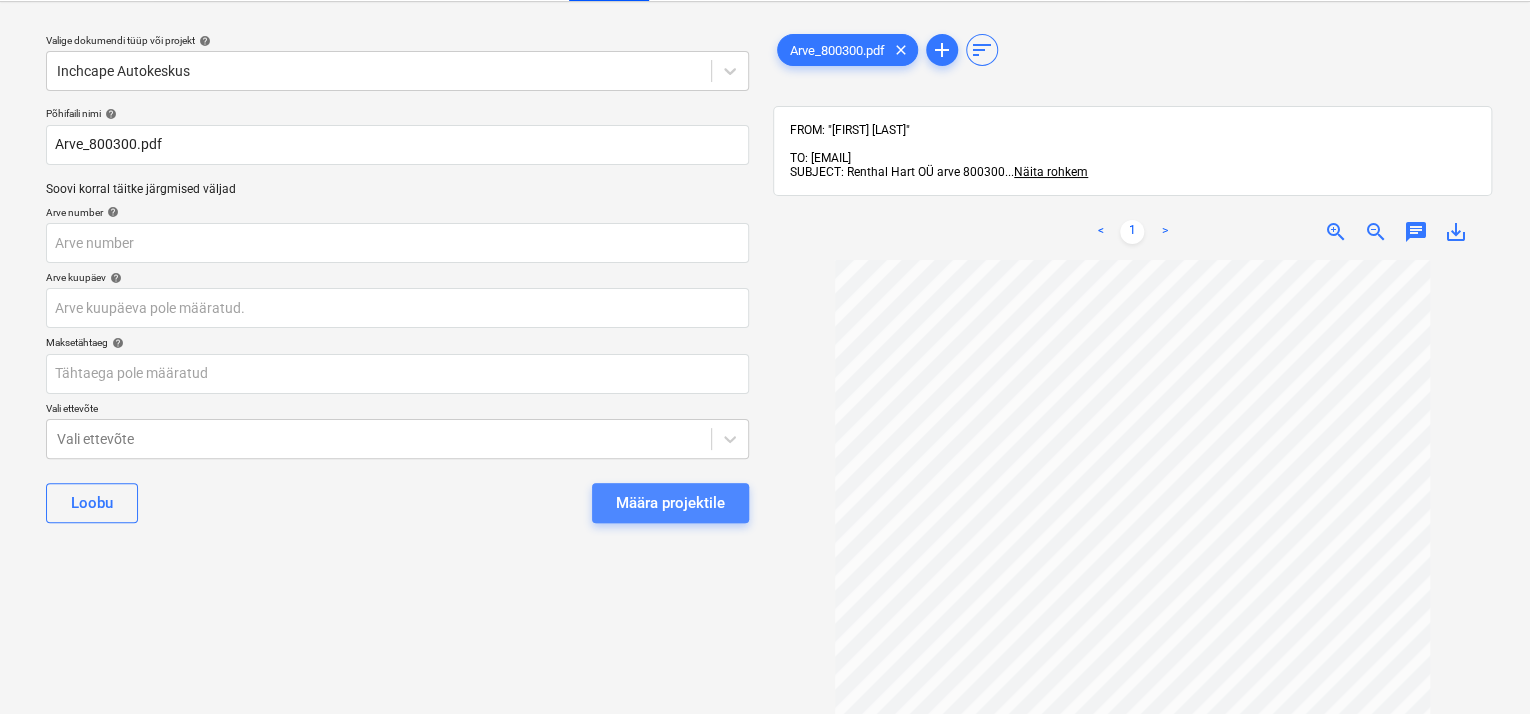 click on "Määra projektile" at bounding box center (670, 503) 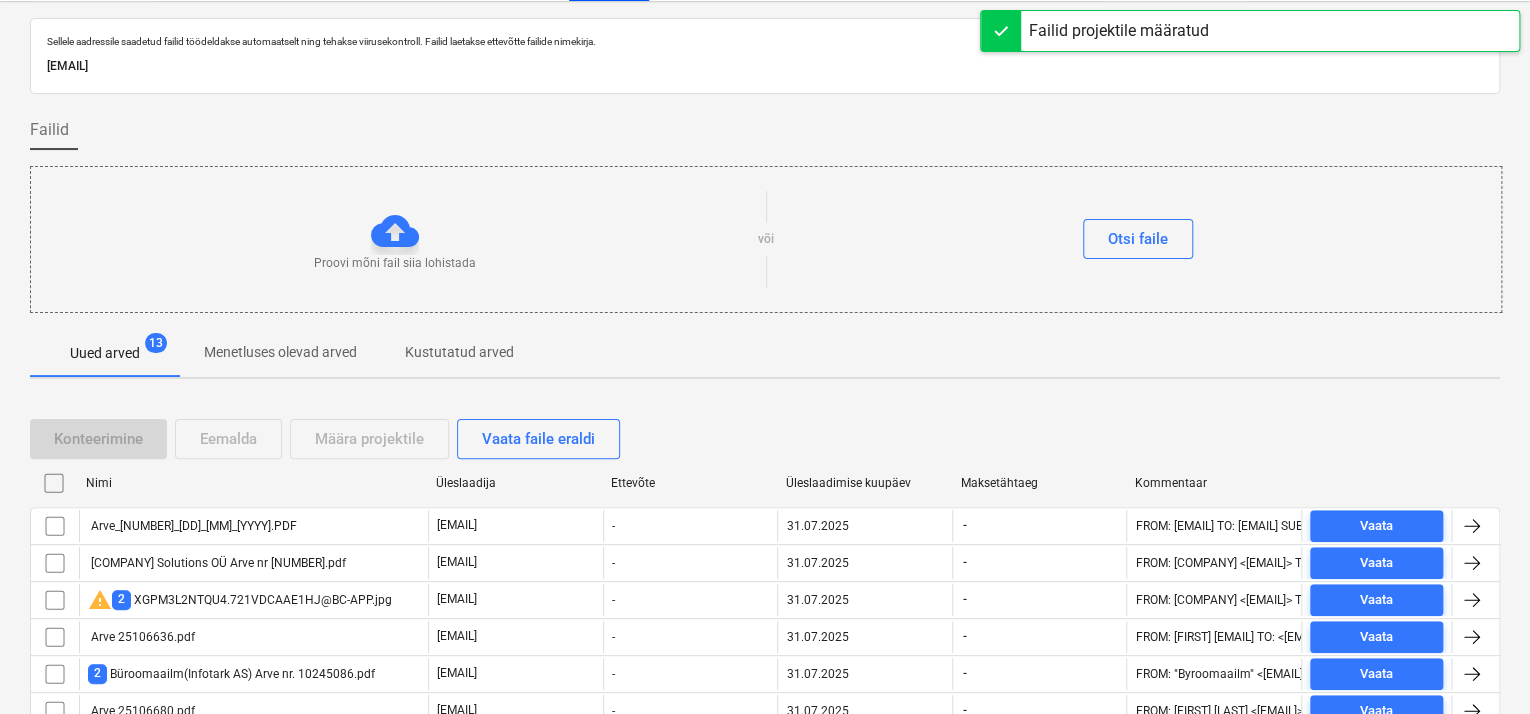 scroll, scrollTop: 318, scrollLeft: 0, axis: vertical 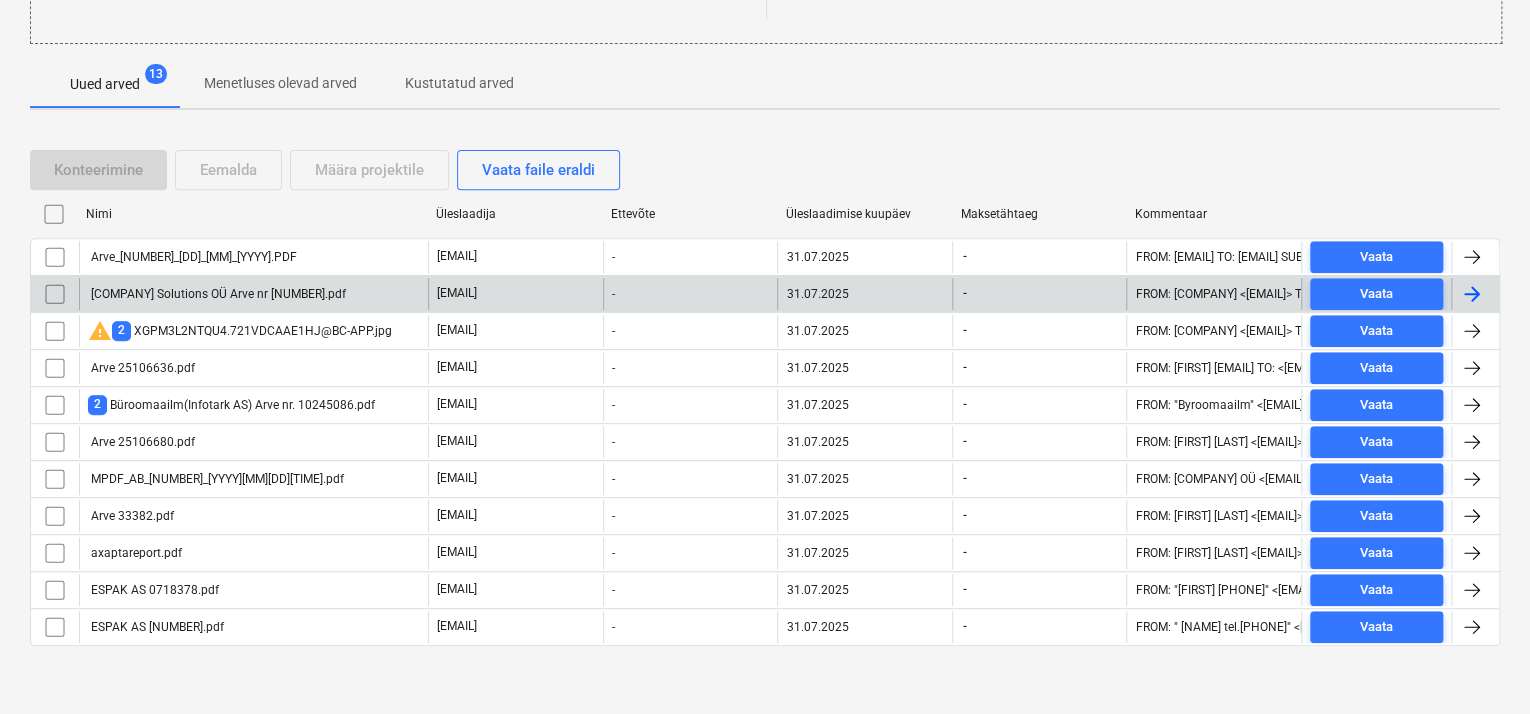 click on "[COMPANY] Solutions OÜ Arve nr [NUMBER].pdf" at bounding box center (253, 294) 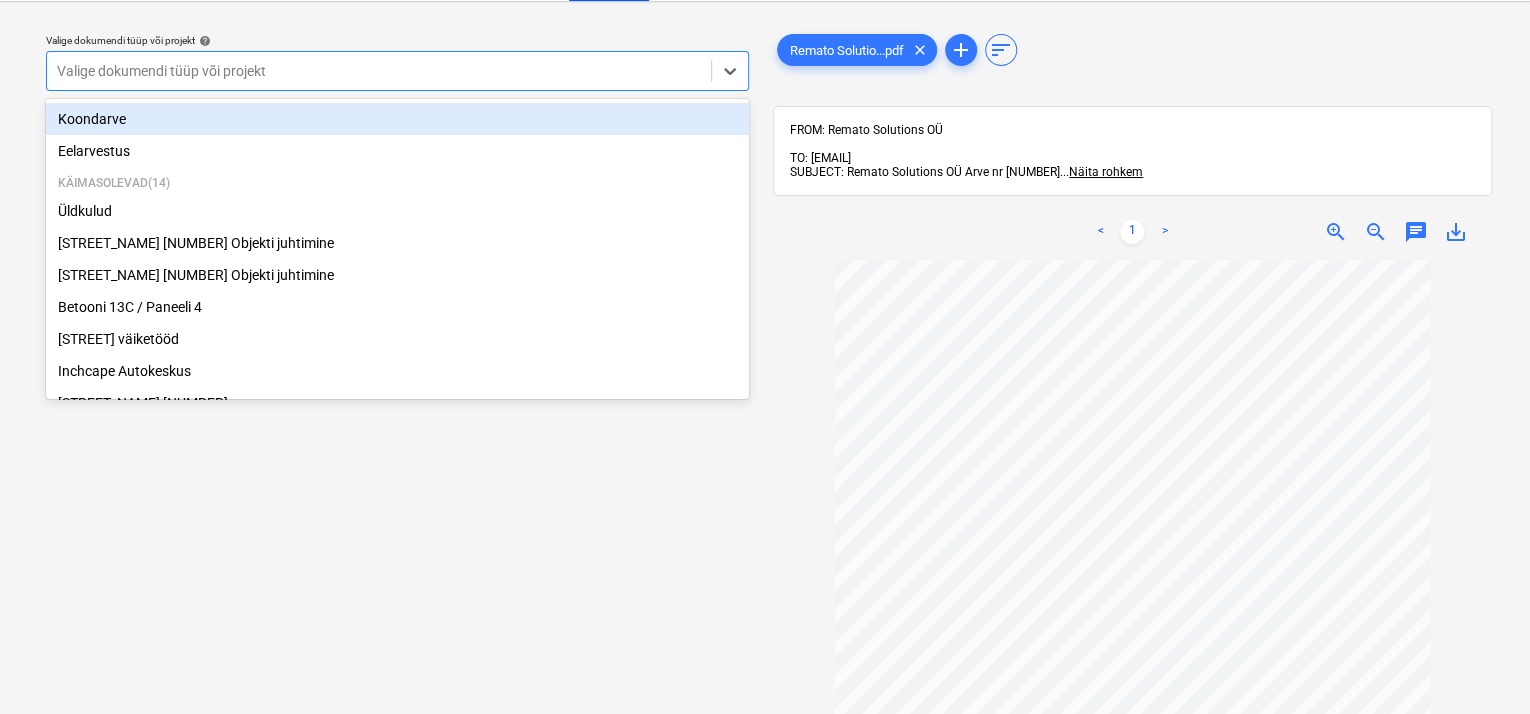 click at bounding box center [379, 71] 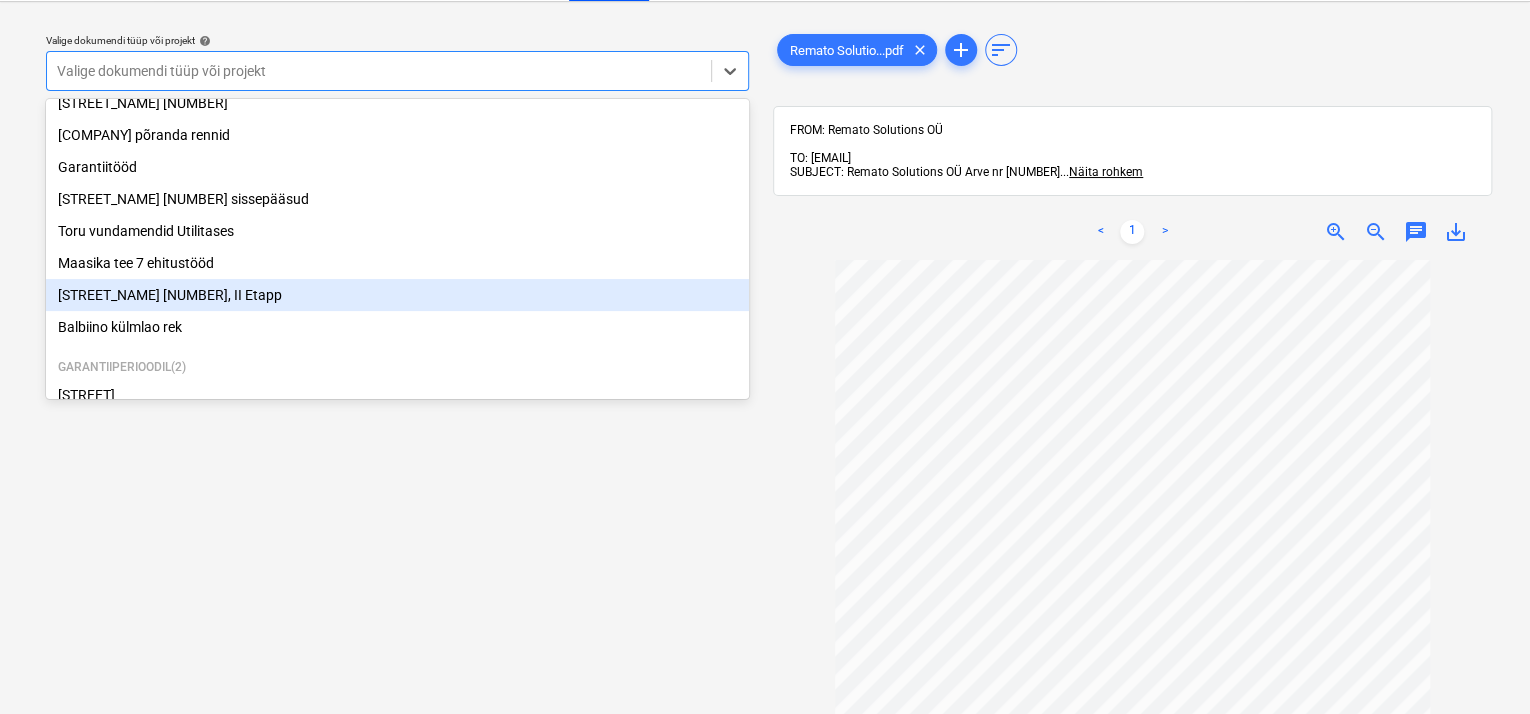 scroll, scrollTop: 269, scrollLeft: 0, axis: vertical 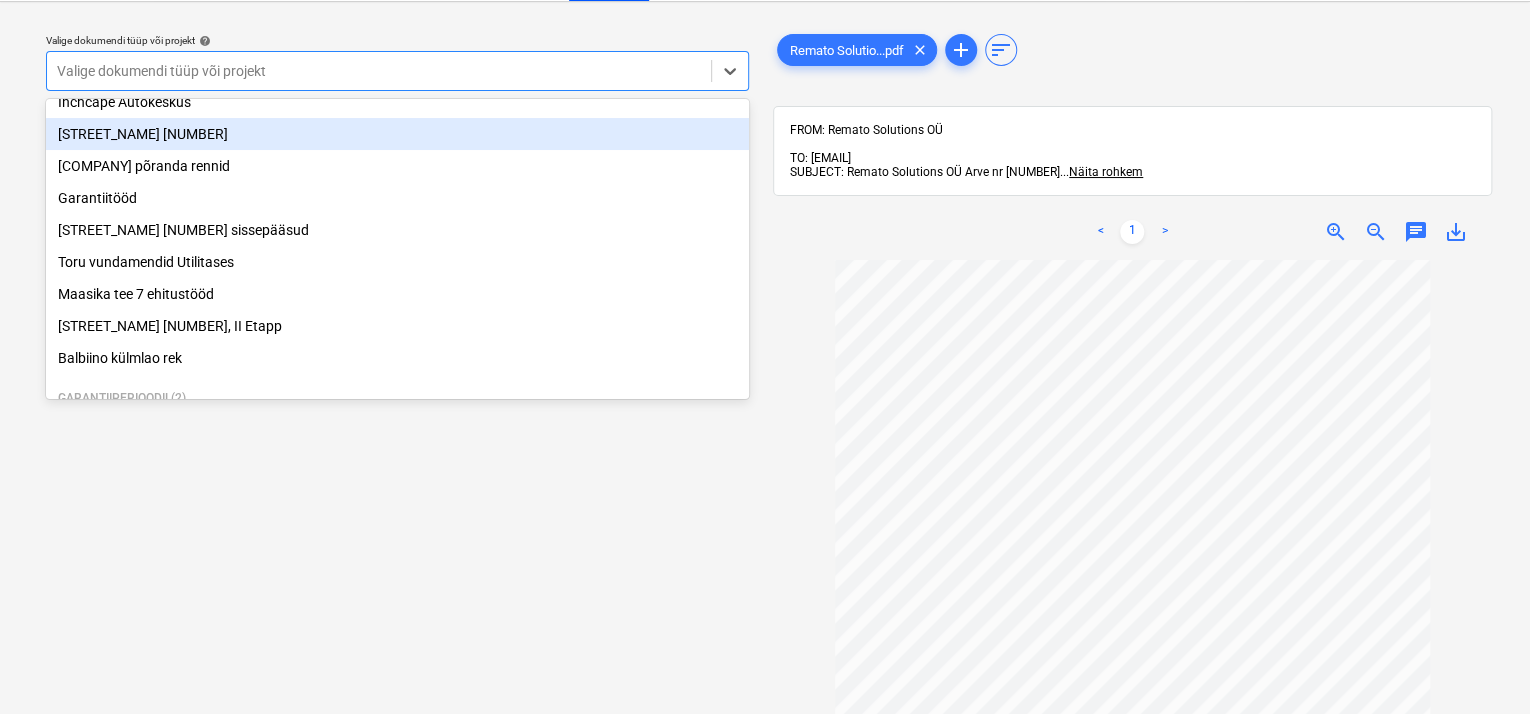 click on "[STREET_NAME] [NUMBER]" at bounding box center (397, 134) 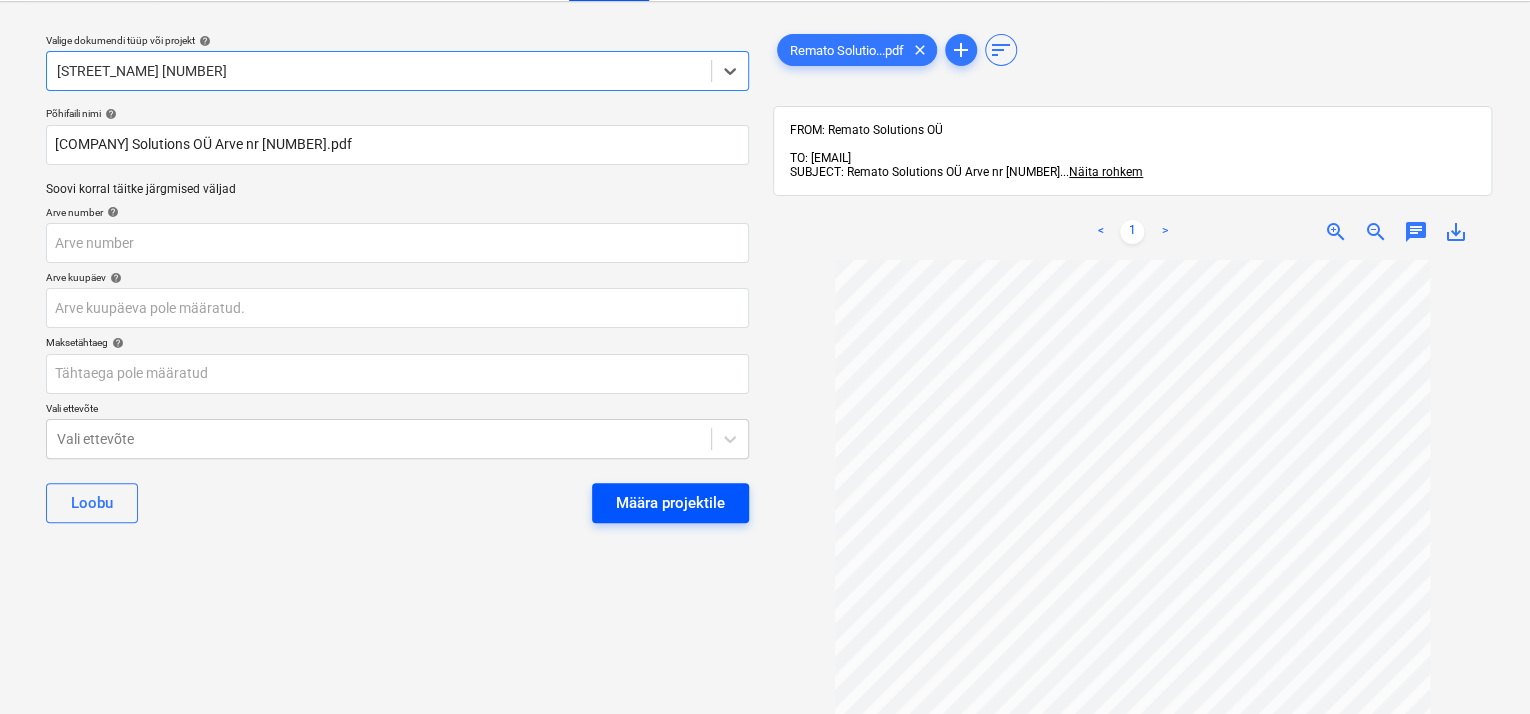 click on "Määra projektile" at bounding box center [670, 503] 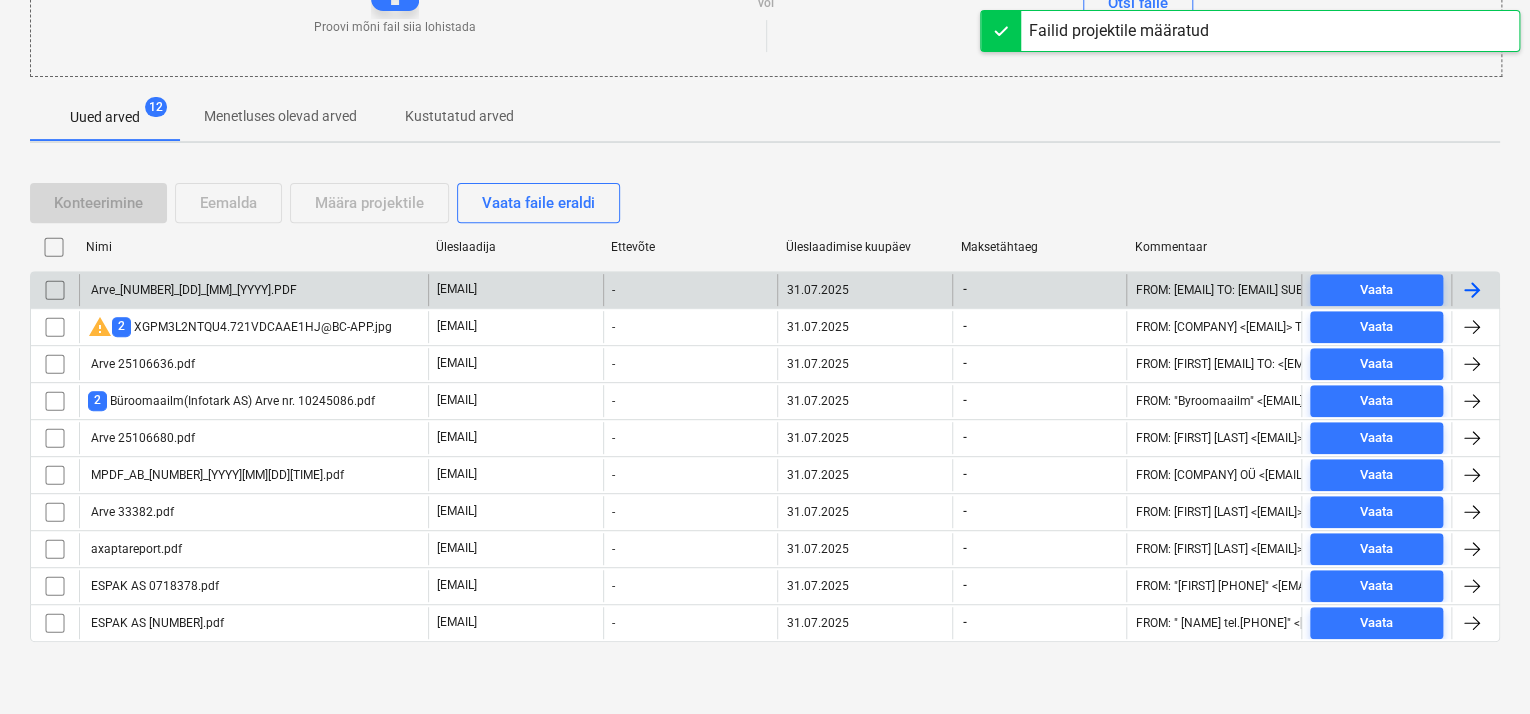 scroll, scrollTop: 281, scrollLeft: 0, axis: vertical 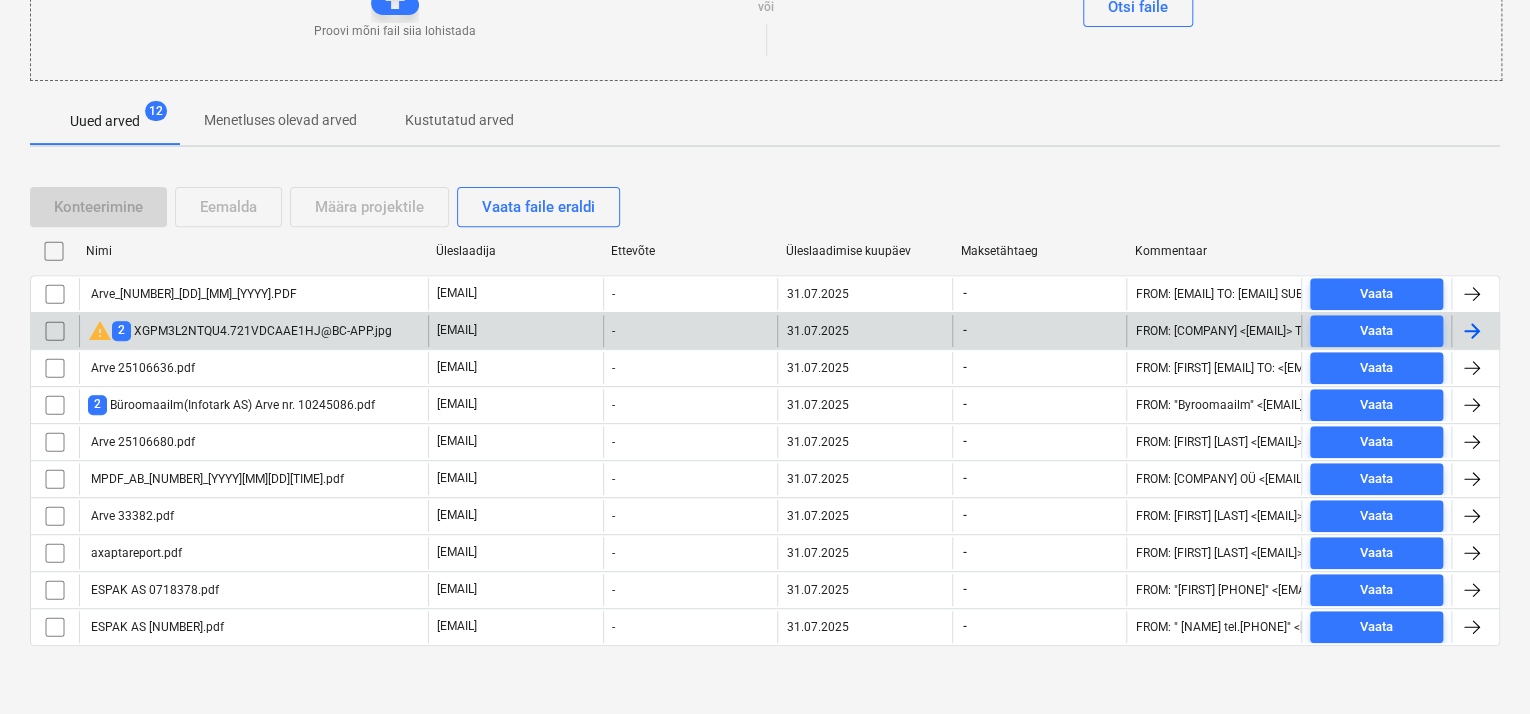 click on "warning   XGPM3L2NTQU4.721VDCAAE1HJ@[EMAIL].jpg" at bounding box center (240, 331) 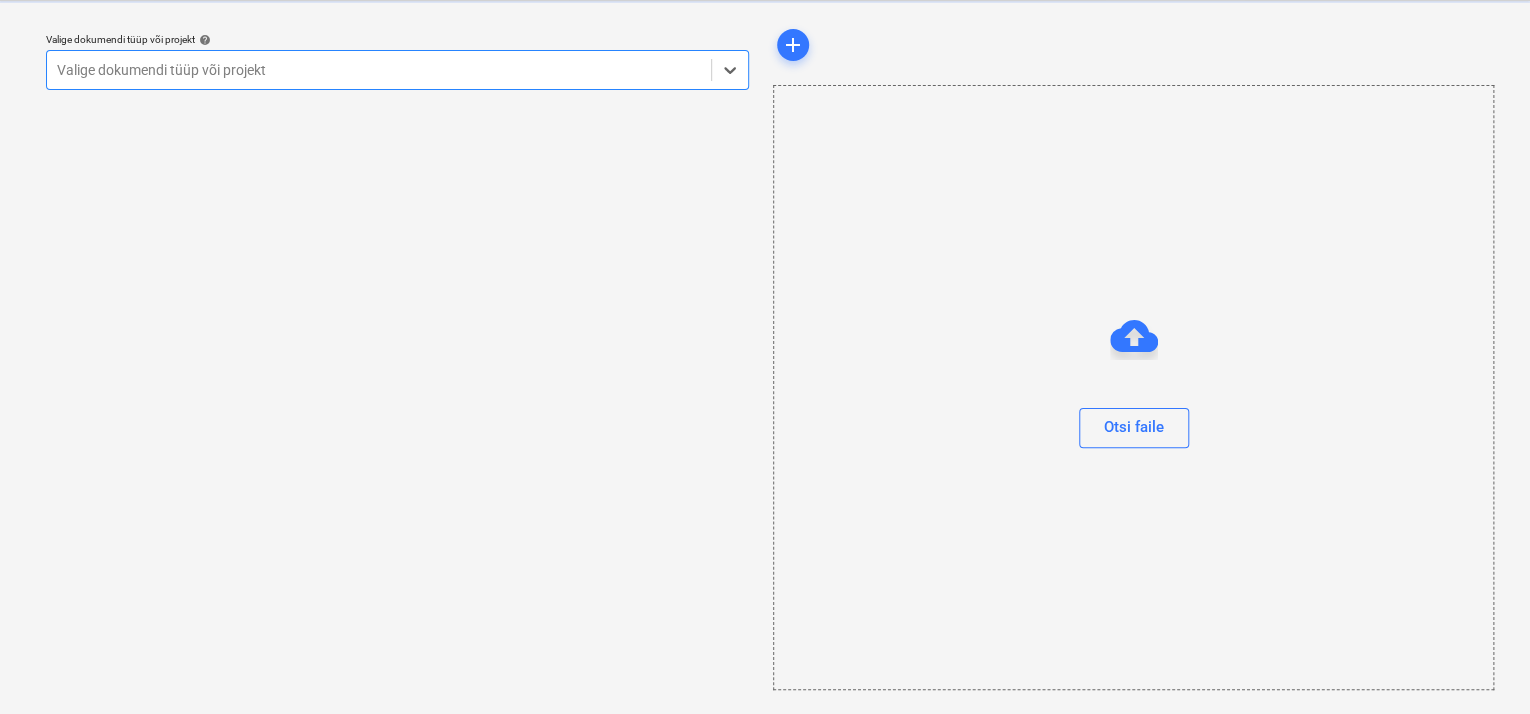 scroll, scrollTop: 49, scrollLeft: 0, axis: vertical 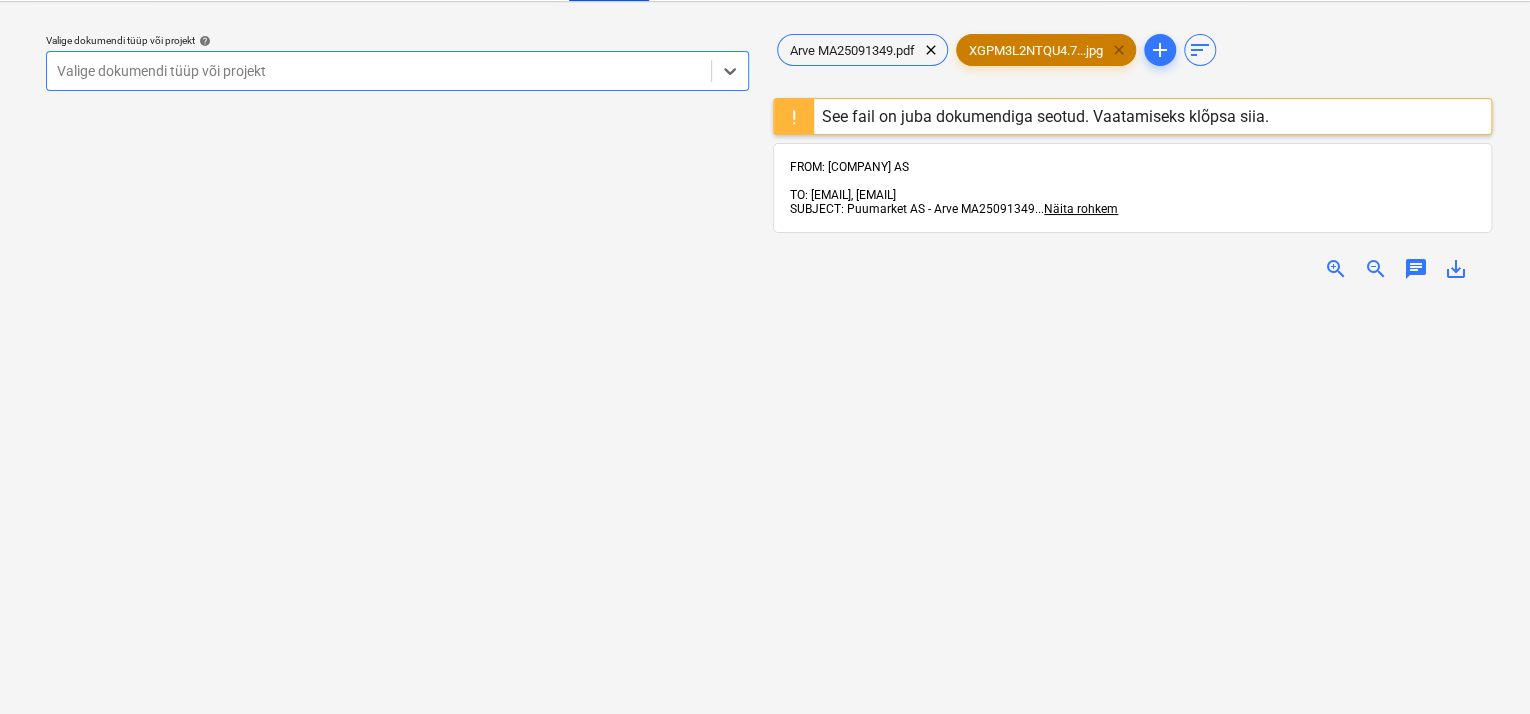 click on "clear" at bounding box center (1119, 50) 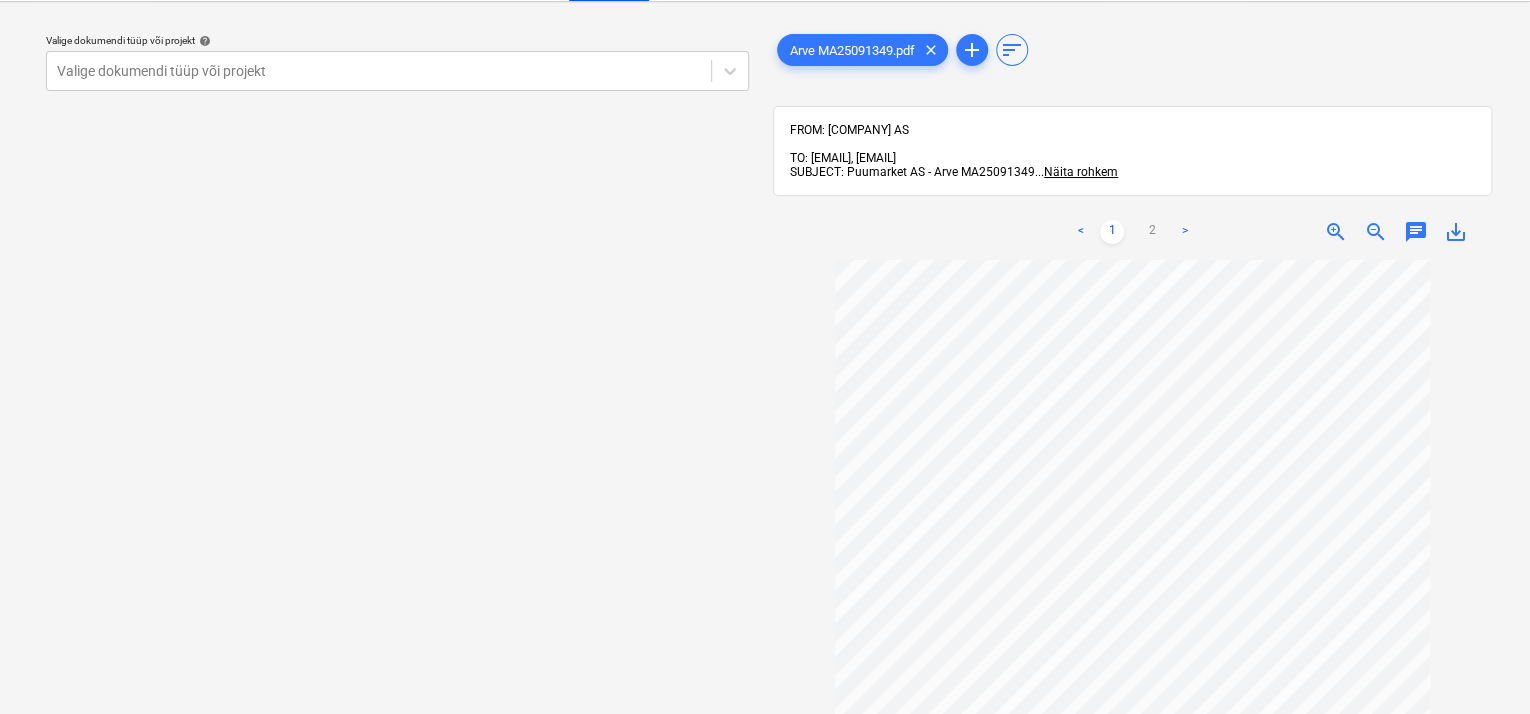 scroll, scrollTop: 188, scrollLeft: 0, axis: vertical 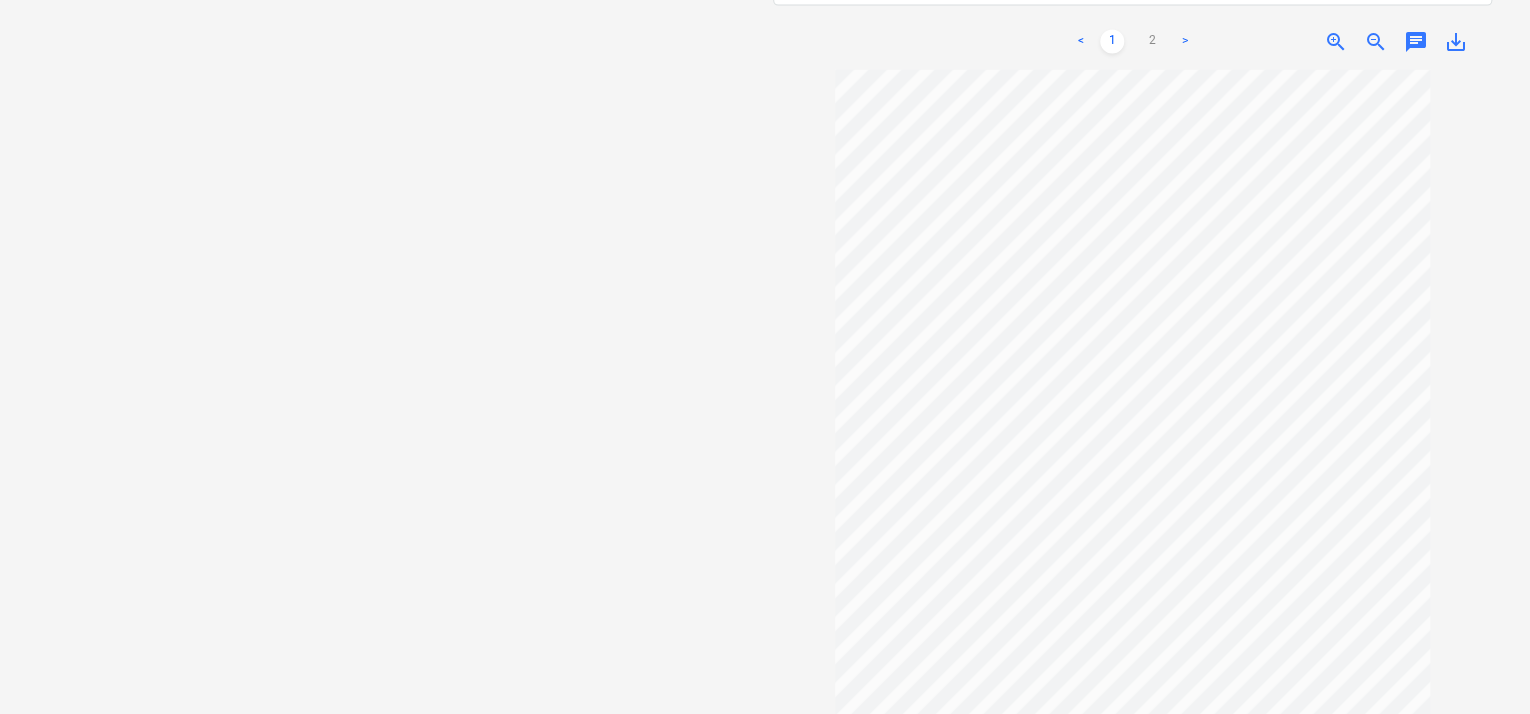 click on "< 1 2 >" at bounding box center [1132, 42] 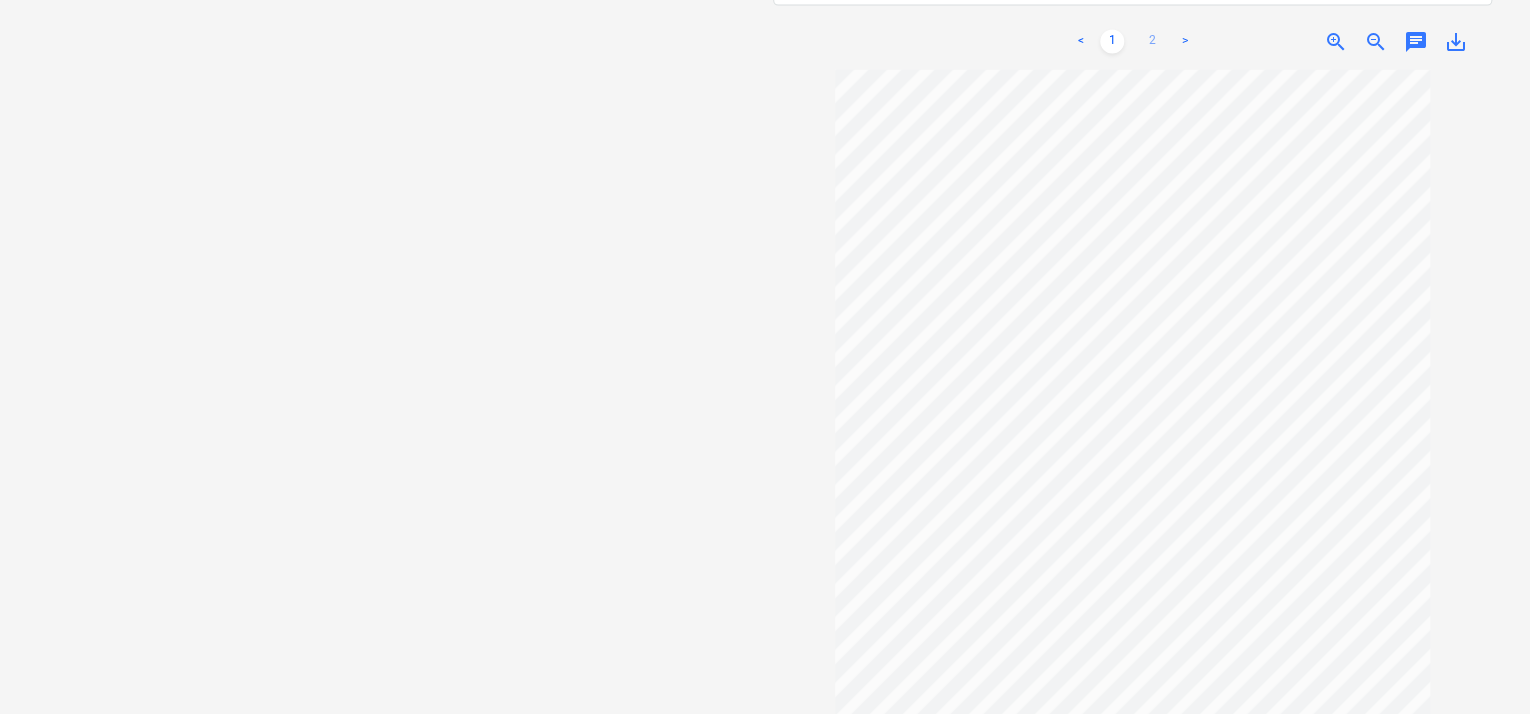 click on "2" at bounding box center (1152, 42) 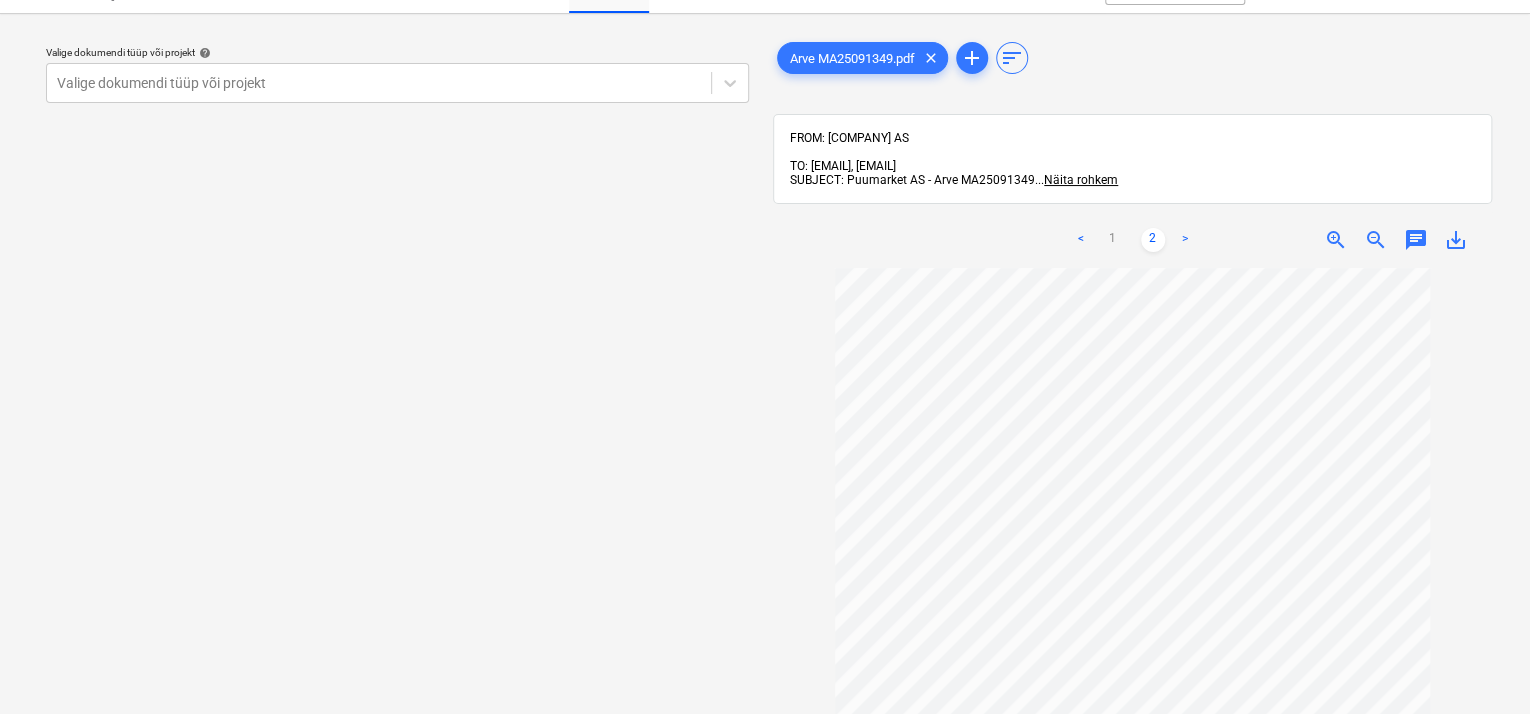 scroll, scrollTop: 0, scrollLeft: 0, axis: both 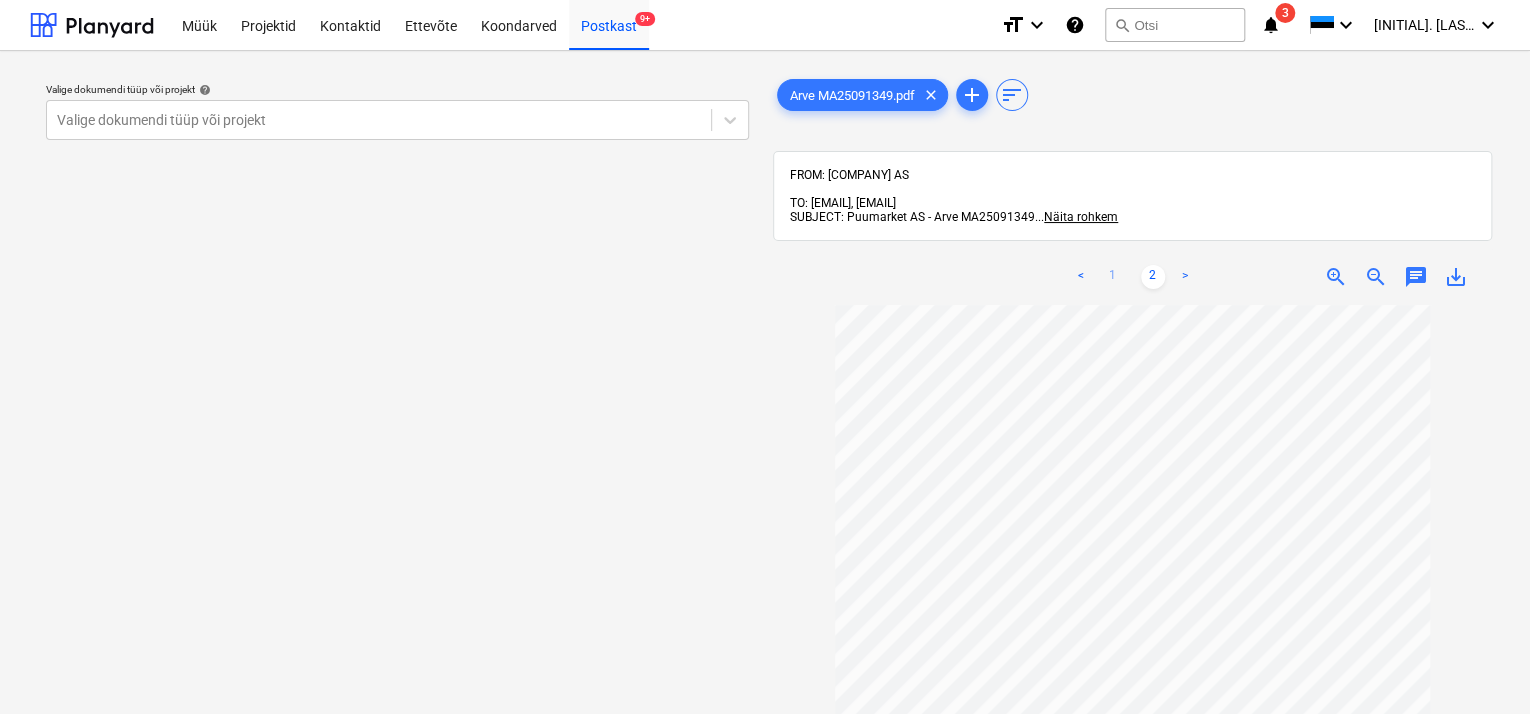 drag, startPoint x: 1112, startPoint y: 254, endPoint x: 1111, endPoint y: 270, distance: 16.03122 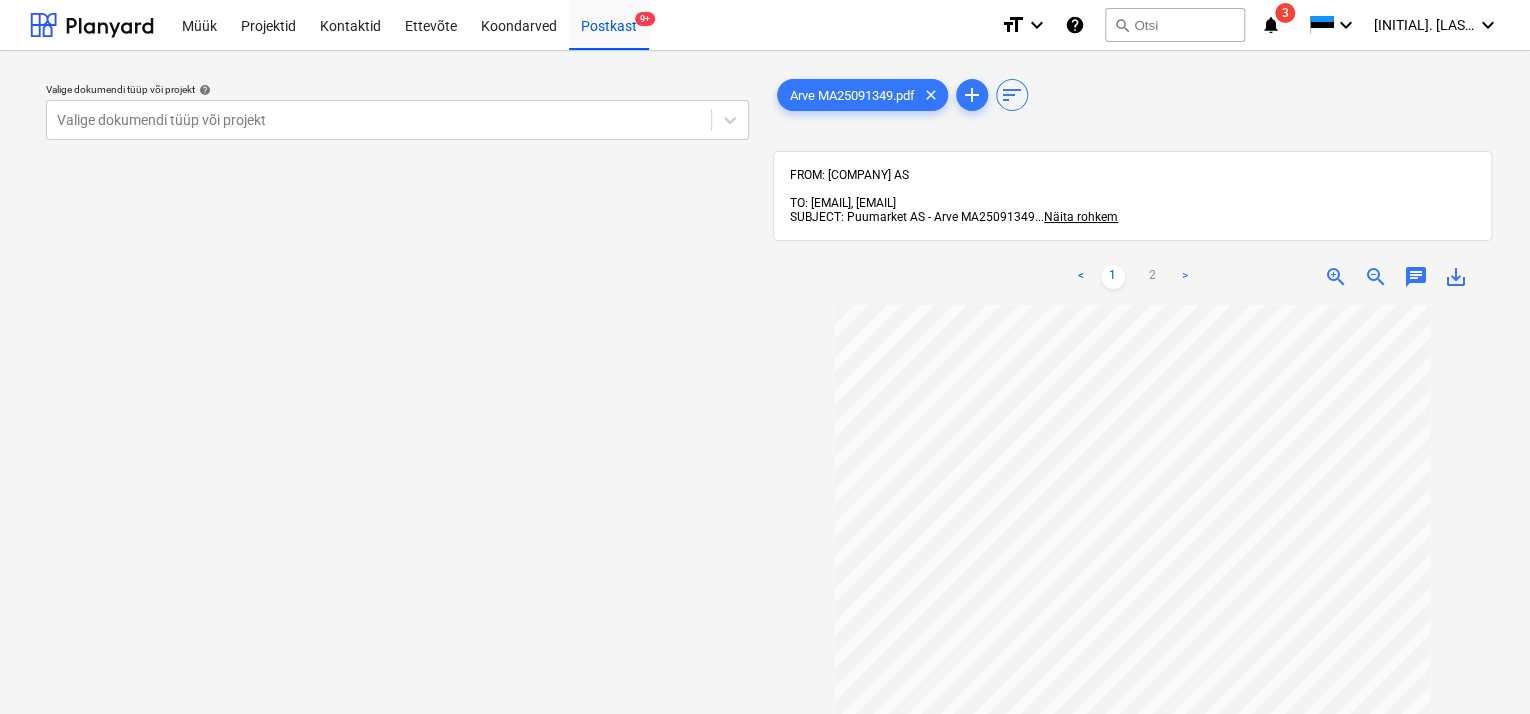 scroll, scrollTop: 188, scrollLeft: 0, axis: vertical 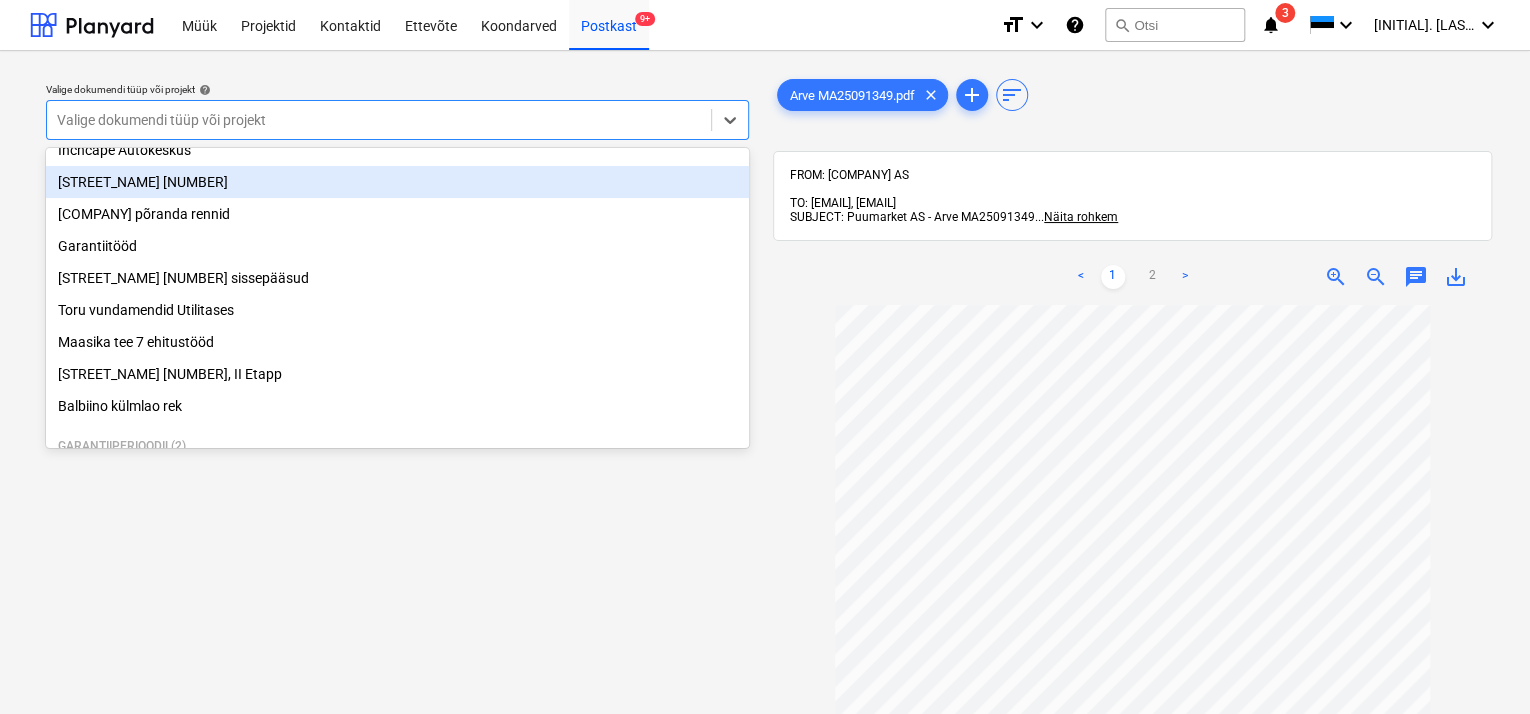 click on "[STREET_NAME] [NUMBER]" at bounding box center [397, 182] 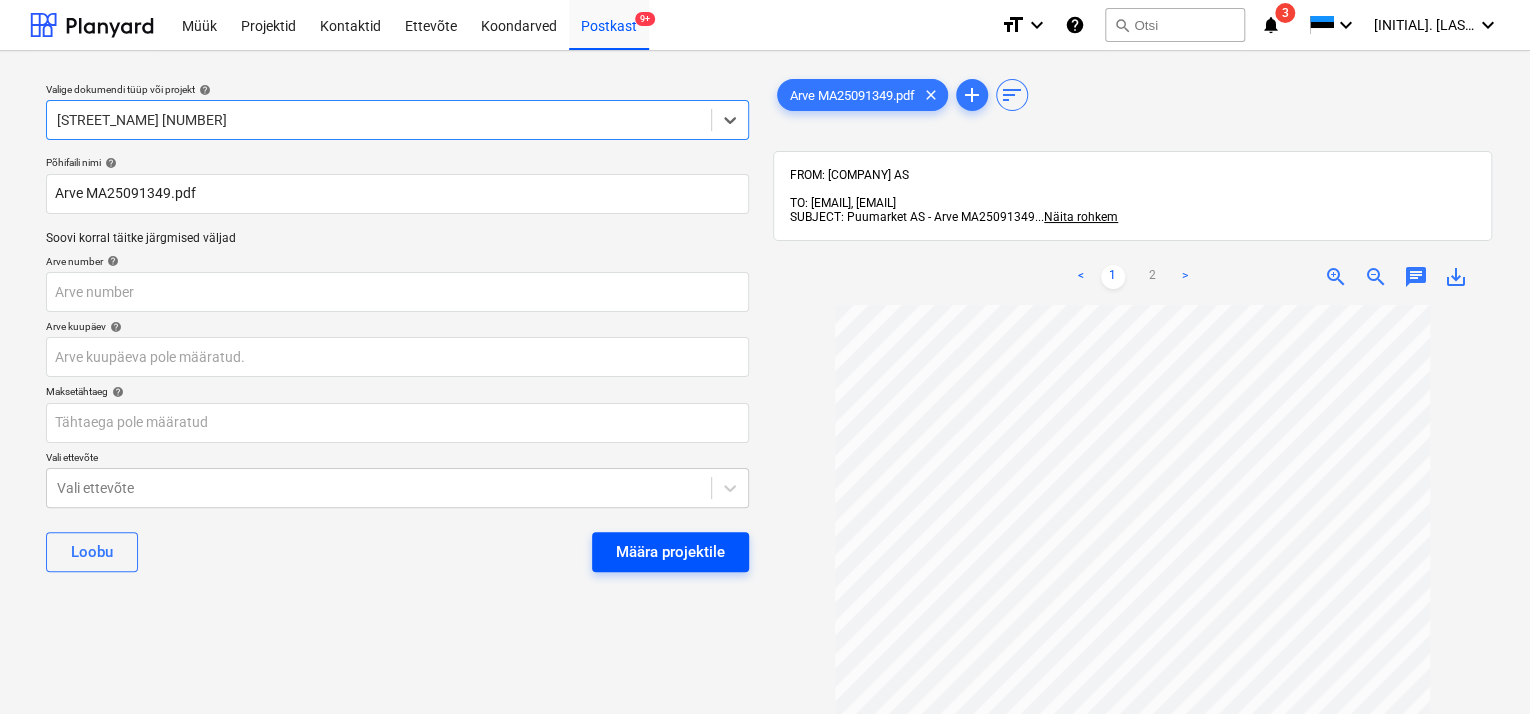 click on "Määra projektile" at bounding box center [670, 552] 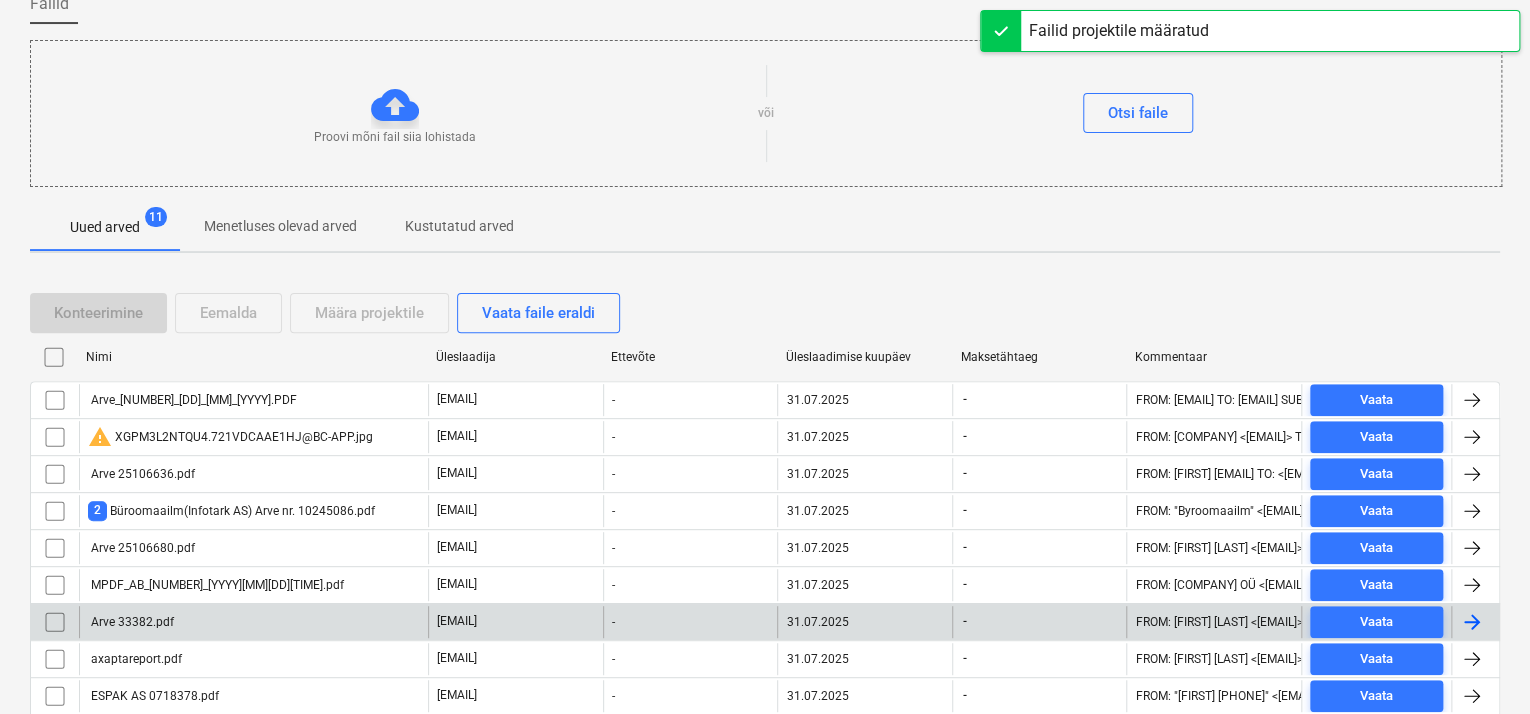 scroll, scrollTop: 281, scrollLeft: 0, axis: vertical 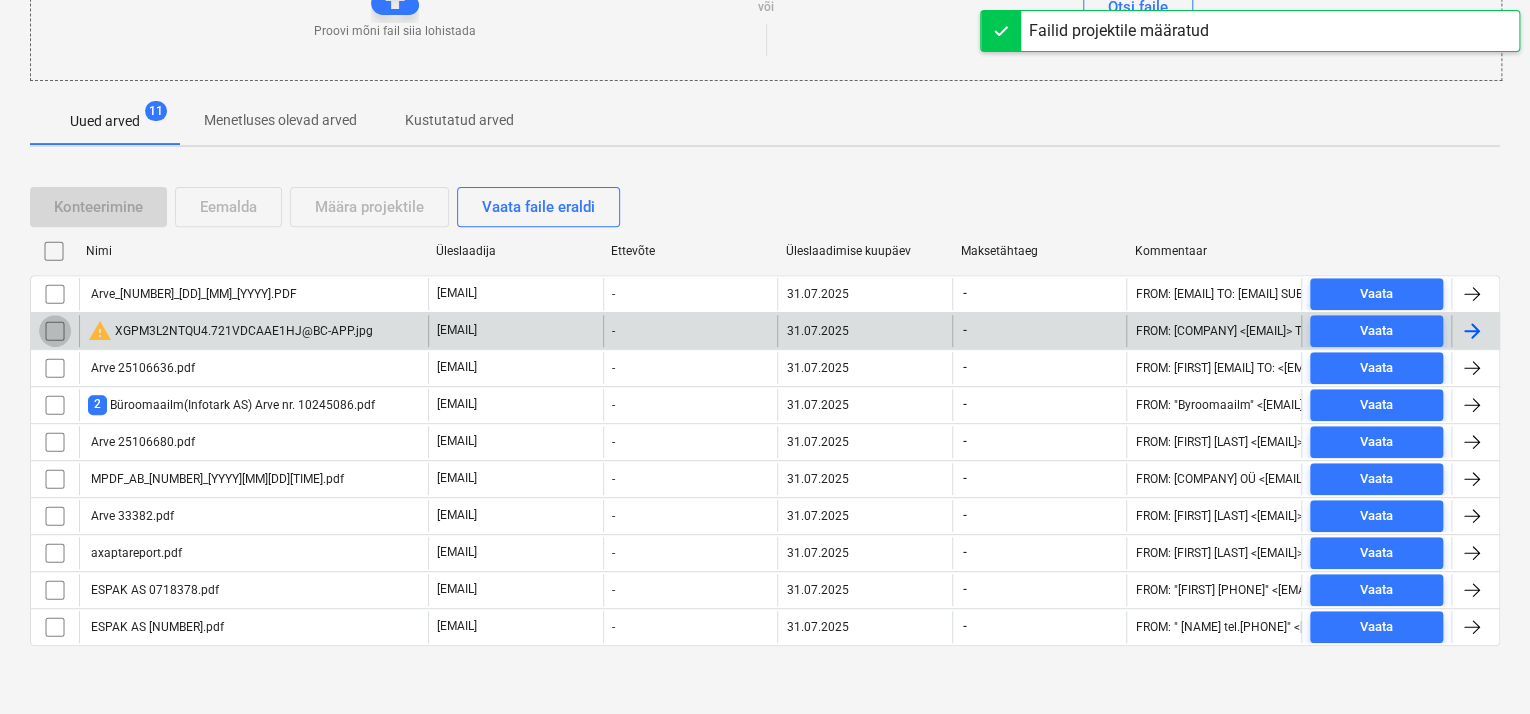 click at bounding box center [55, 331] 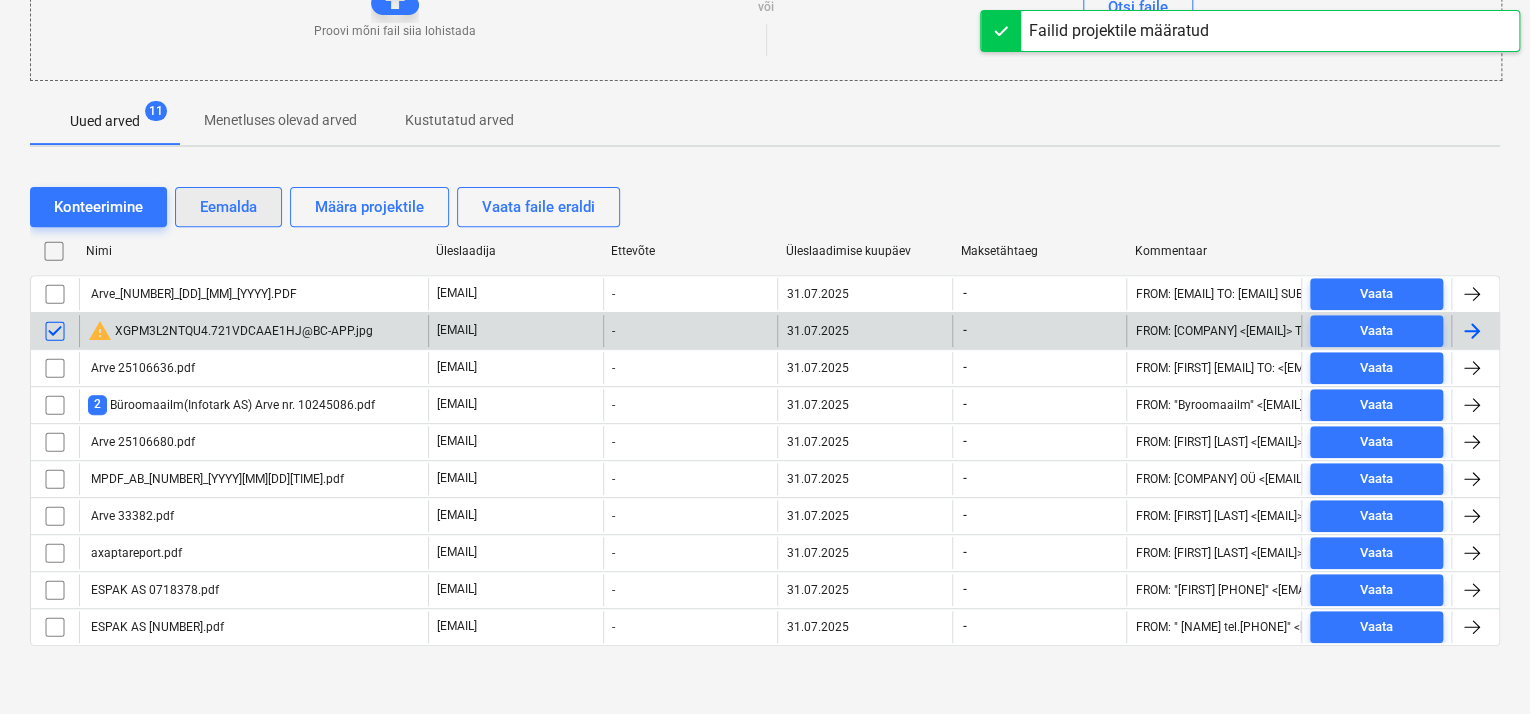 click on "Eemalda" at bounding box center (228, 207) 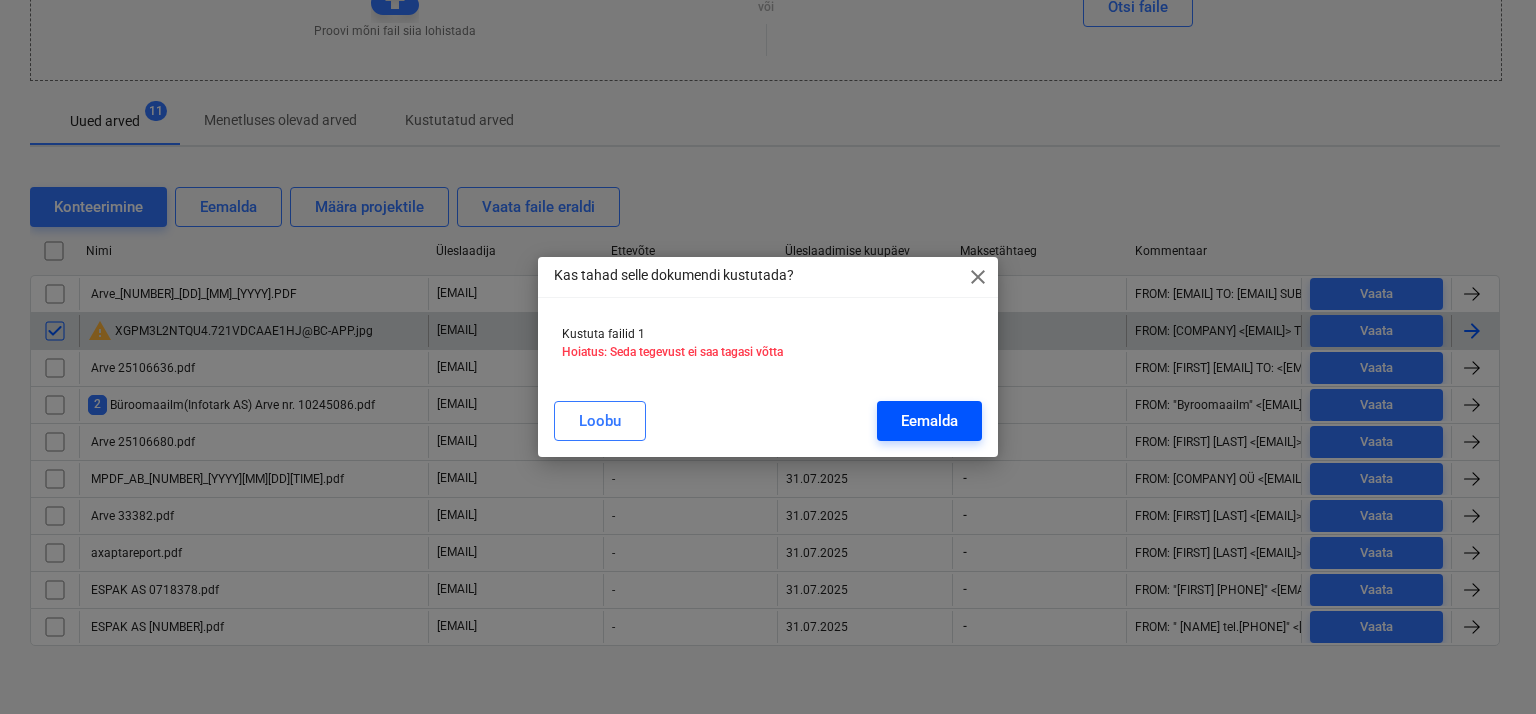 click on "Eemalda" at bounding box center (929, 421) 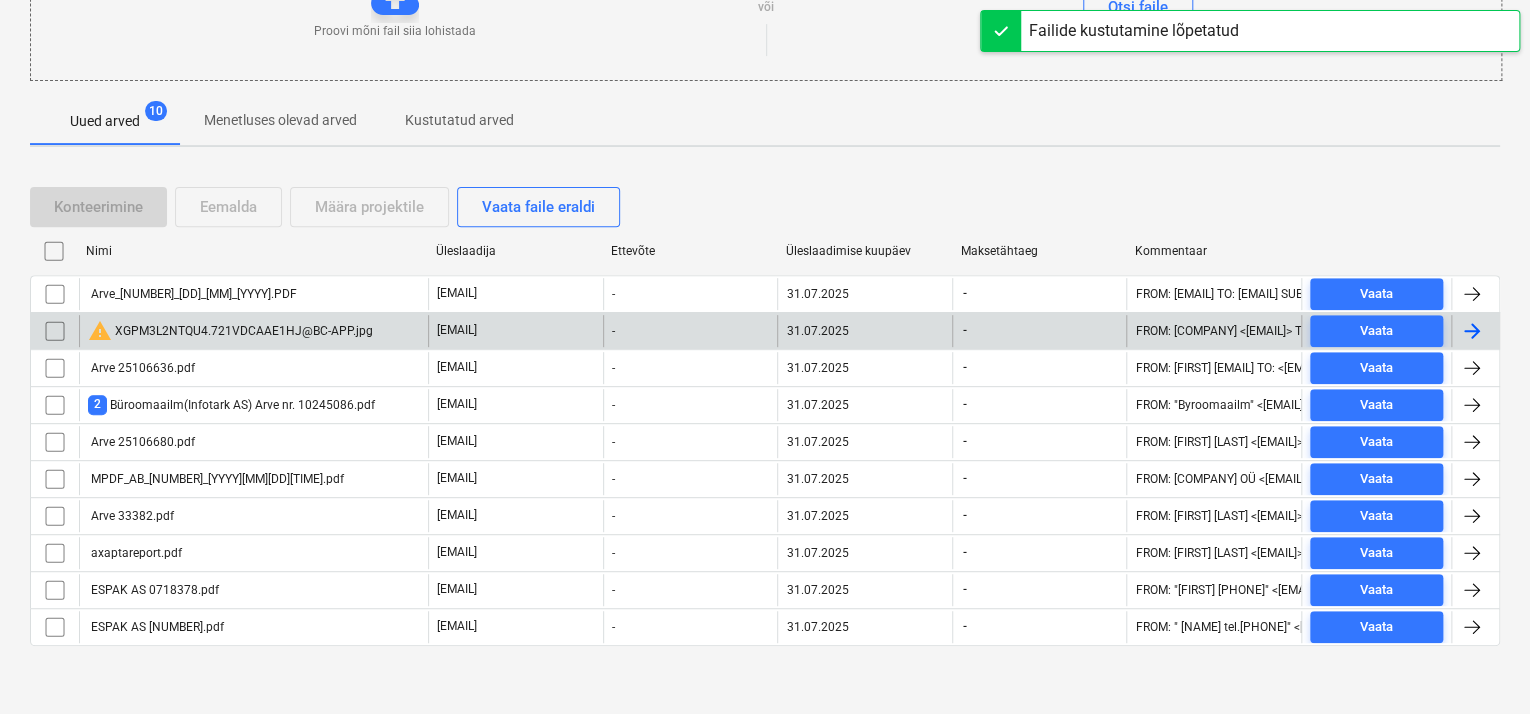 scroll, scrollTop: 244, scrollLeft: 0, axis: vertical 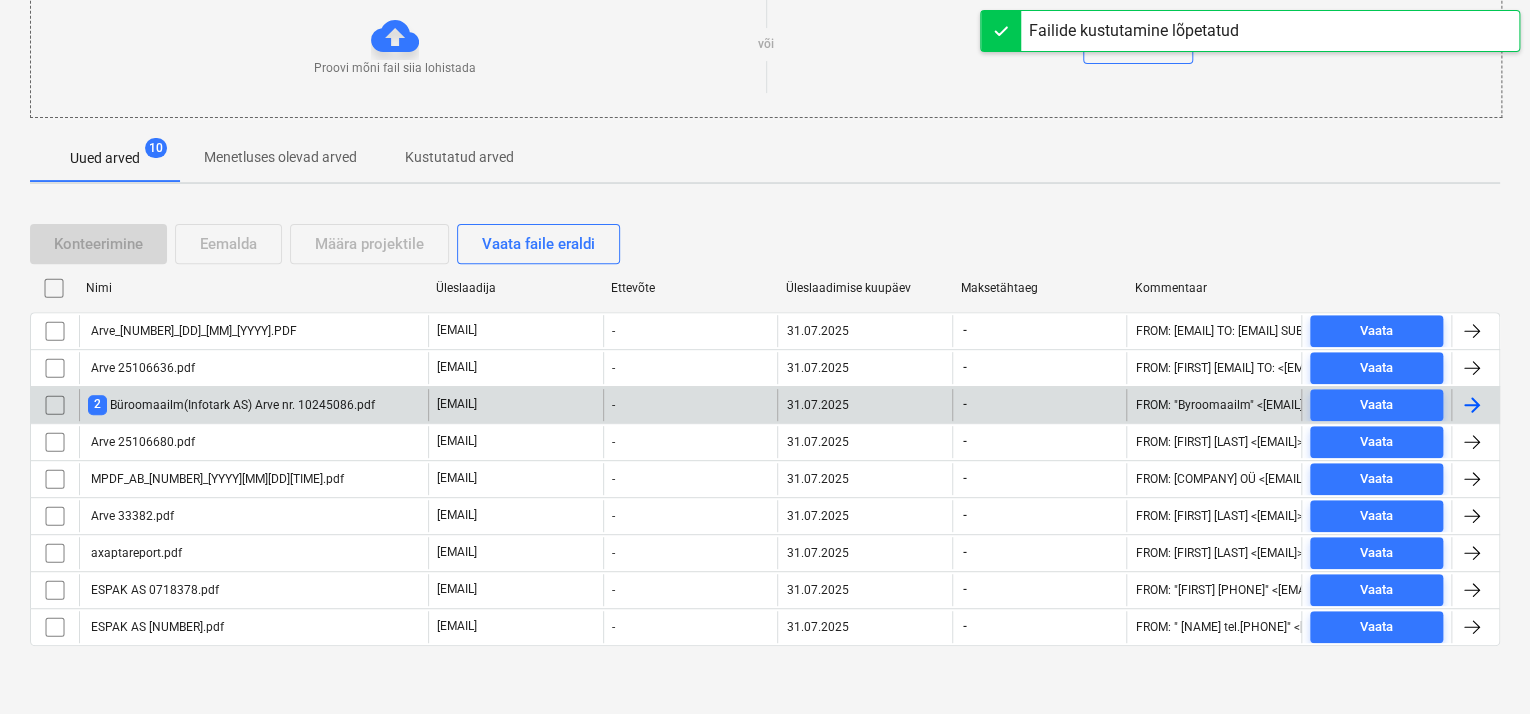click on "[NUMBER] [COMPANY] Arve nr. [NUMBER].pdf" at bounding box center [231, 404] 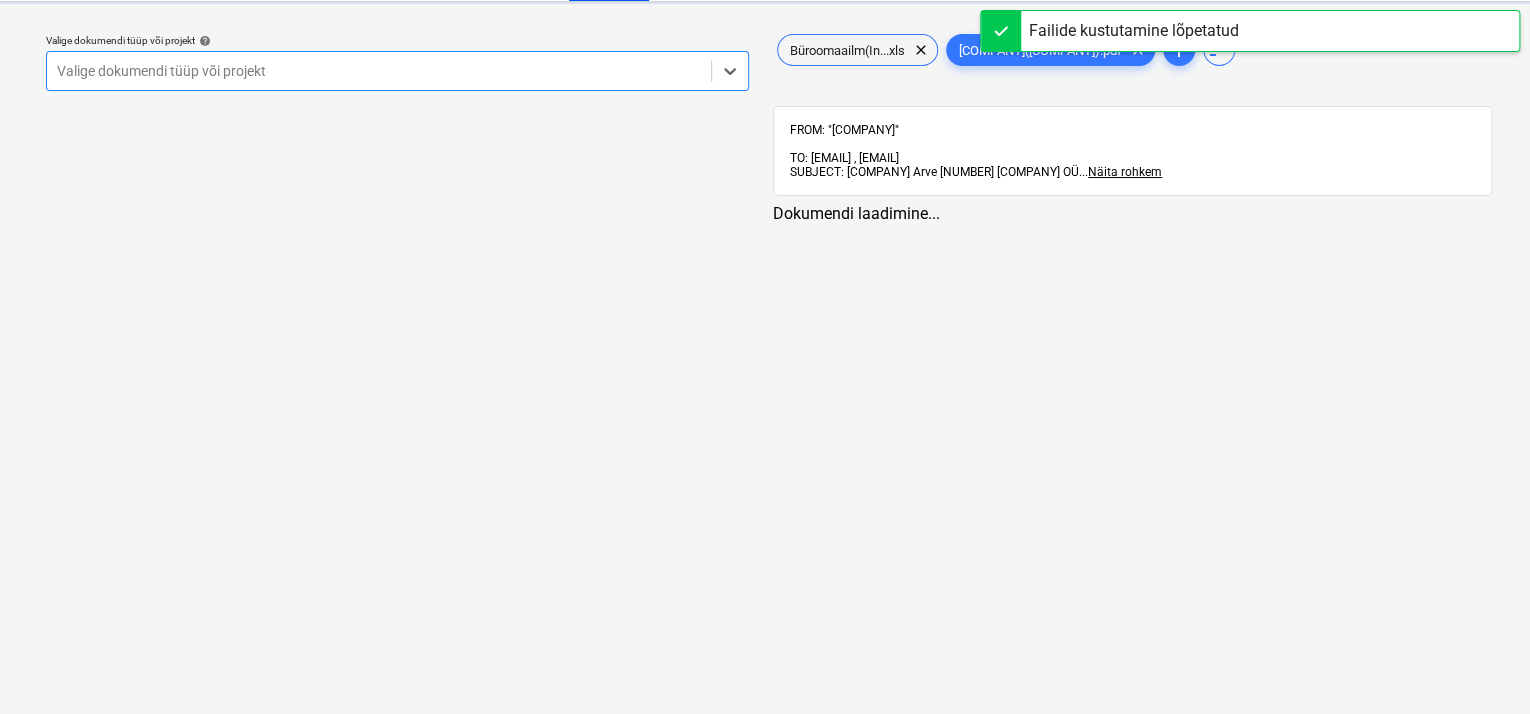 scroll, scrollTop: 0, scrollLeft: 0, axis: both 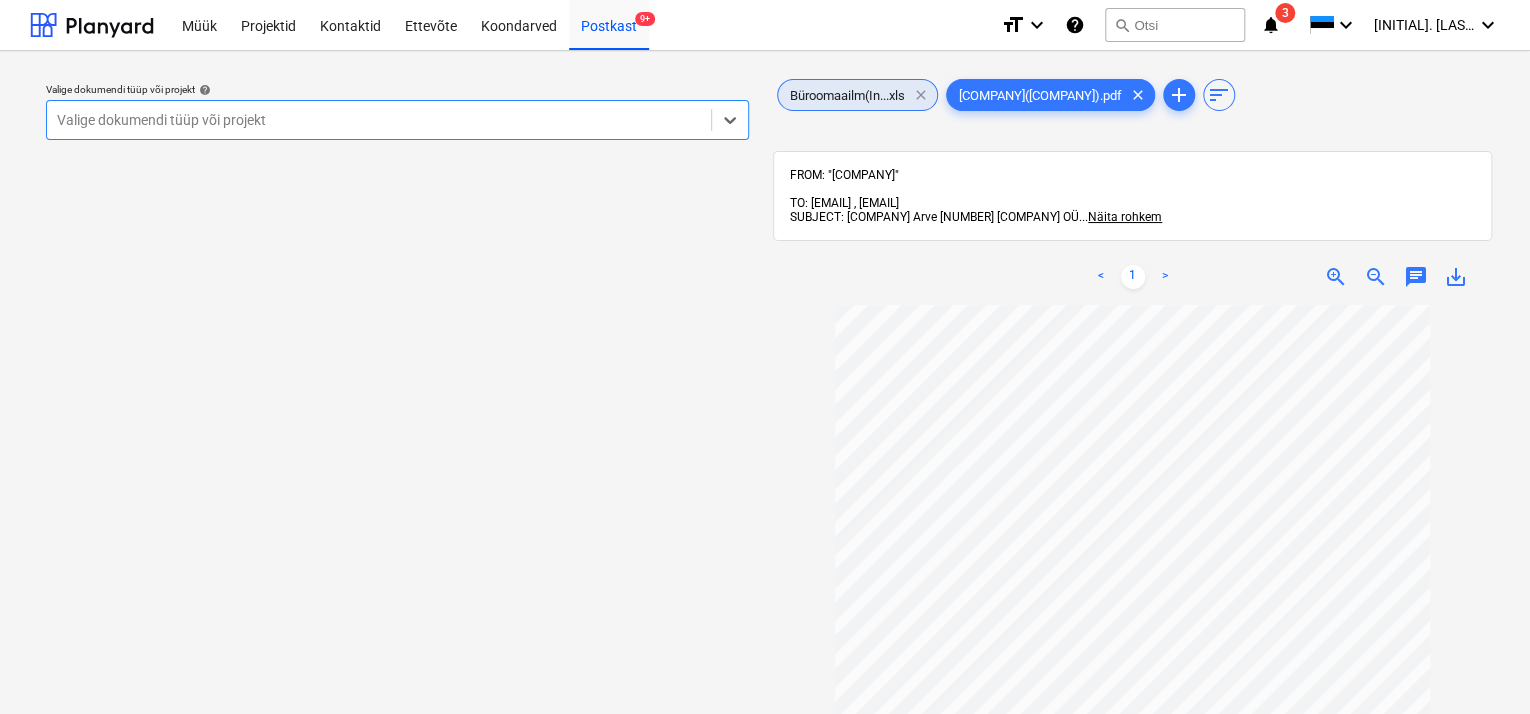 click on "clear" at bounding box center (921, 95) 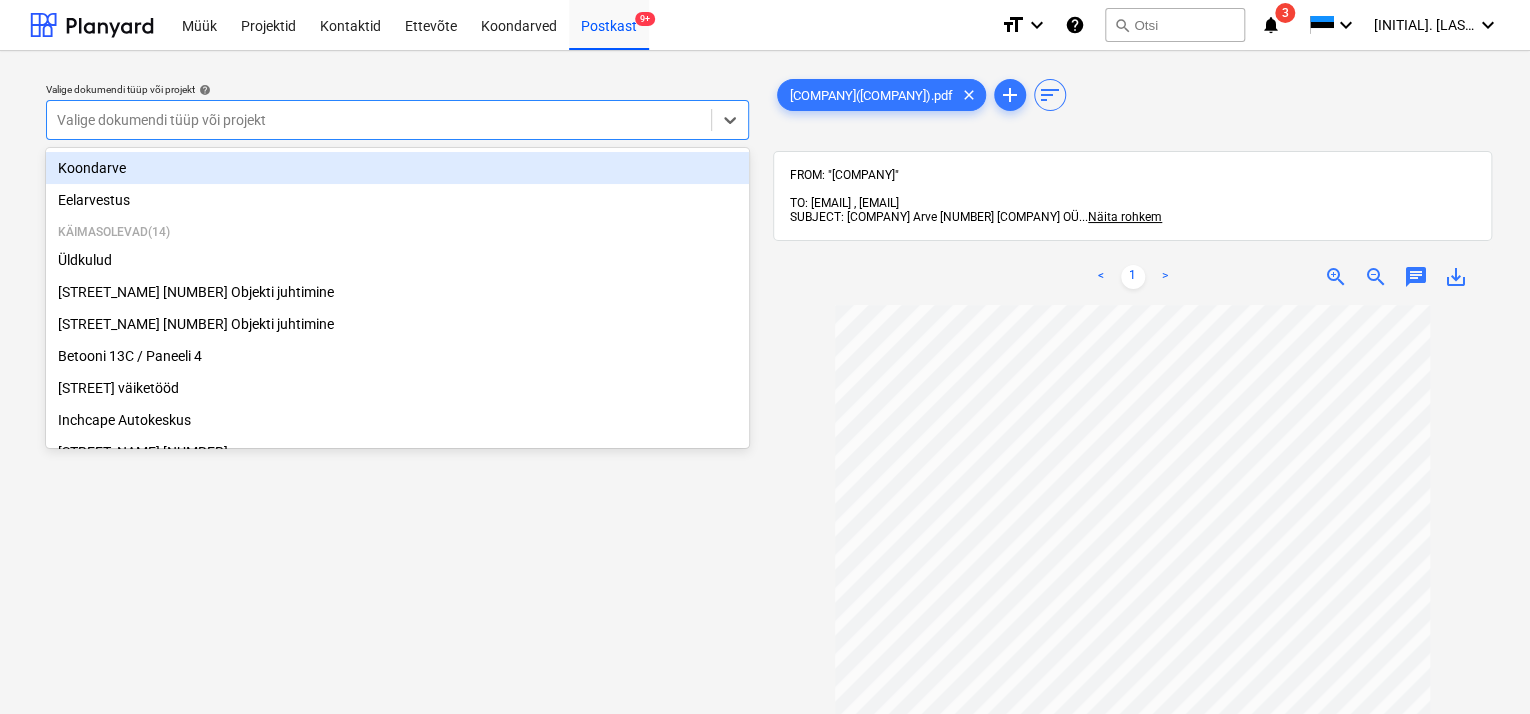 drag, startPoint x: 656, startPoint y: 120, endPoint x: 425, endPoint y: 220, distance: 251.71611 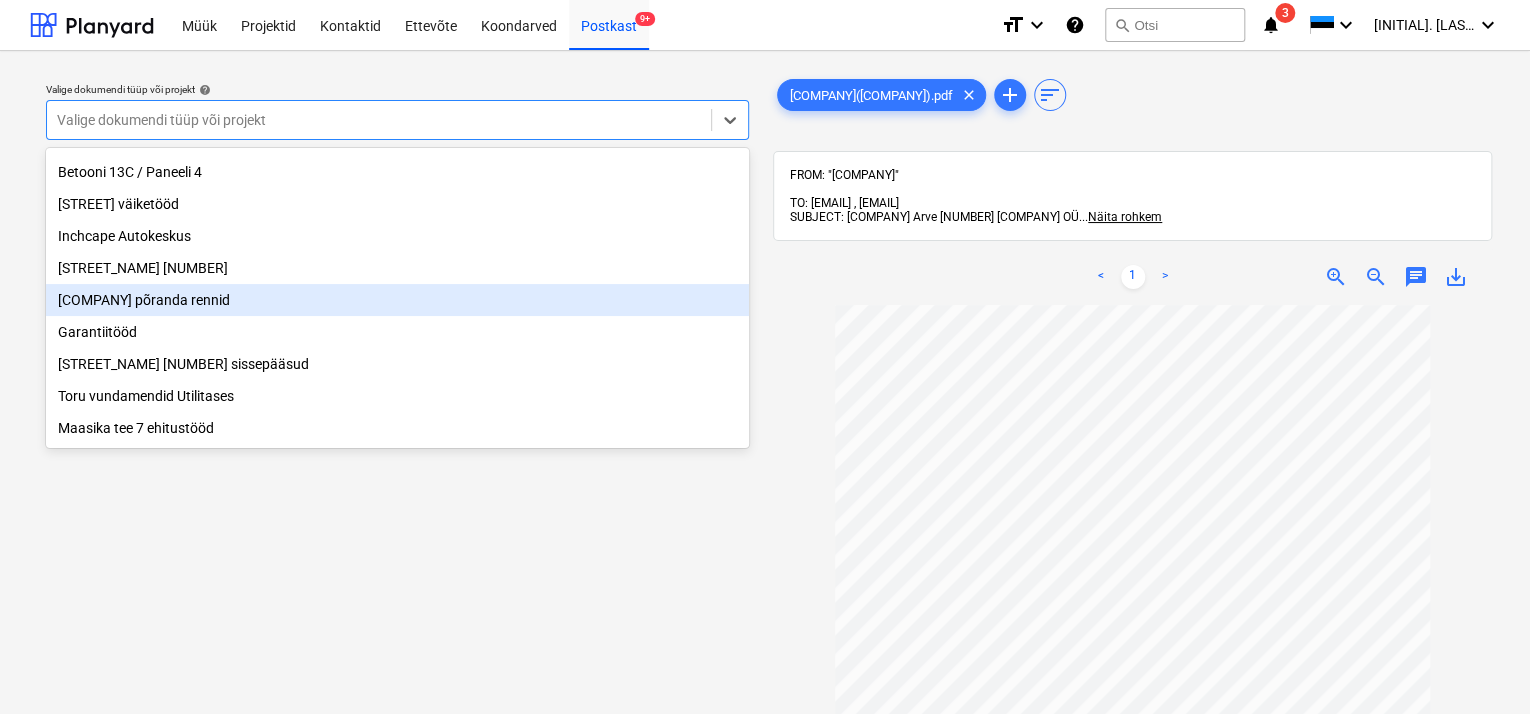 scroll, scrollTop: 369, scrollLeft: 0, axis: vertical 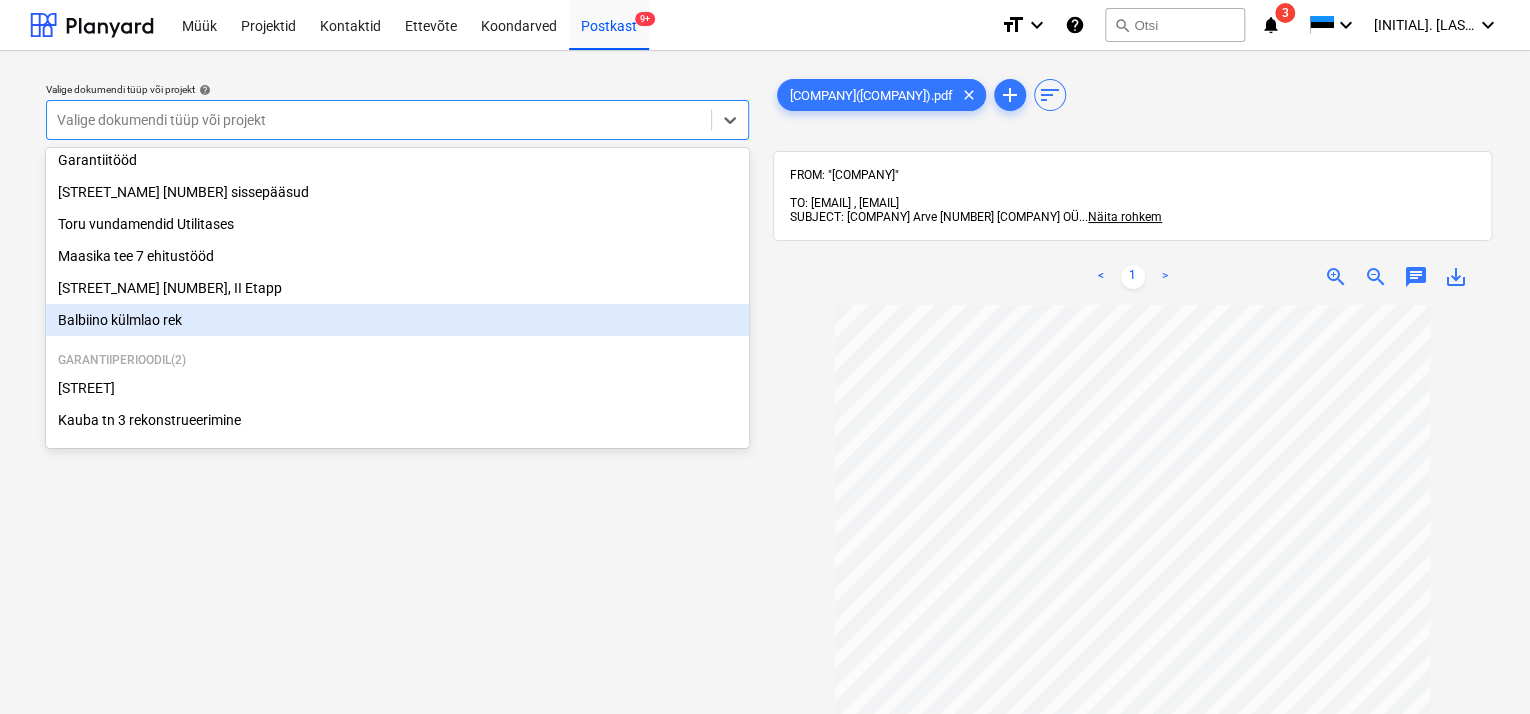 click on "Balbiino külmlao rek" at bounding box center [397, 320] 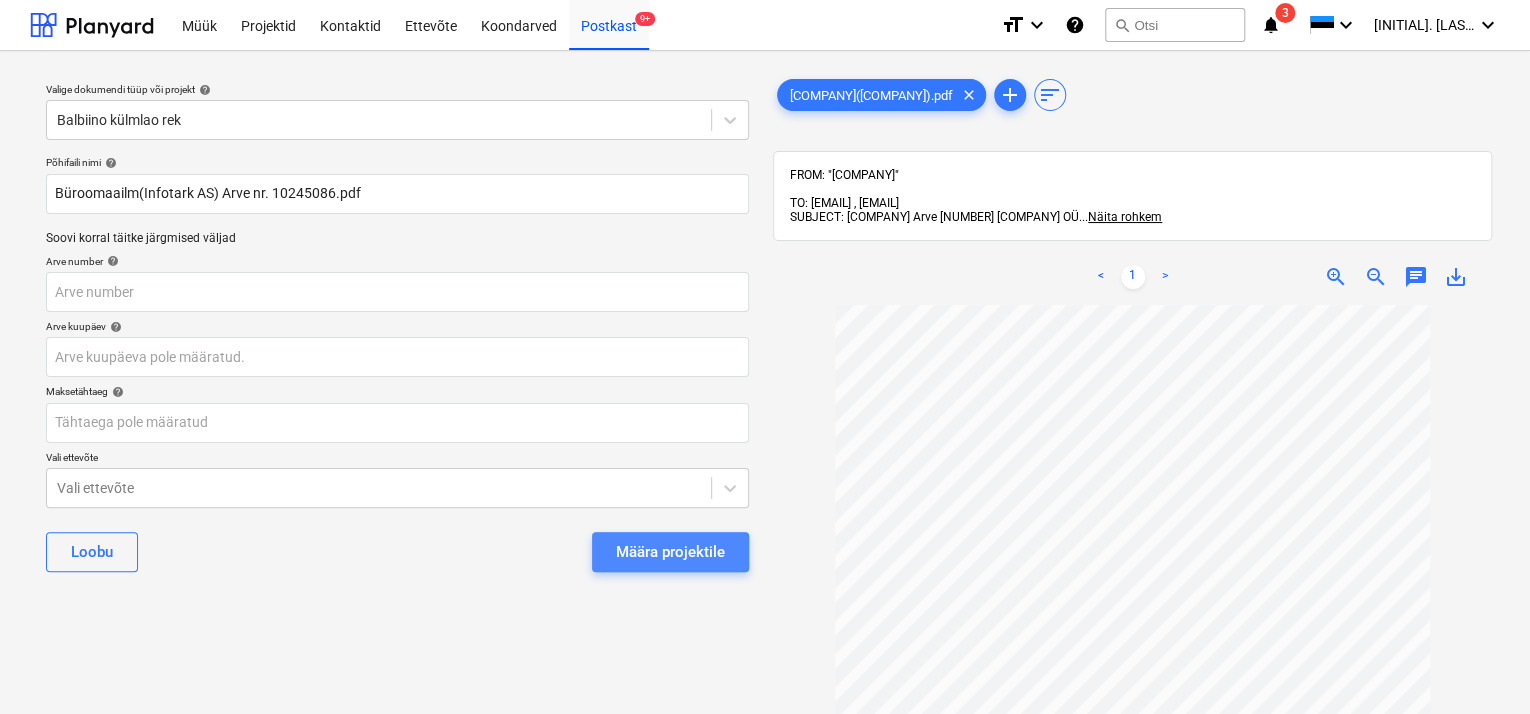 click on "Määra projektile" at bounding box center [670, 552] 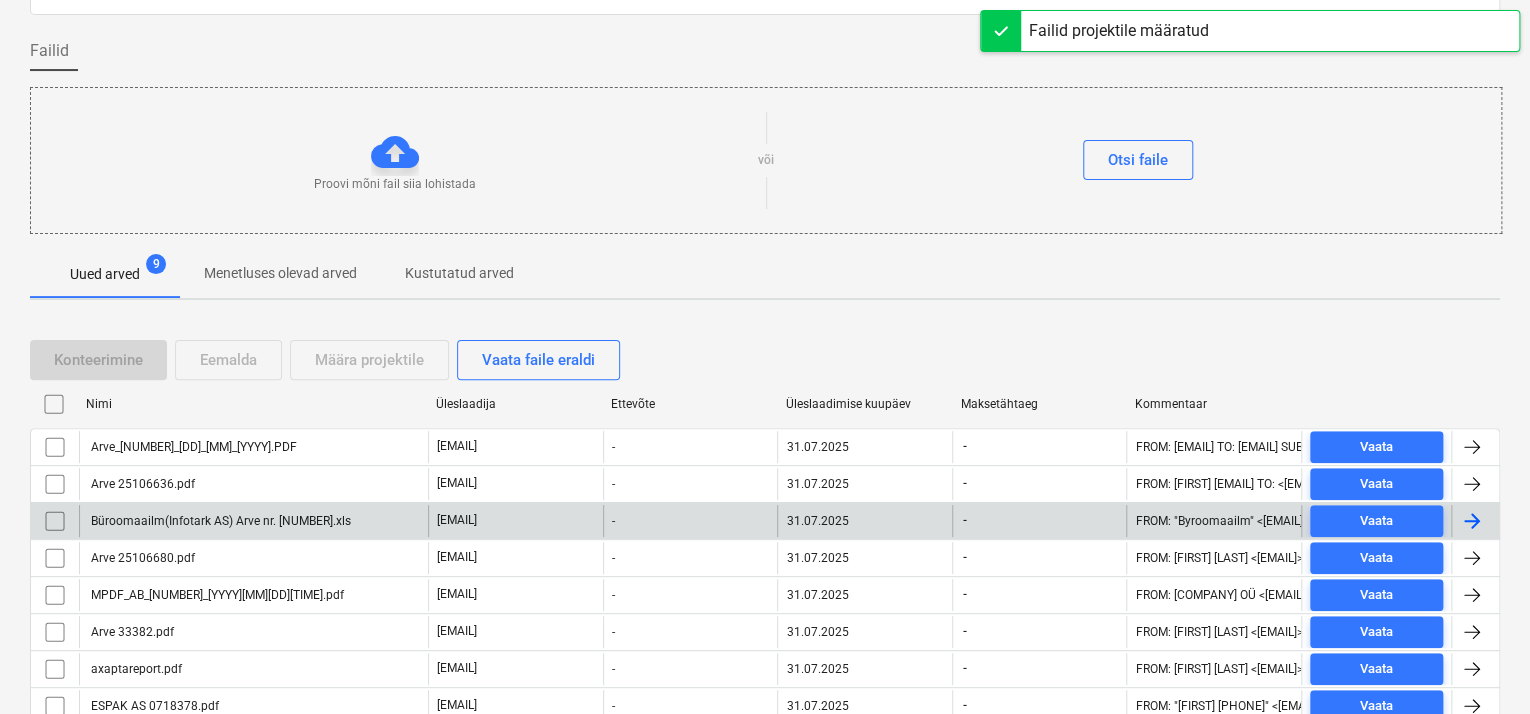 scroll, scrollTop: 244, scrollLeft: 0, axis: vertical 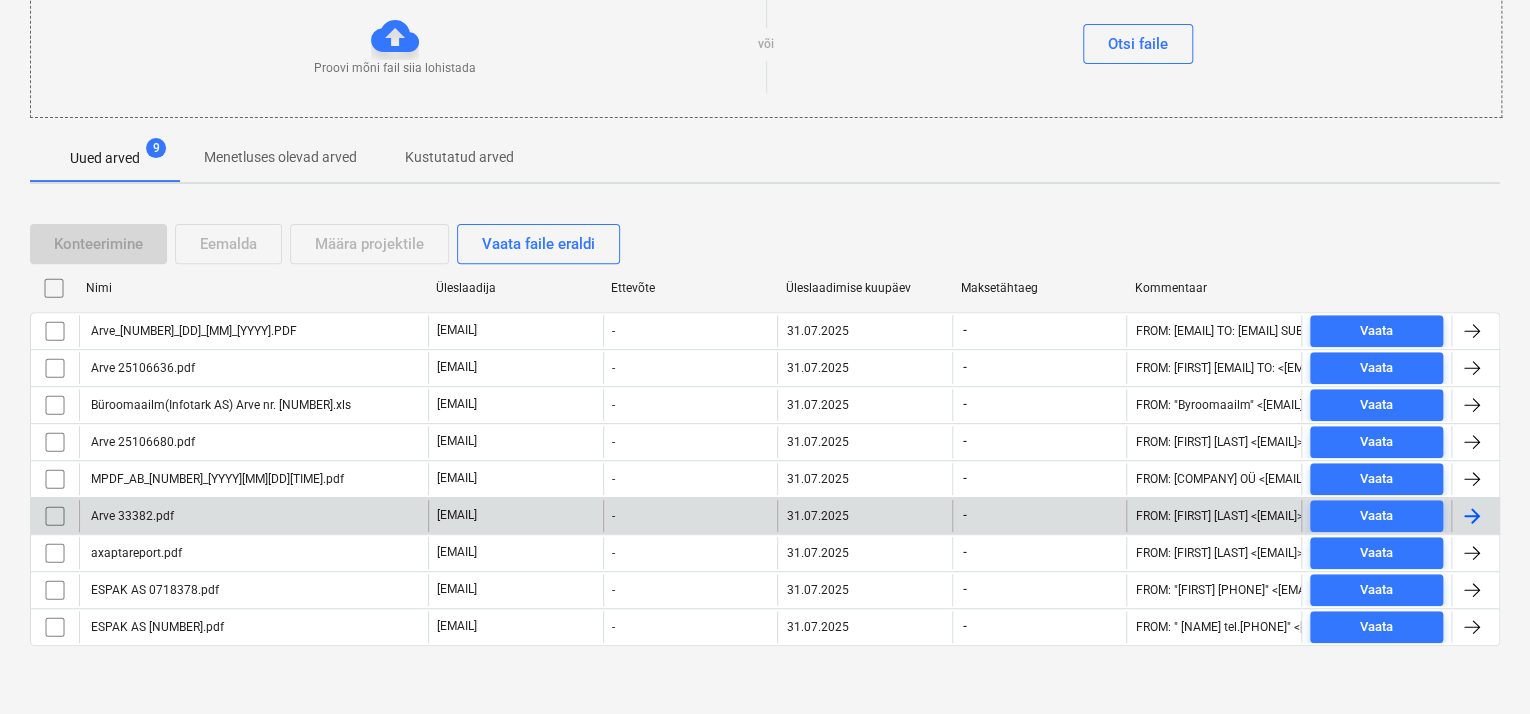 click on "Arve 33382.pdf" at bounding box center [253, 516] 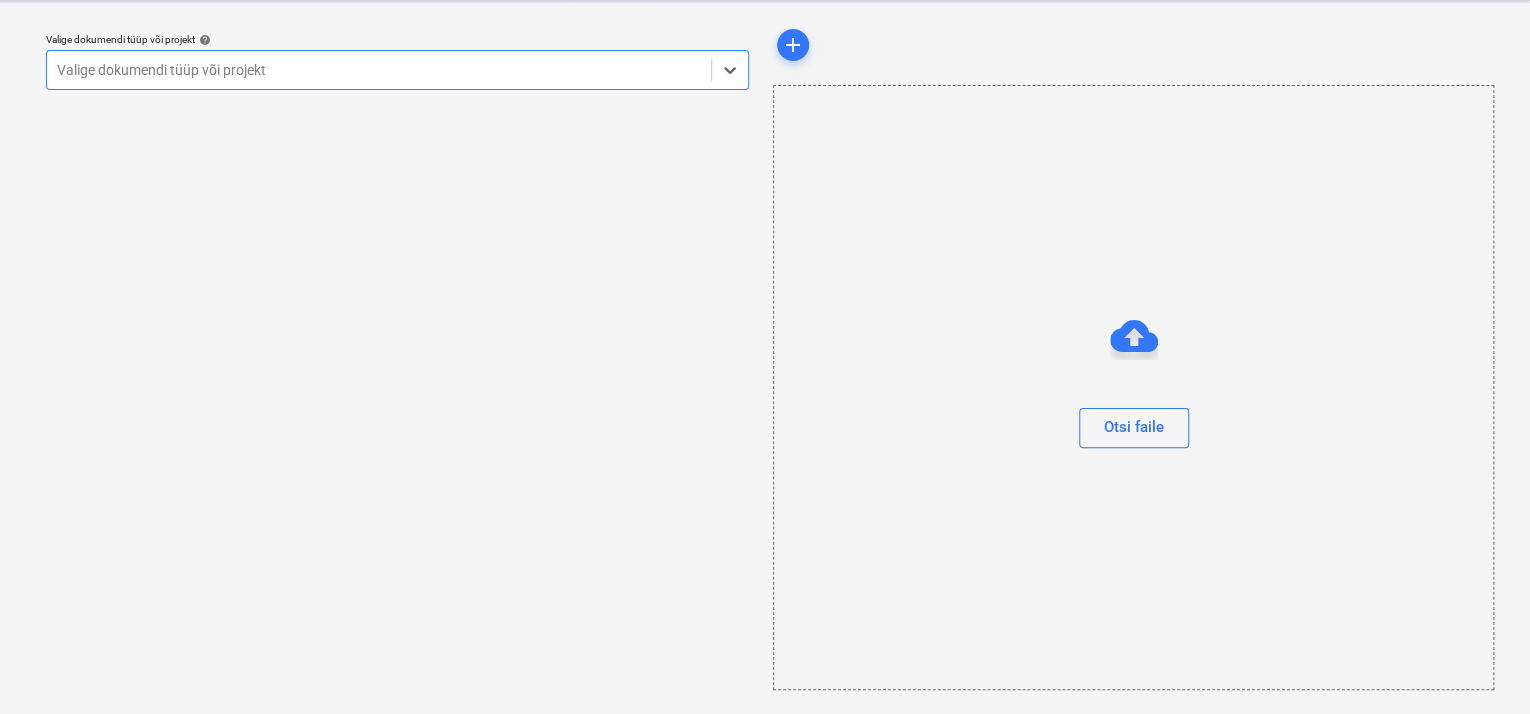 scroll, scrollTop: 49, scrollLeft: 0, axis: vertical 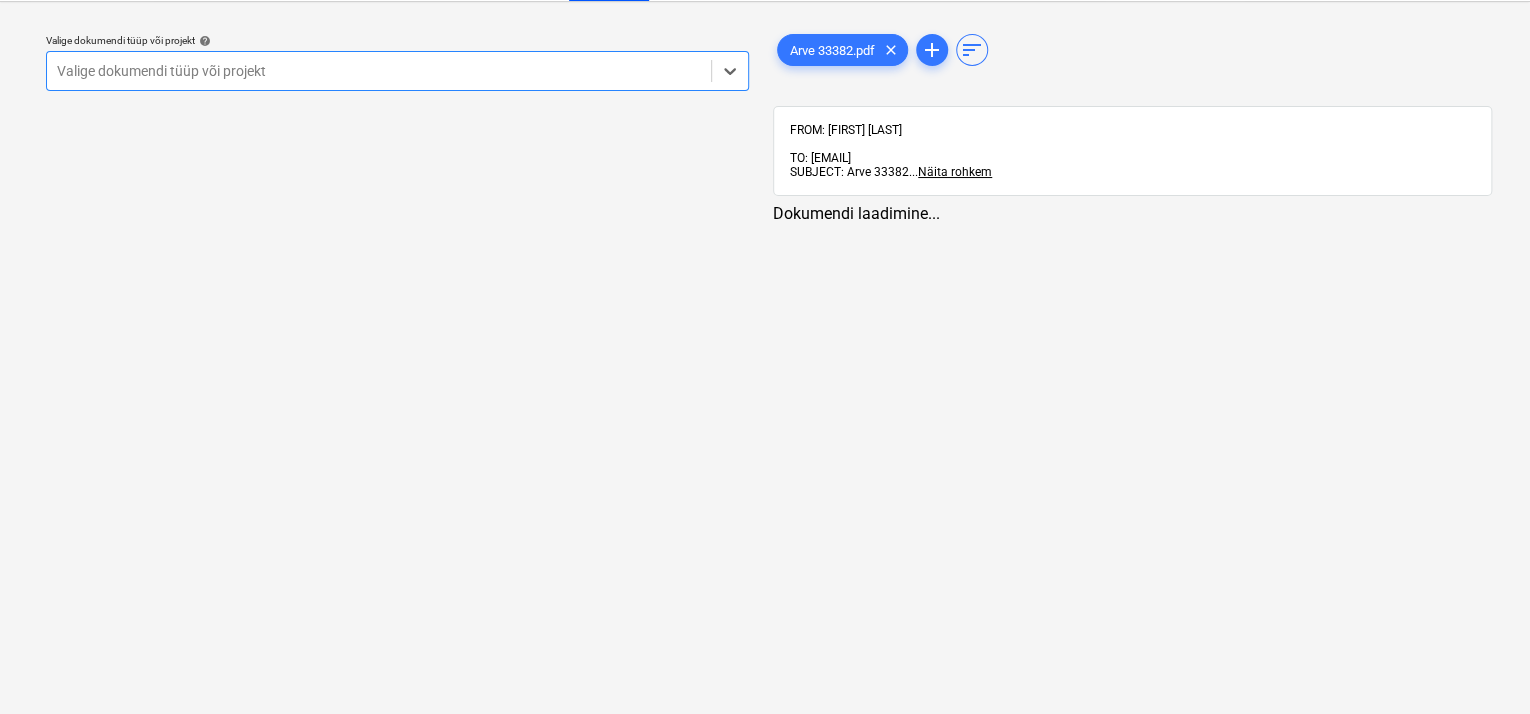 click on "Valige dokumendi tüüp või projekt" at bounding box center (379, 71) 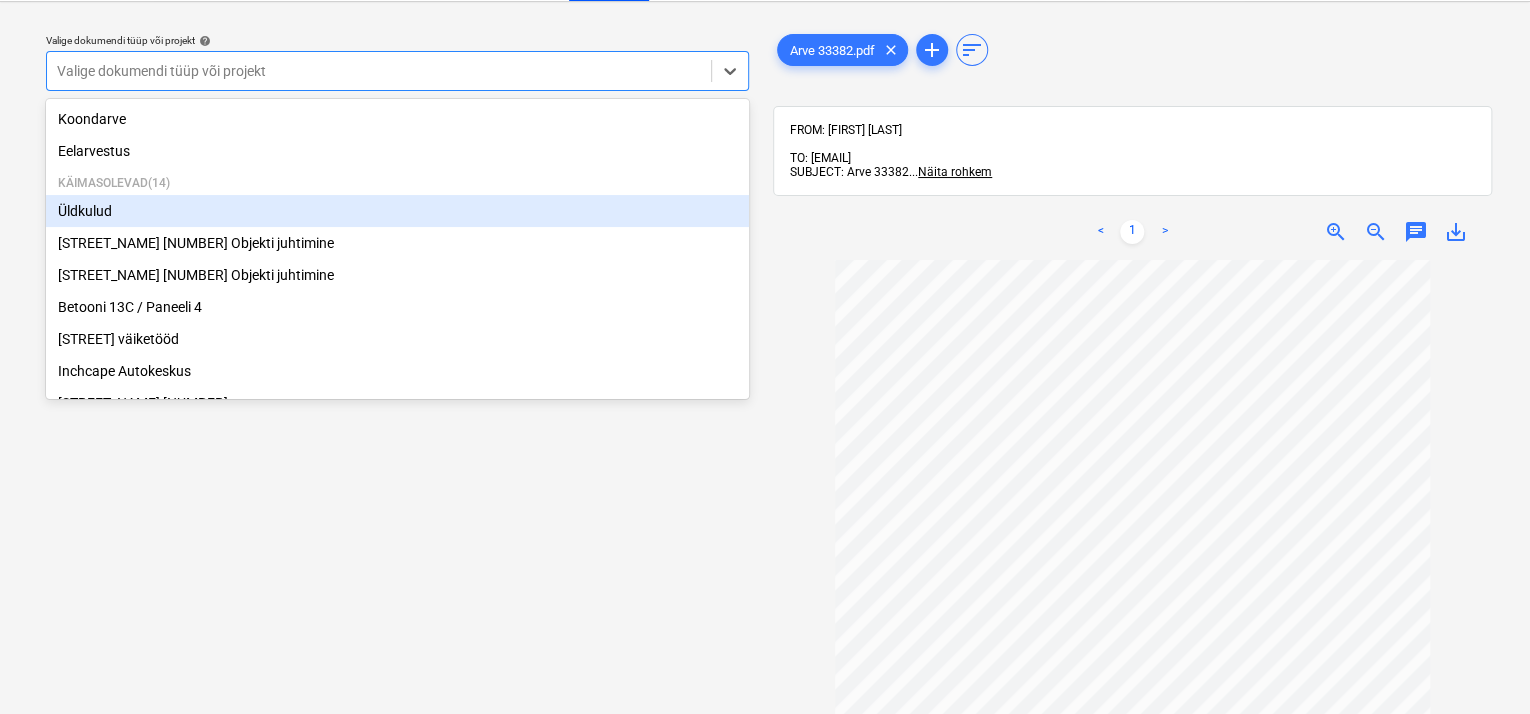click on "Üldkulud" at bounding box center (397, 211) 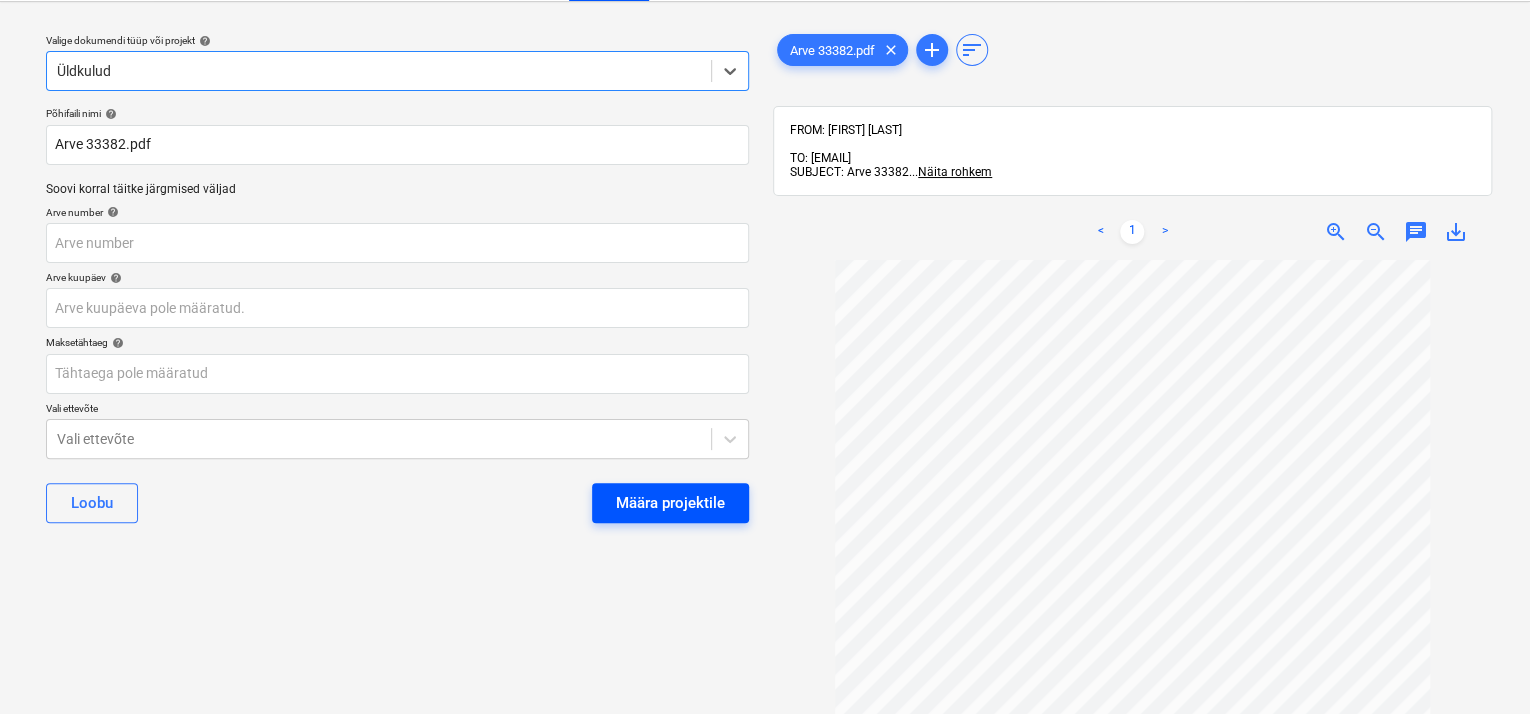 click on "Määra projektile" at bounding box center (670, 503) 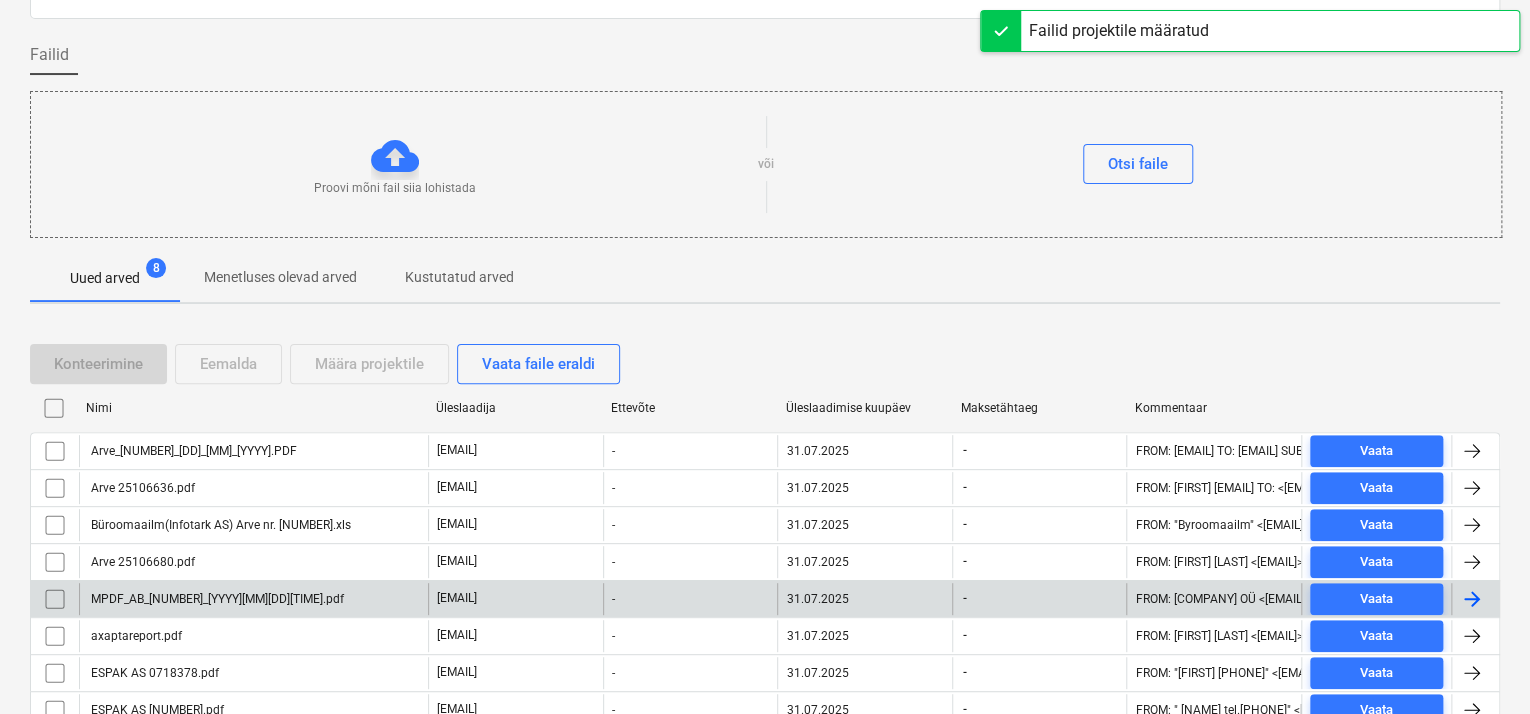 scroll, scrollTop: 208, scrollLeft: 0, axis: vertical 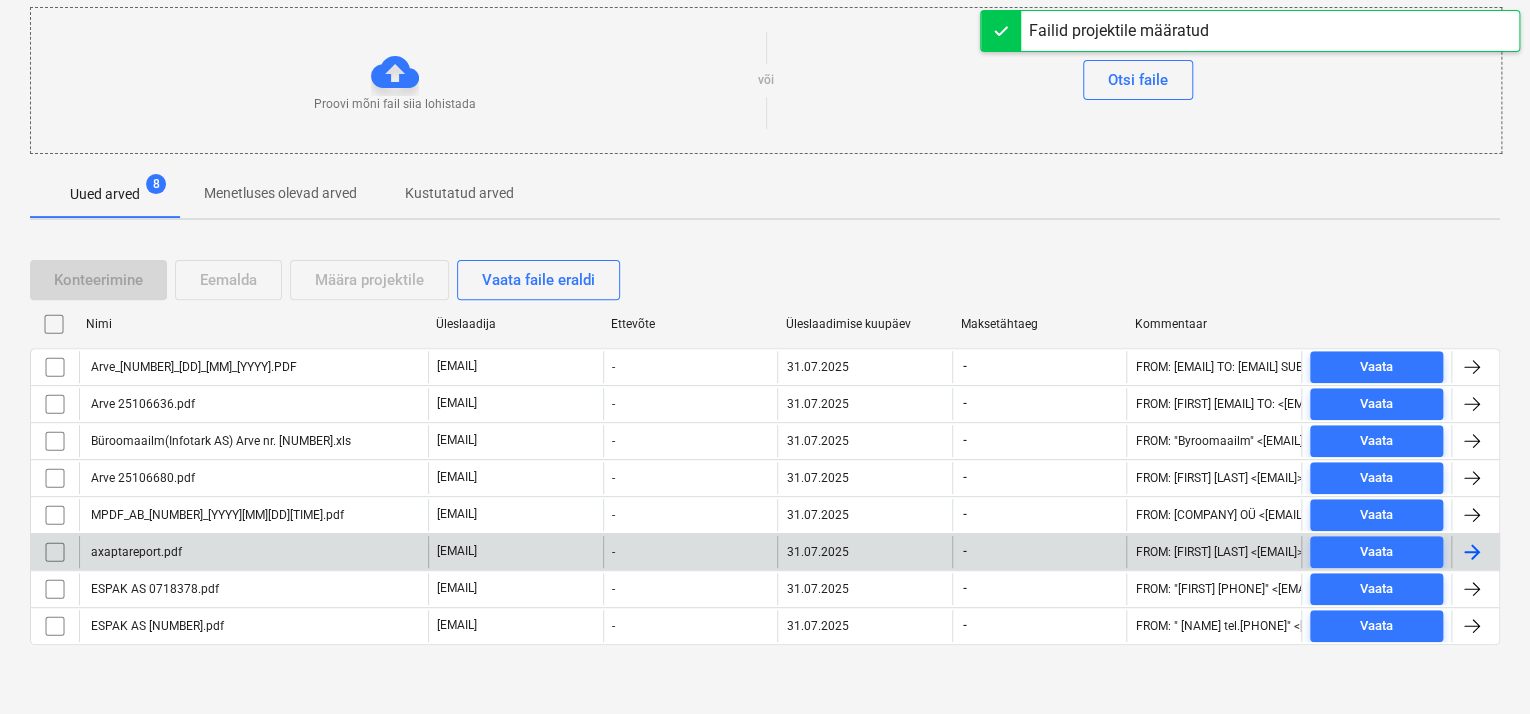 click on "axaptareport.pdf" at bounding box center (253, 552) 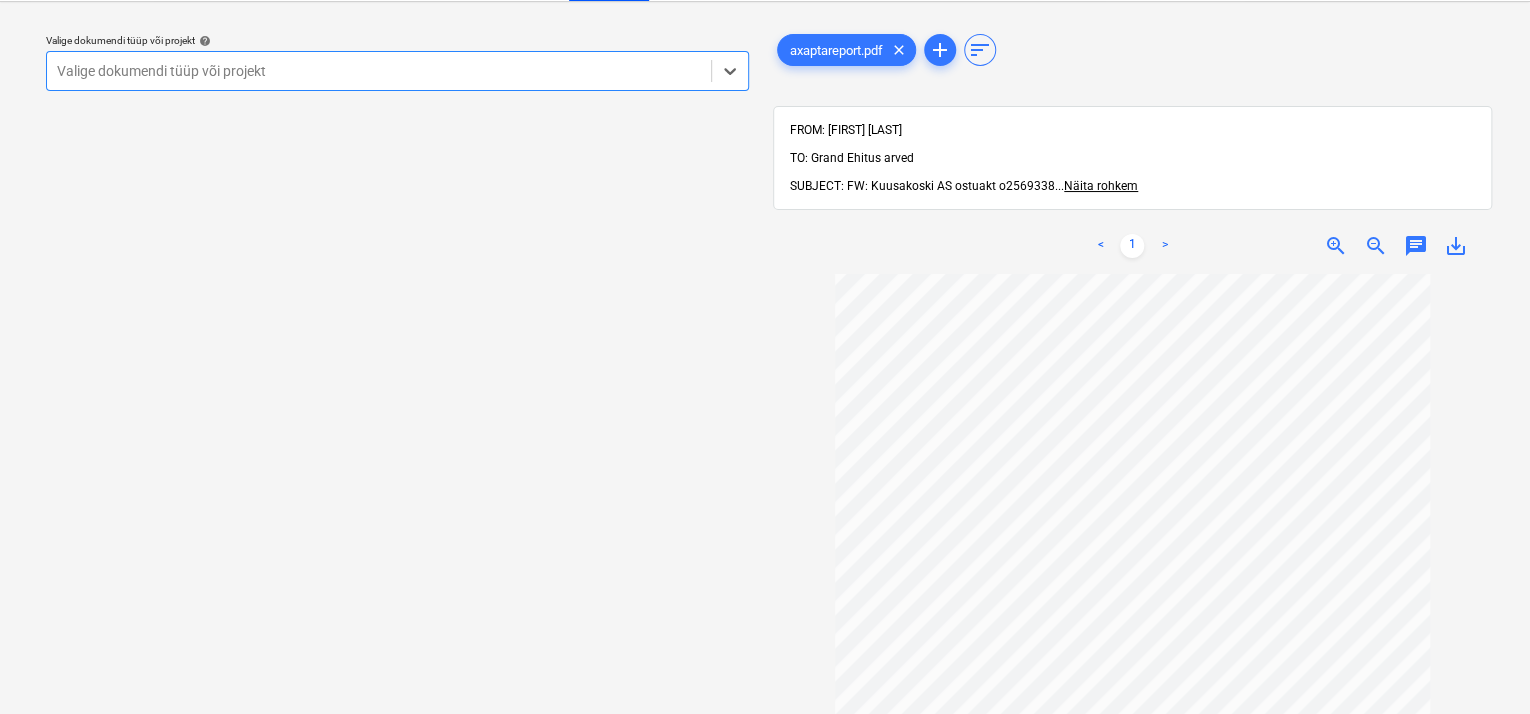 scroll, scrollTop: 0, scrollLeft: 0, axis: both 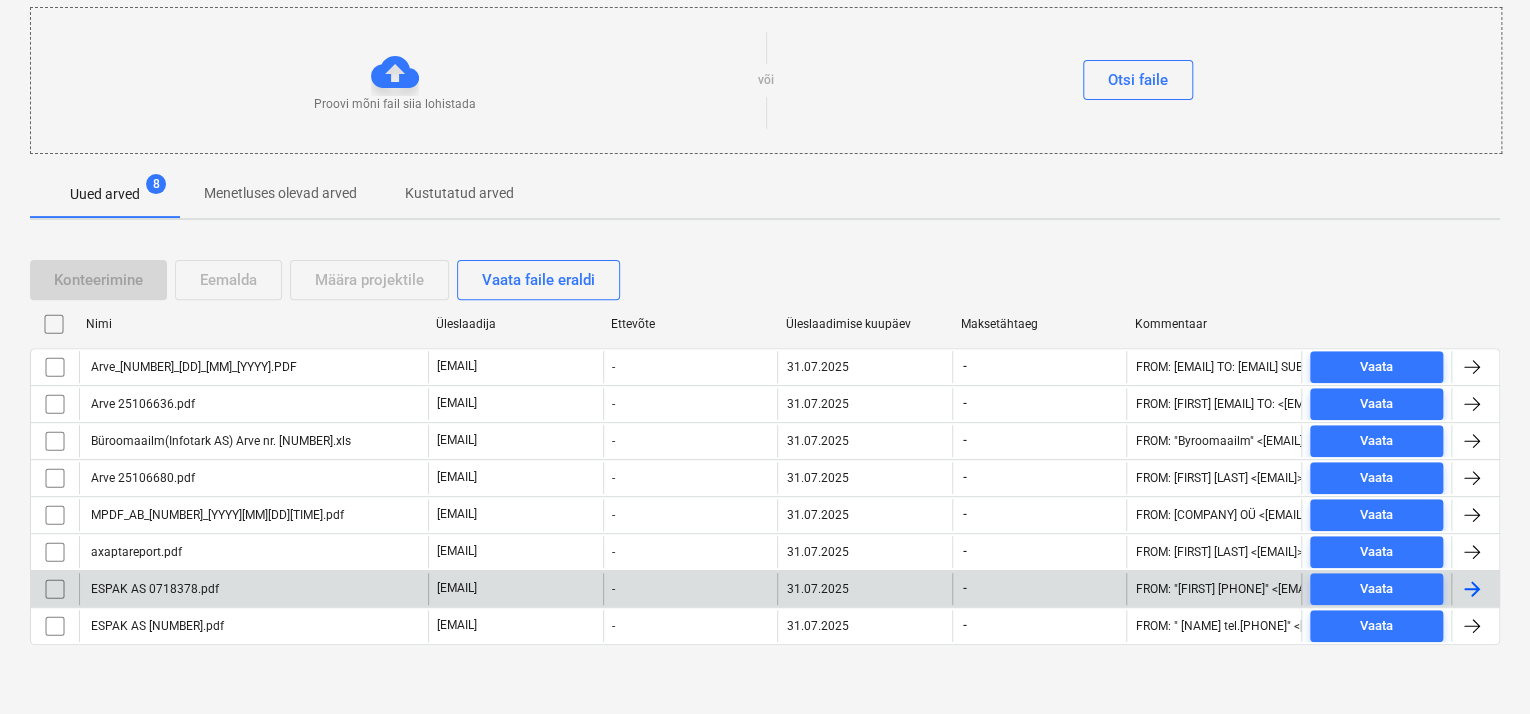click on "ESPAK AS 0718378.pdf" at bounding box center (253, 589) 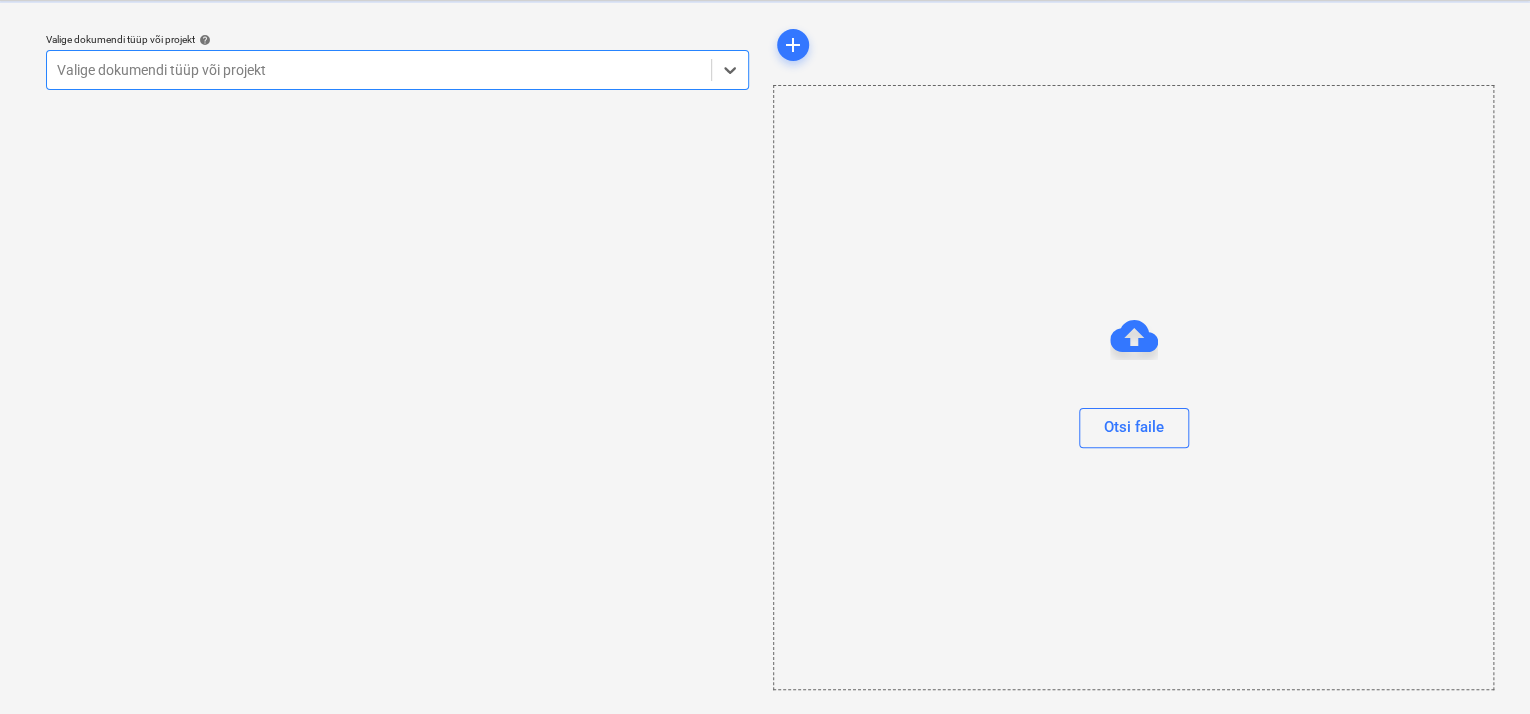 scroll, scrollTop: 49, scrollLeft: 0, axis: vertical 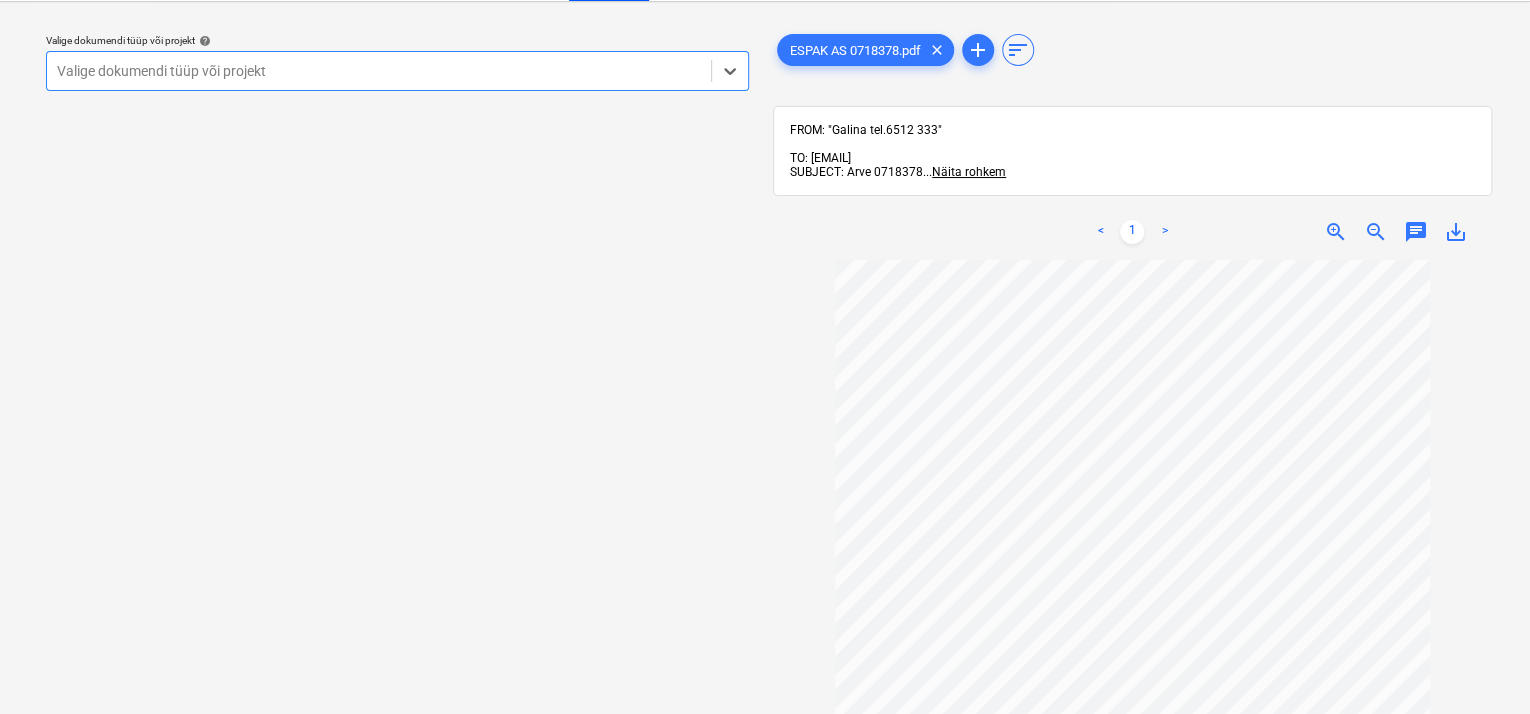 click at bounding box center [379, 71] 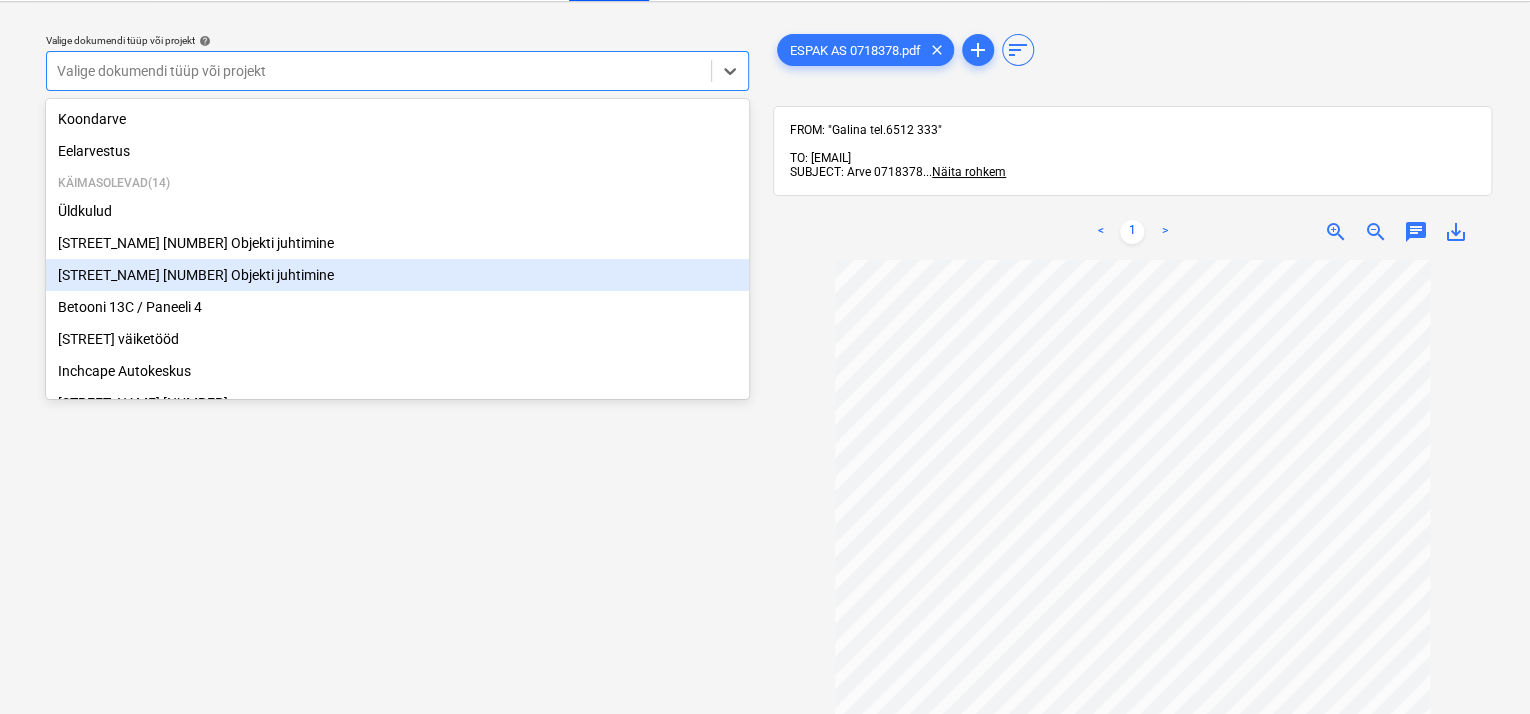 scroll, scrollTop: 369, scrollLeft: 0, axis: vertical 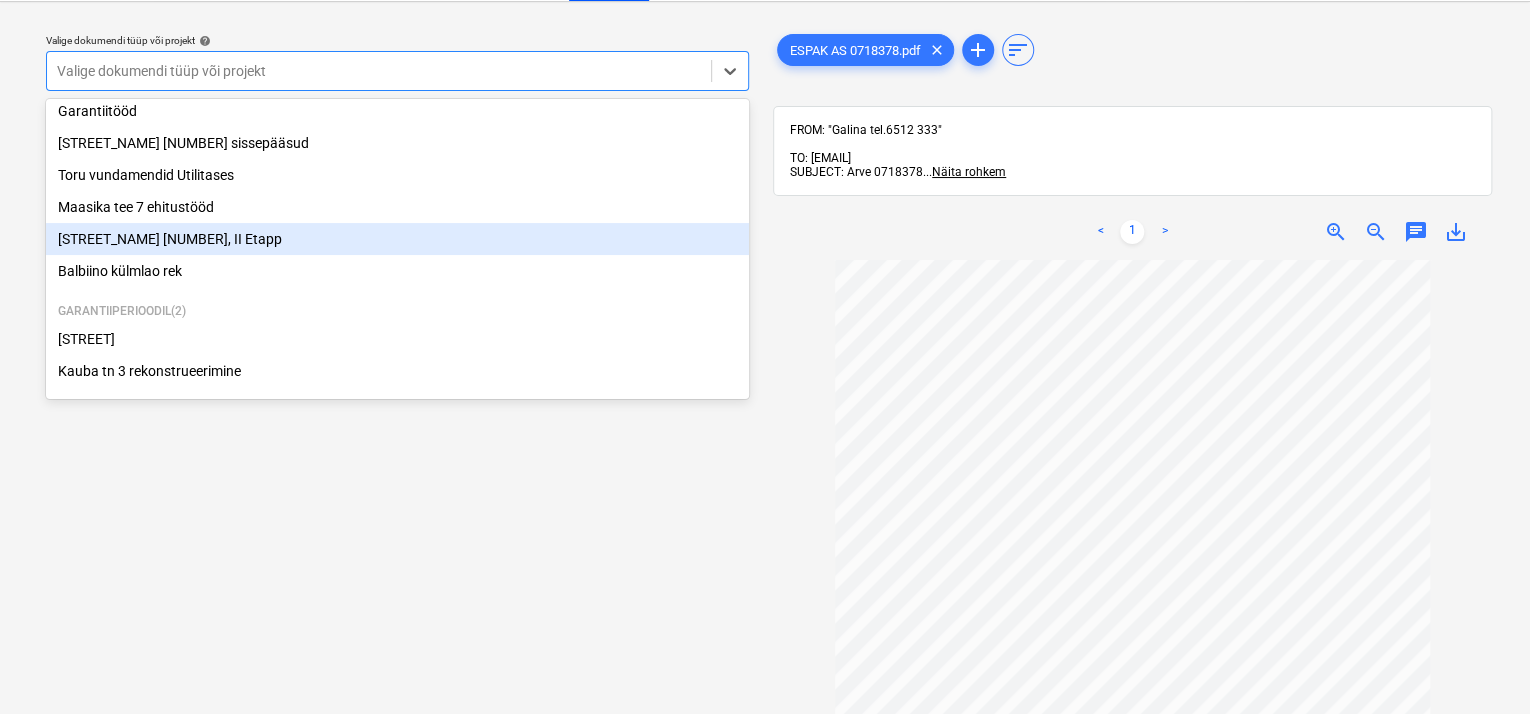 click on "[STREET_NAME] [NUMBER], II Etapp" at bounding box center [397, 239] 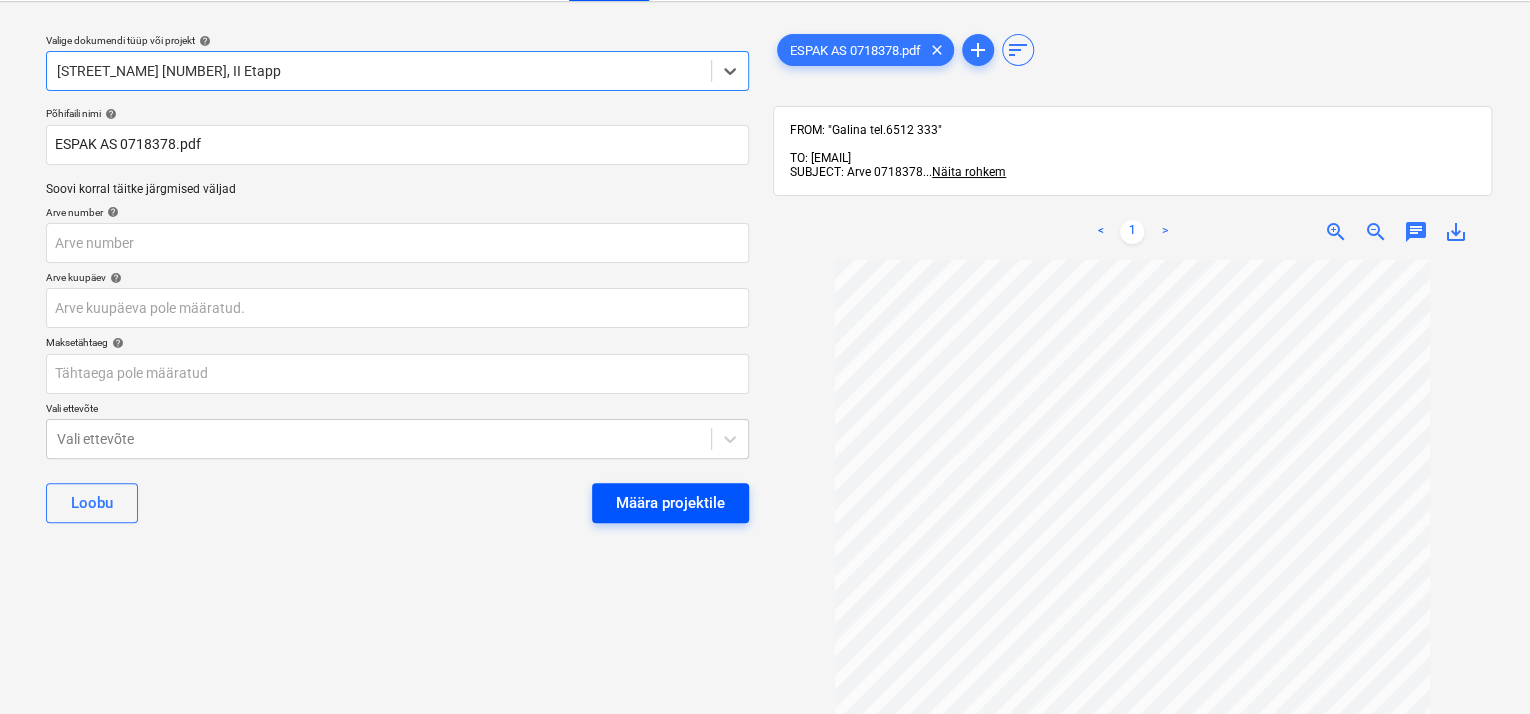 click on "Määra projektile" at bounding box center [670, 503] 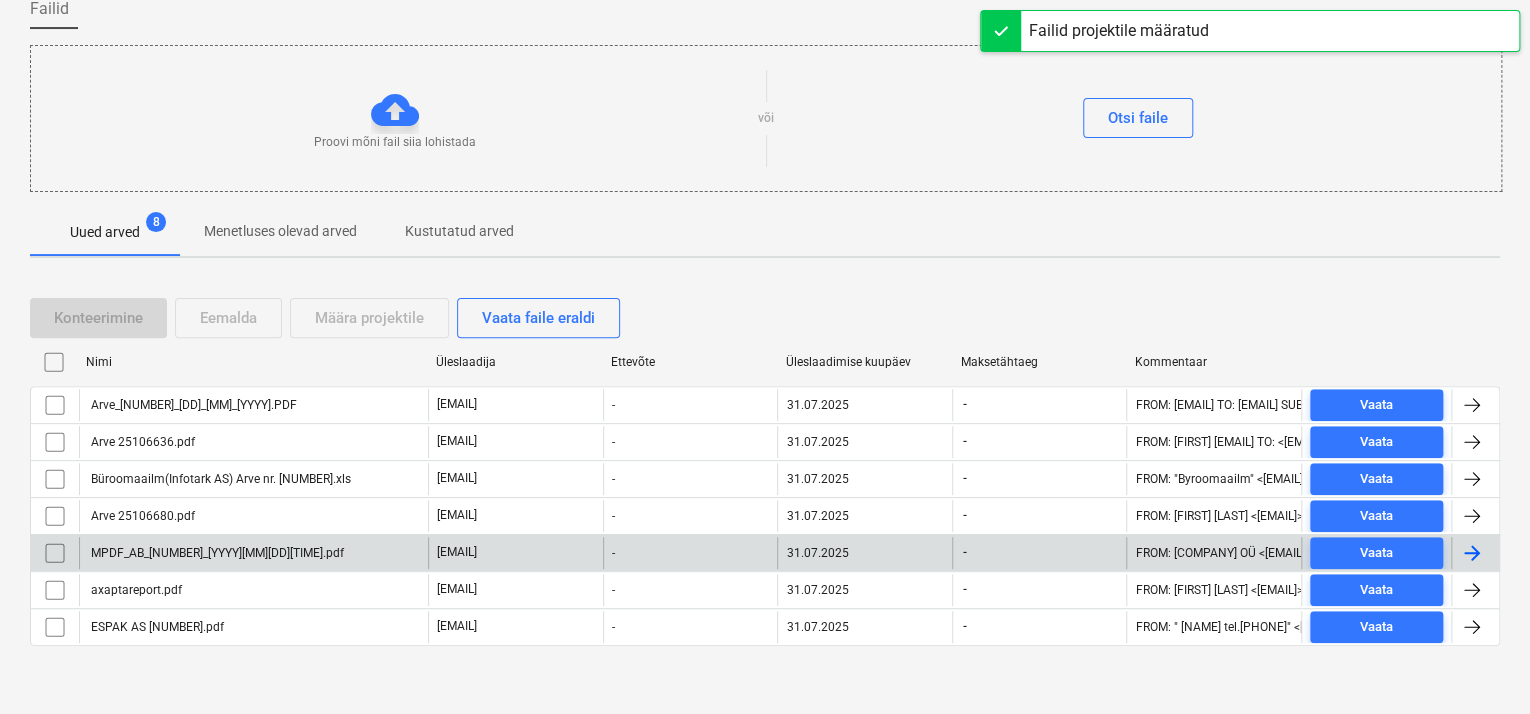 scroll, scrollTop: 171, scrollLeft: 0, axis: vertical 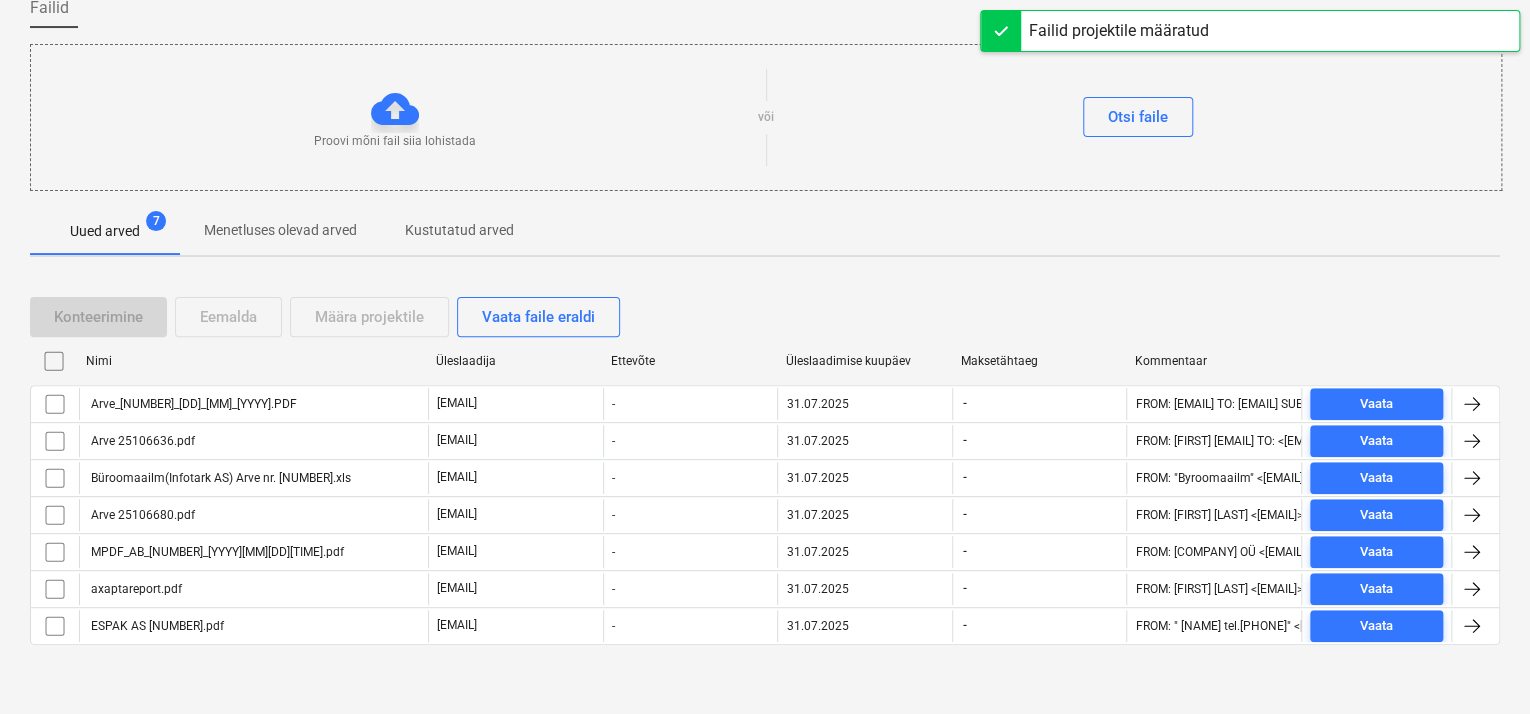 click on "ESPAK AS [NUMBER].pdf" at bounding box center (156, 626) 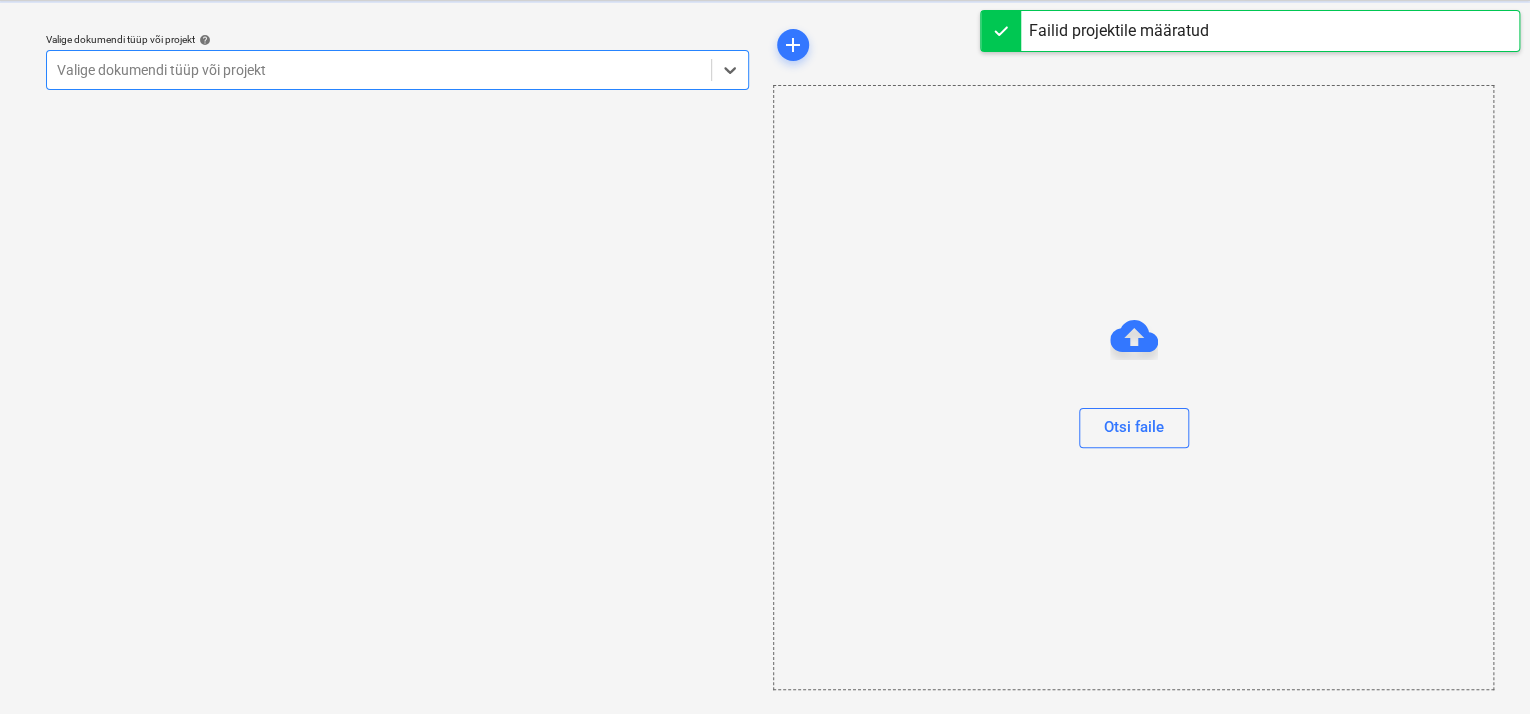 scroll, scrollTop: 49, scrollLeft: 0, axis: vertical 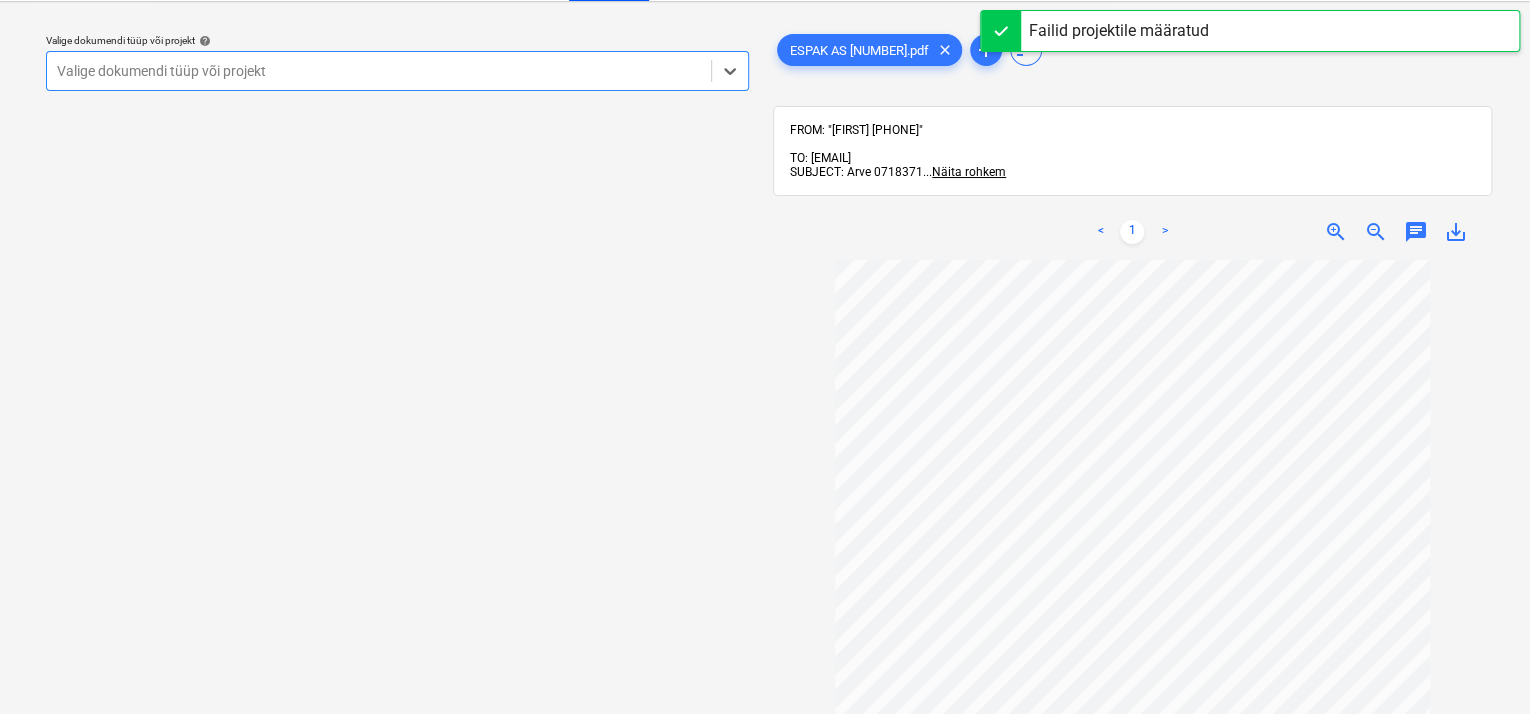 click at bounding box center [379, 71] 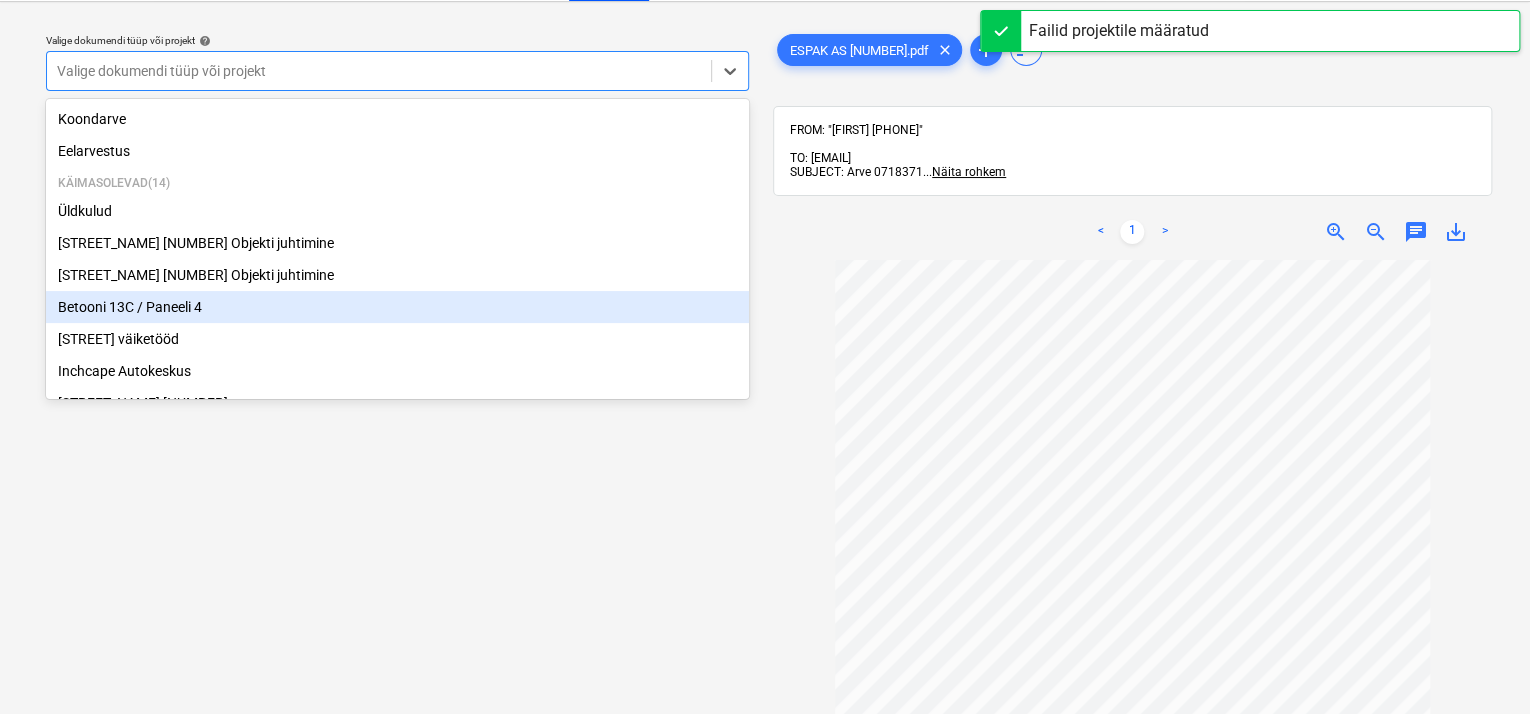 scroll, scrollTop: 369, scrollLeft: 0, axis: vertical 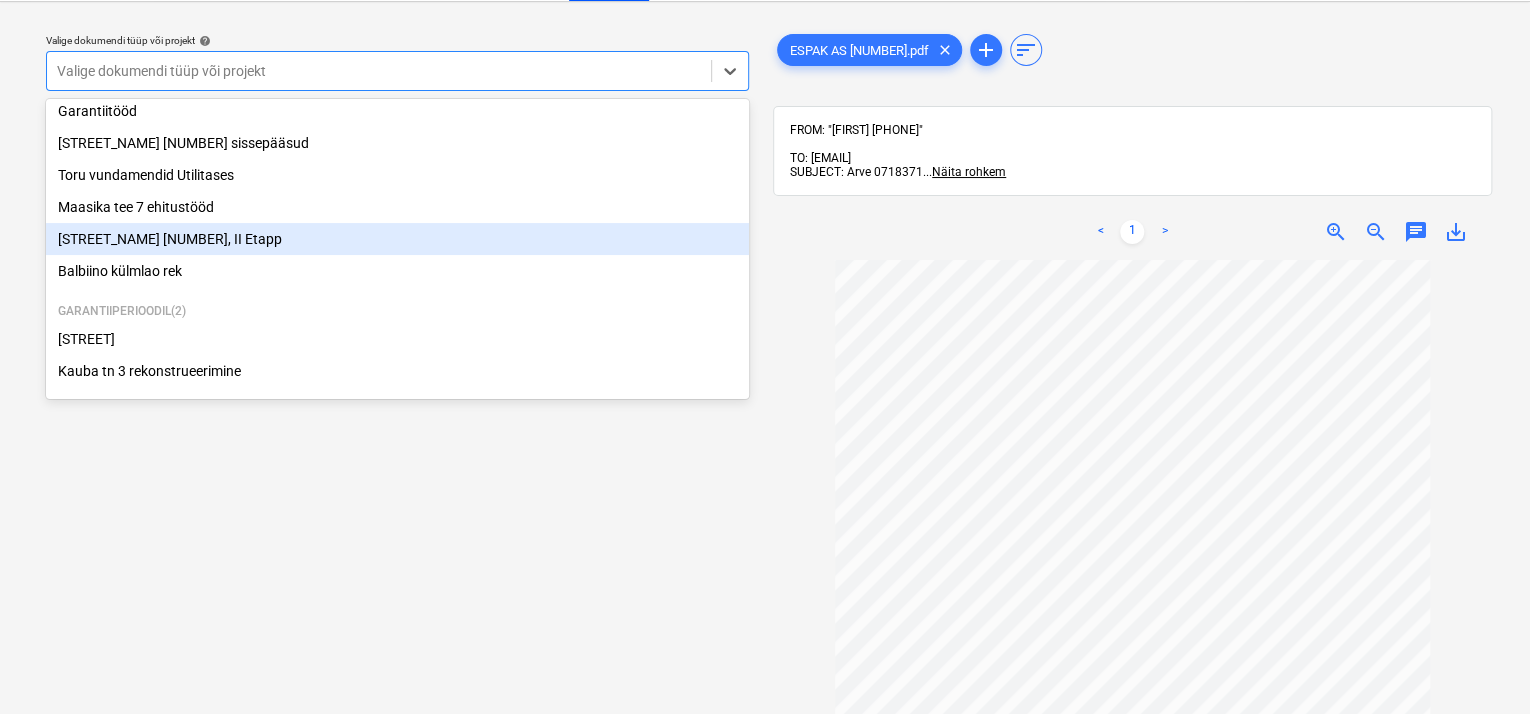 click on "[STREET_NAME] [NUMBER], II Etapp" at bounding box center [397, 239] 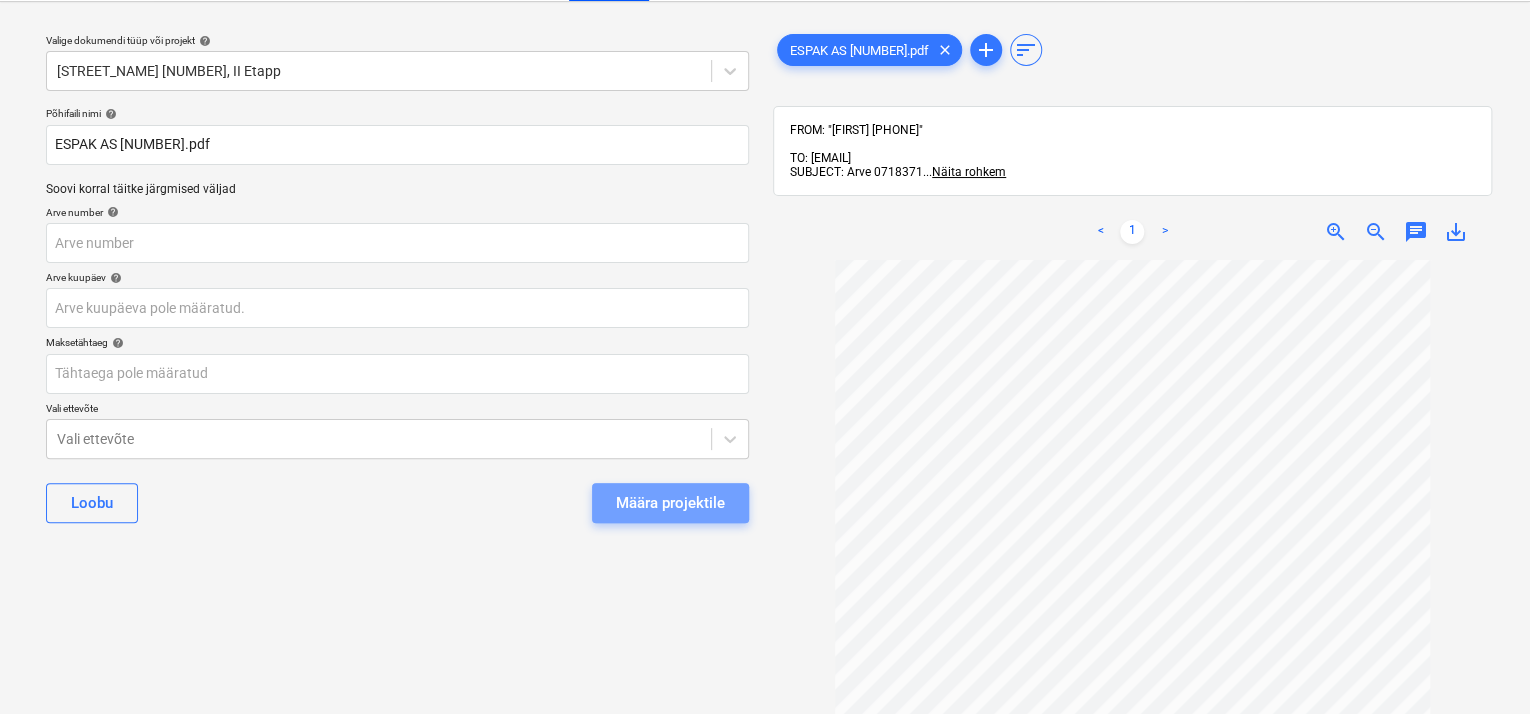 click on "Määra projektile" at bounding box center [670, 503] 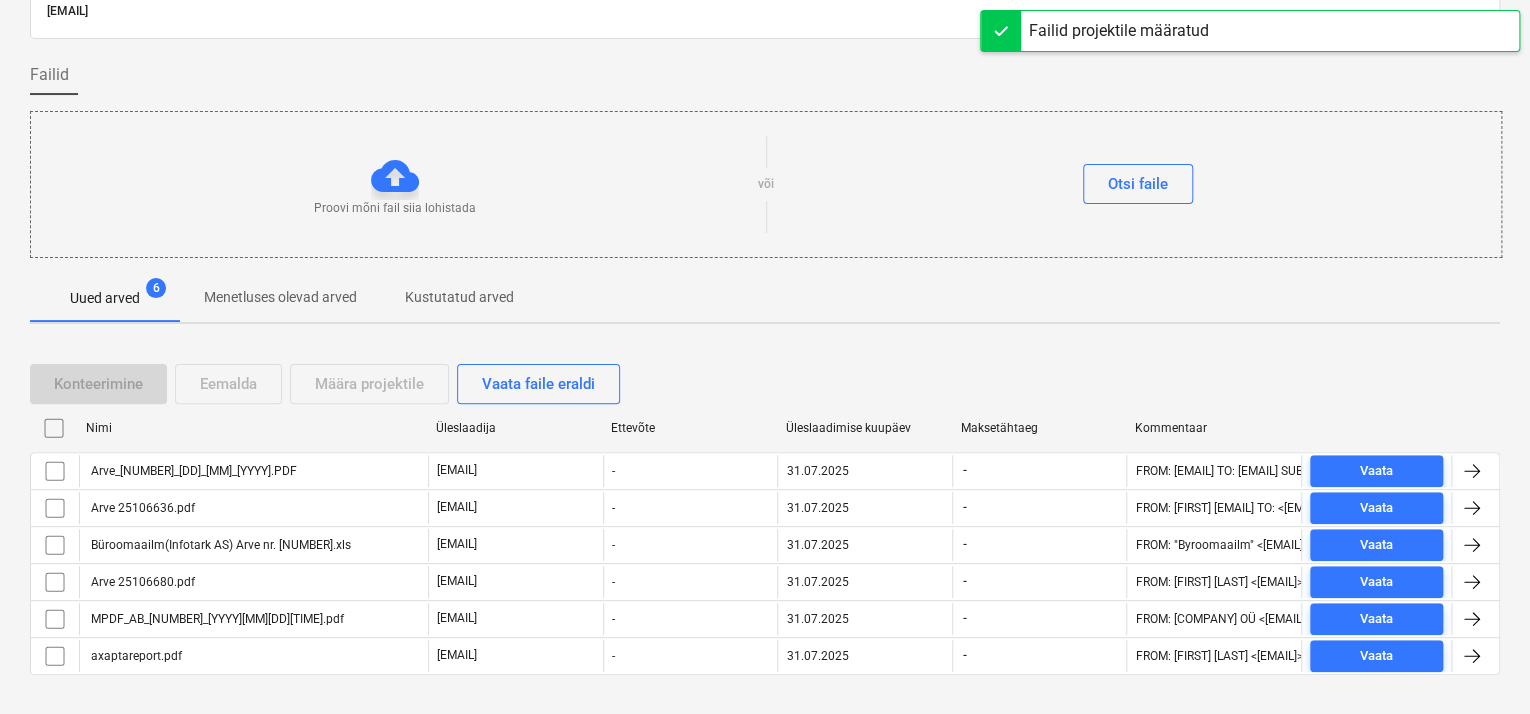 scroll, scrollTop: 134, scrollLeft: 0, axis: vertical 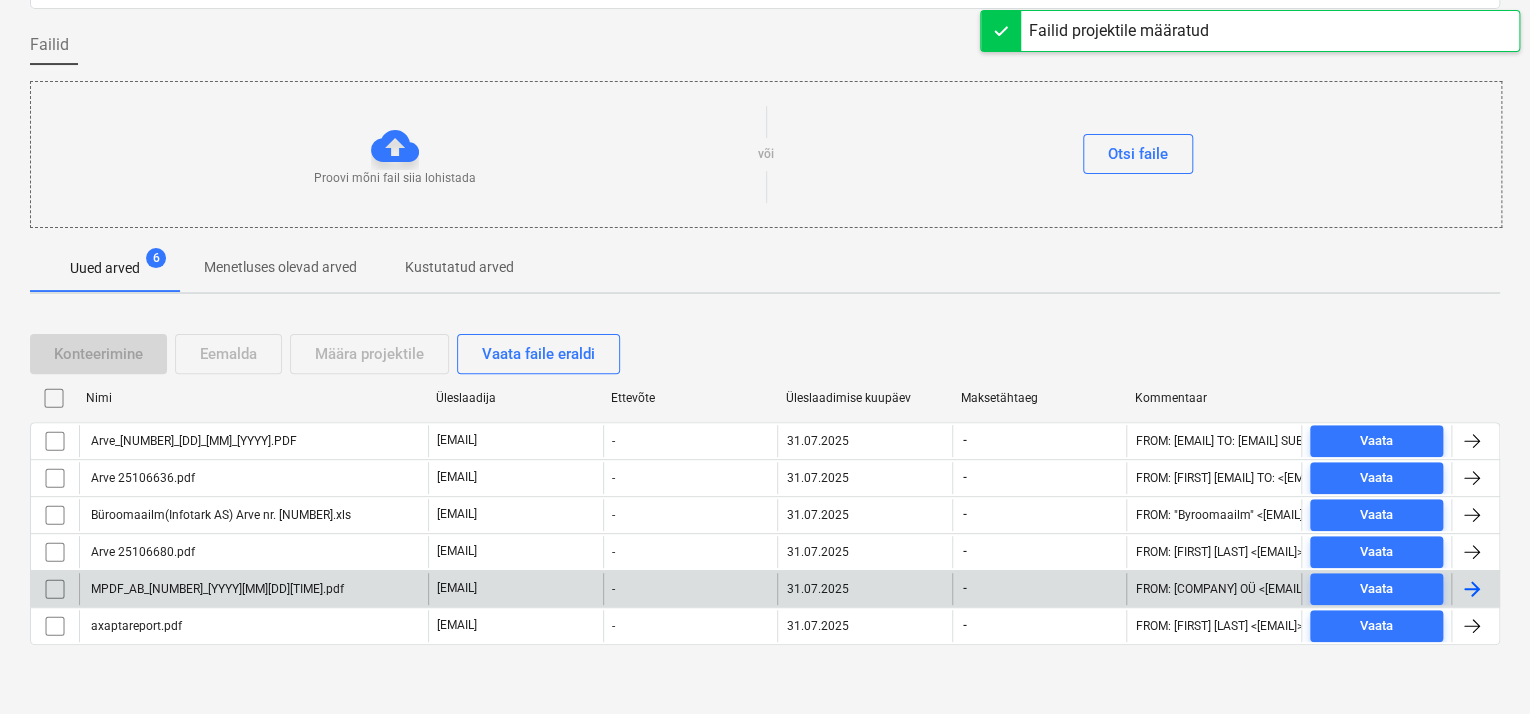 click on "MPDF_AB_[NUMBER]_[YYYY][MM][DD][TIME].pdf" at bounding box center [253, 589] 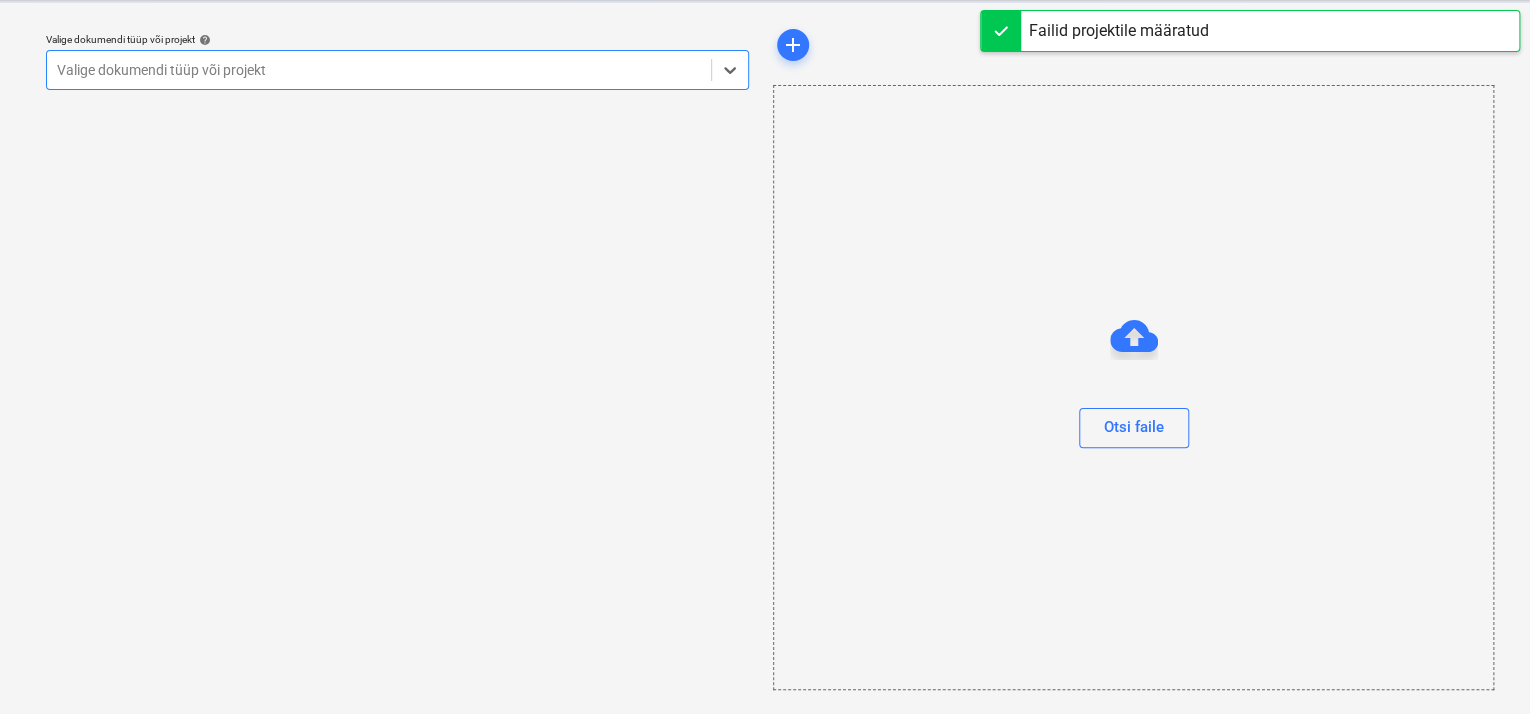 scroll, scrollTop: 49, scrollLeft: 0, axis: vertical 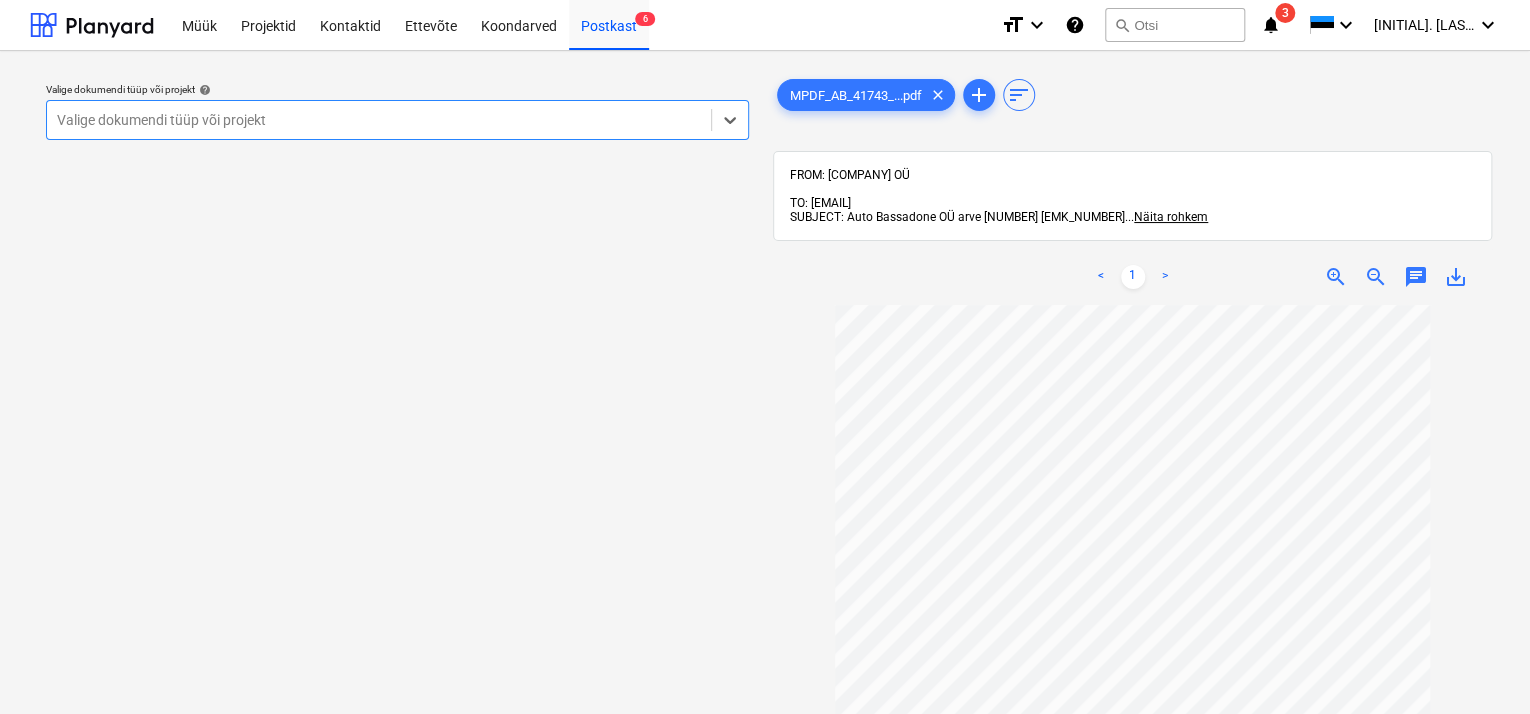 click at bounding box center (379, 120) 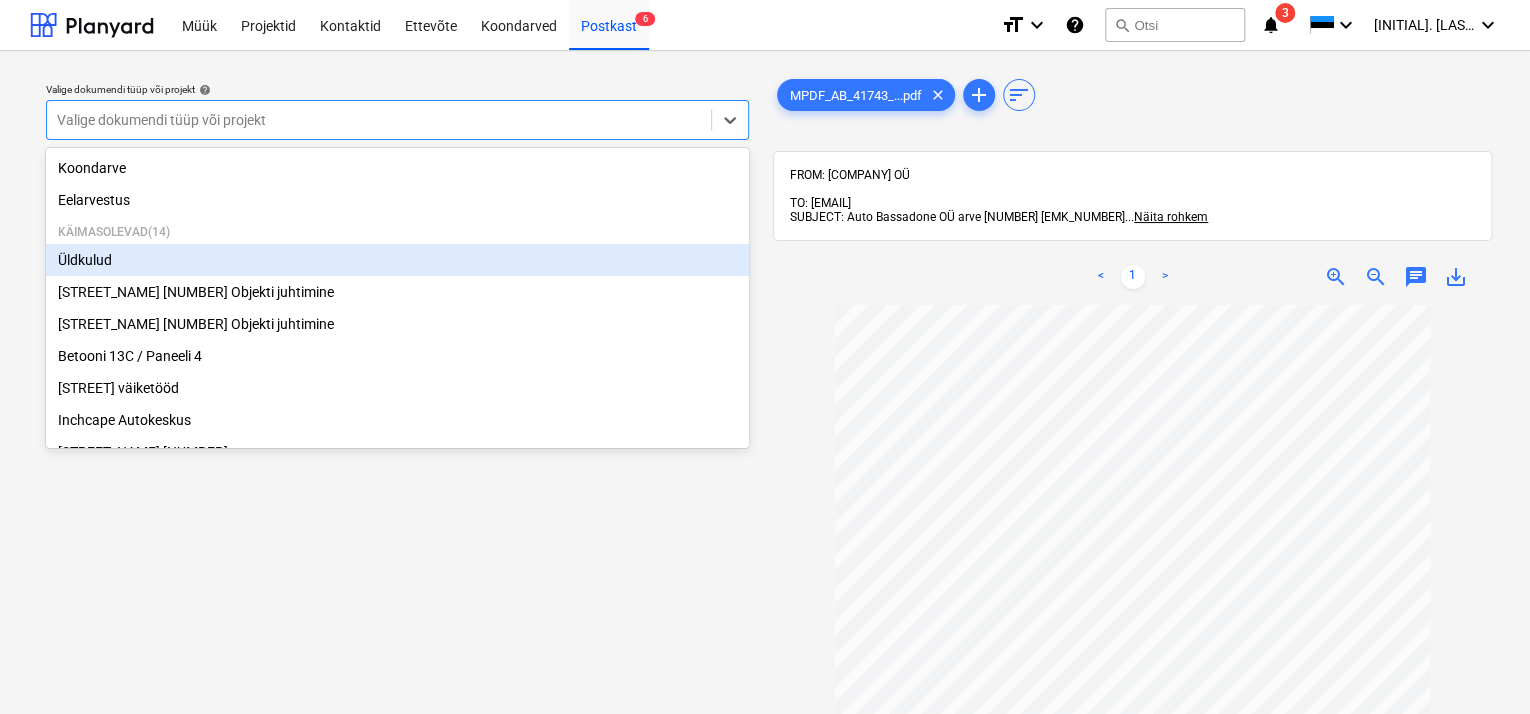 click on "Üldkulud" at bounding box center (397, 260) 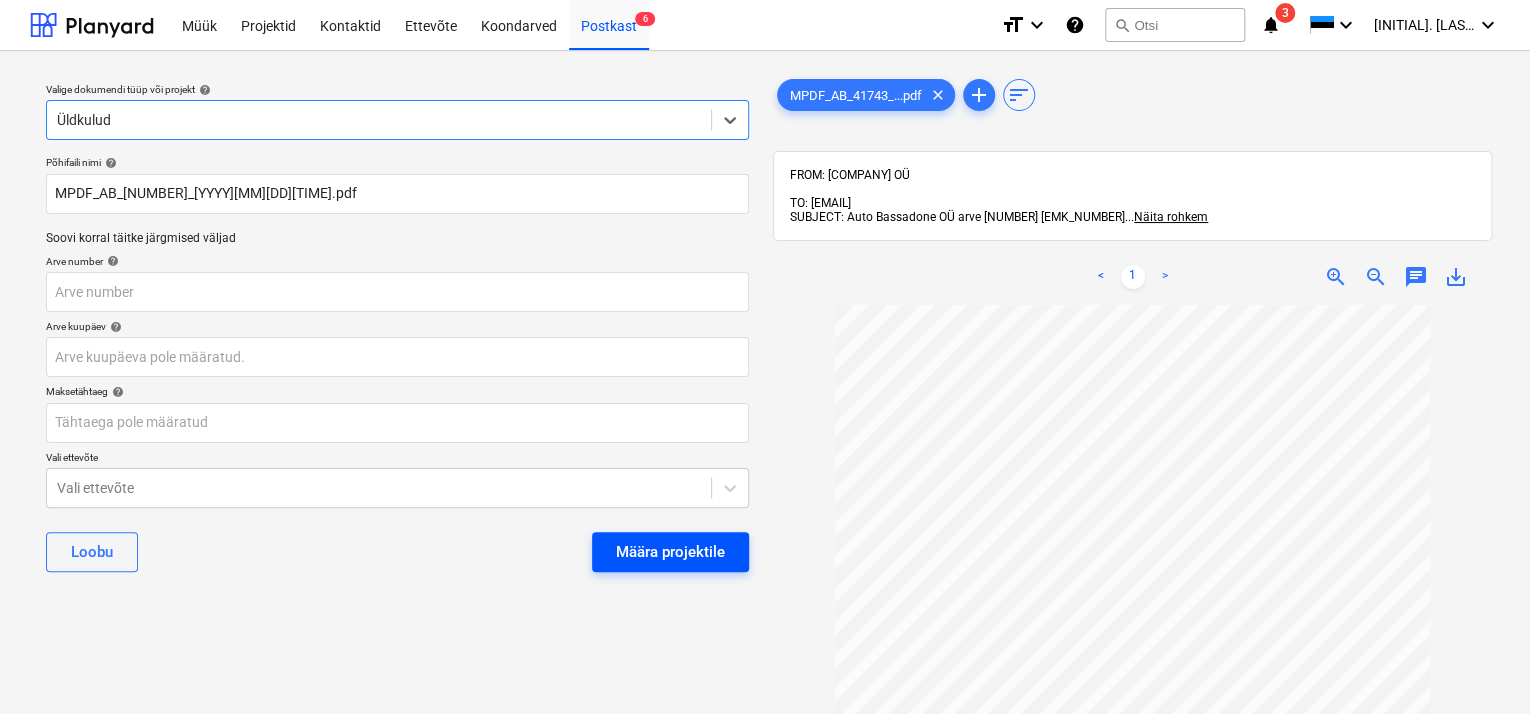 click on "Määra projektile" at bounding box center [670, 552] 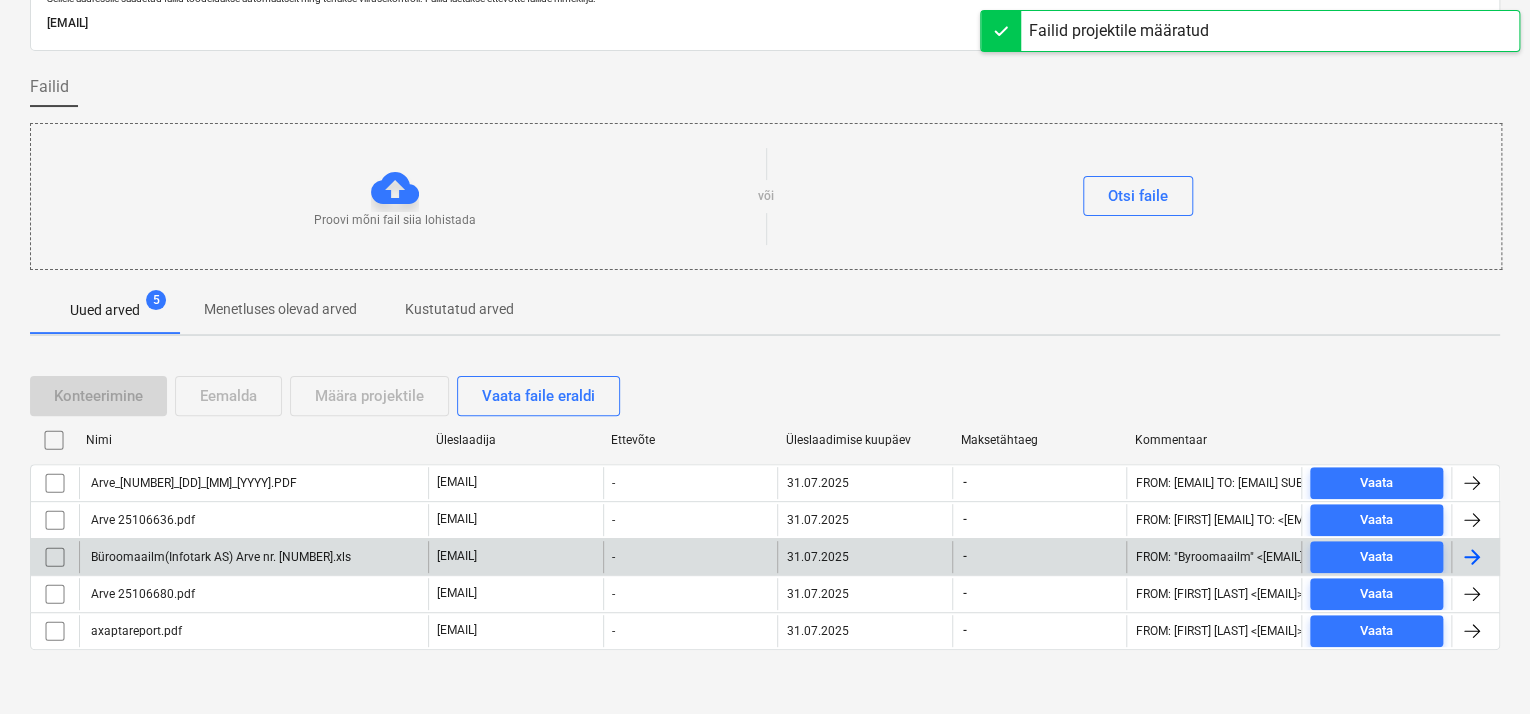 scroll, scrollTop: 97, scrollLeft: 0, axis: vertical 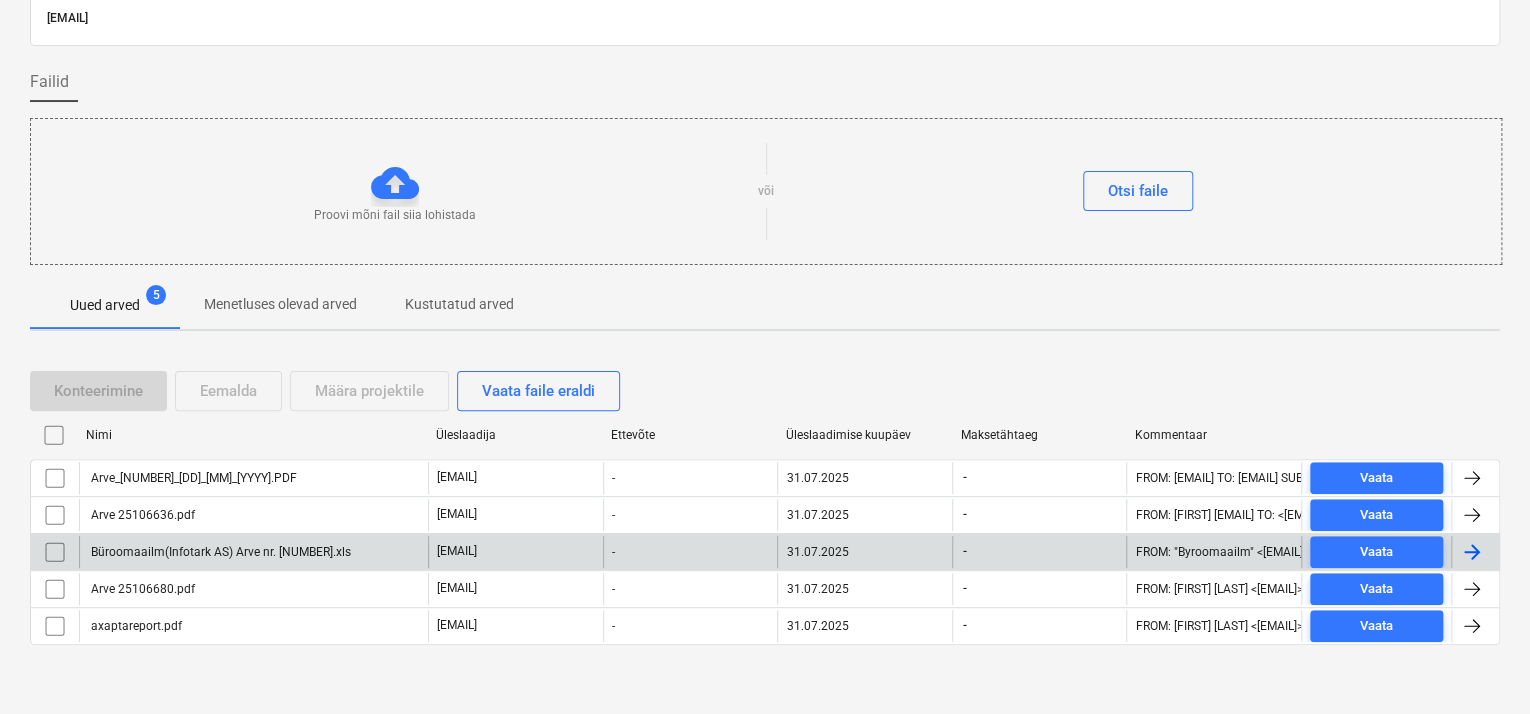 click on "Büroomaailm(Infotark AS) Arve nr. [NUMBER].xls" at bounding box center [219, 552] 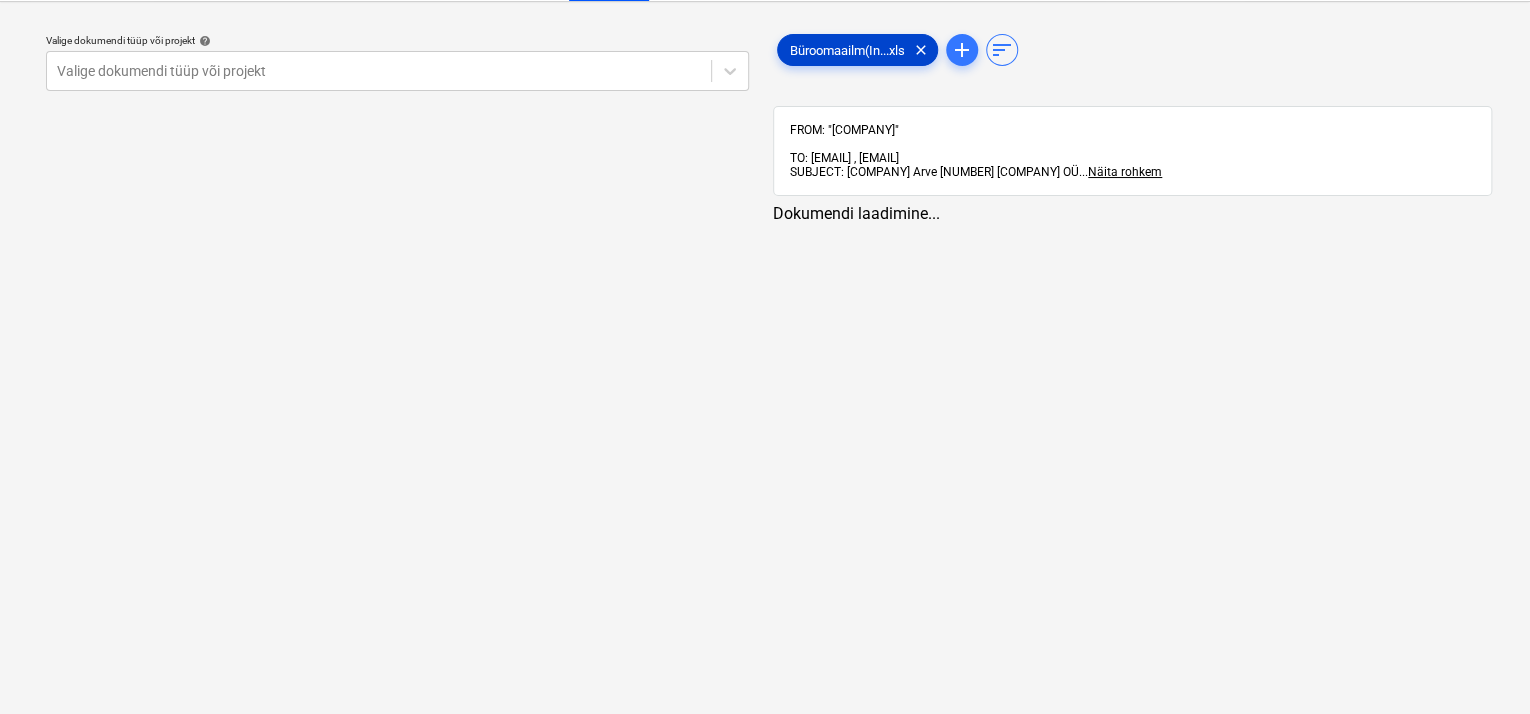 click on "Büroomaailm(In...xls" at bounding box center [847, 50] 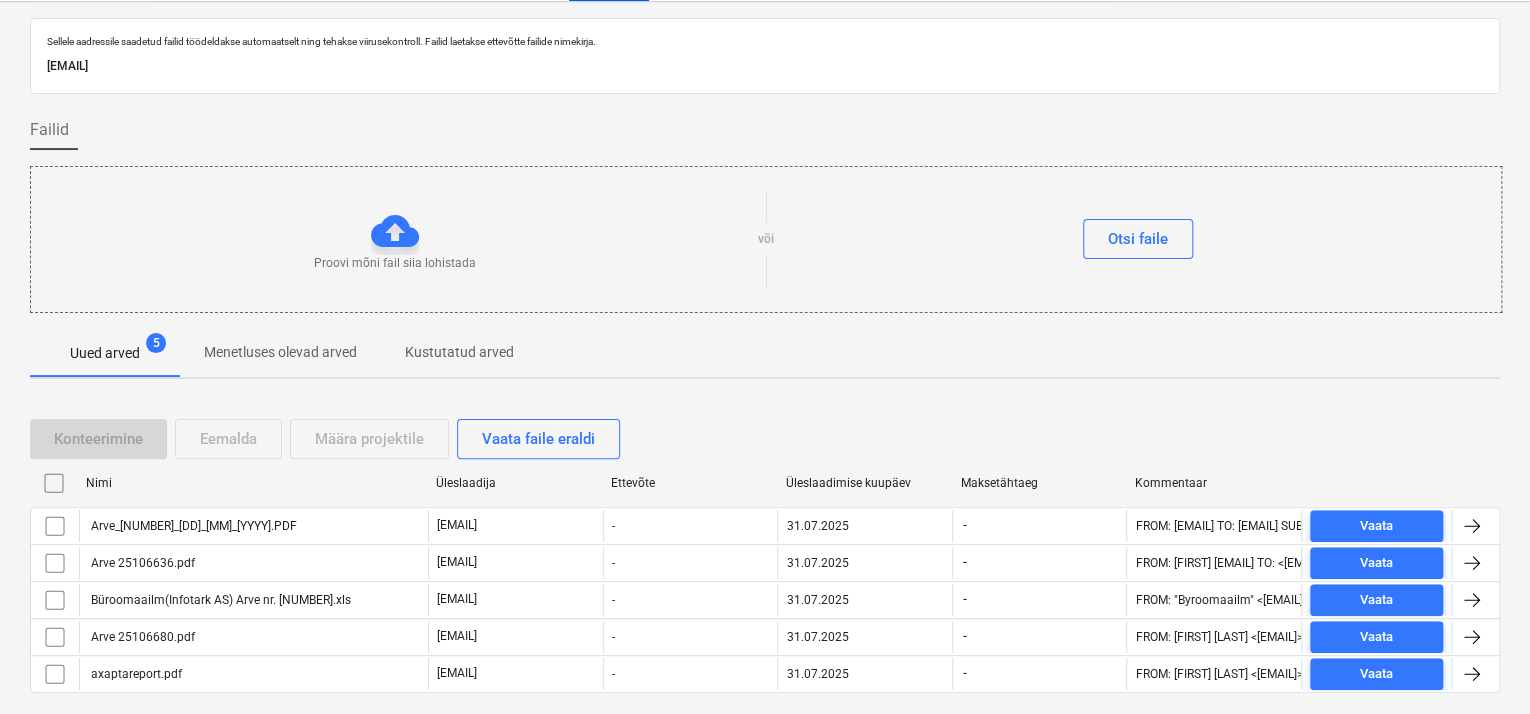 scroll, scrollTop: 97, scrollLeft: 0, axis: vertical 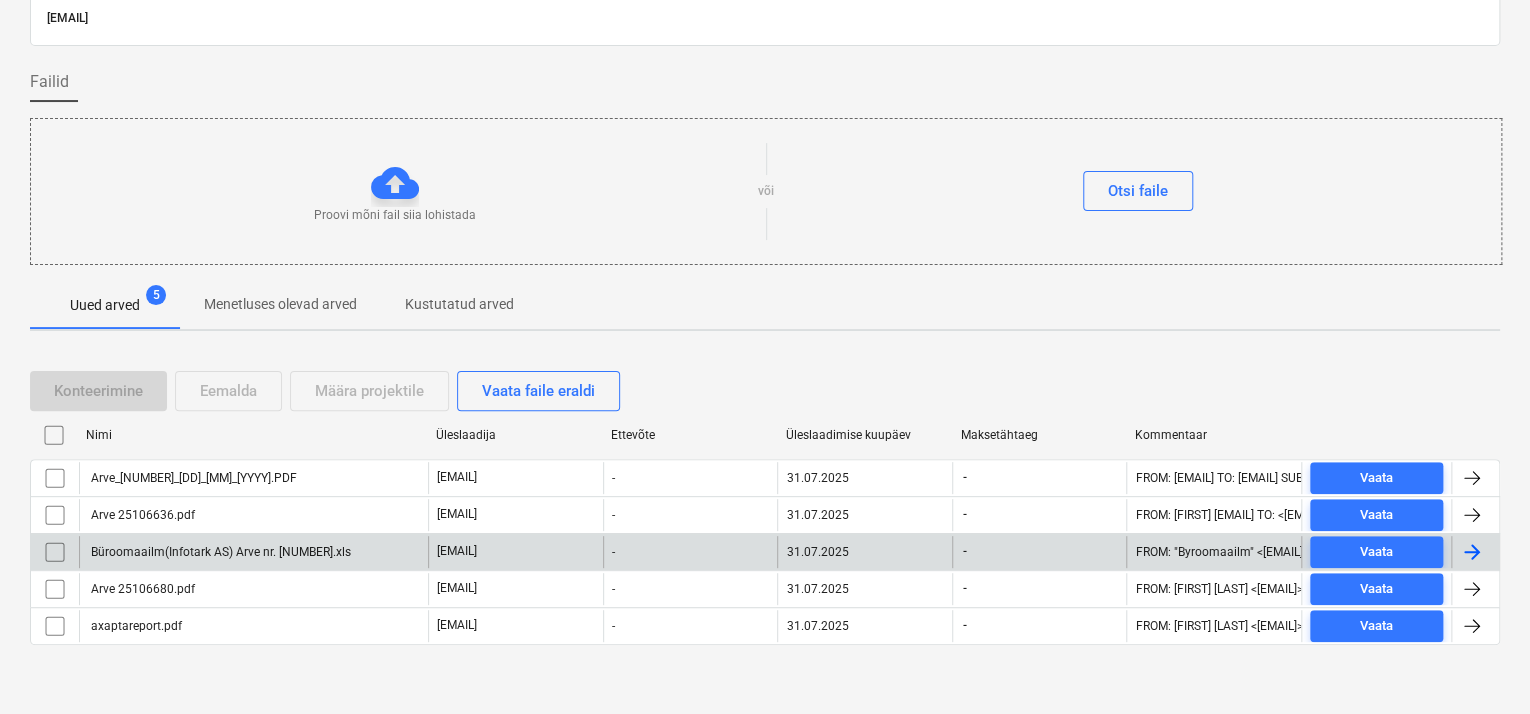 click at bounding box center (55, 552) 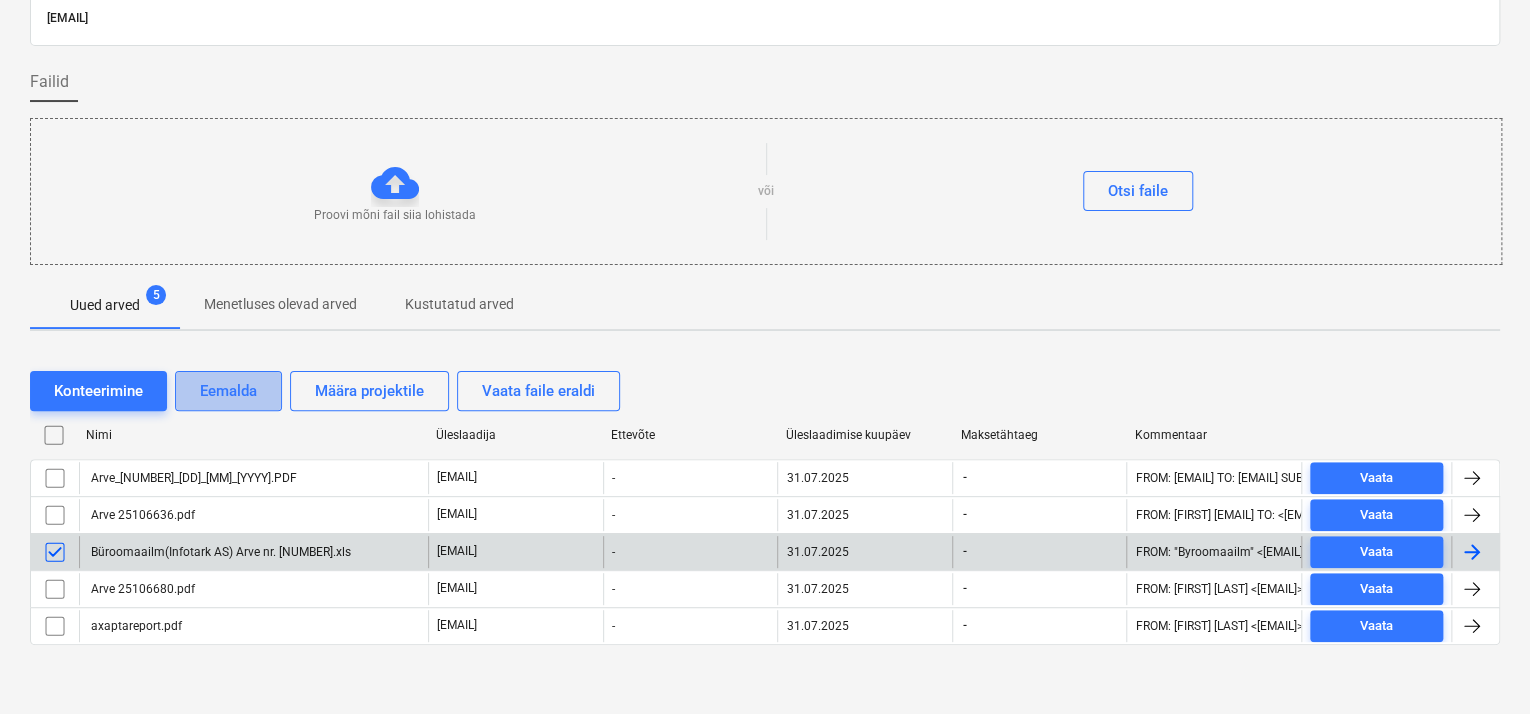 click on "Eemalda" at bounding box center [228, 391] 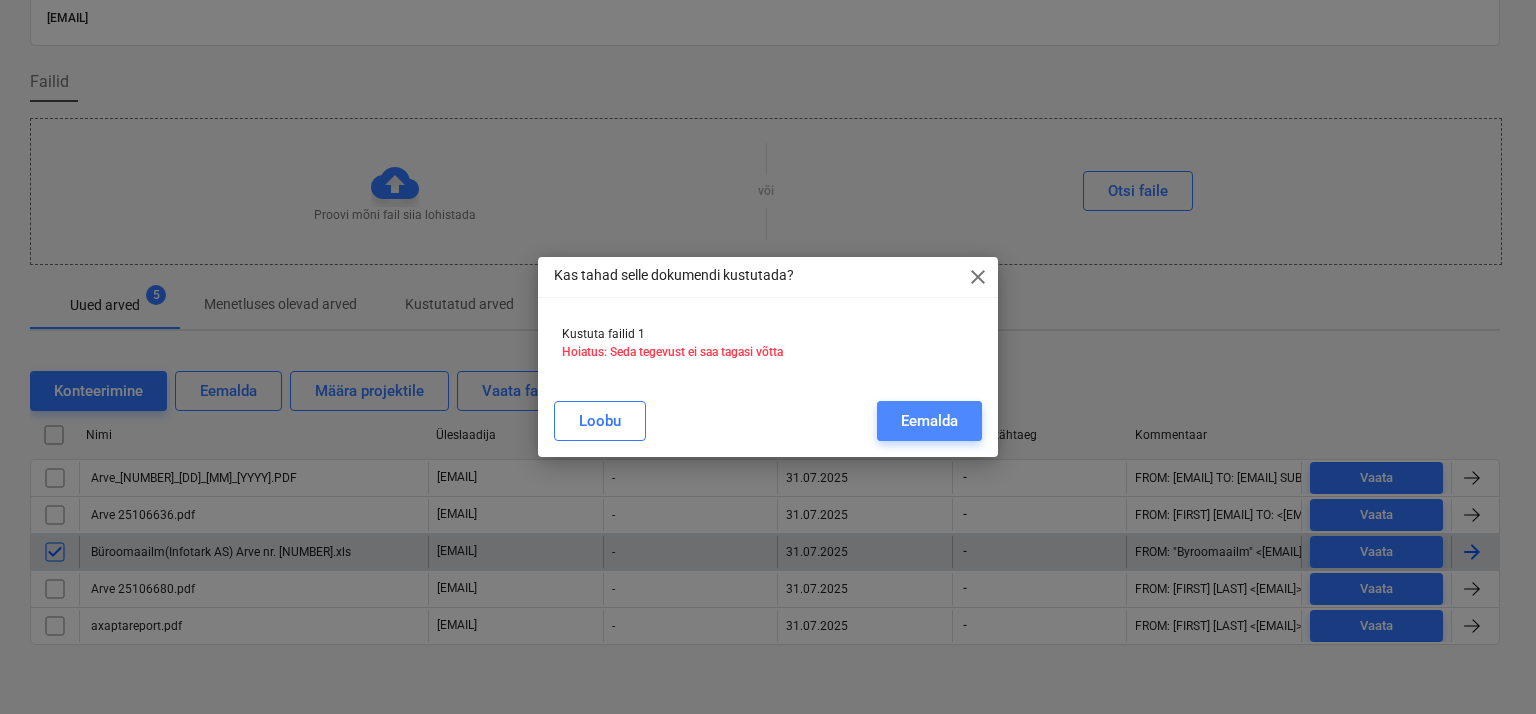 click on "Eemalda" at bounding box center [929, 421] 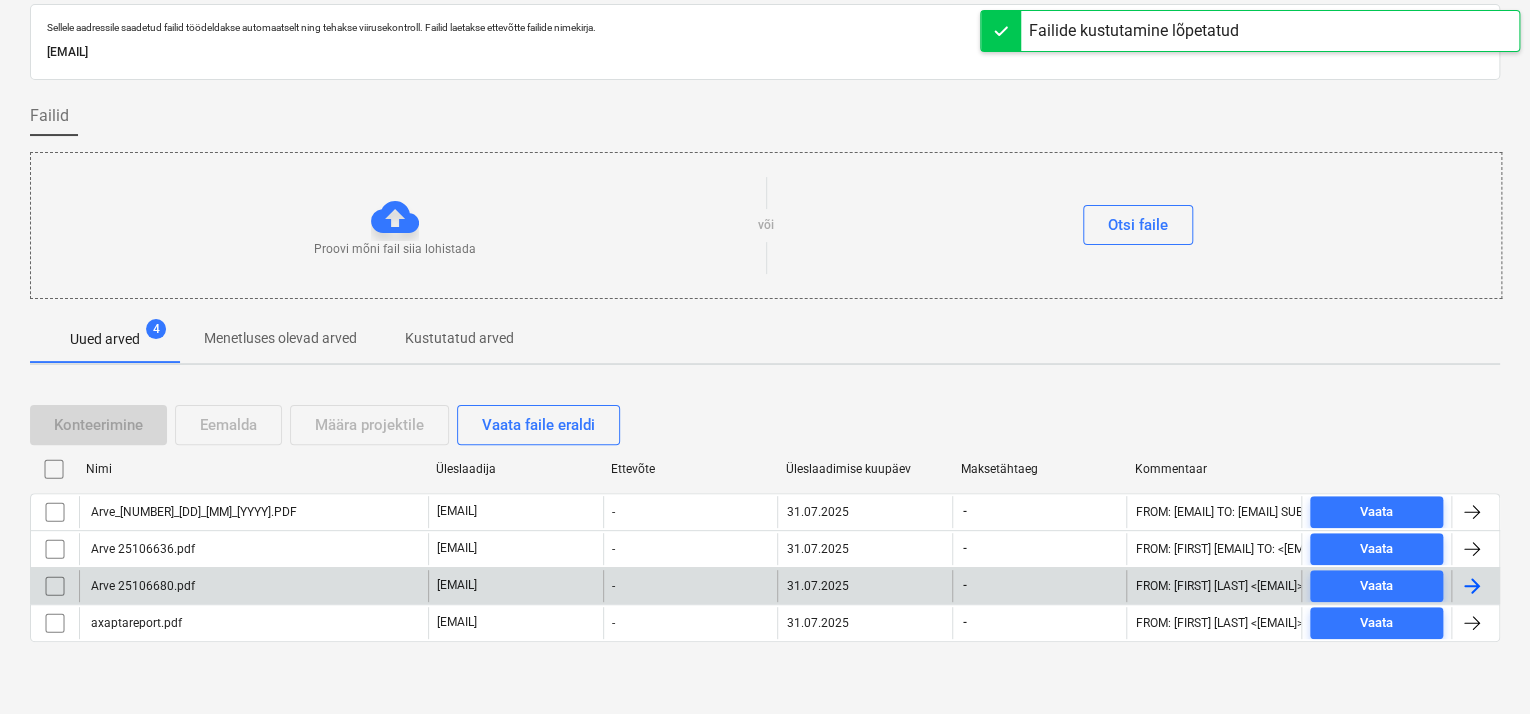 scroll, scrollTop: 60, scrollLeft: 0, axis: vertical 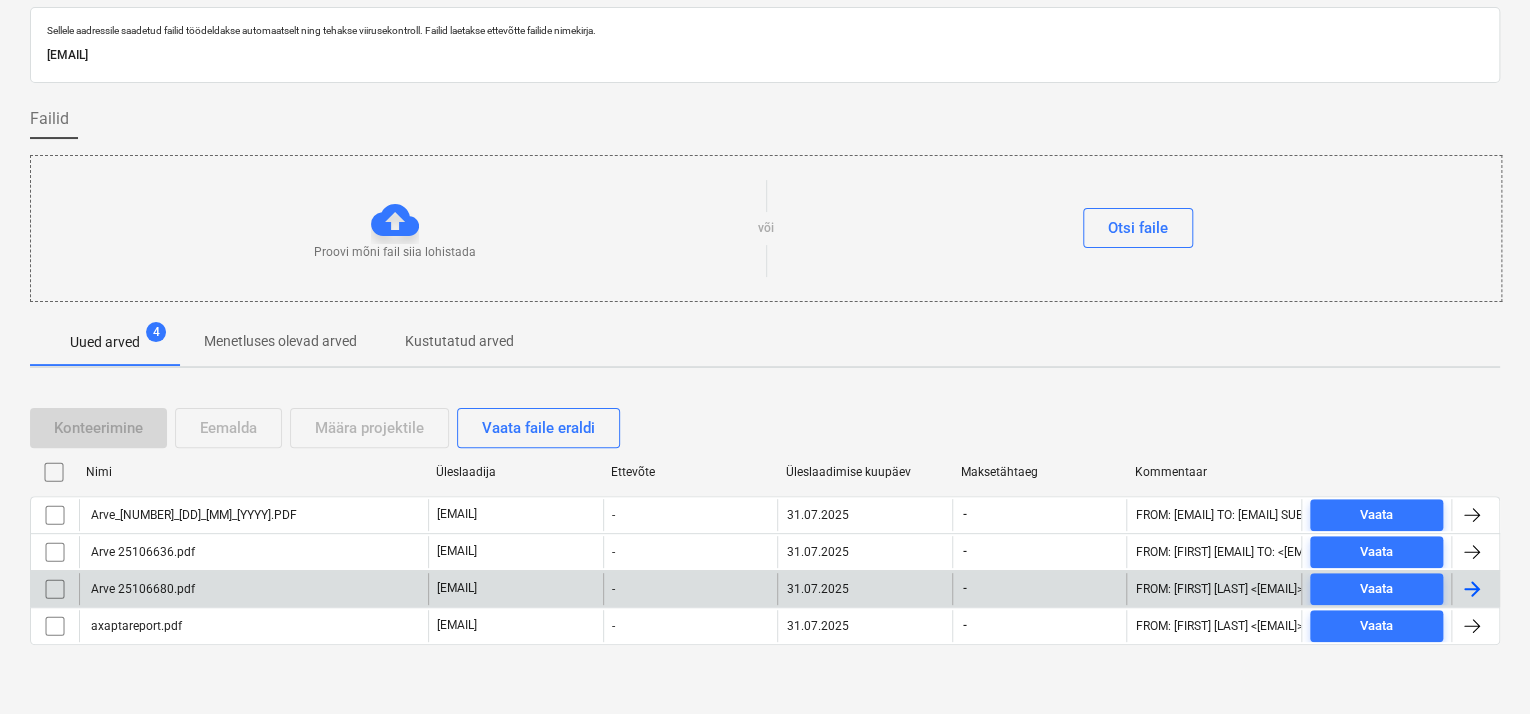 click on "Arve 25106680.pdf" at bounding box center [253, 589] 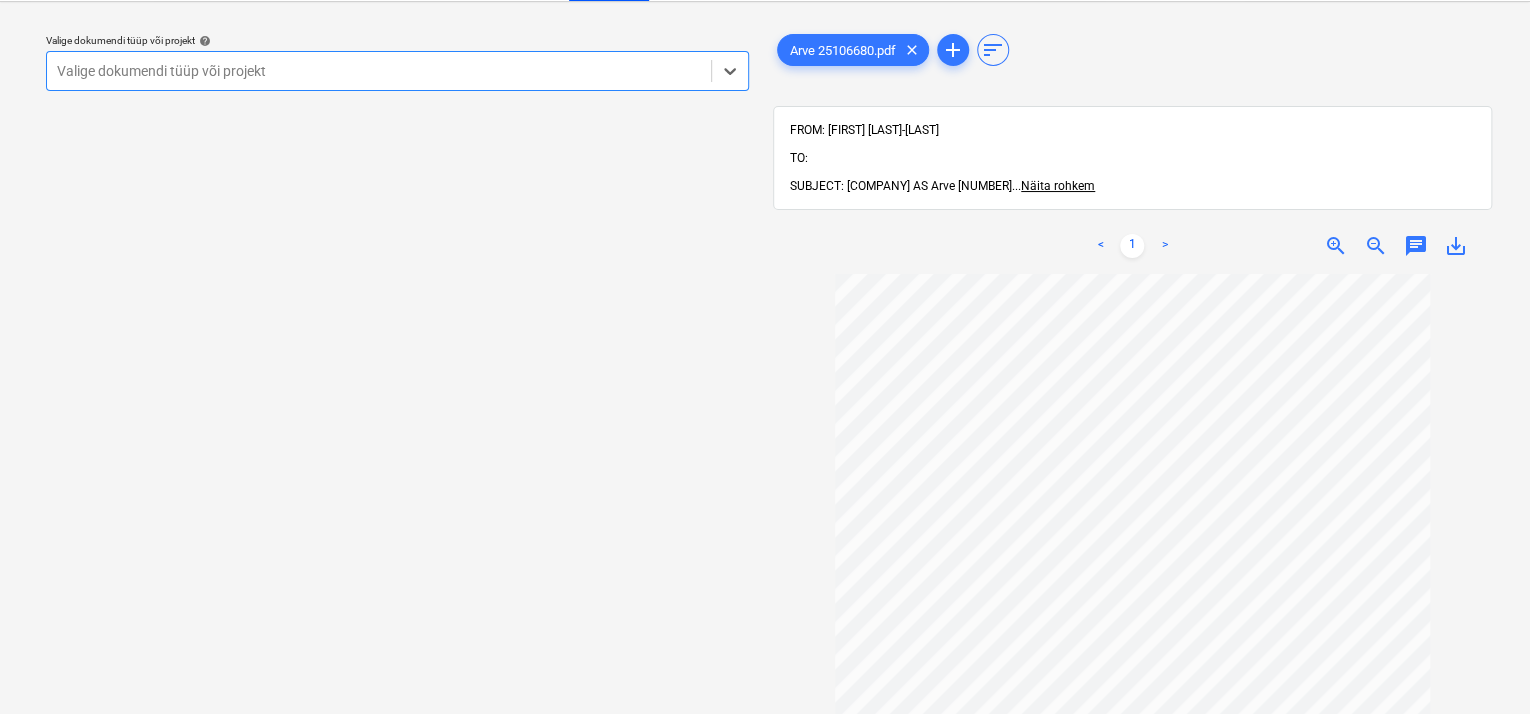scroll, scrollTop: 0, scrollLeft: 0, axis: both 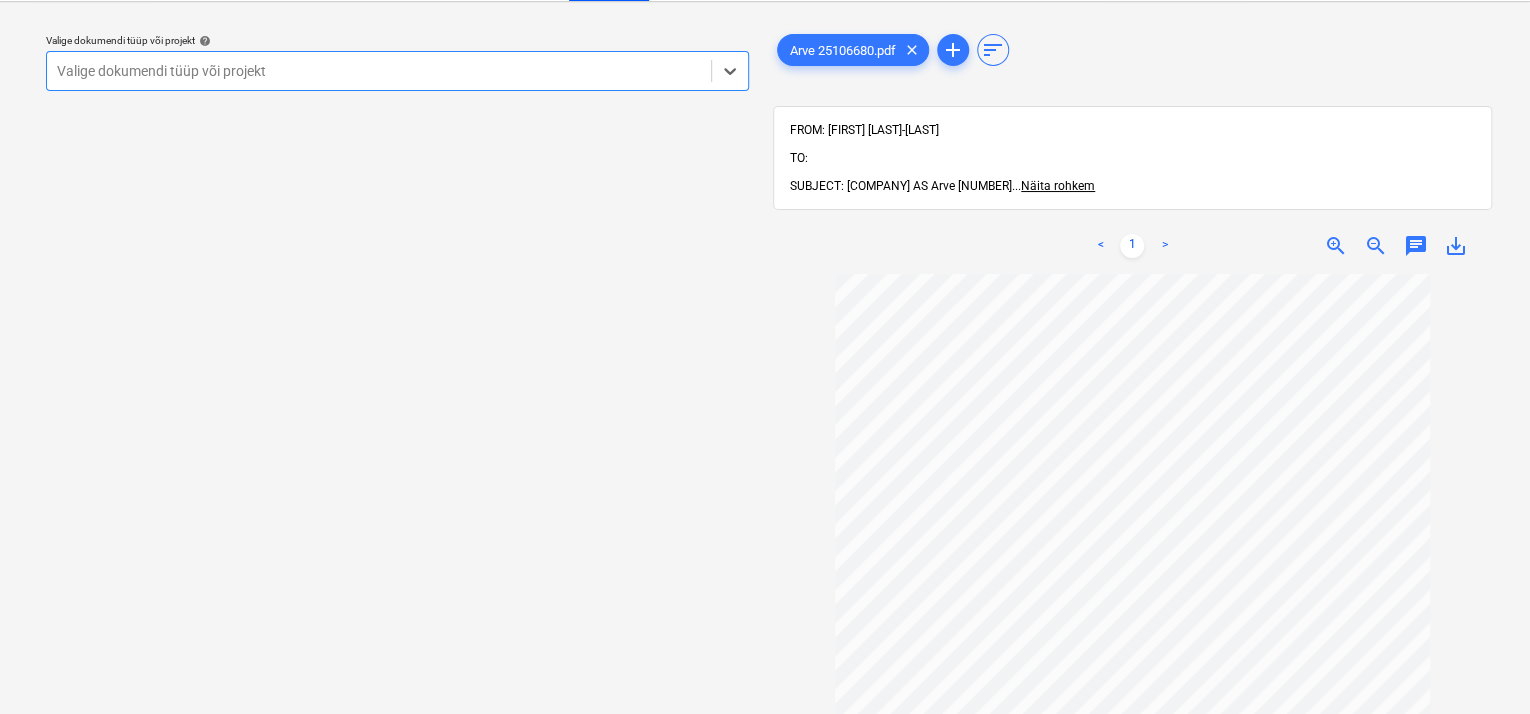 click at bounding box center [379, 71] 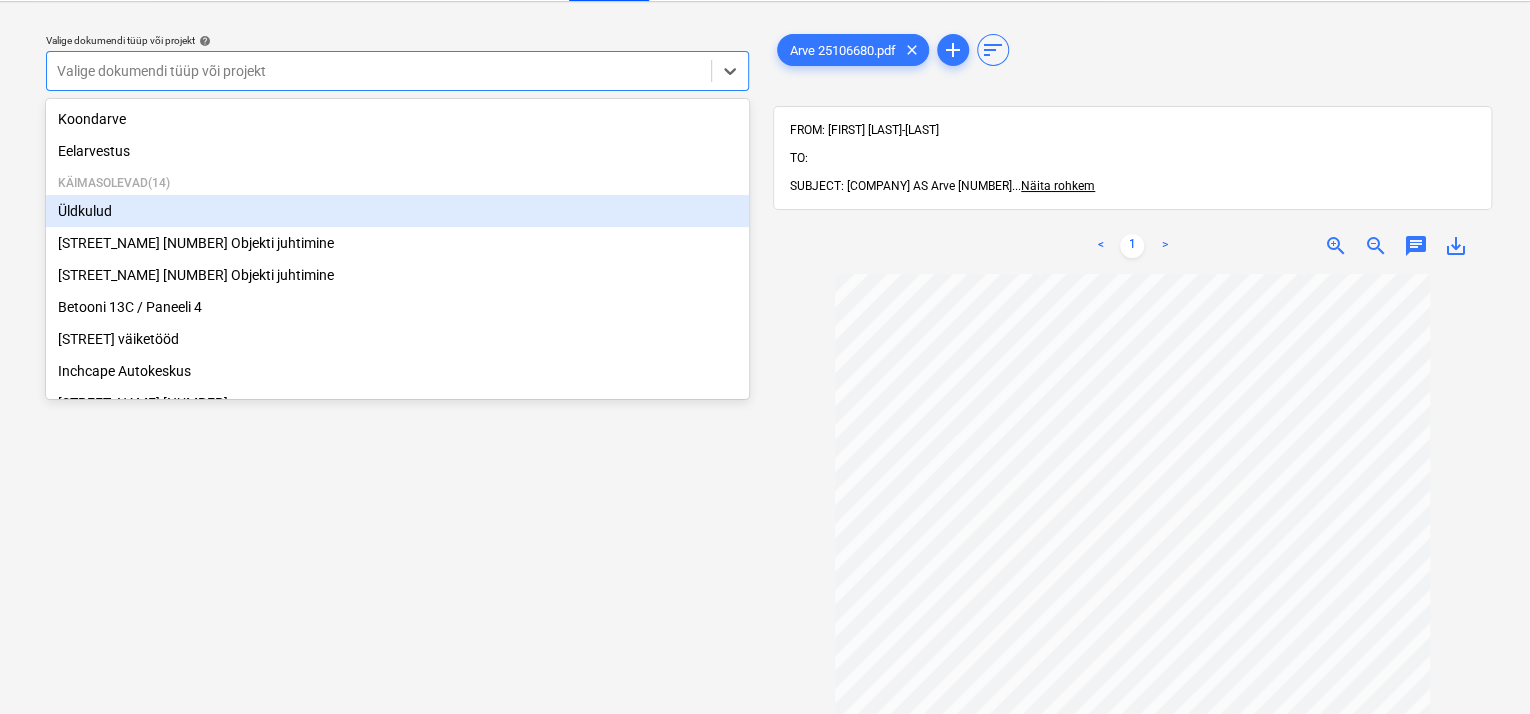 scroll, scrollTop: 369, scrollLeft: 0, axis: vertical 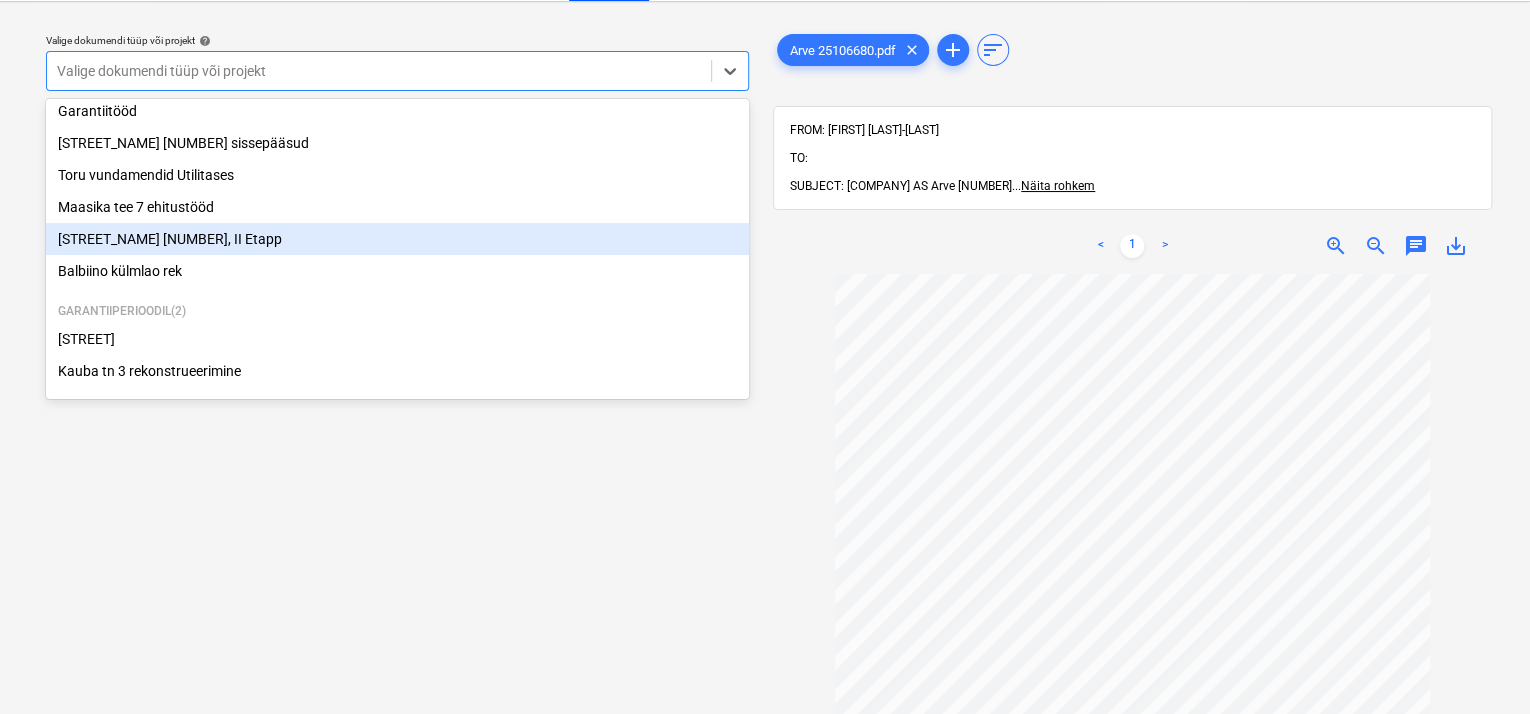 click on "[STREET_NAME] [NUMBER], II Etapp" at bounding box center (397, 239) 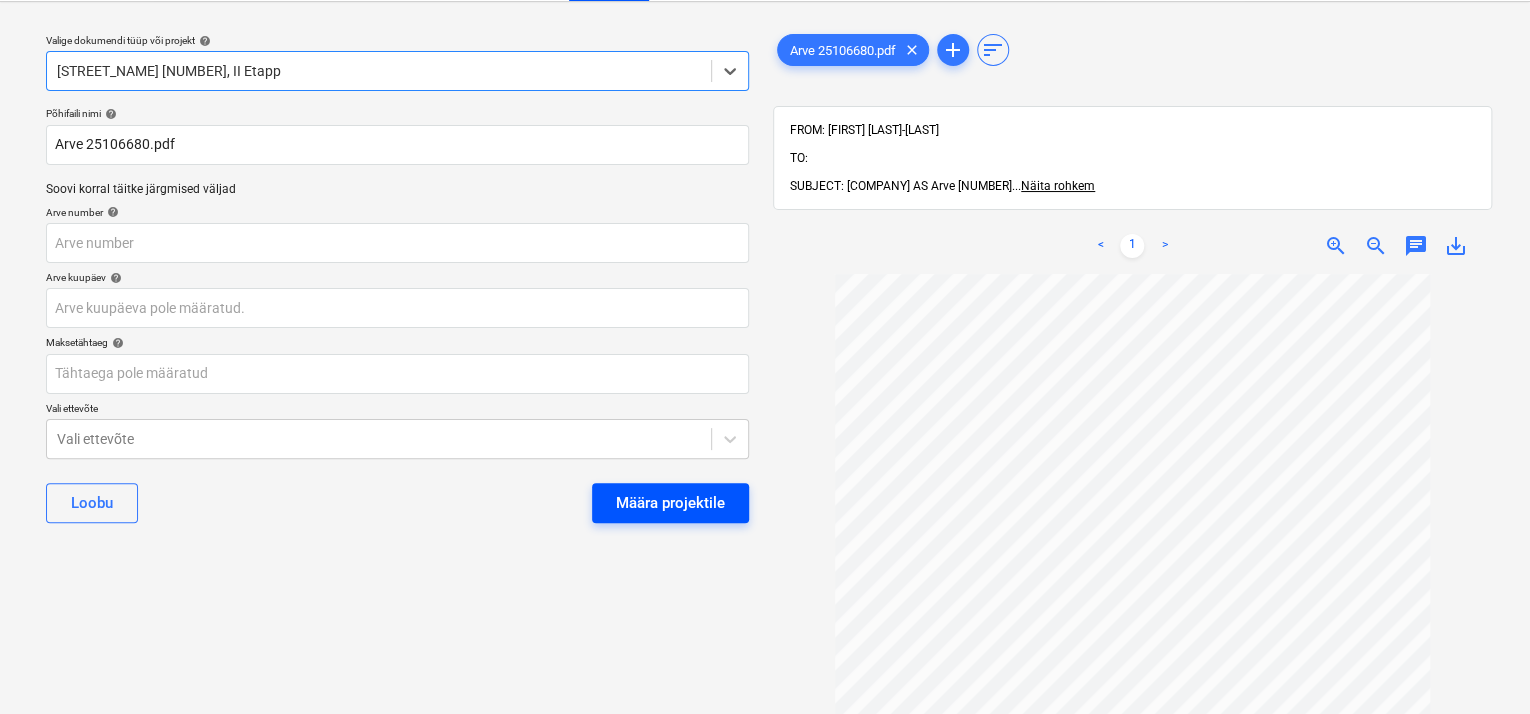 click on "Määra projektile" at bounding box center (670, 503) 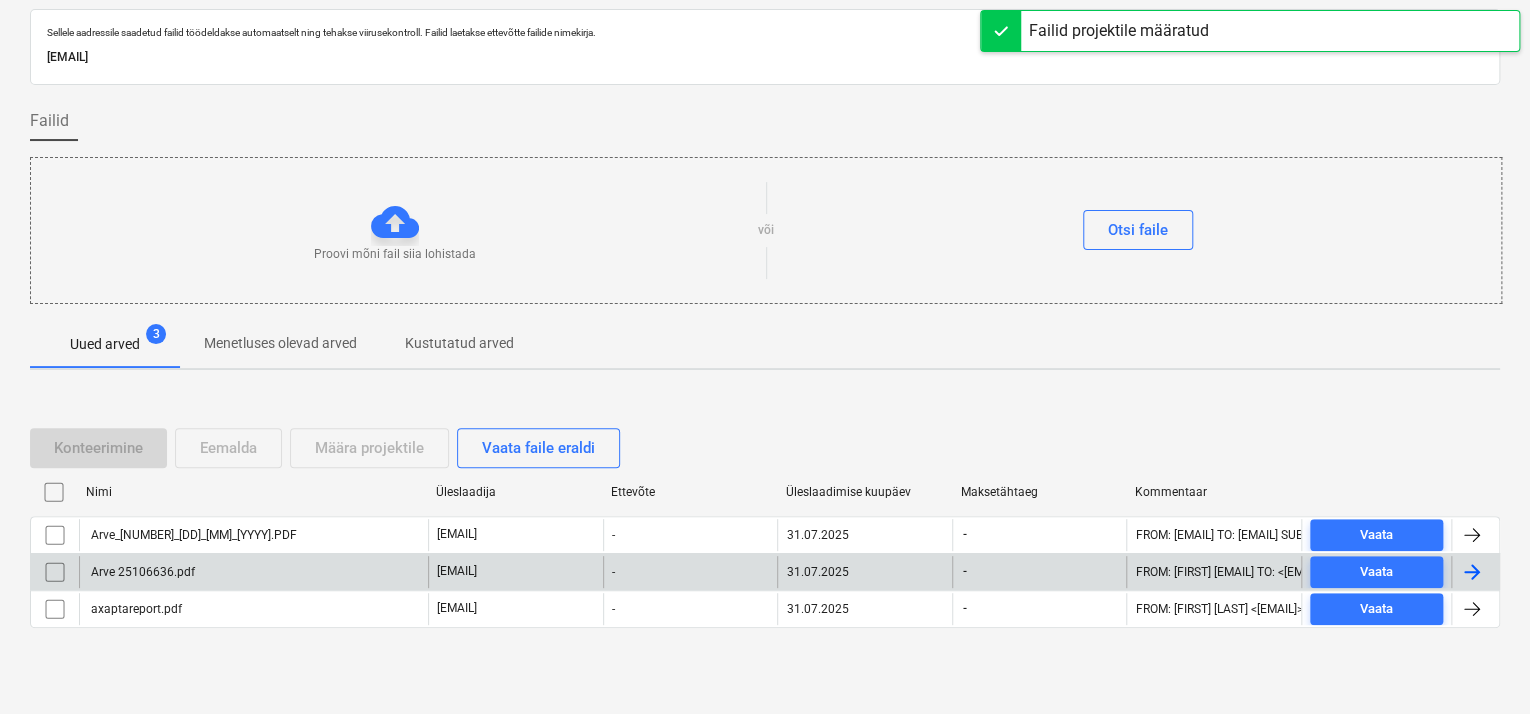 scroll, scrollTop: 60, scrollLeft: 0, axis: vertical 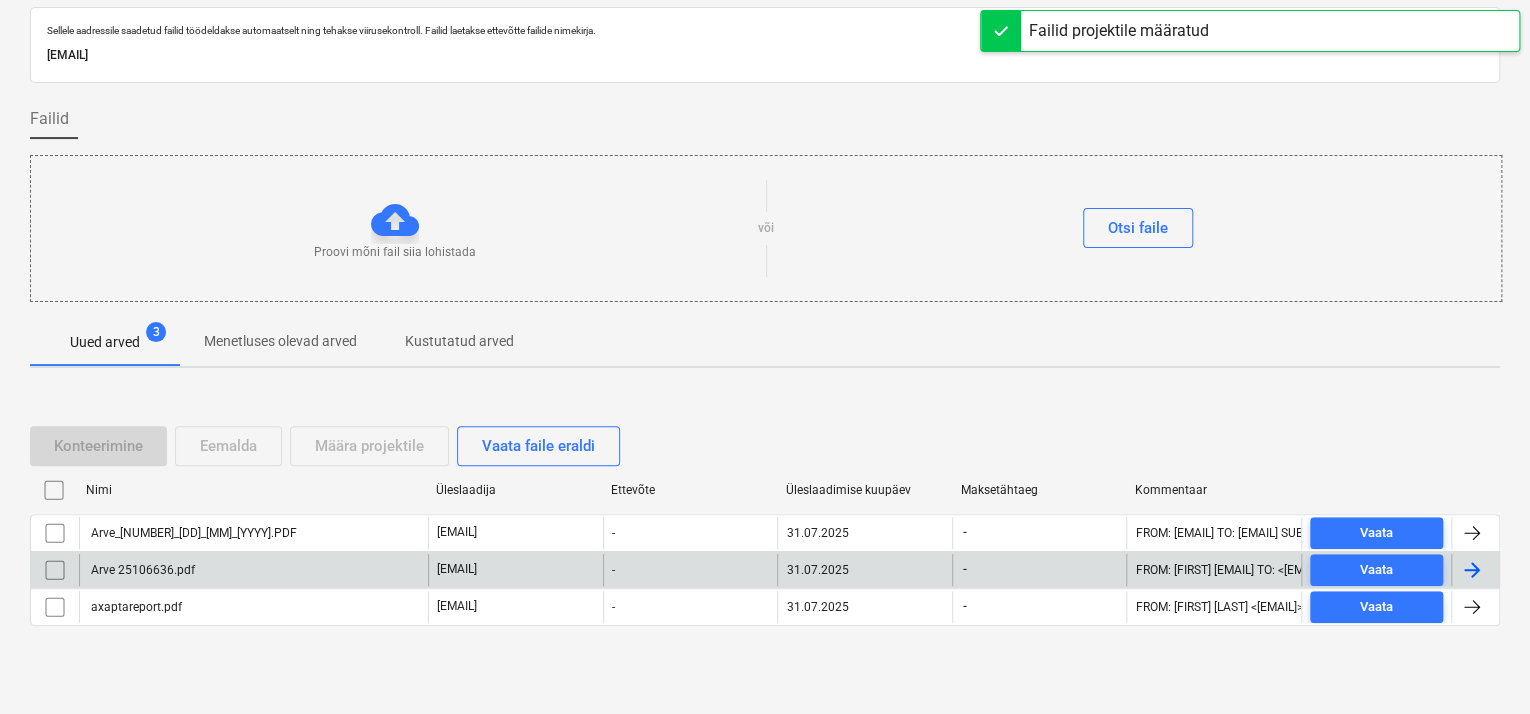 click on "Arve 25106636.pdf" at bounding box center [253, 570] 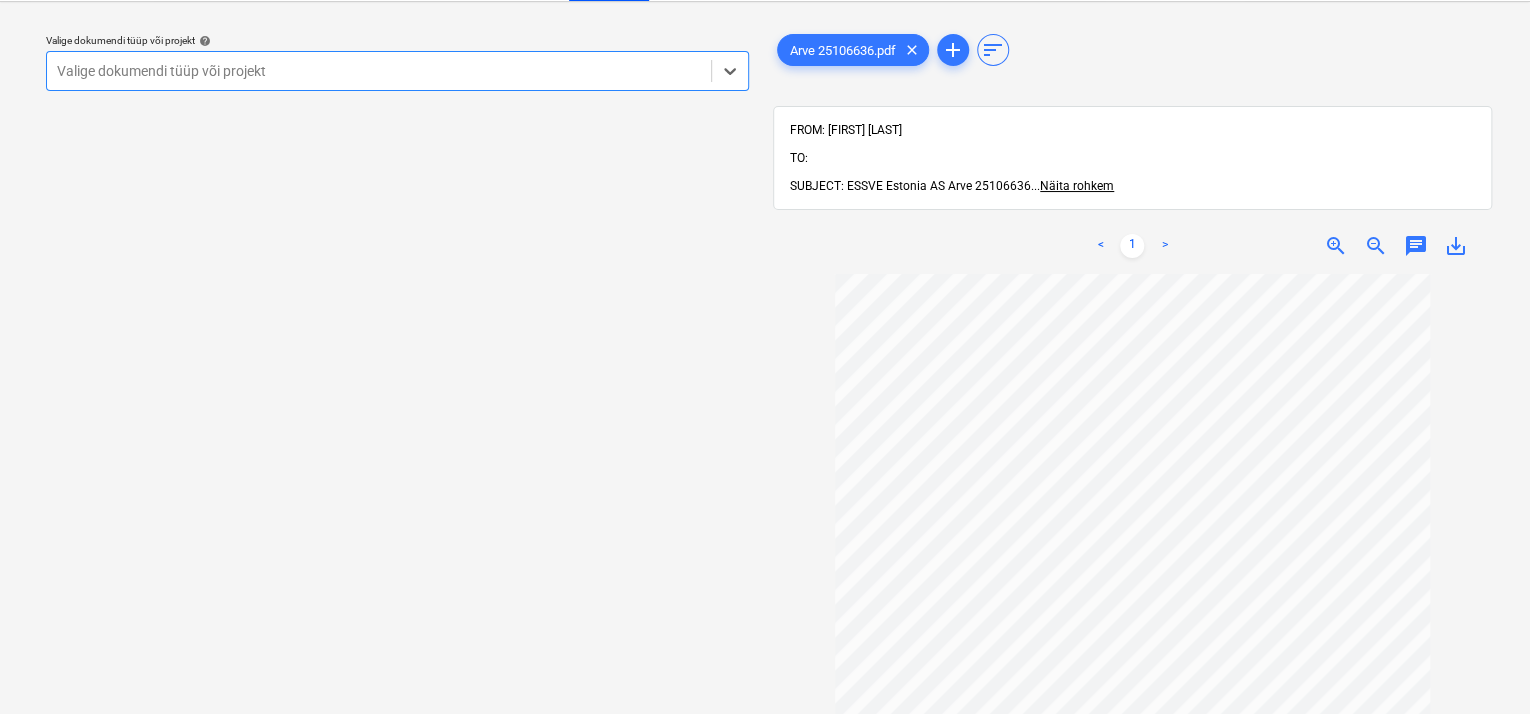 scroll, scrollTop: 100, scrollLeft: 0, axis: vertical 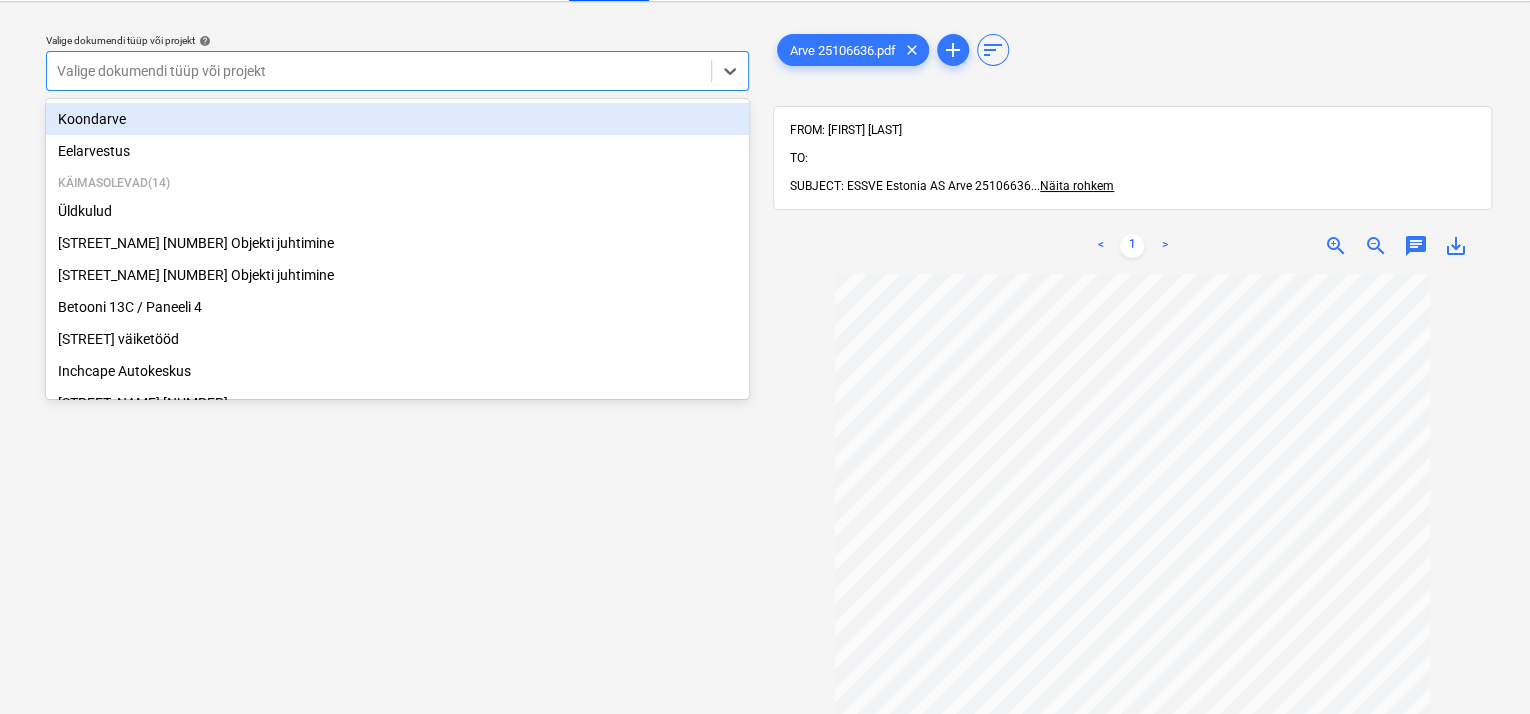 click at bounding box center (379, 71) 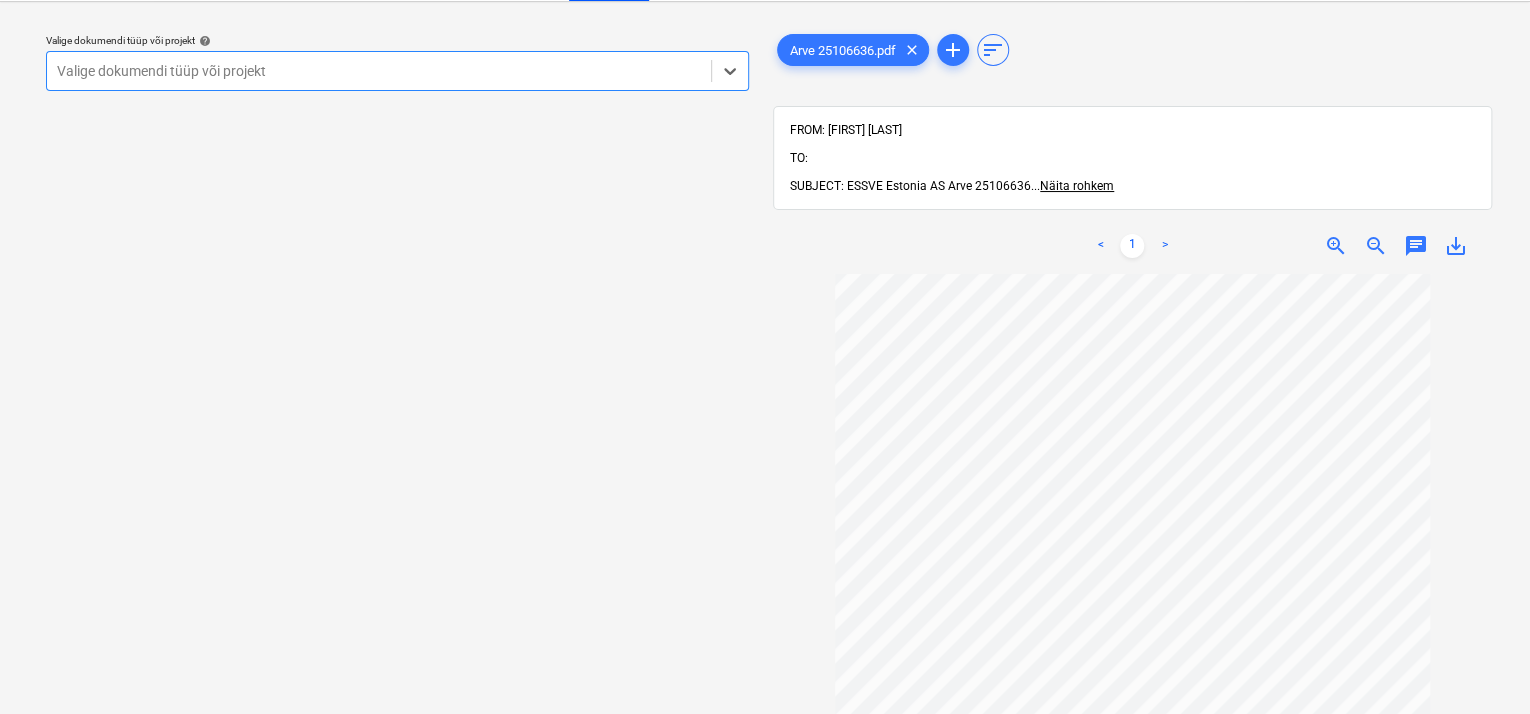 scroll, scrollTop: 0, scrollLeft: 0, axis: both 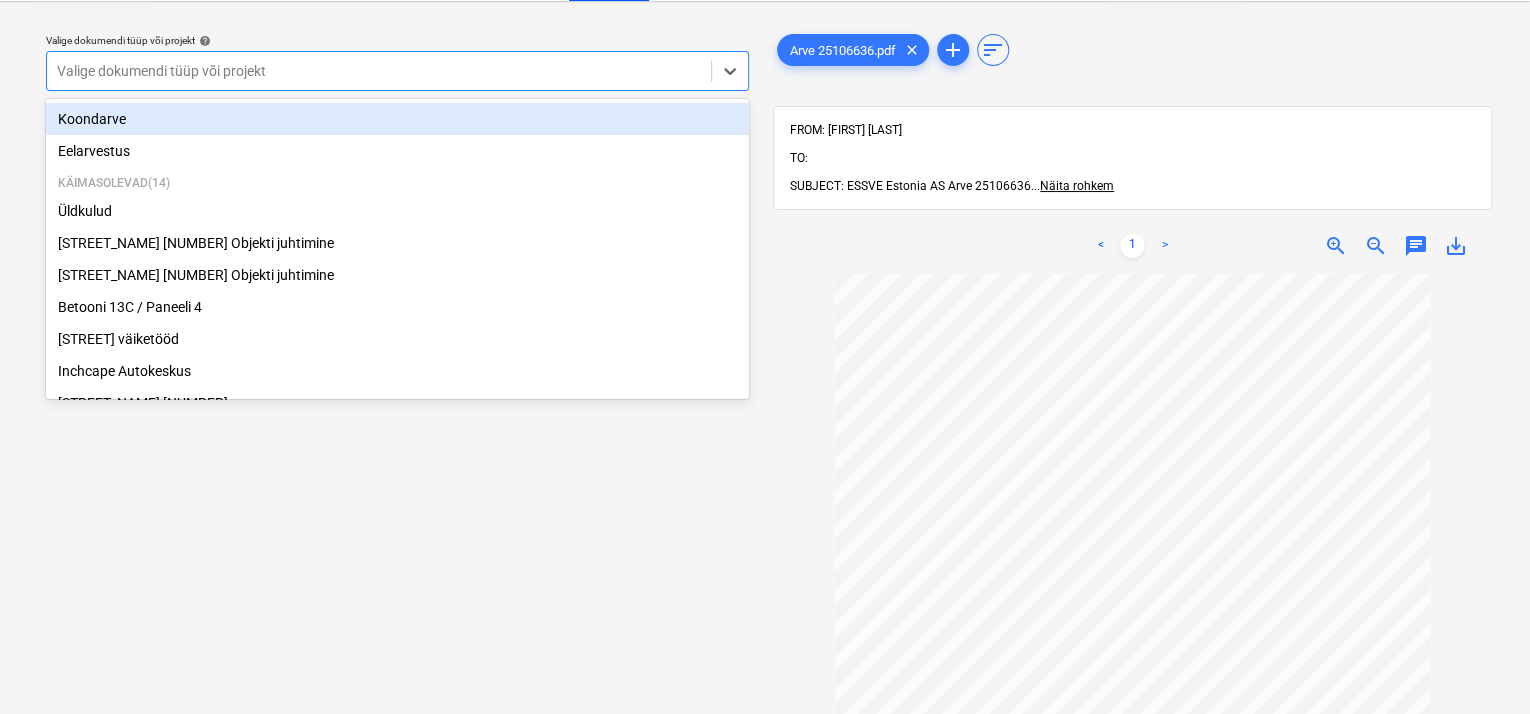 click at bounding box center (379, 71) 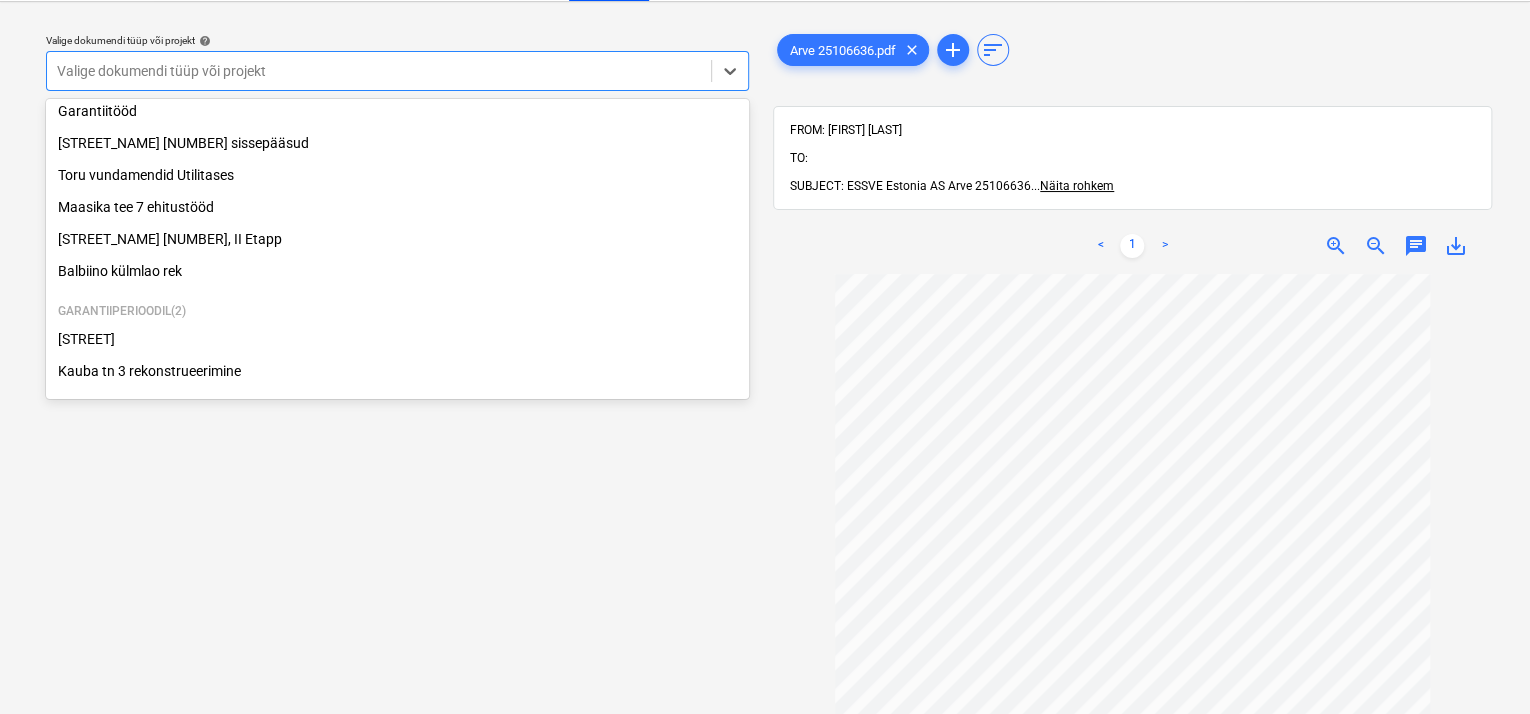 scroll, scrollTop: 369, scrollLeft: 0, axis: vertical 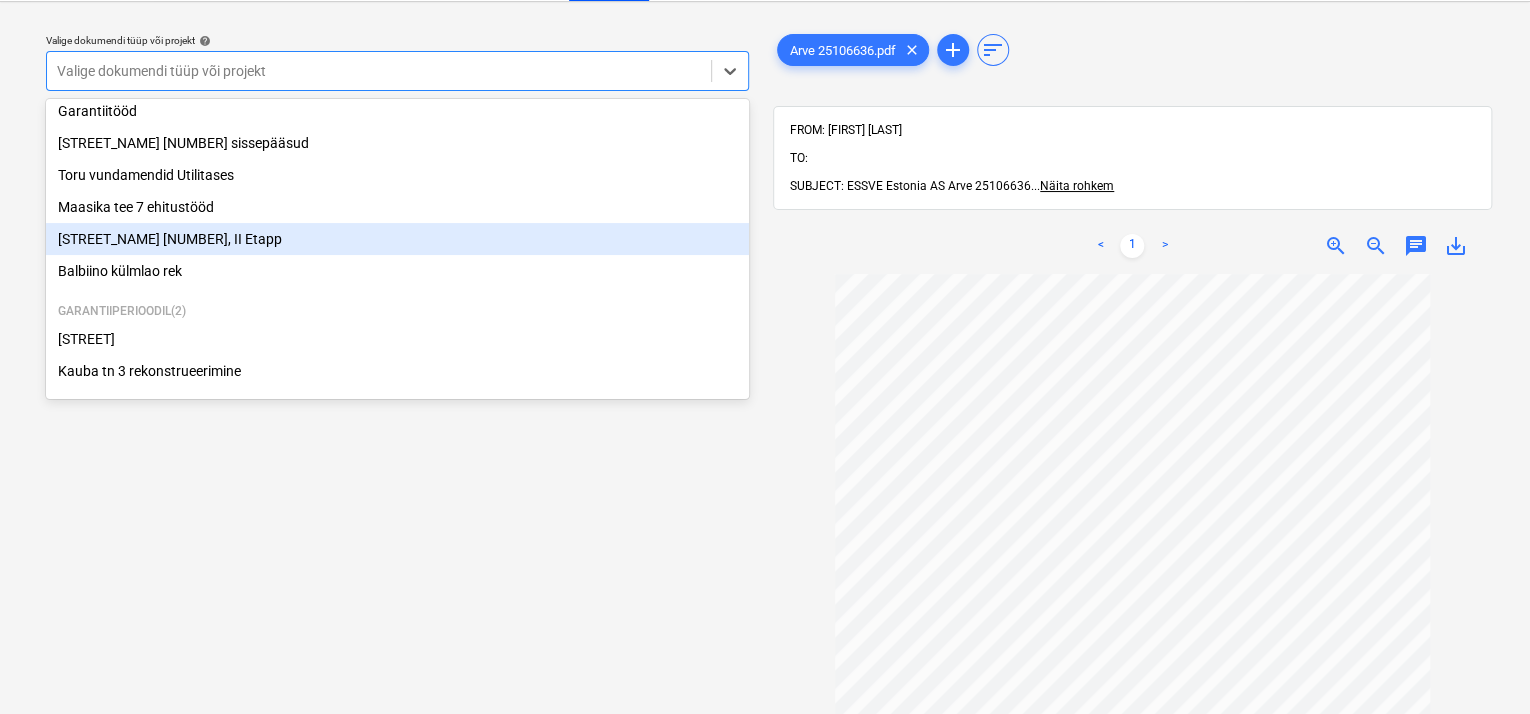 click on "[STREET_NAME] [NUMBER], II Etapp" at bounding box center (397, 239) 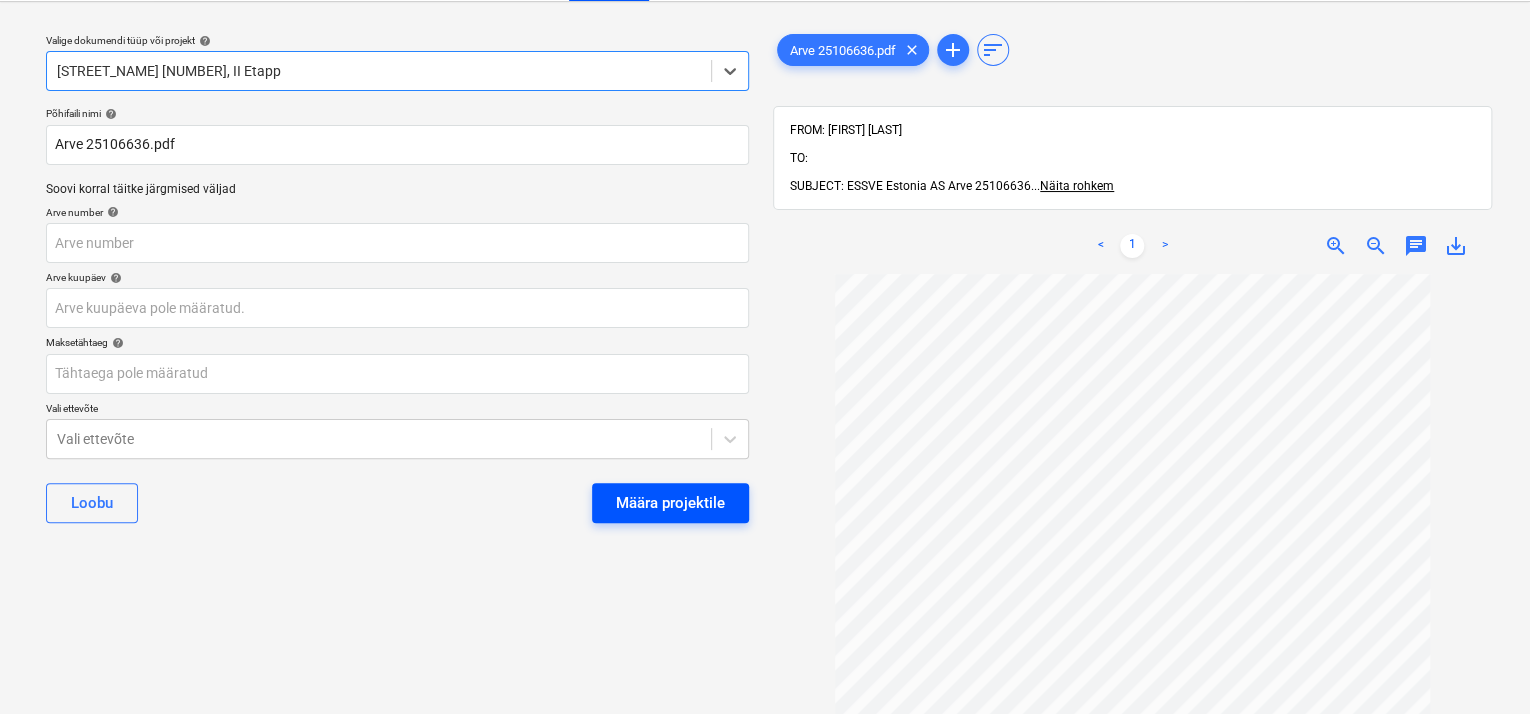 click on "Määra projektile" at bounding box center (670, 503) 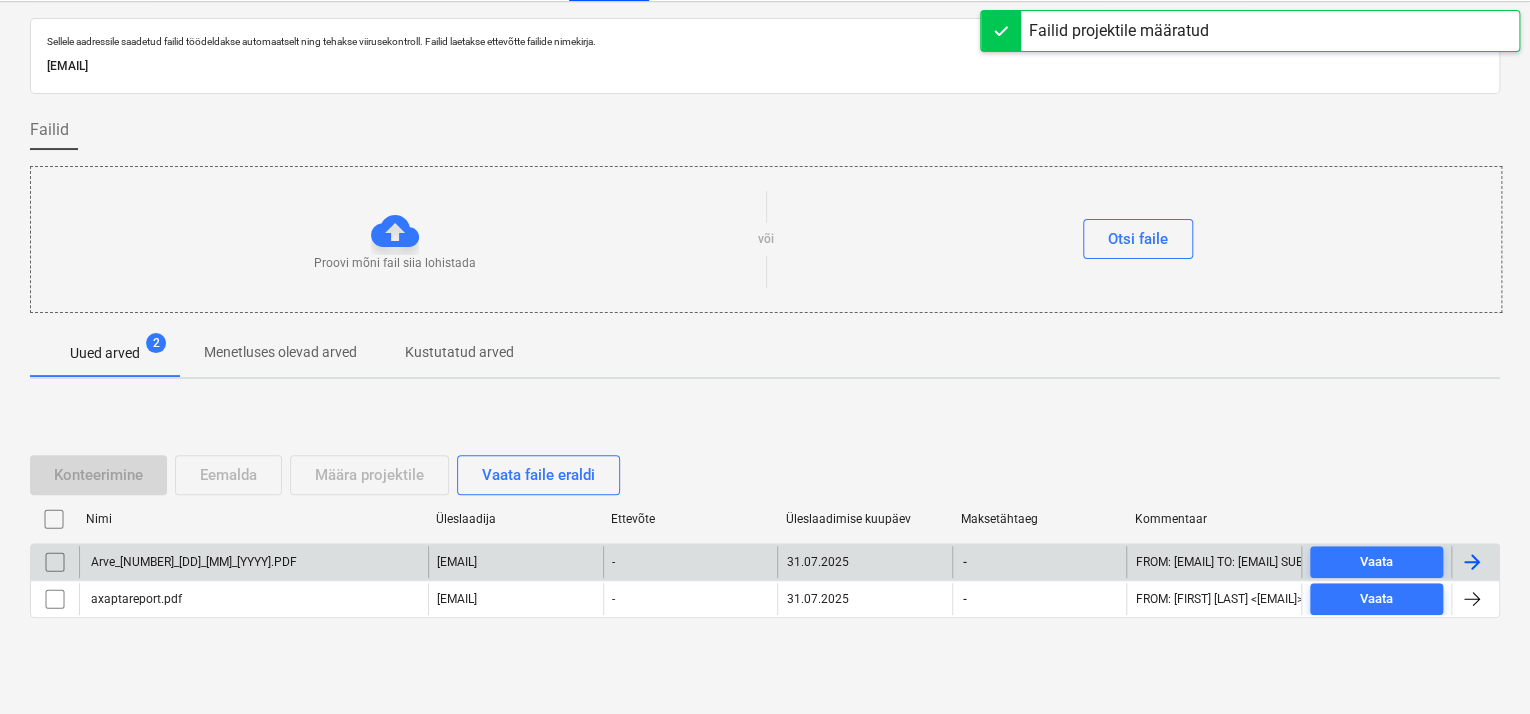 click on "Arve_[NUMBER]_[DD]_[MM]_[YYYY].PDF" at bounding box center (192, 562) 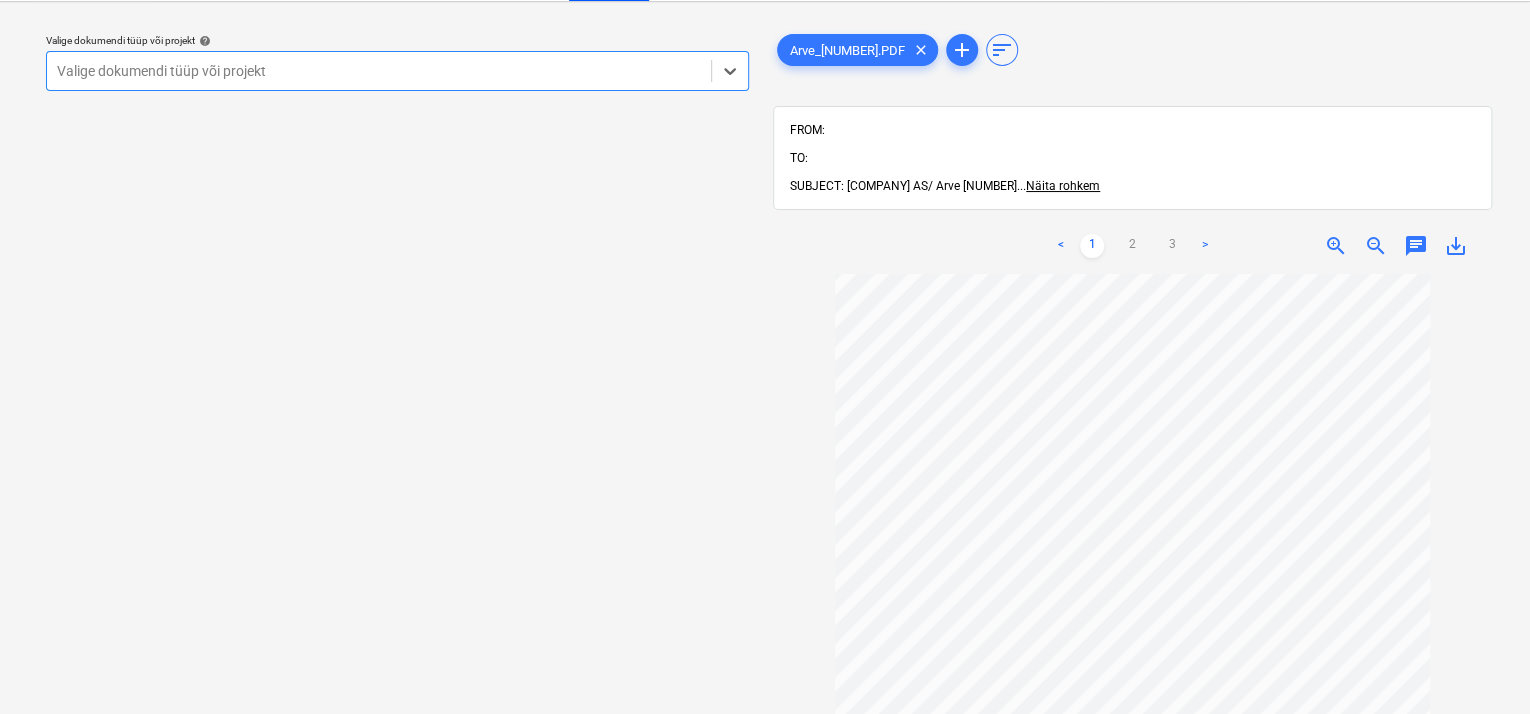 scroll, scrollTop: 188, scrollLeft: 0, axis: vertical 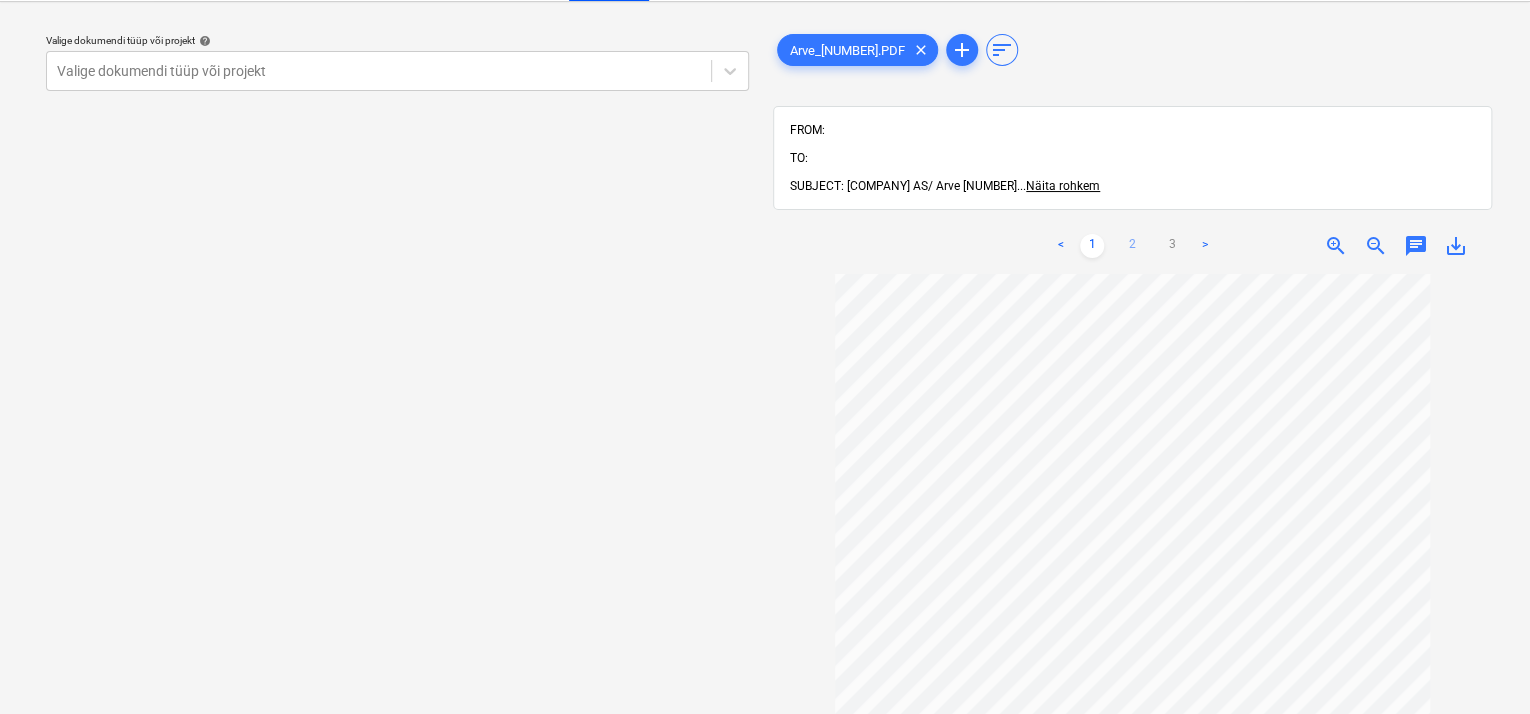 click on "2" at bounding box center (1132, 246) 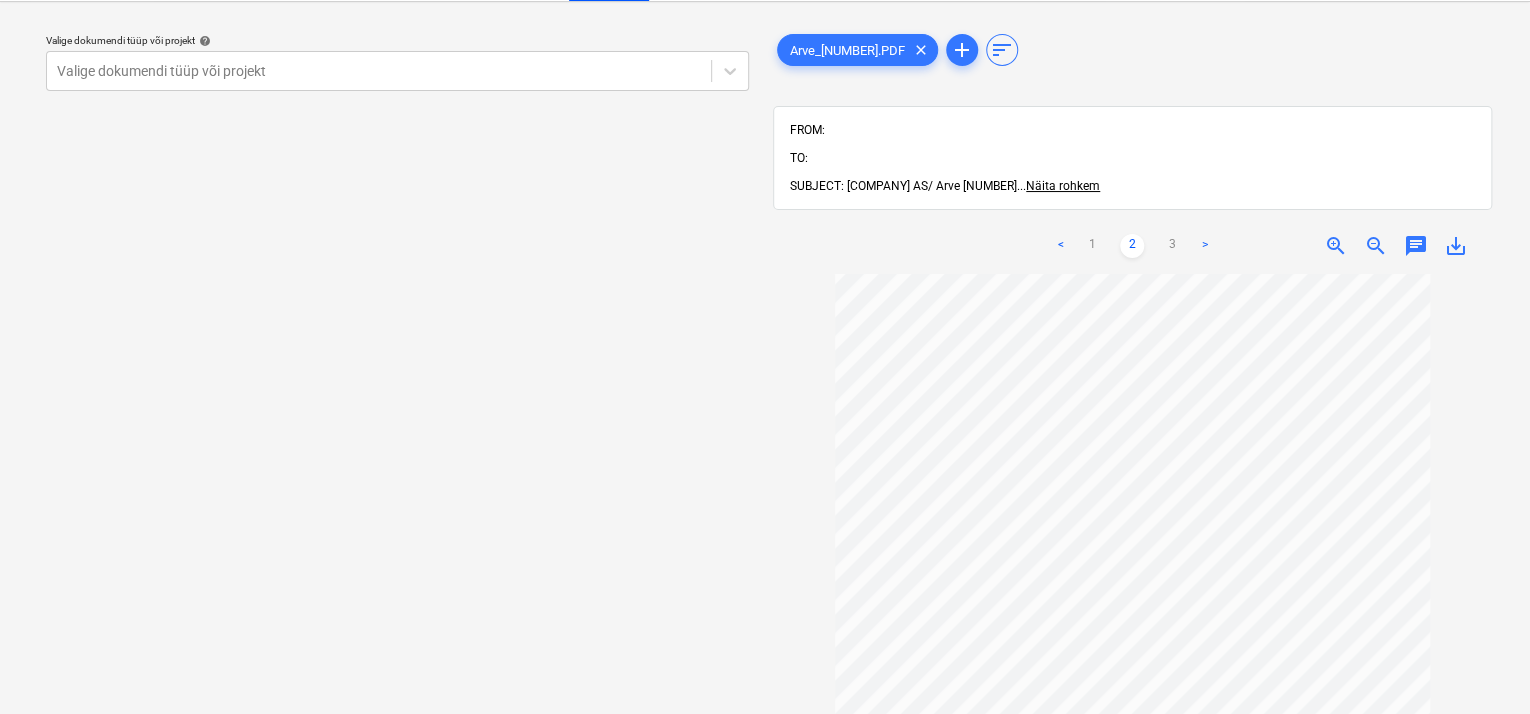 scroll, scrollTop: 0, scrollLeft: 0, axis: both 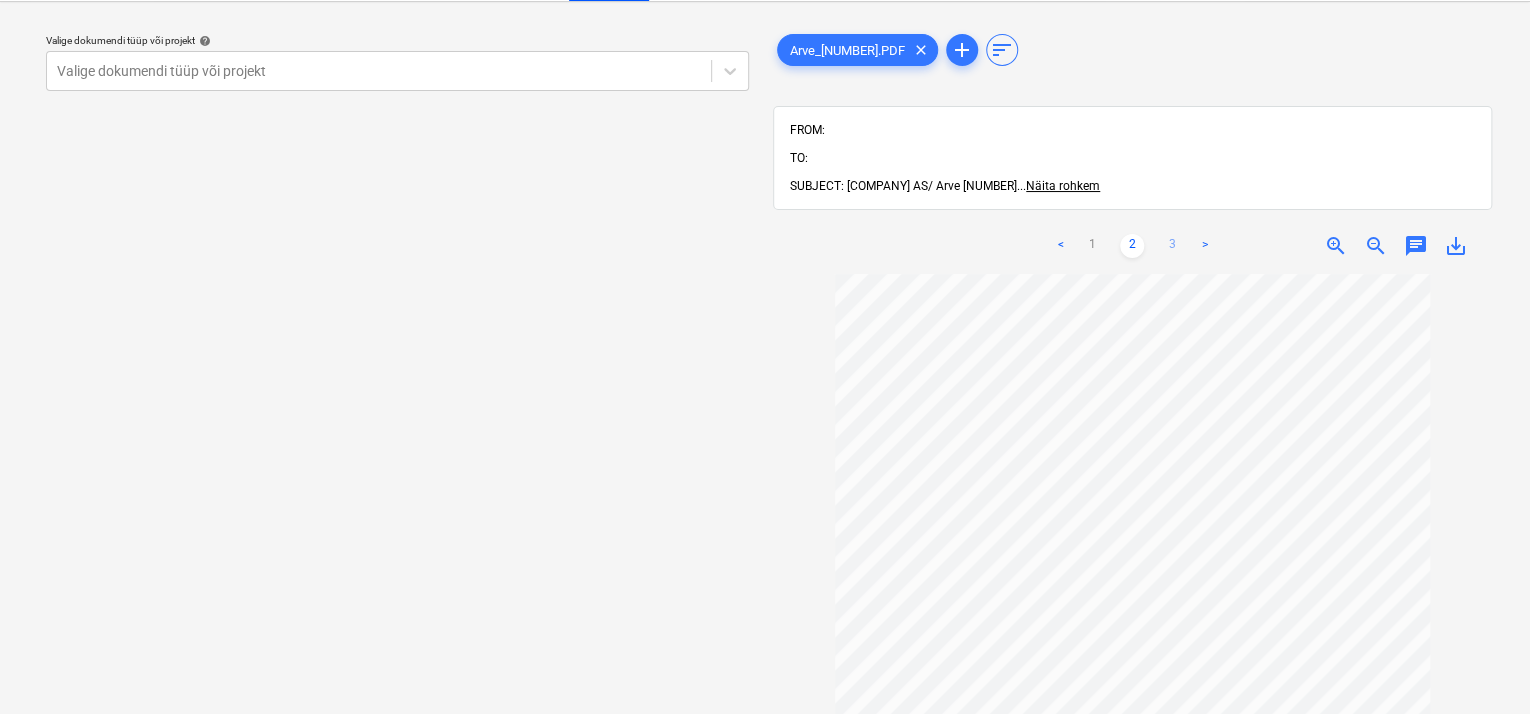 click on "3" at bounding box center (1172, 246) 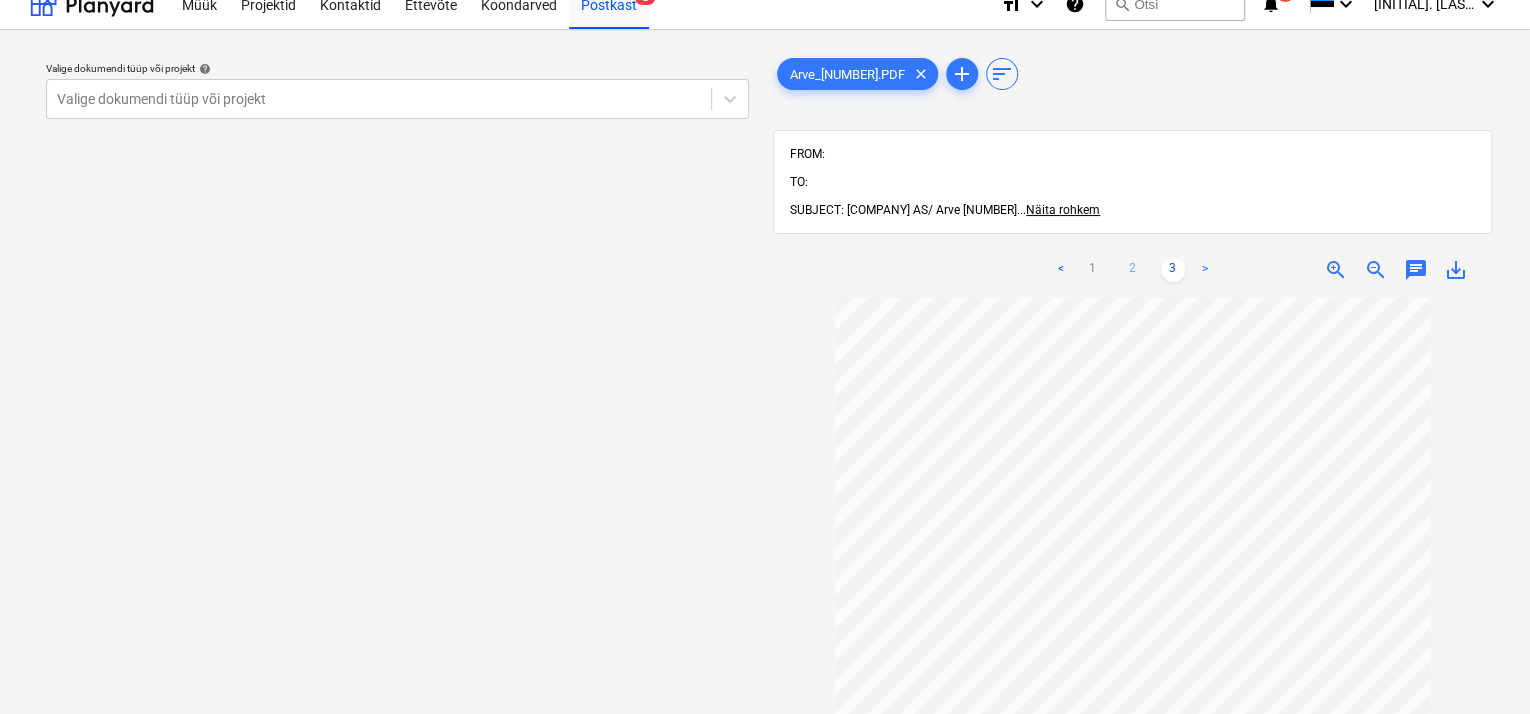 scroll, scrollTop: 0, scrollLeft: 0, axis: both 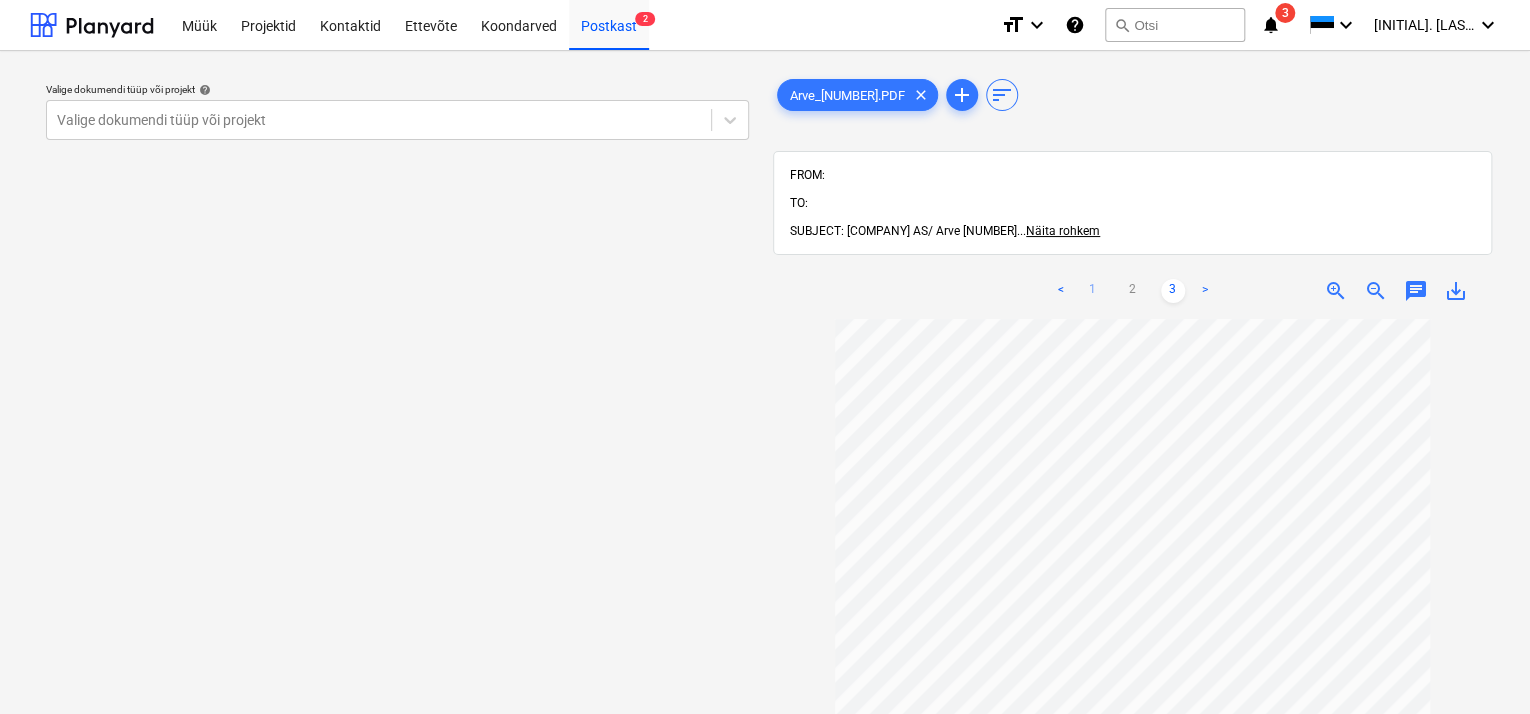 click on "1" at bounding box center (1093, 291) 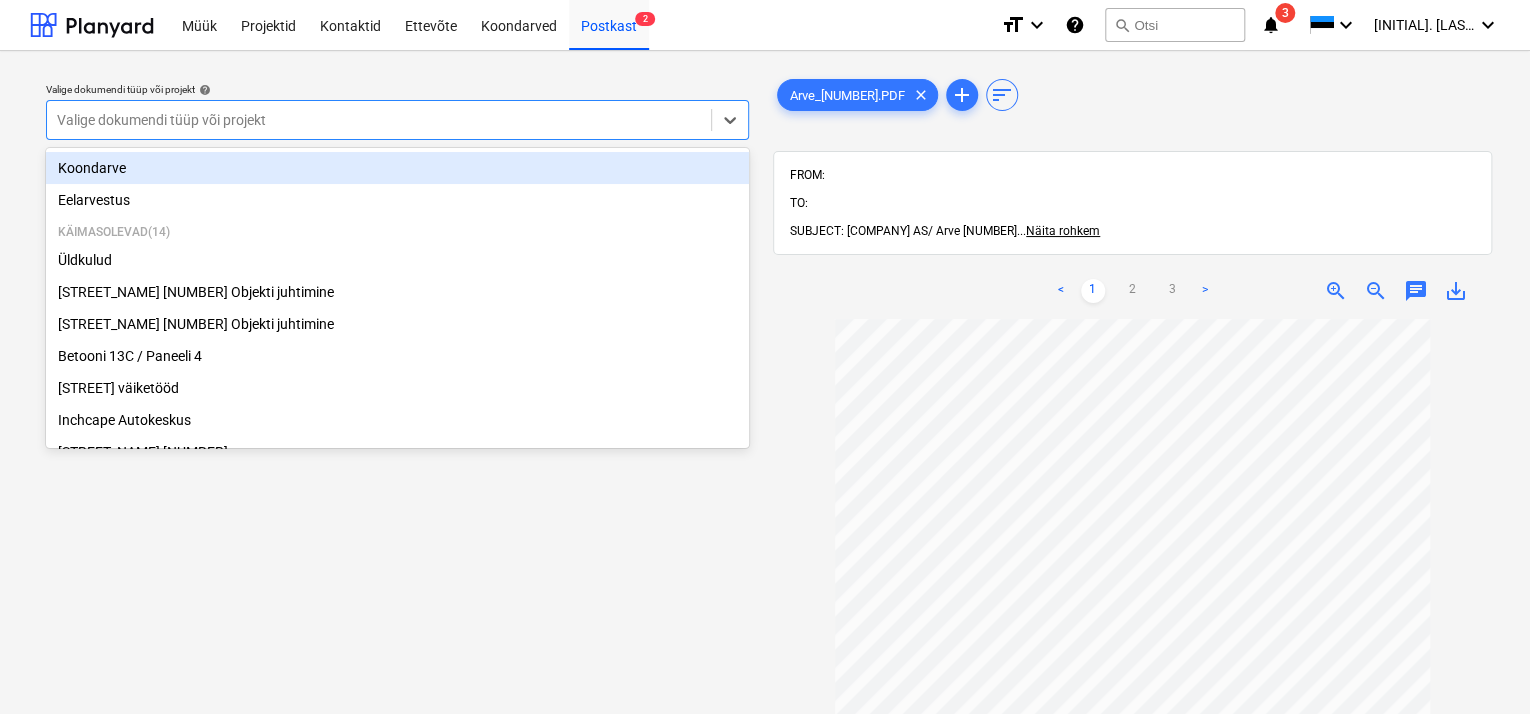 click at bounding box center (379, 120) 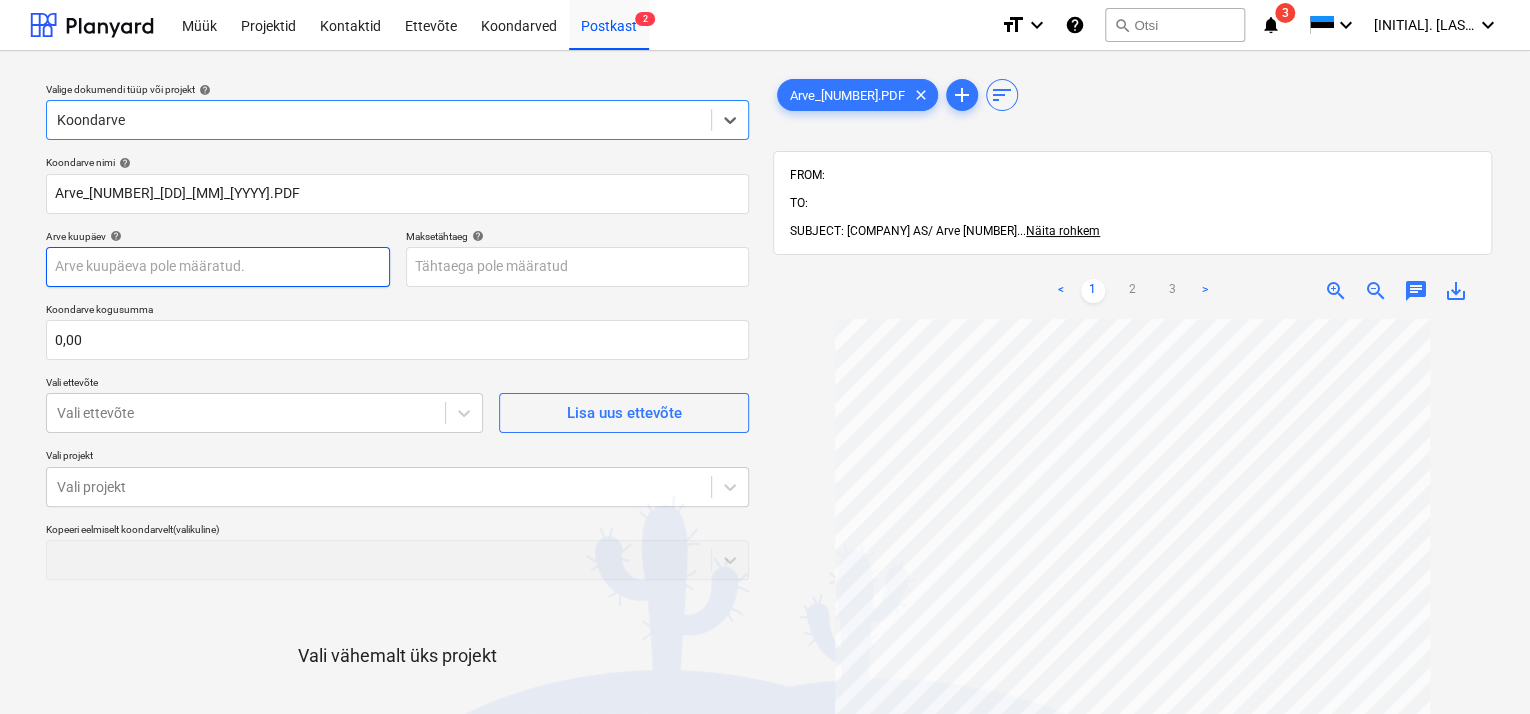 click on "FROM: [FIRST] [LAST]" at bounding box center [765, 357] 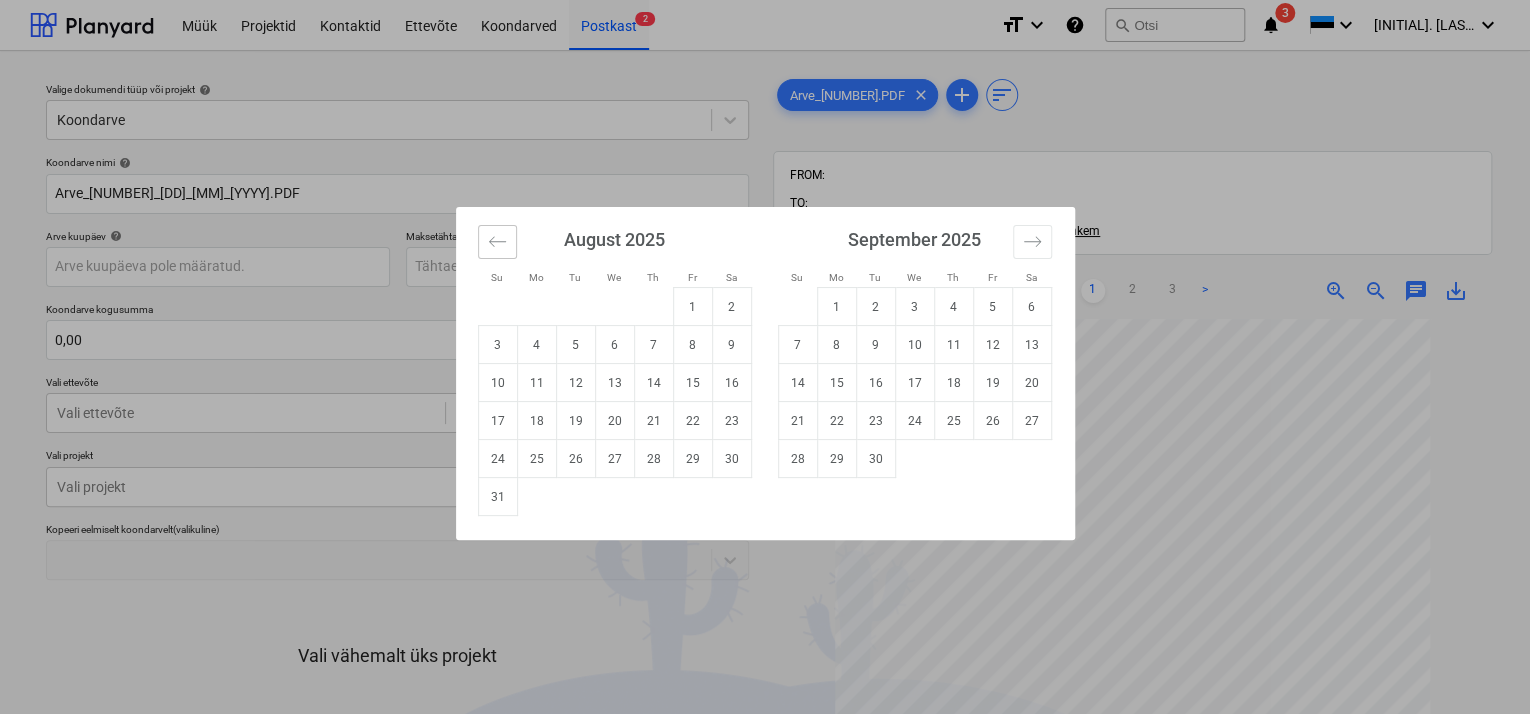 click 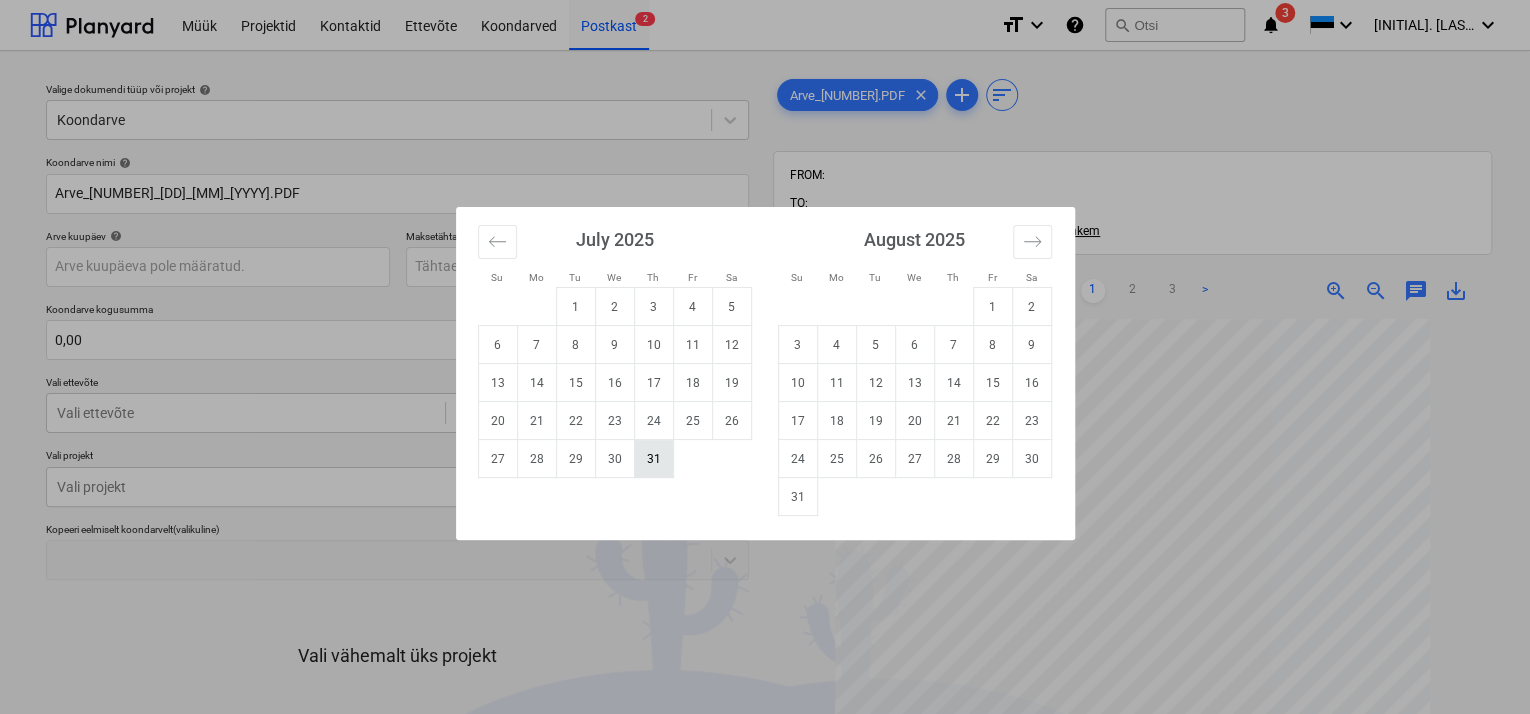 click on "31" at bounding box center [653, 459] 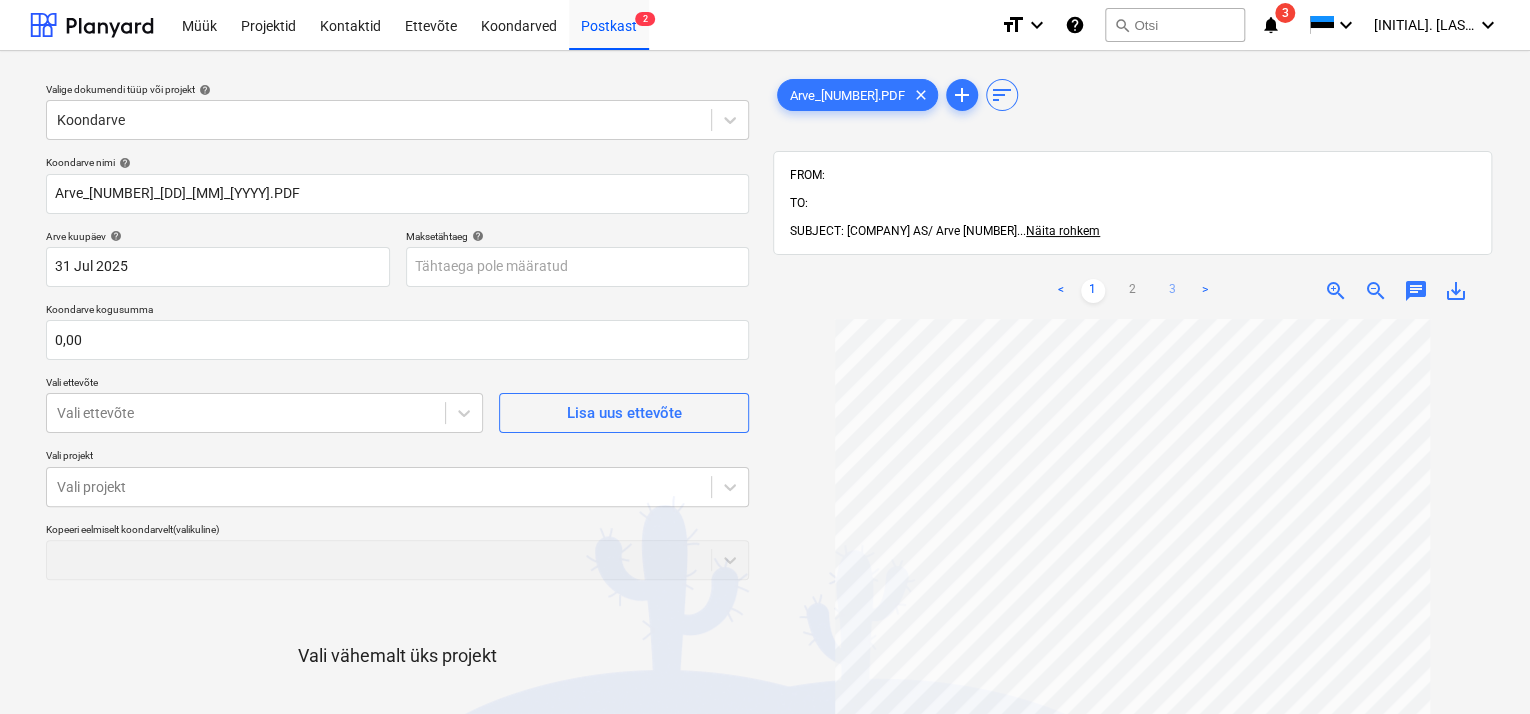 click on "3" at bounding box center (1173, 291) 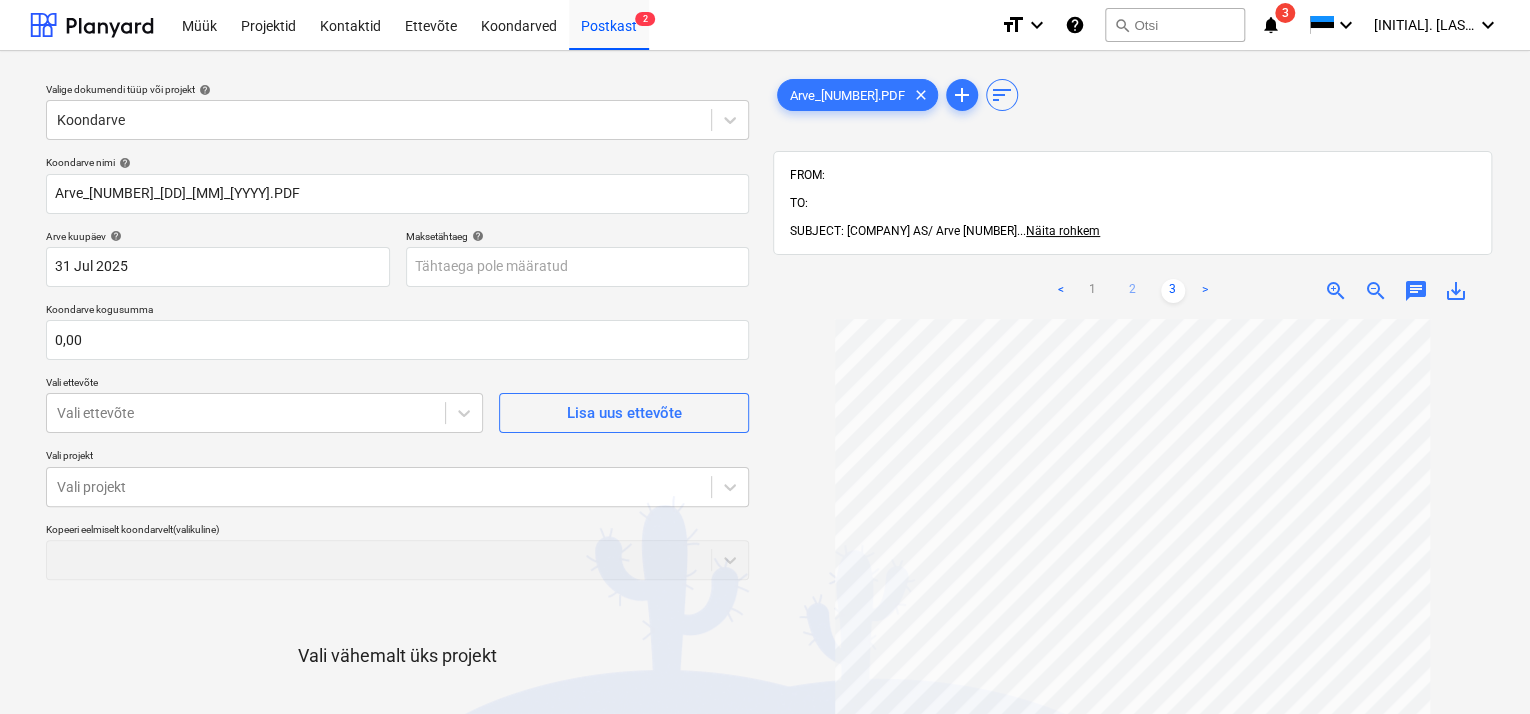 click on "2" at bounding box center (1133, 291) 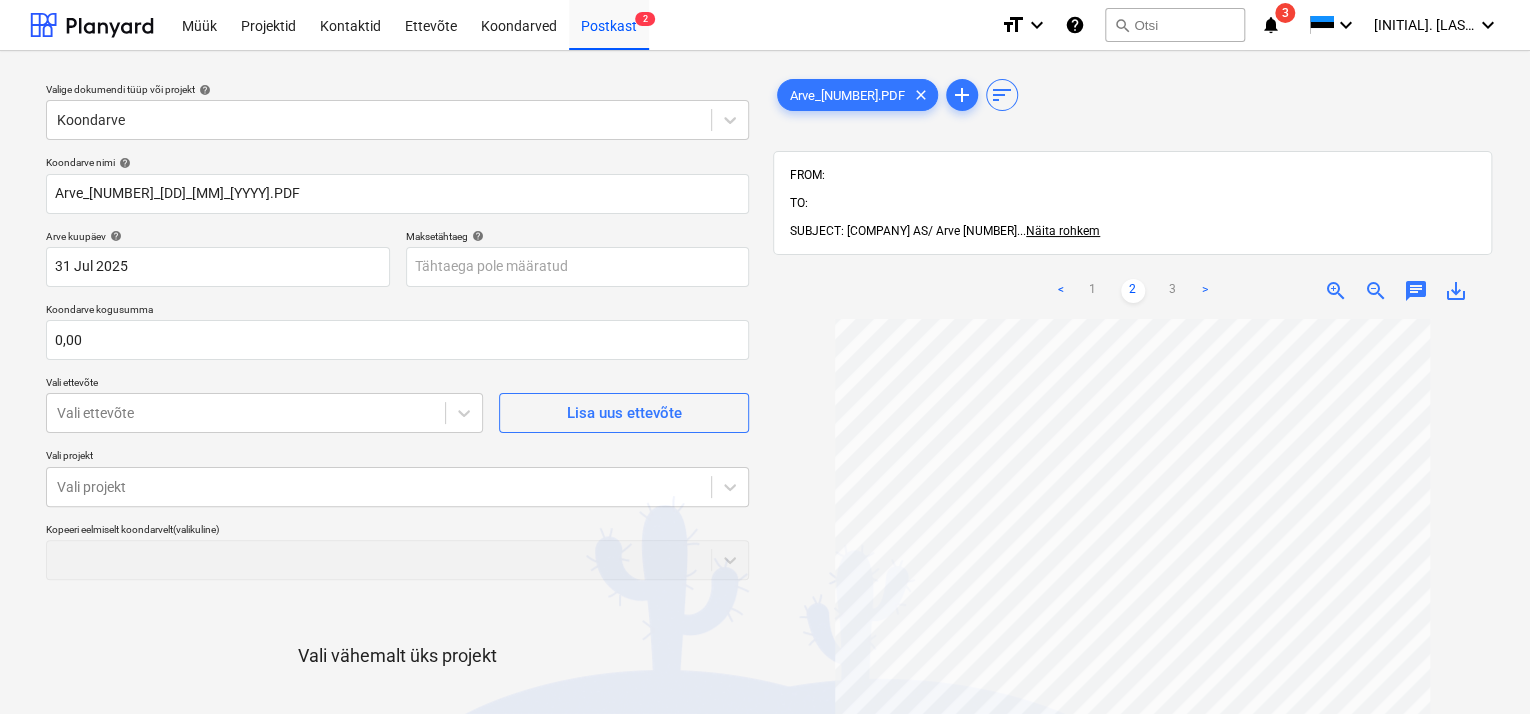 scroll, scrollTop: 188, scrollLeft: 0, axis: vertical 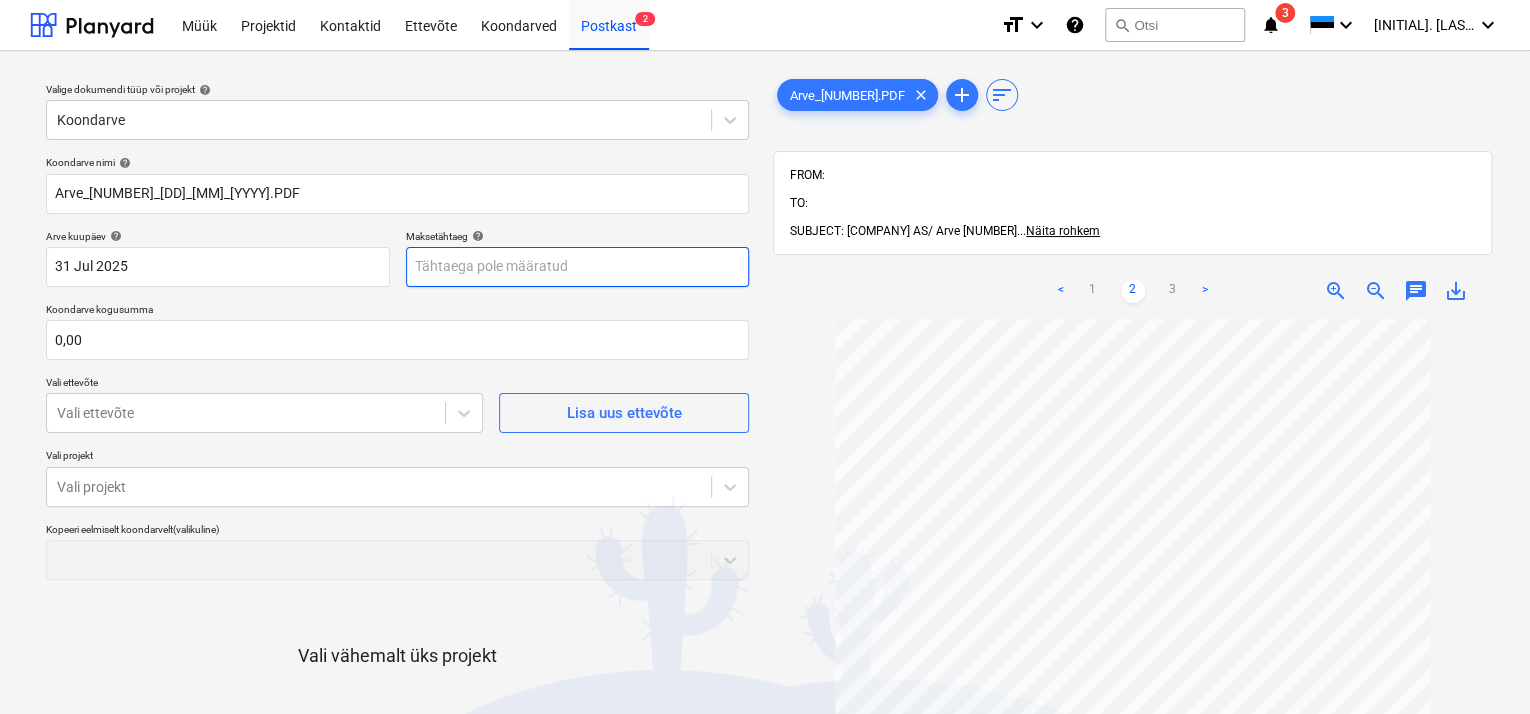 click on "Müük Projektid Kontaktid Ettevõte Koondarved Postkast 2 format_size keyboard_arrow_down help search Otsi notifications 3 keyboard_arrow_down [FIRST] [LAST] keyboard_arrow_down Valige dokumendi tüüp või projekt help Koondarve Koondarve nimi help Arve_[NUMBER]_[DD]_[MM]_[YYYY].PDF Arve kuupäev help [DD] [MONTH] [YYYY] 31.07.2025 Press the down arrow key to interact with the calendar and
select a date. Press the question mark key to get the keyboard shortcuts for changing dates. Maksetähtaeg help Press the down arrow key to interact with the calendar and
select a date. Press the question mark key to get the keyboard shortcuts for changing dates. Koondarve kogusumma 0,00 Vali ettevõte Vali ettevõte Lisa uus ettevõte Vali projekt Vali projekt Kopeeri eelmiselt koondarvelt  (valikuline) Vali vähemalt üks projekt Loobu Kinnita ja sisesta kulud Kinnita projektid Arve_[NUMBER]...PDF clear add sort FROM:  TO:  SUBJECT: Wurth AS/ Arve [NUMBER] ...  Näita rohkem ...  Näita rohkem < 1 2 3 > zoom_in zoom_out 0" at bounding box center [765, 357] 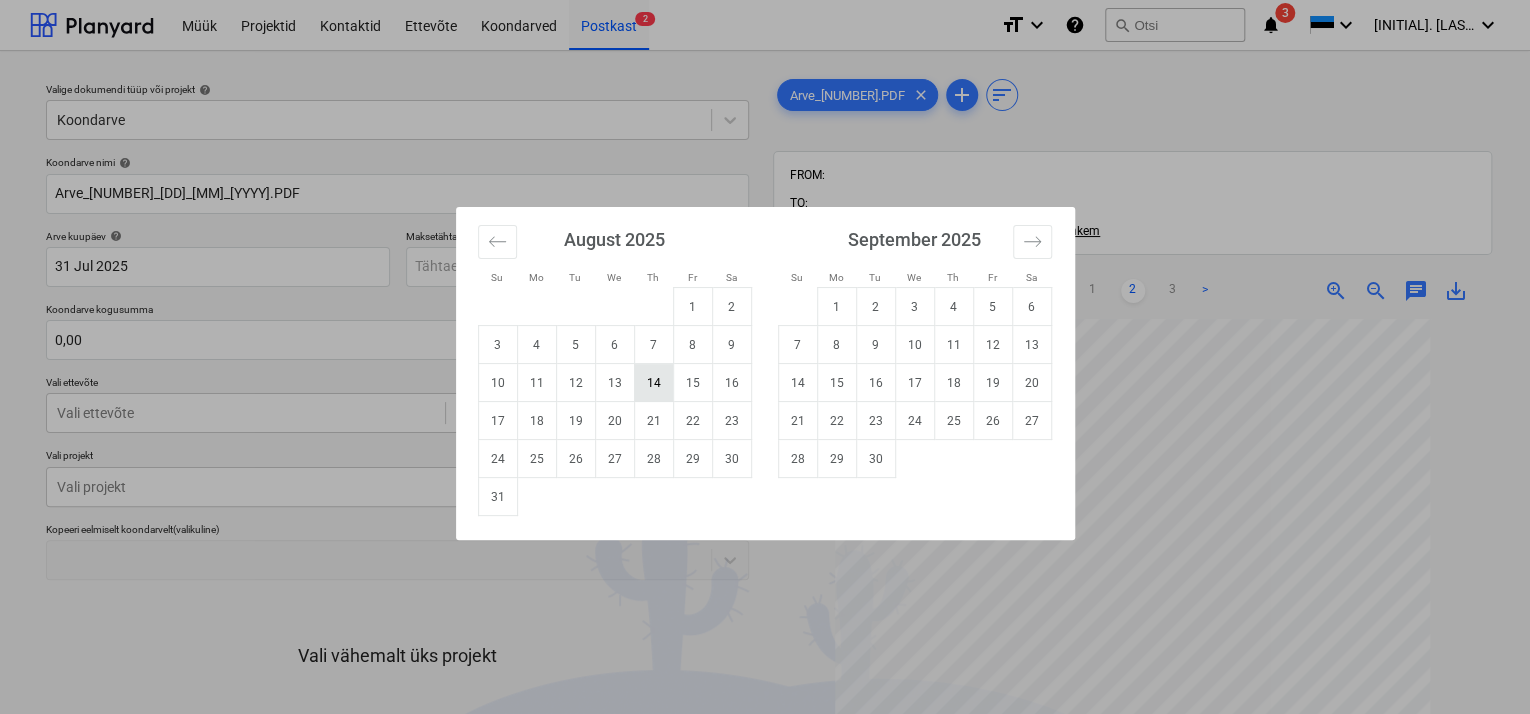 click on "14" at bounding box center (653, 383) 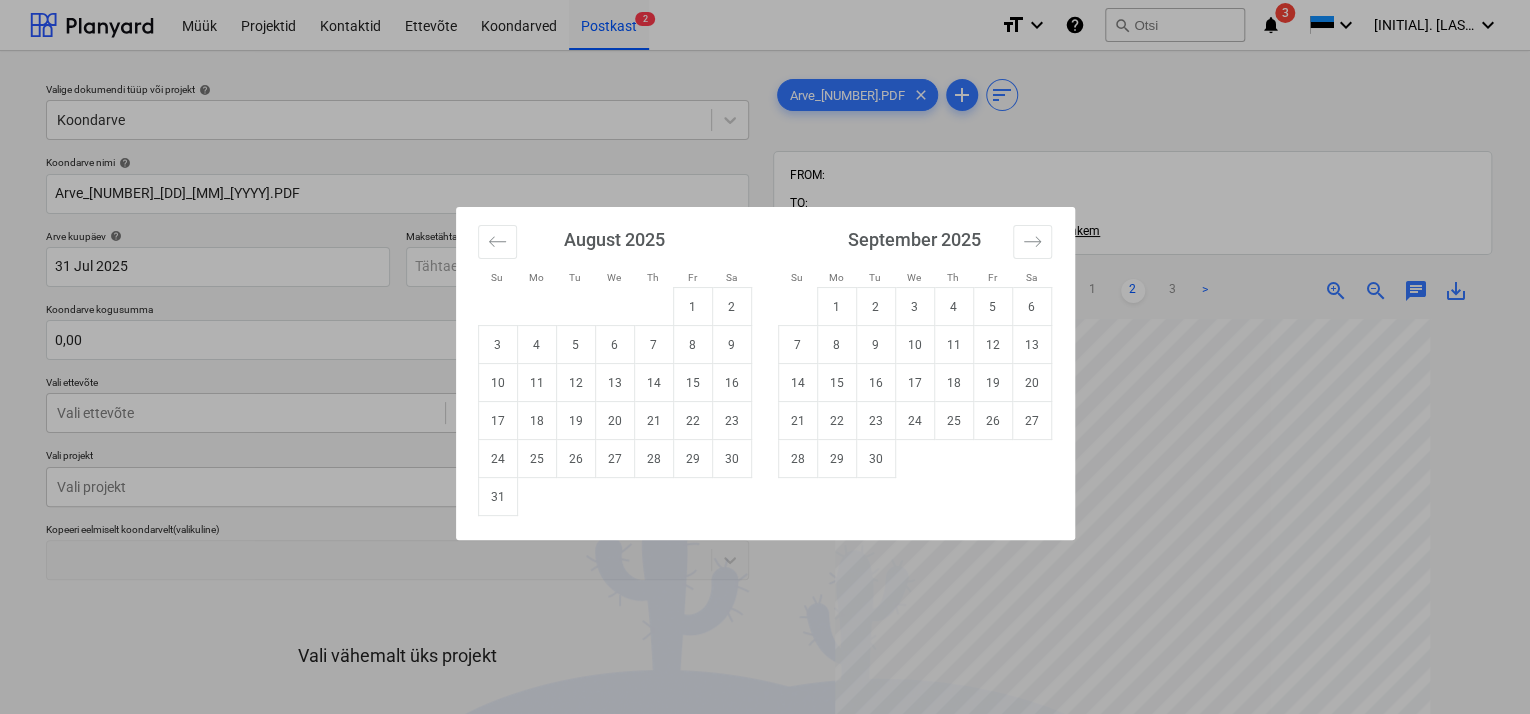 type on "14 Aug 2025" 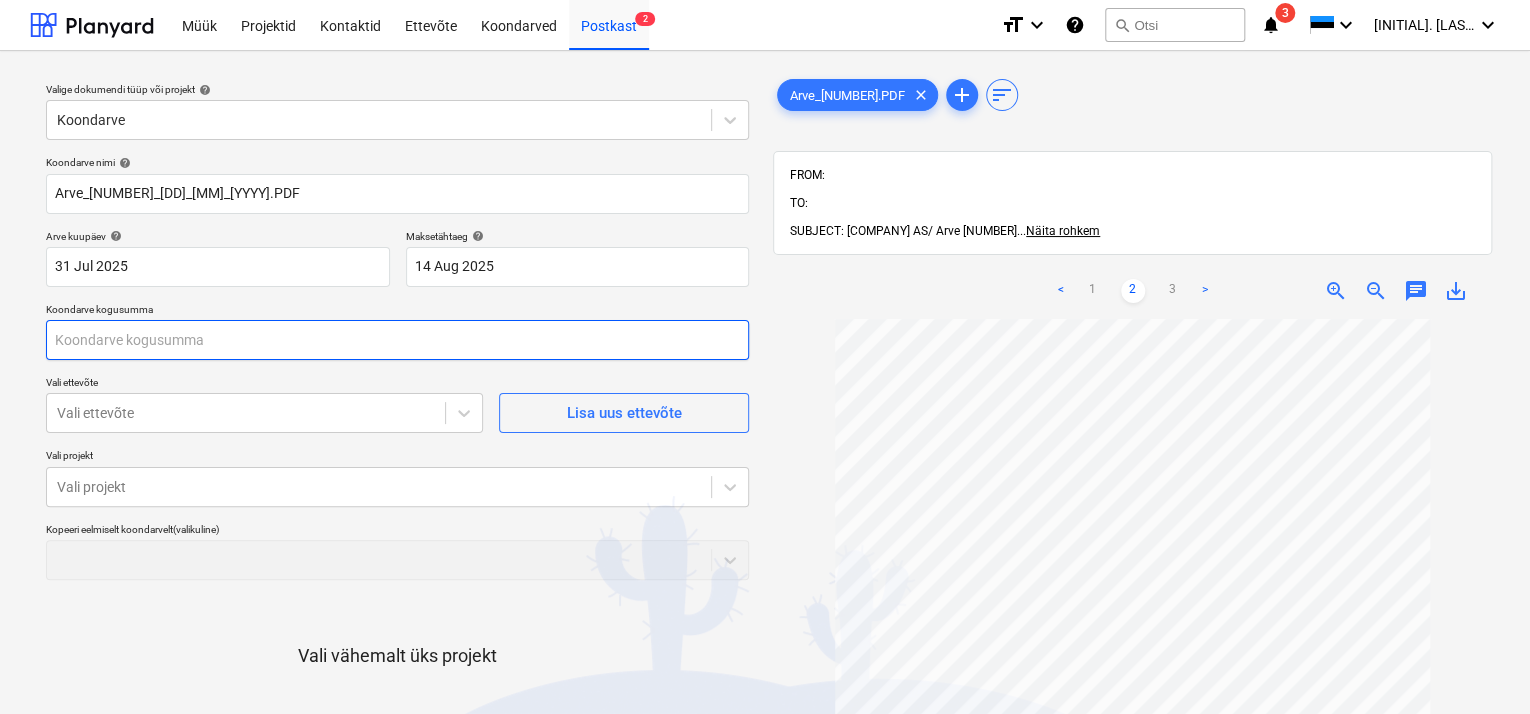 drag, startPoint x: 180, startPoint y: 337, endPoint x: 205, endPoint y: 327, distance: 26.925823 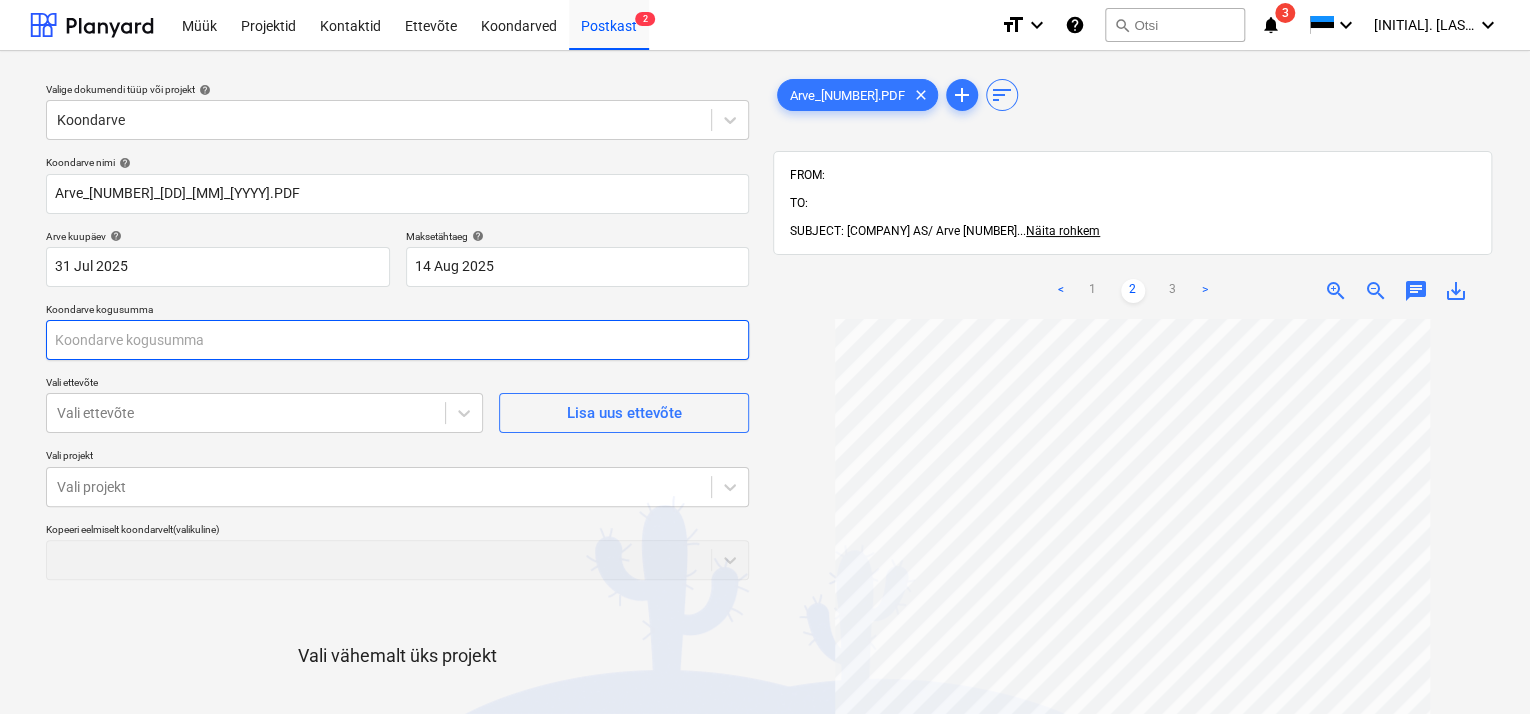 scroll, scrollTop: 200, scrollLeft: 0, axis: vertical 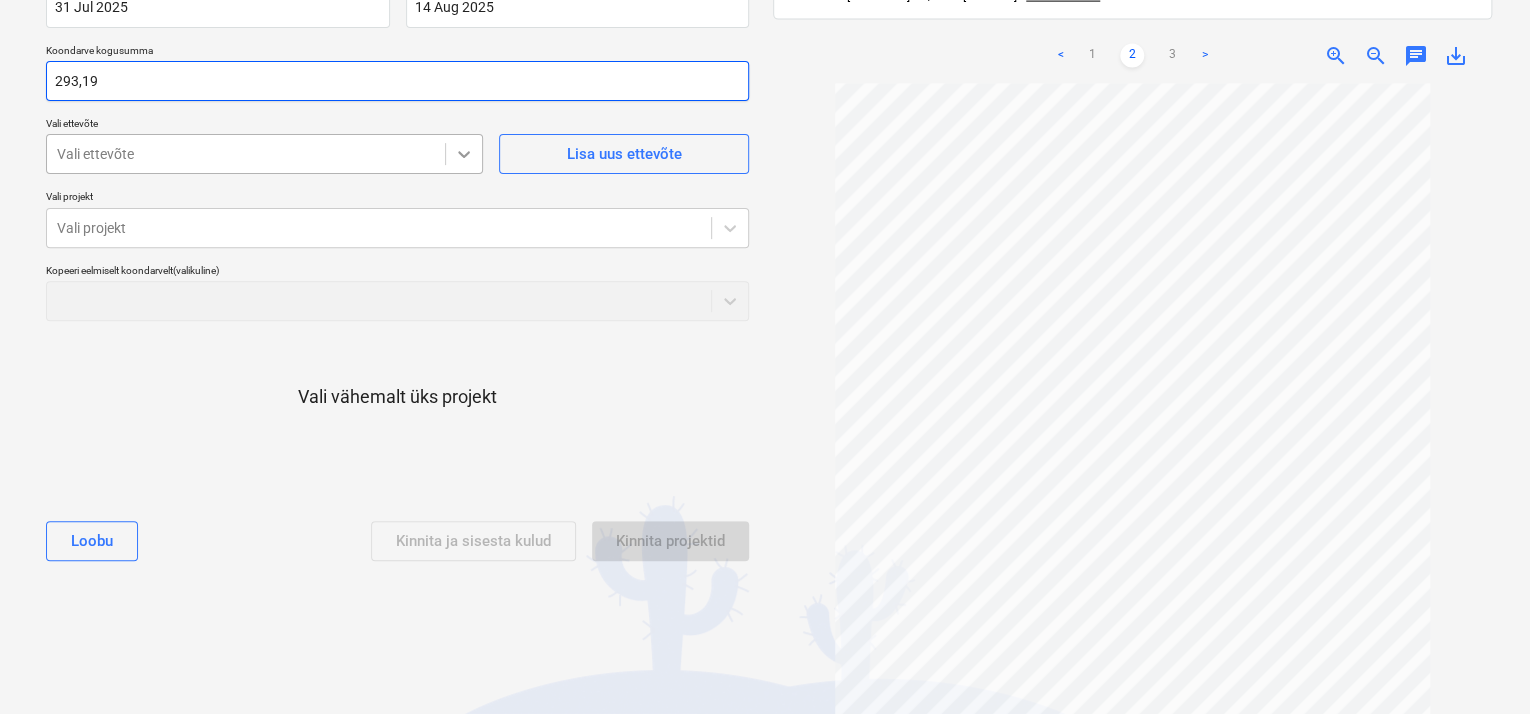 type on "293,19" 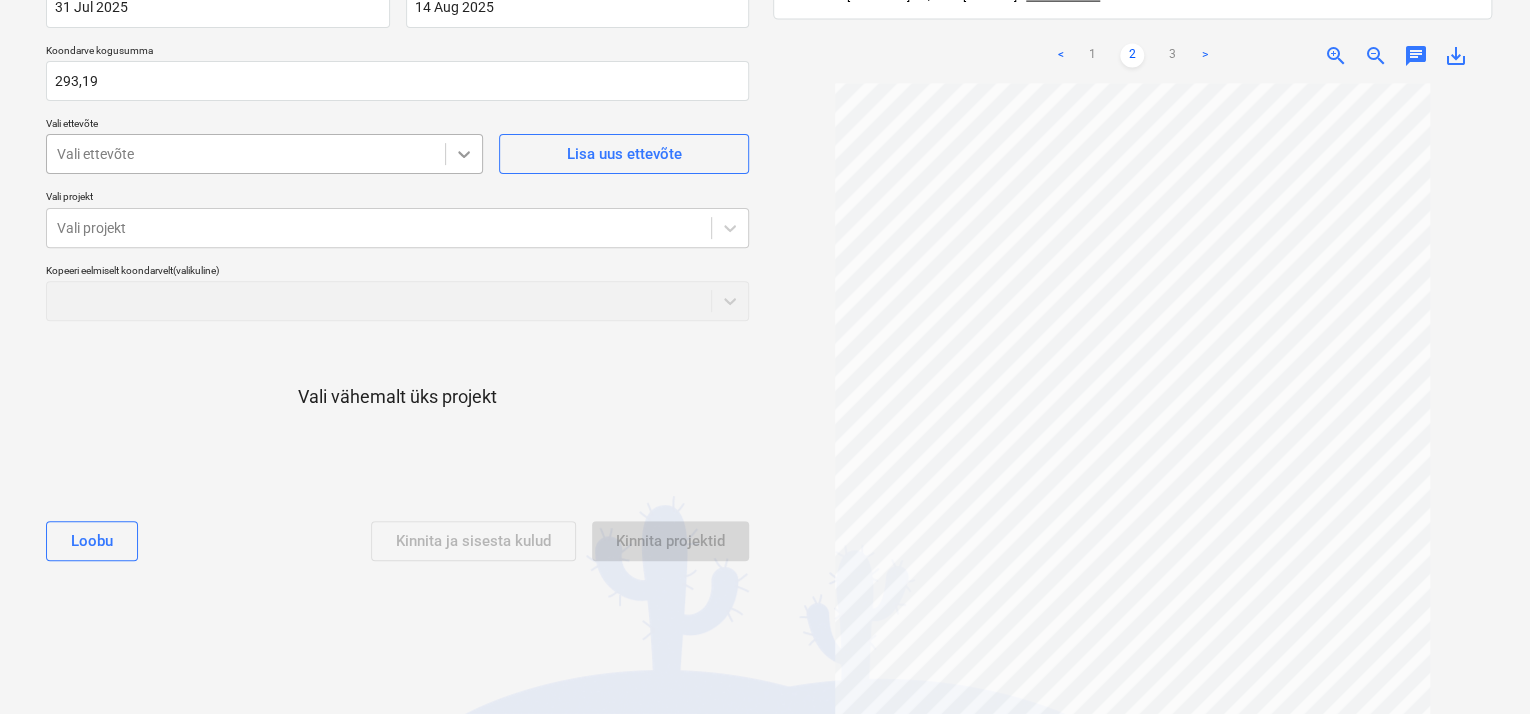 click 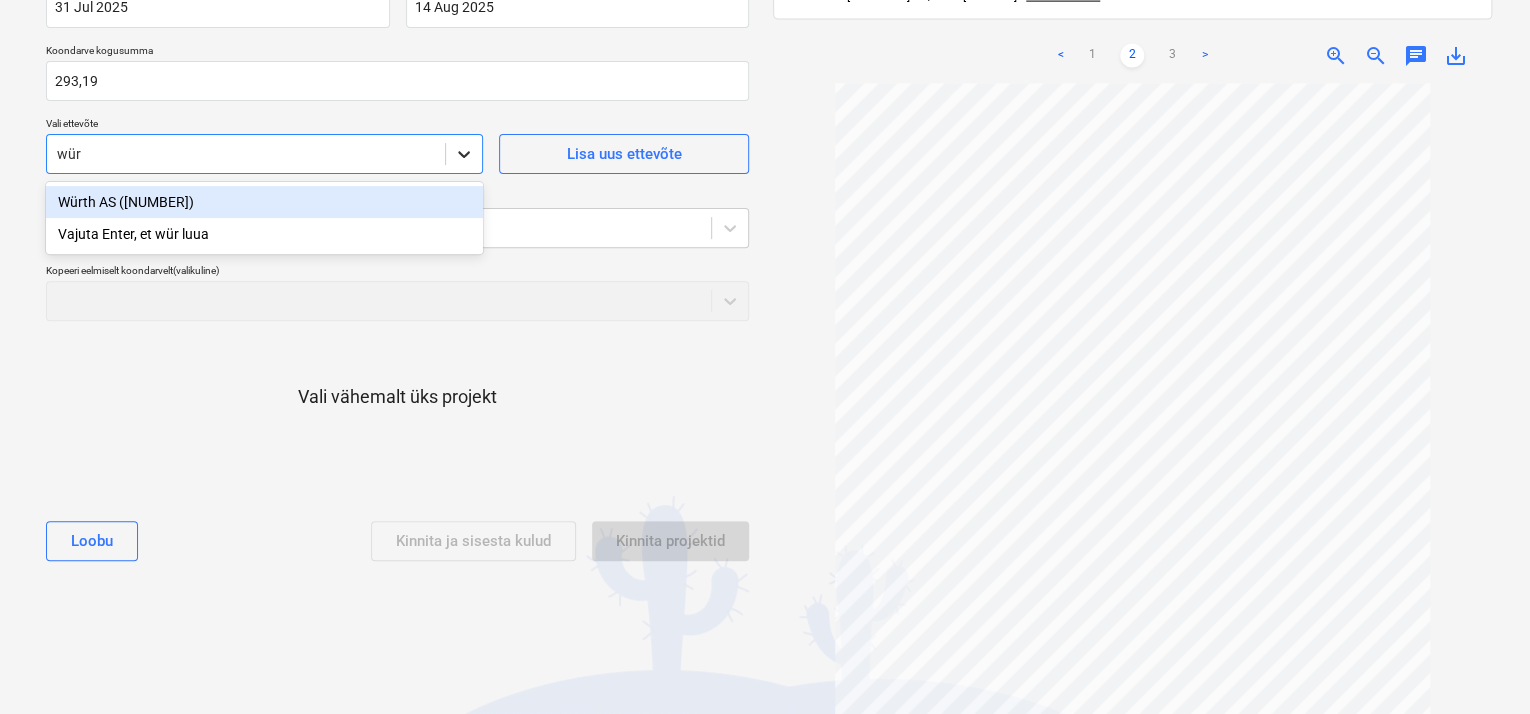 type on "würt" 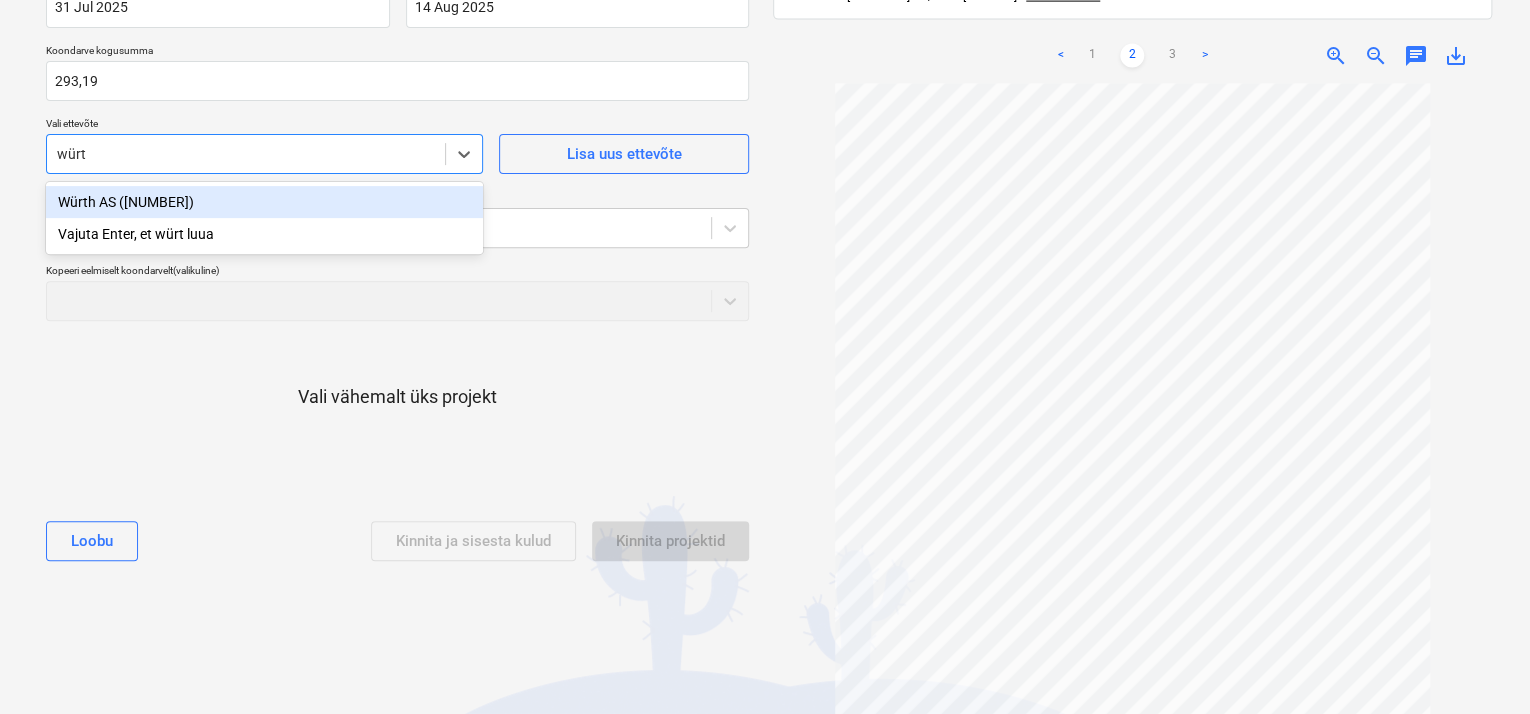 click on "Würth AS ([NUMBER])" at bounding box center (264, 202) 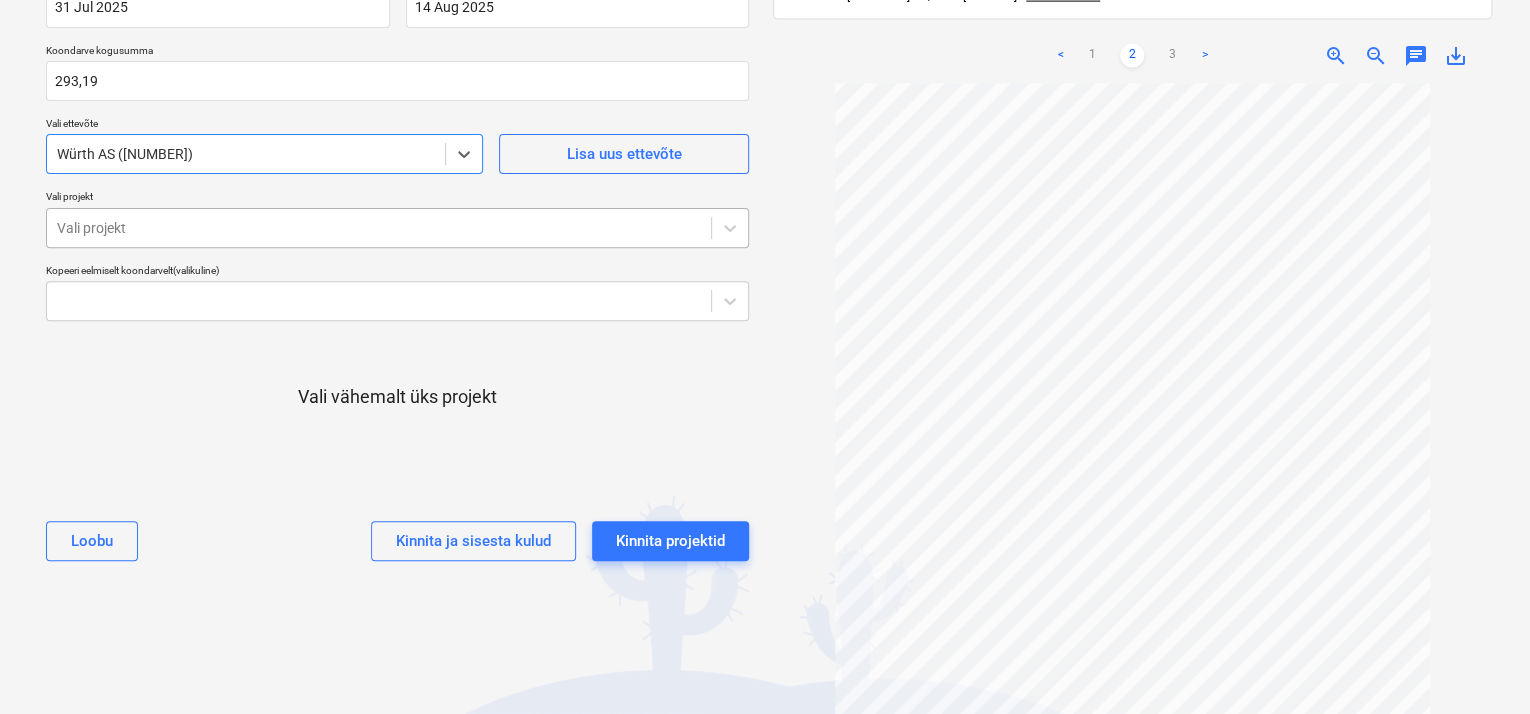 click at bounding box center [379, 228] 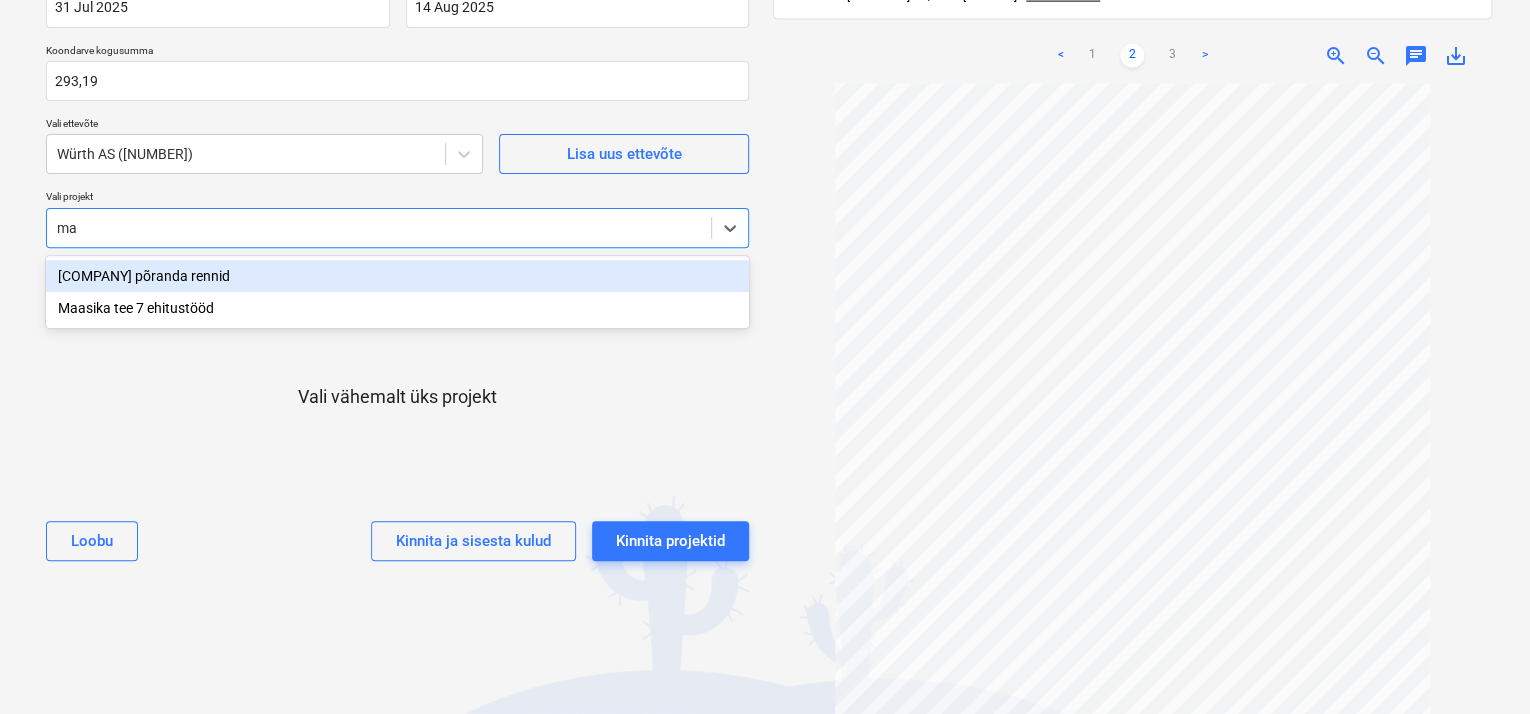 type on "maa" 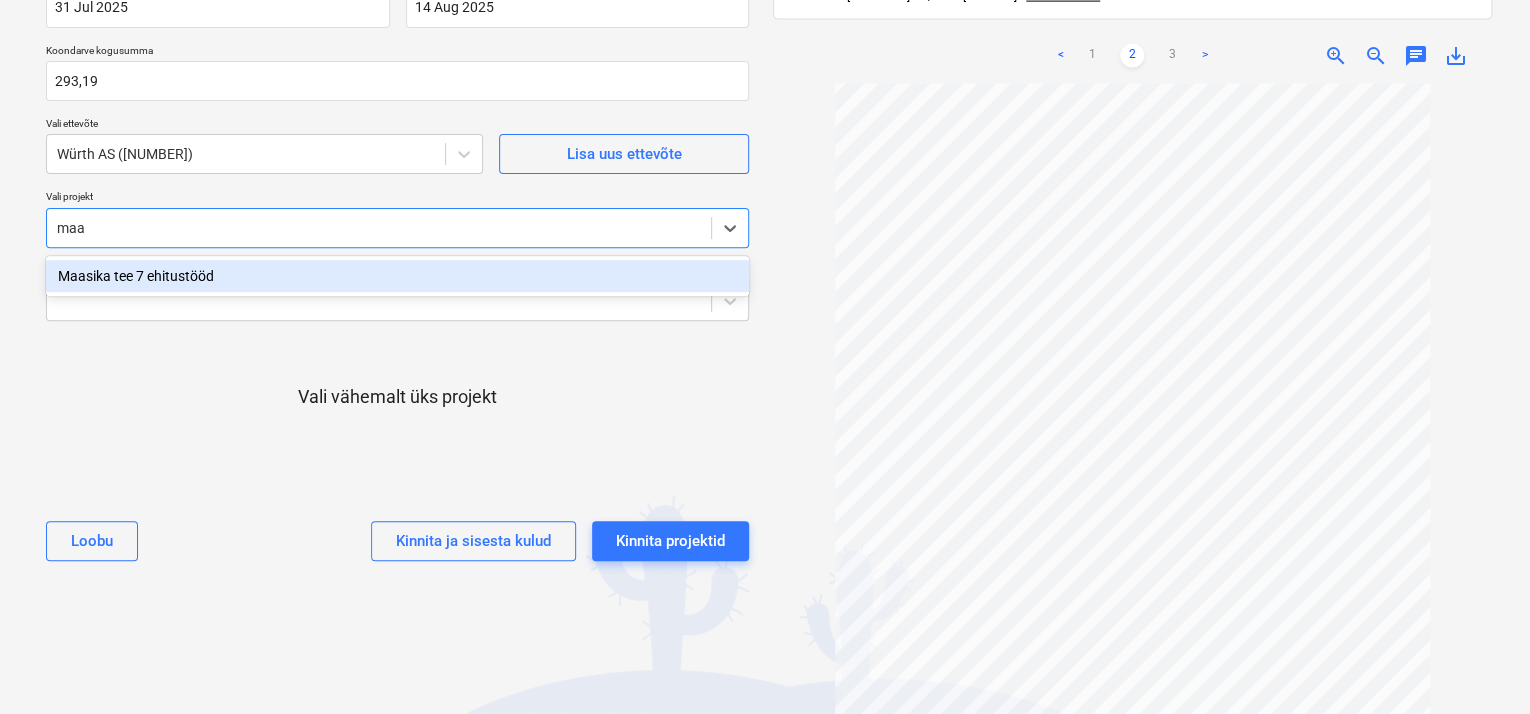 click on "Maasika tee 7 ehitustööd" at bounding box center [397, 276] 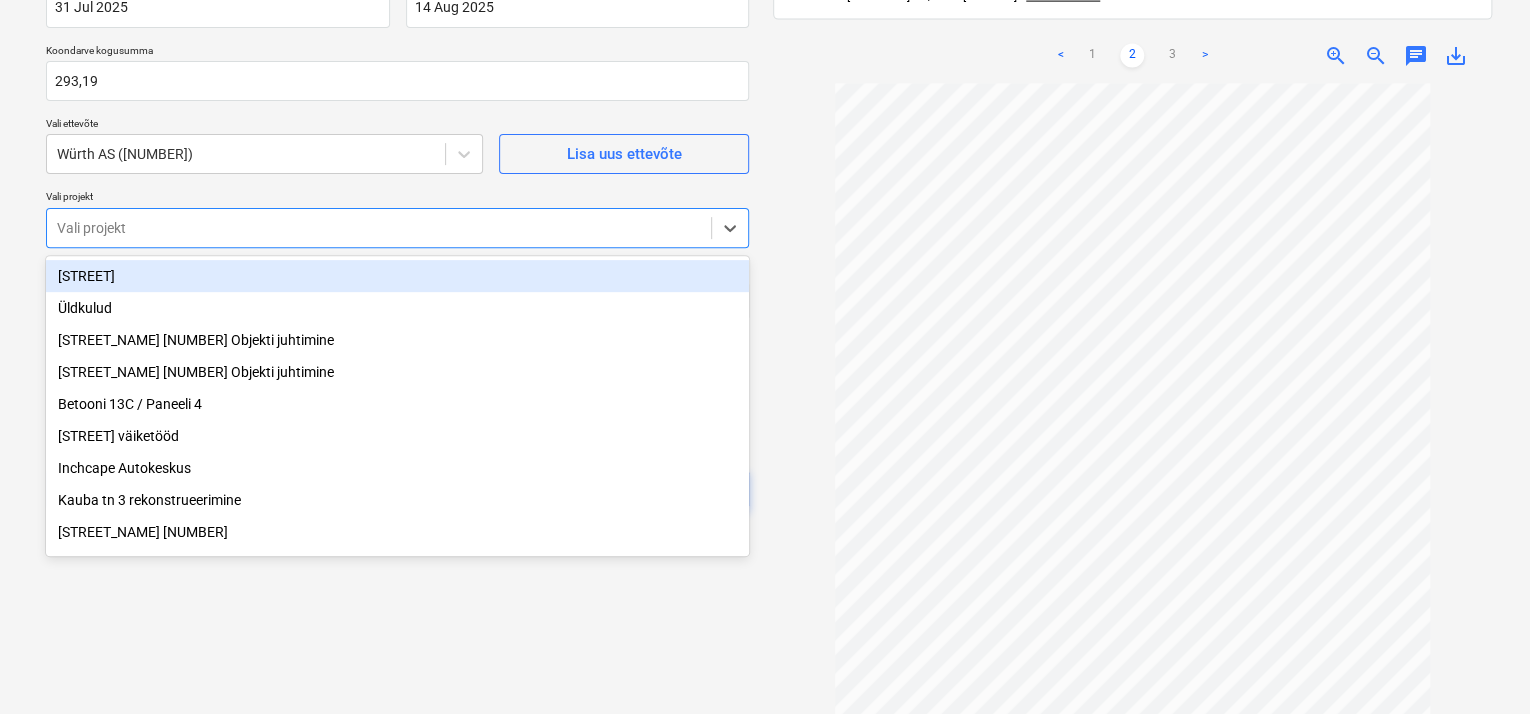 click on "Vali projekt" at bounding box center [397, 198] 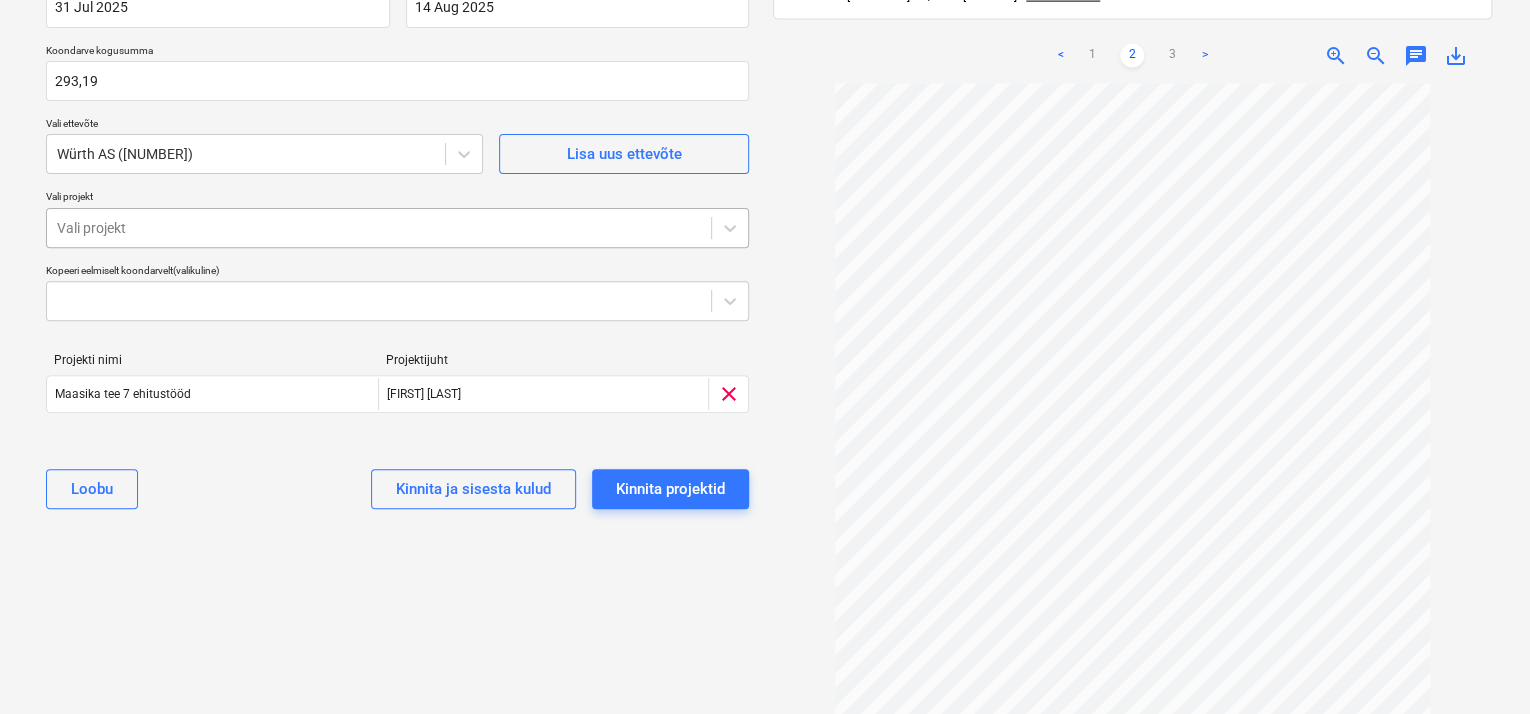 click at bounding box center (379, 228) 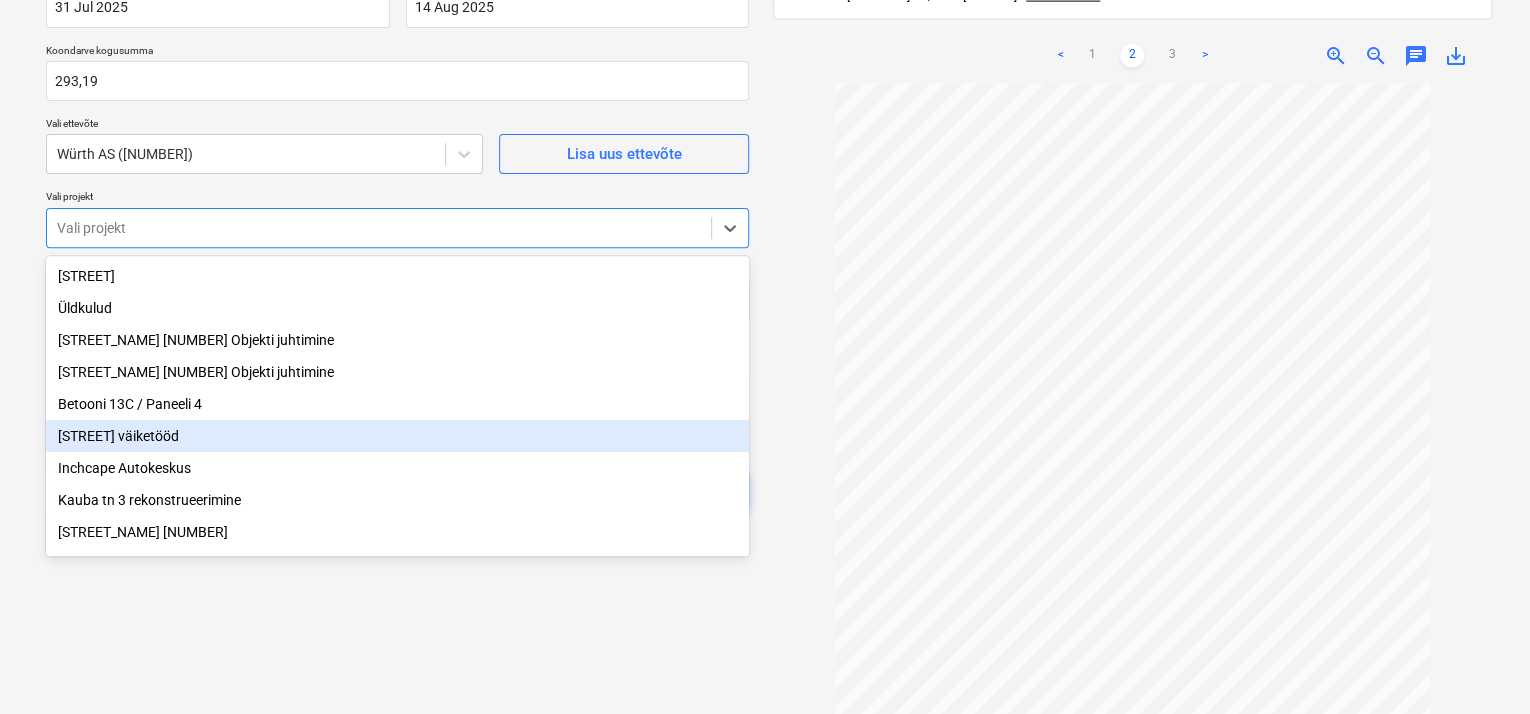 scroll, scrollTop: 200, scrollLeft: 0, axis: vertical 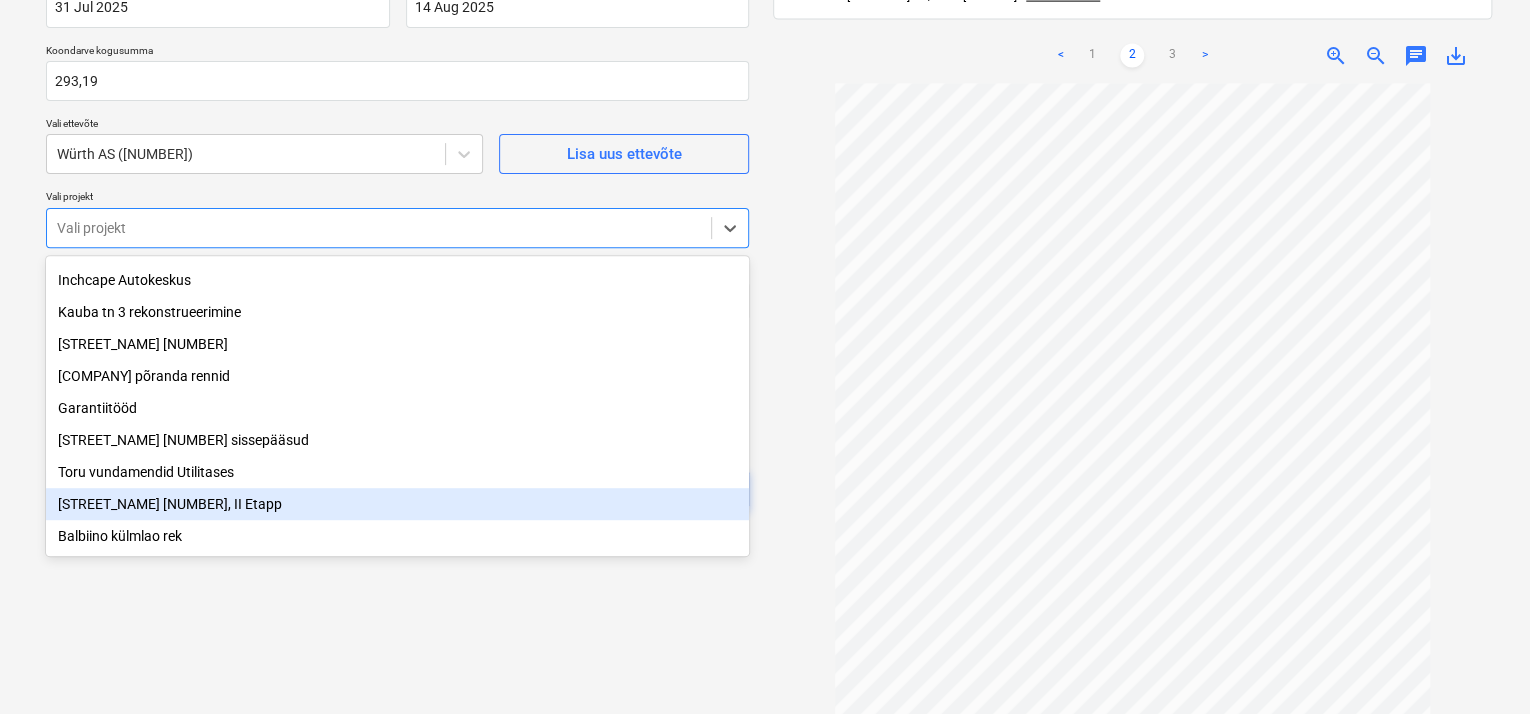 click on "[STREET_NAME] [NUMBER], II Etapp" at bounding box center (397, 504) 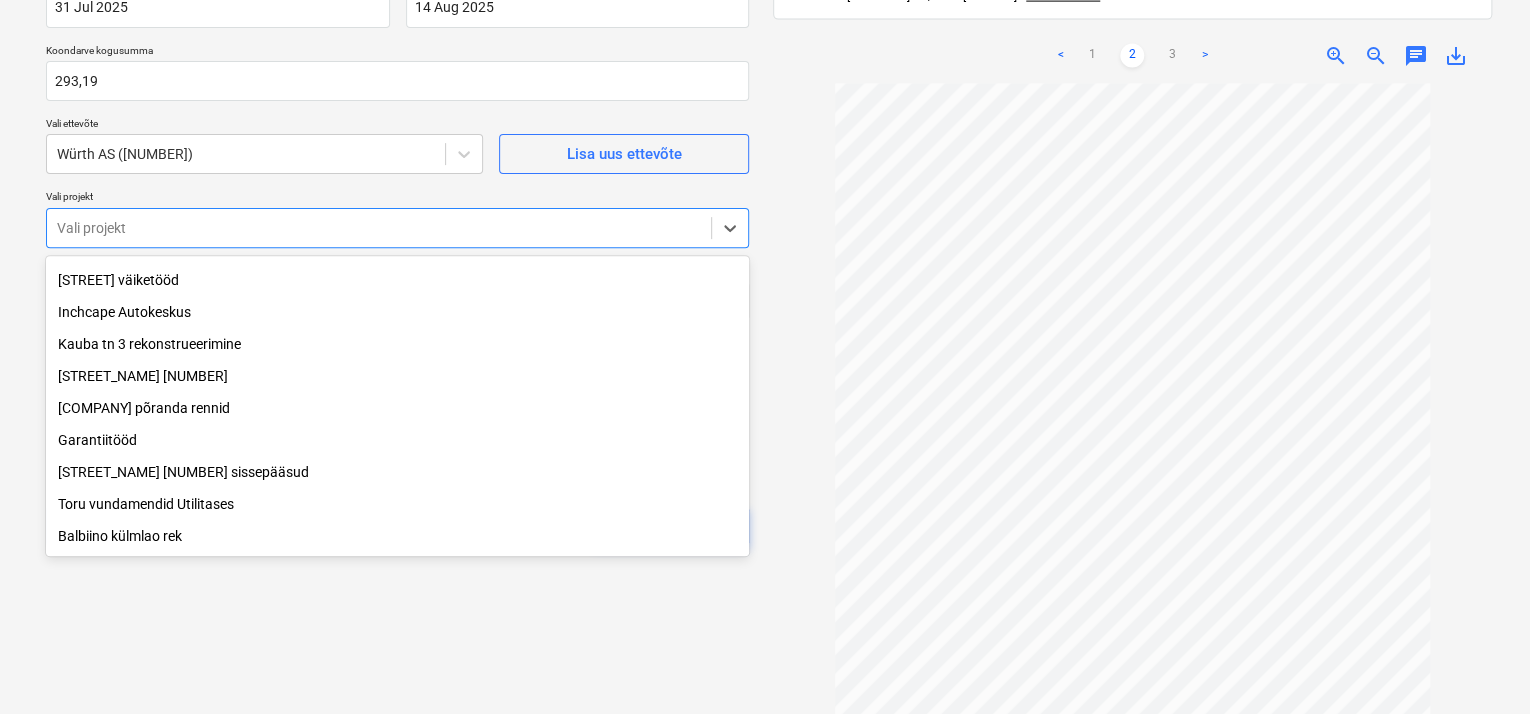 scroll, scrollTop: 167, scrollLeft: 0, axis: vertical 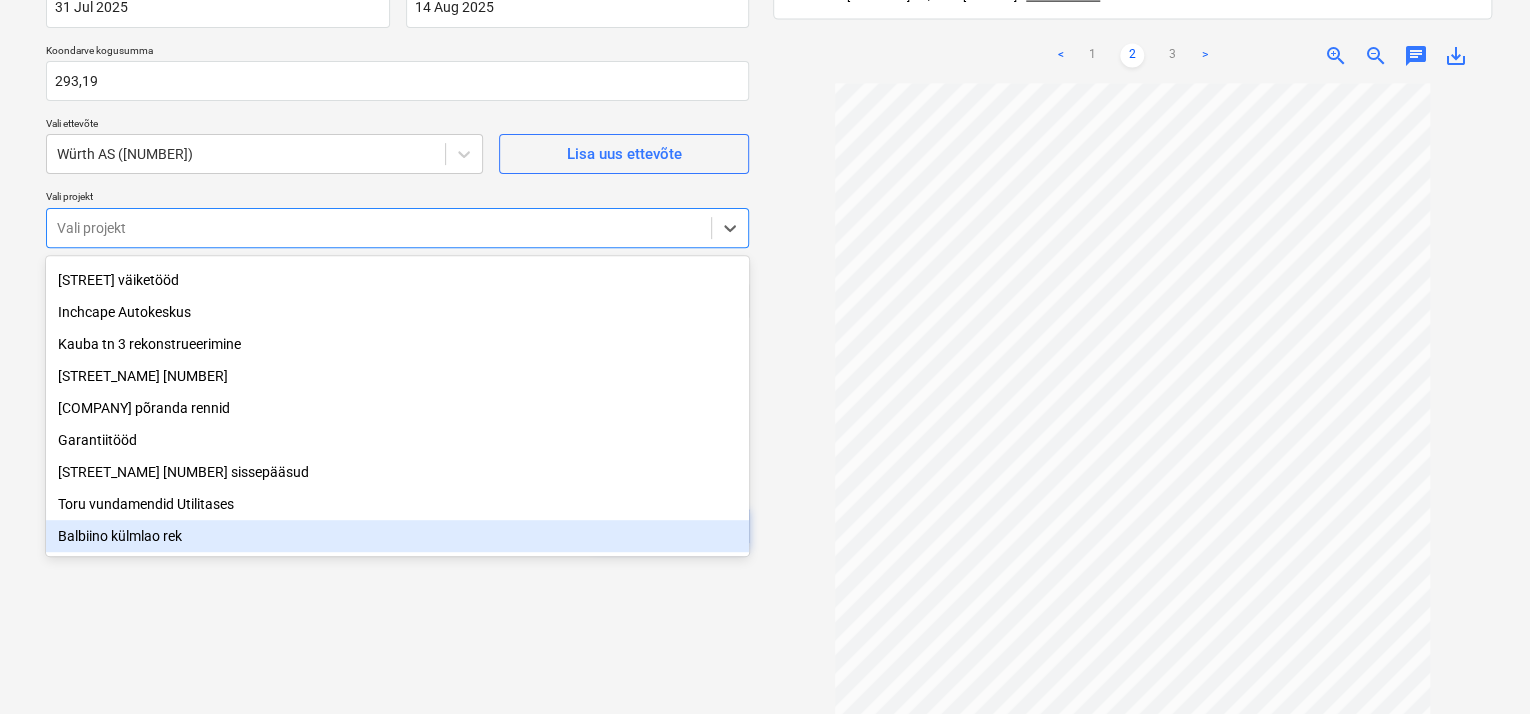 click on "Valige dokumendi tüüp või projekt help Koondarve Koondarve nimi help Arve_4123446023_31_07_2025.PDF Arve kuupäev help 31 Jul 2025 31.07.2025 Press the down arrow key to interact with the calendar and
select a date. Press the question mark key to get the keyboard shortcuts for changing dates. Maksetähtaeg help 14 Aug 2025 14.08.2025 Press the down arrow key to interact with the calendar and
select a date. Press the question mark key to get the keyboard shortcuts for changing dates. Koondarve kogusumma 293,19 Vali ettevõte Würth AS (10111)  Lisa uus ettevõte Vali projekt option Viadukti 2, II Etapp, selected. option Balbiino külmlao rek focused, 14 of 14. 14 results available. Use Up and Down to choose options, press Enter to select the currently focused option, press Escape to exit the menu, press Tab to select the option and exit the menu. Vali projekt Kopeeri eelmiselt koondarvelt  (valikuline) Projekti nimi Projektijuht Maasika tee 7 ehitustööd P. Otti clear Viadukti 2, II Etapp A. Kuut clear" at bounding box center [397, 253] 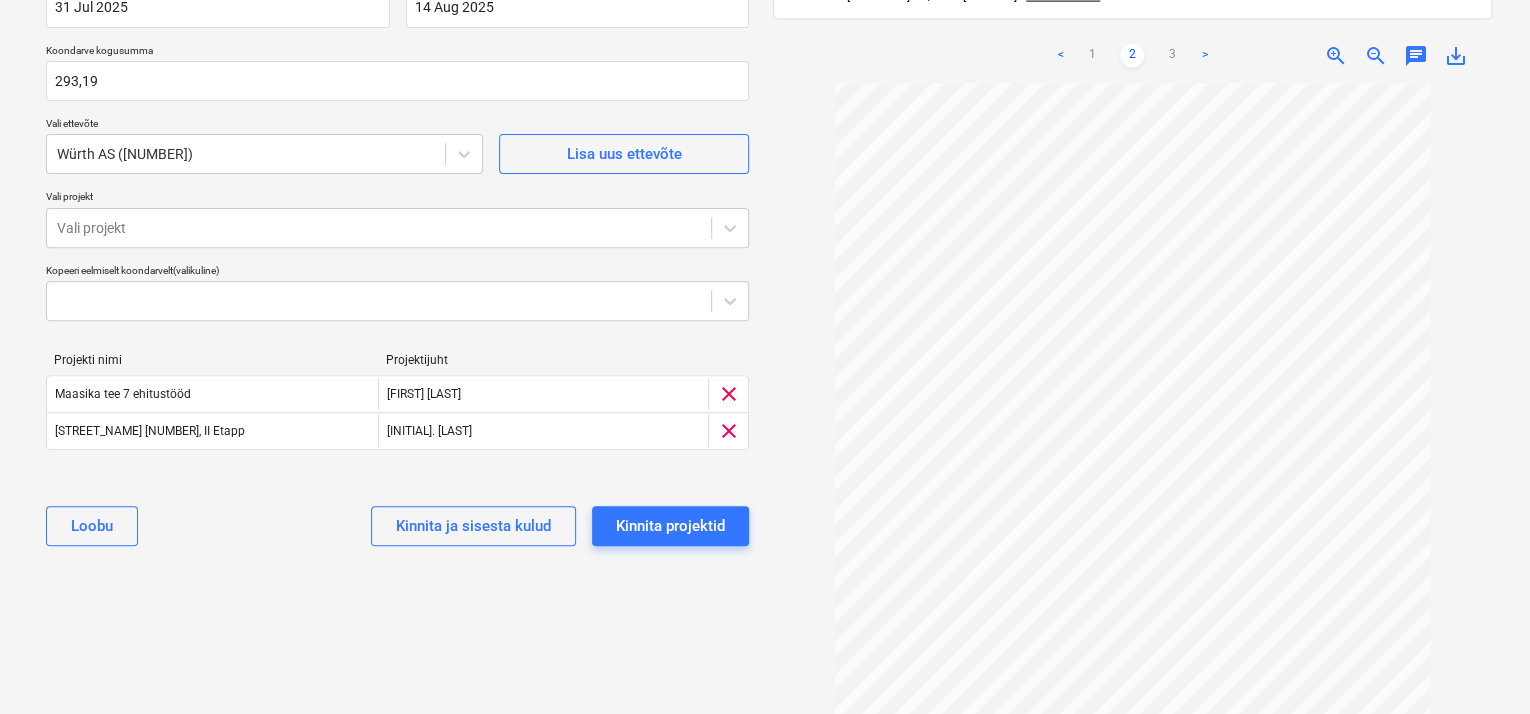 scroll, scrollTop: 0, scrollLeft: 0, axis: both 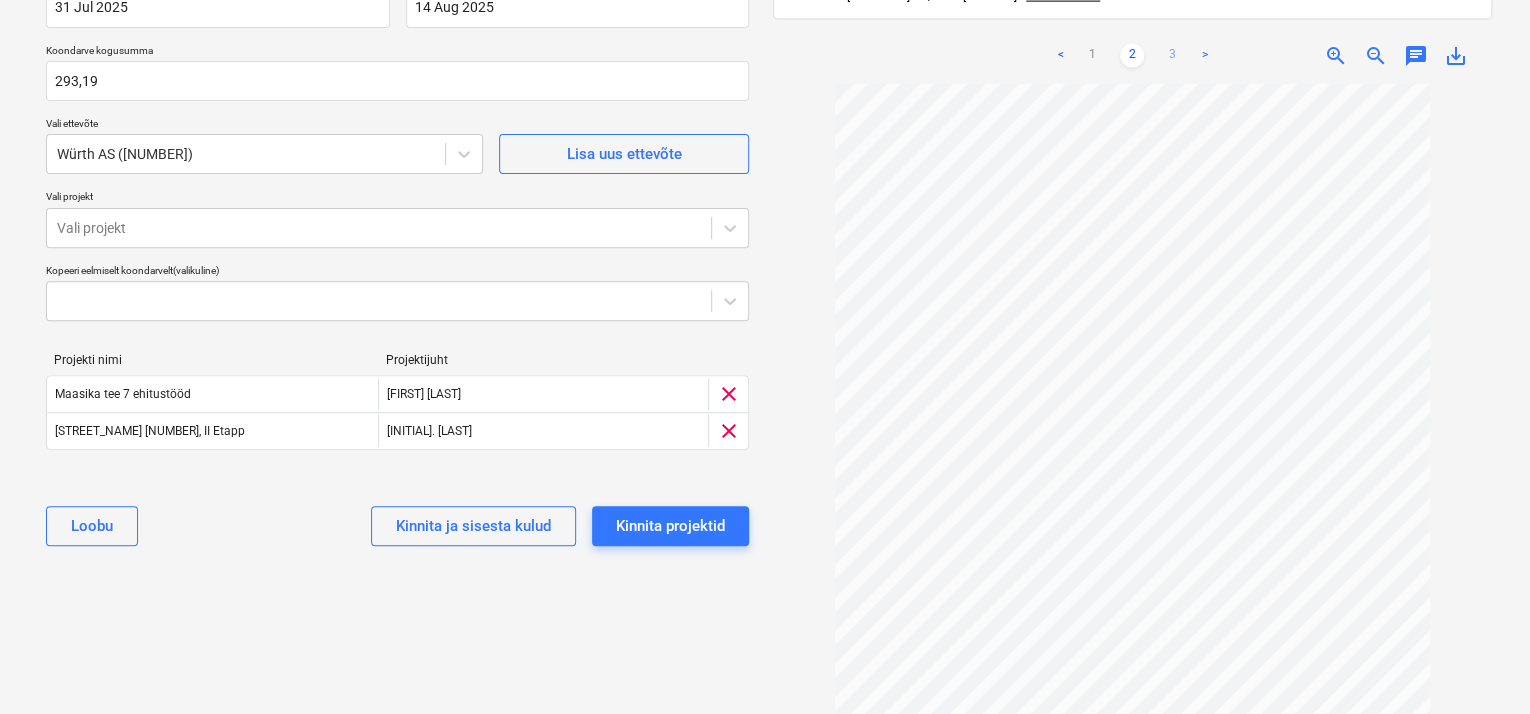 click on "3" at bounding box center [1172, 56] 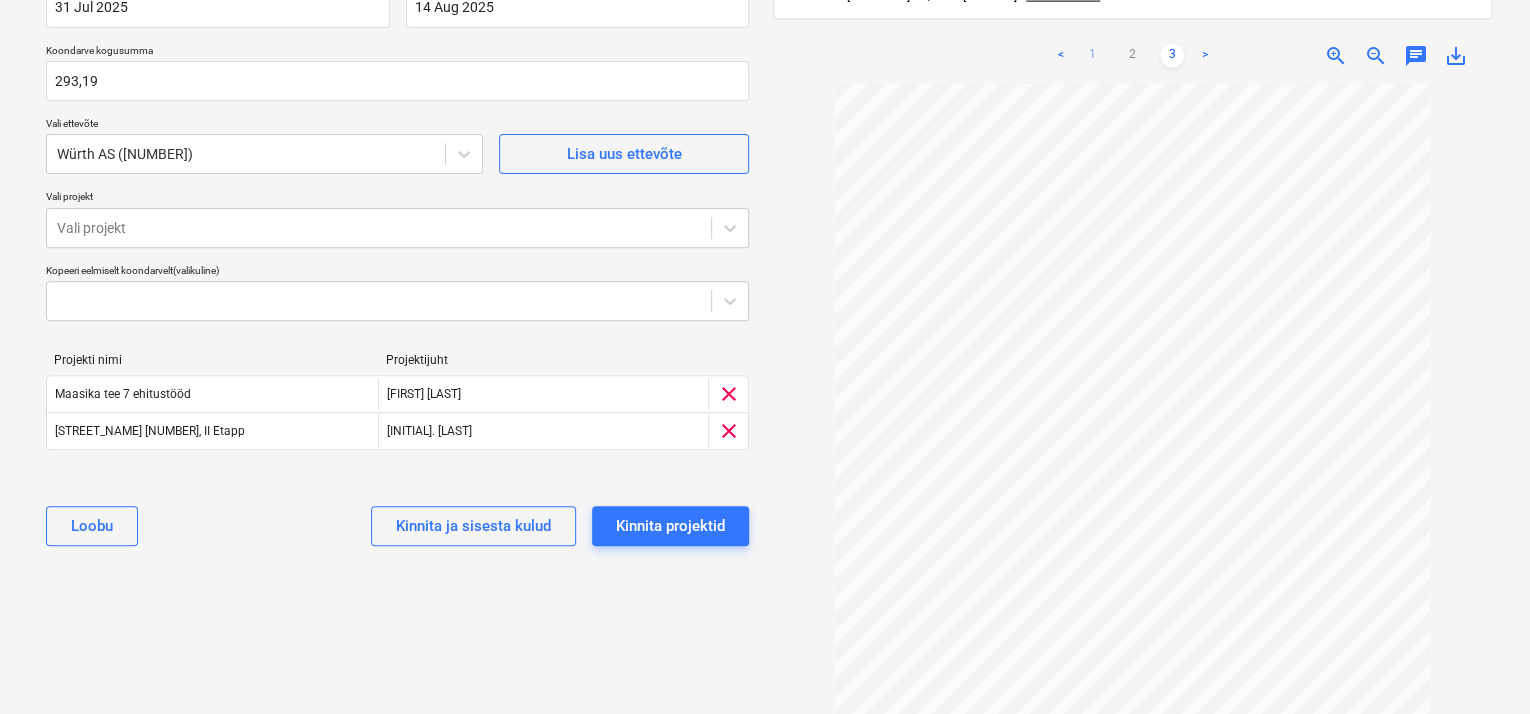 click on "1" at bounding box center [1092, 56] 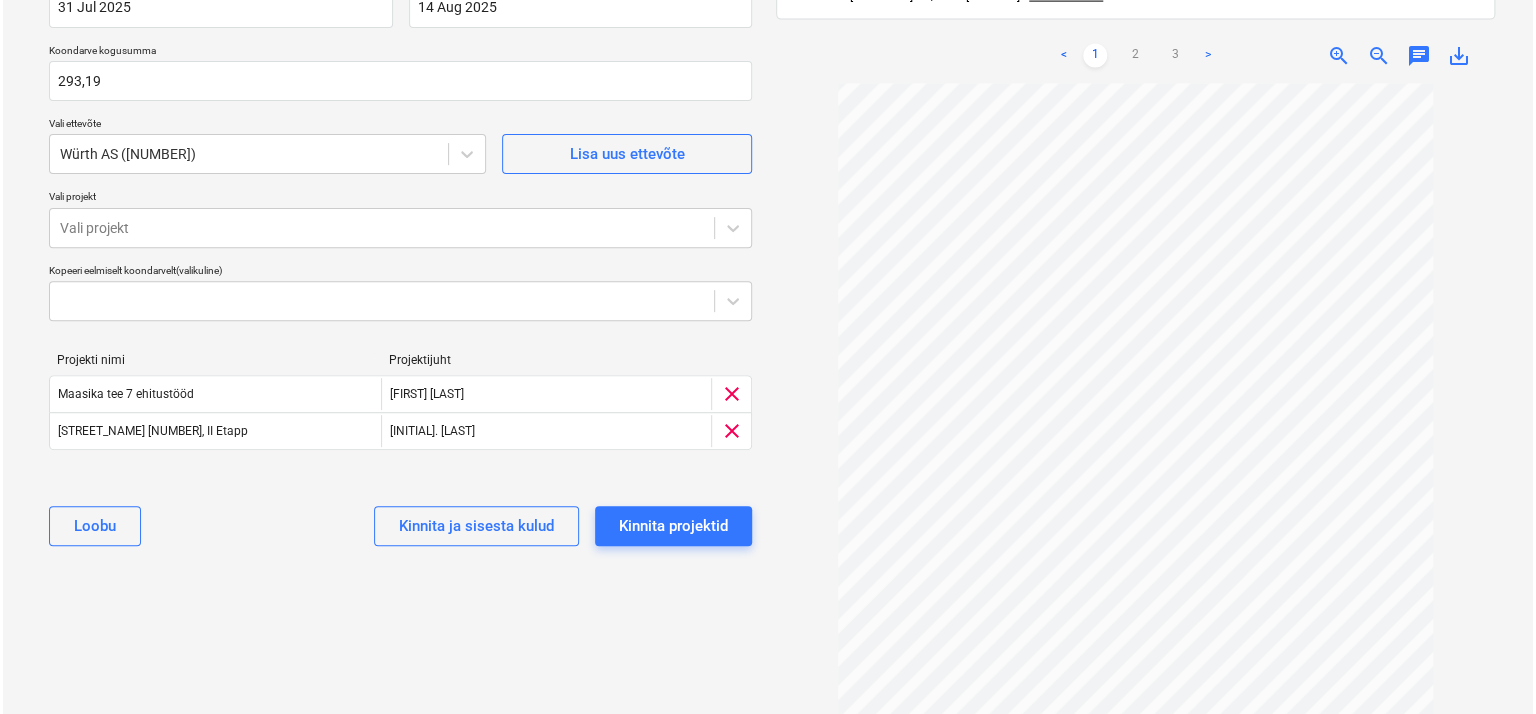 scroll, scrollTop: 188, scrollLeft: 0, axis: vertical 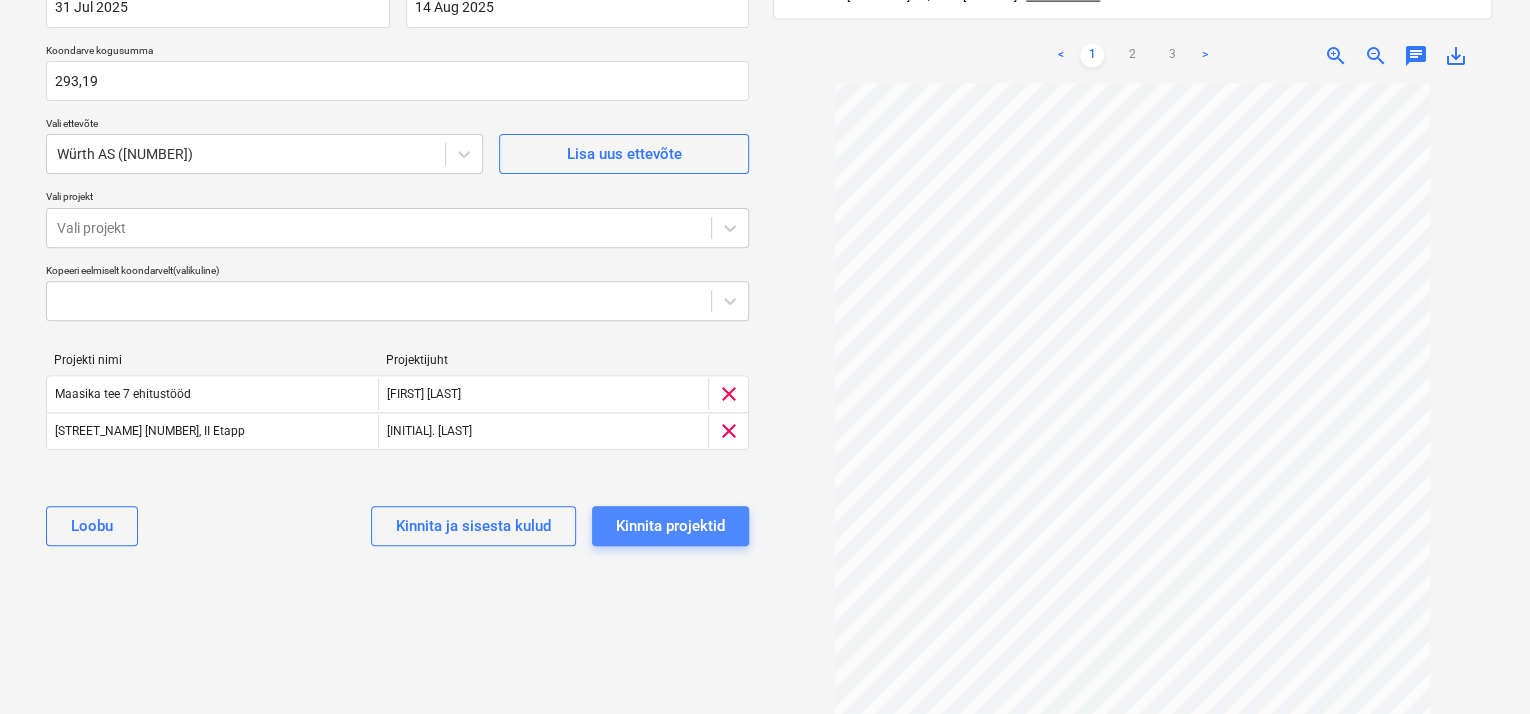 click on "Kinnita projektid" at bounding box center [670, 526] 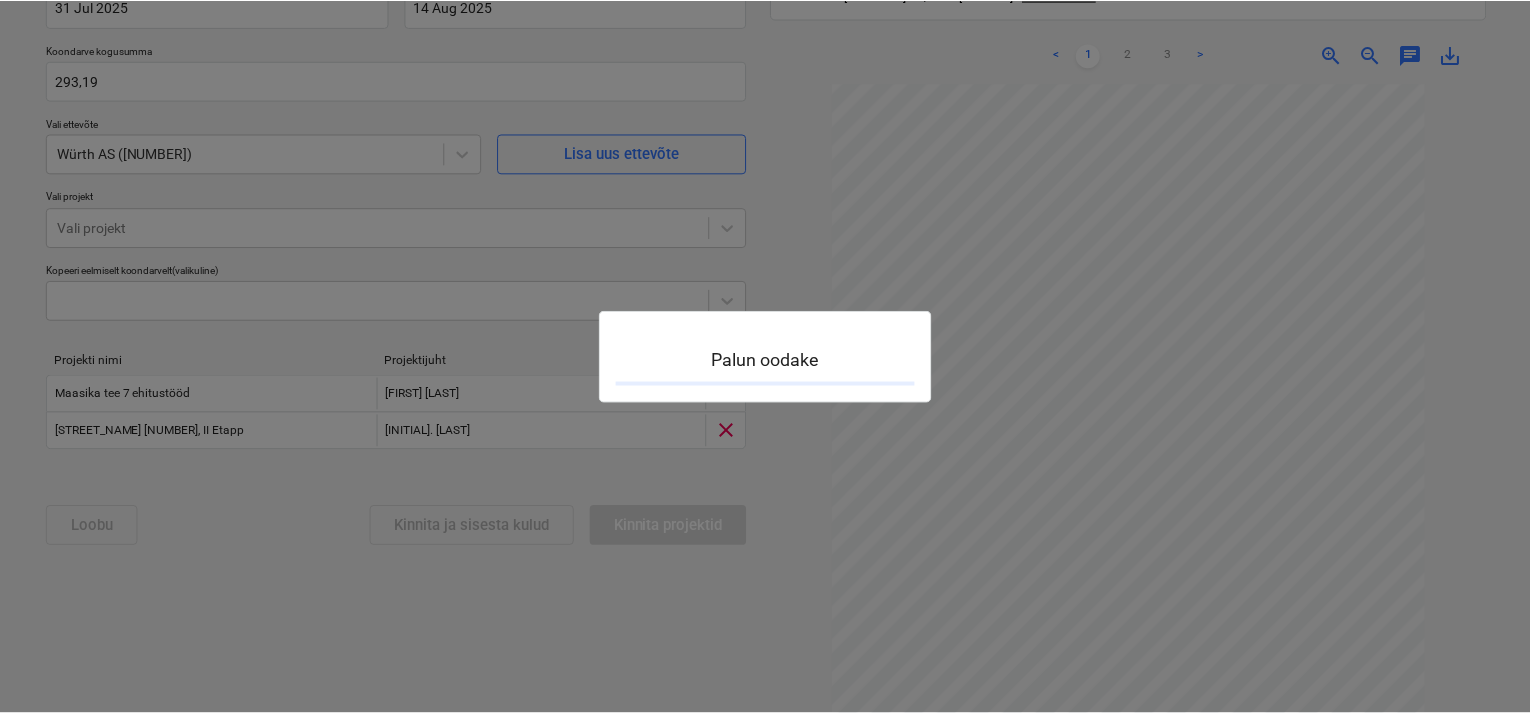 scroll, scrollTop: 60, scrollLeft: 0, axis: vertical 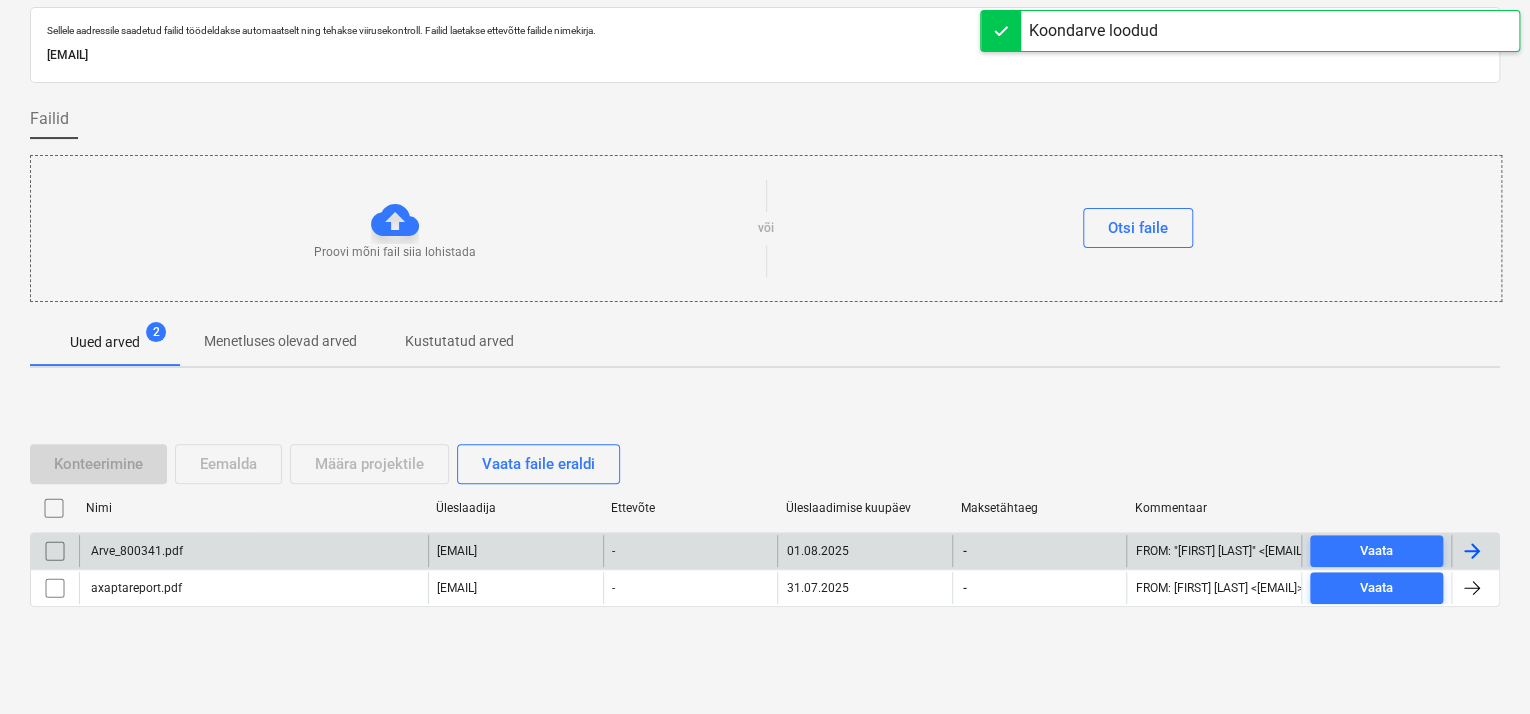 click on "Arve_800341.pdf" at bounding box center (253, 551) 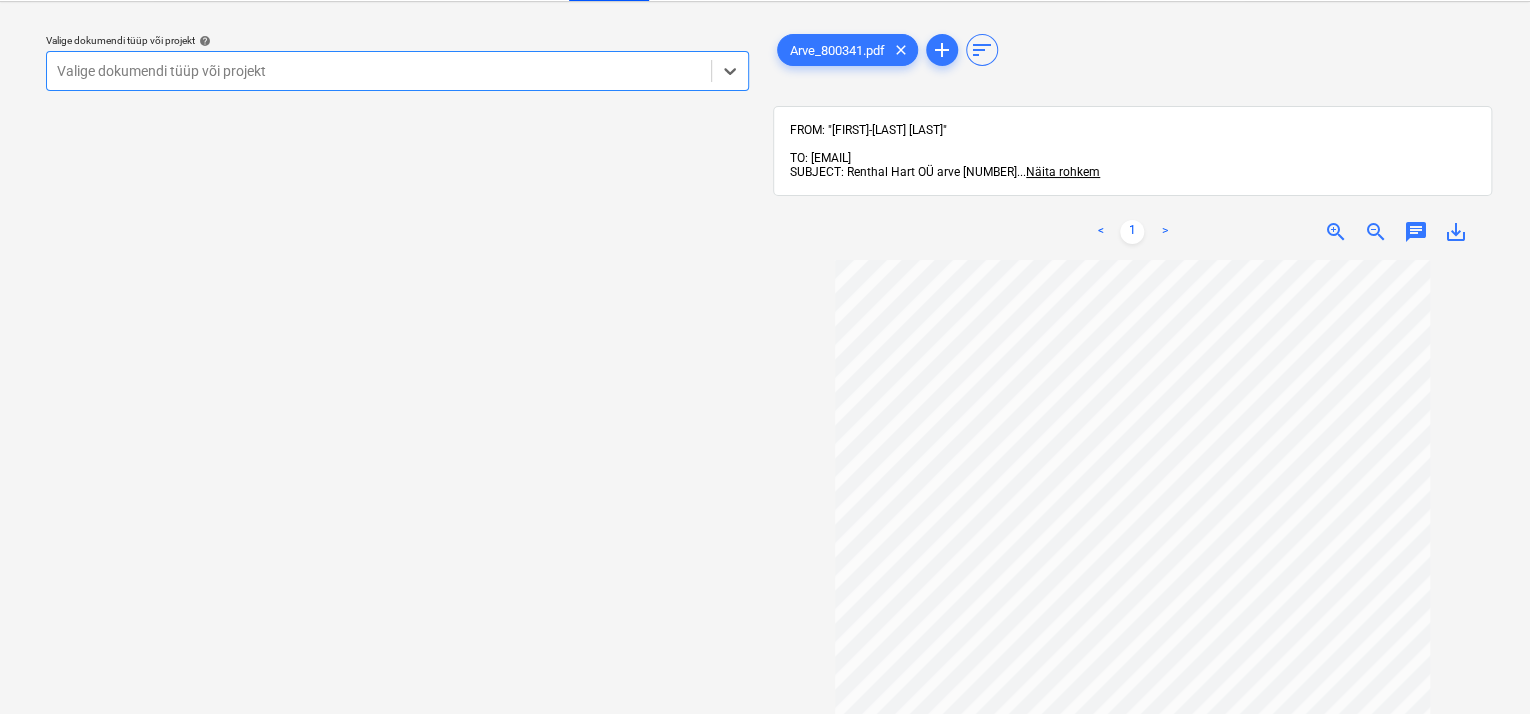 click at bounding box center [379, 71] 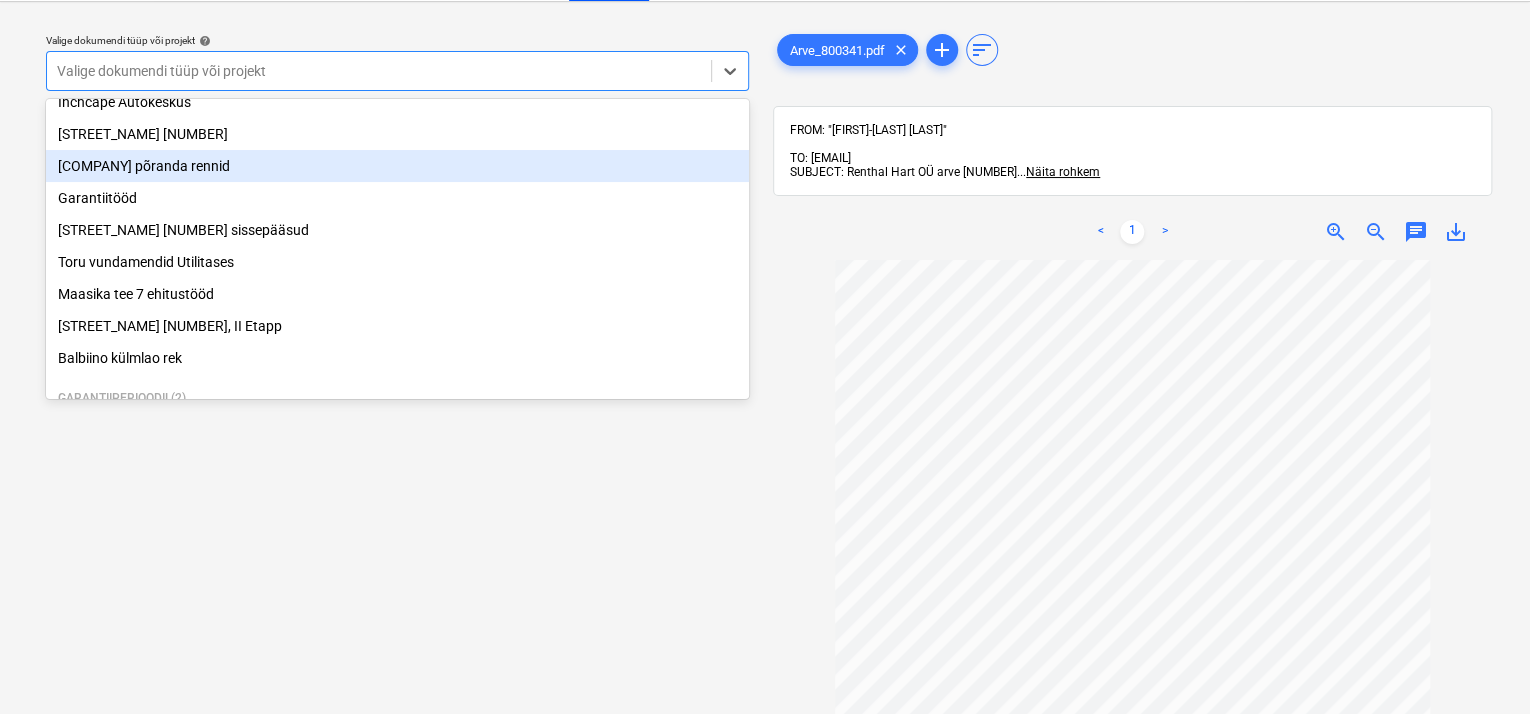 scroll, scrollTop: 169, scrollLeft: 0, axis: vertical 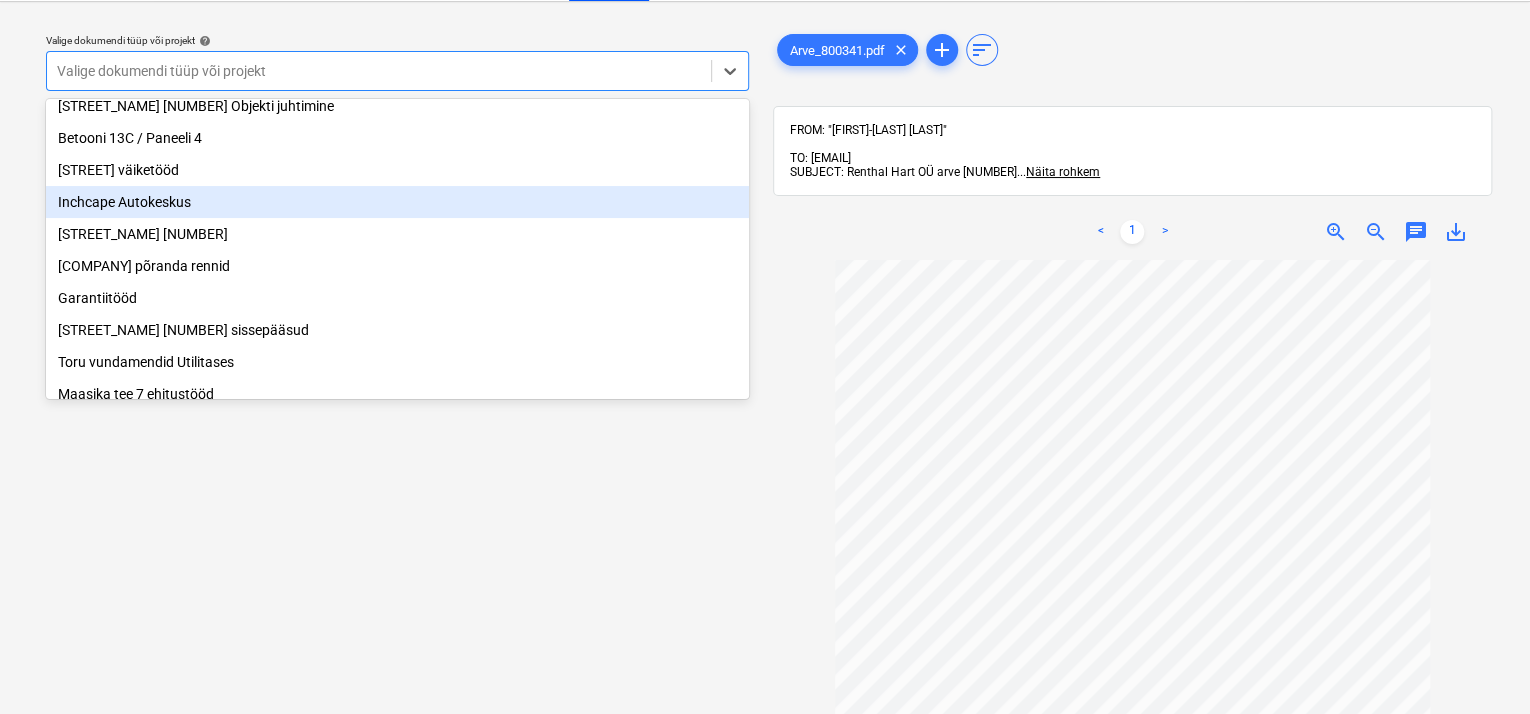 click on "Inchcape Autokeskus" at bounding box center (397, 202) 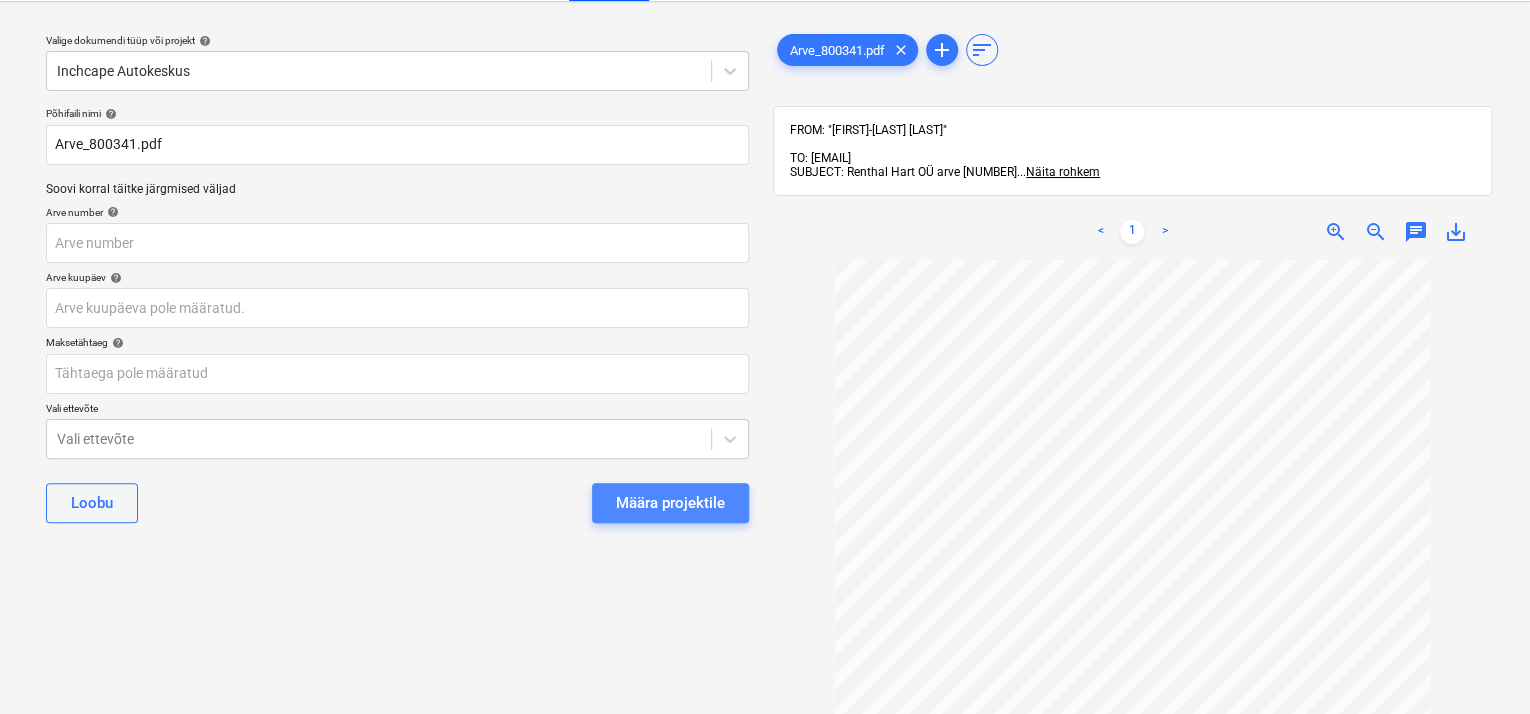 click on "Määra projektile" at bounding box center (670, 503) 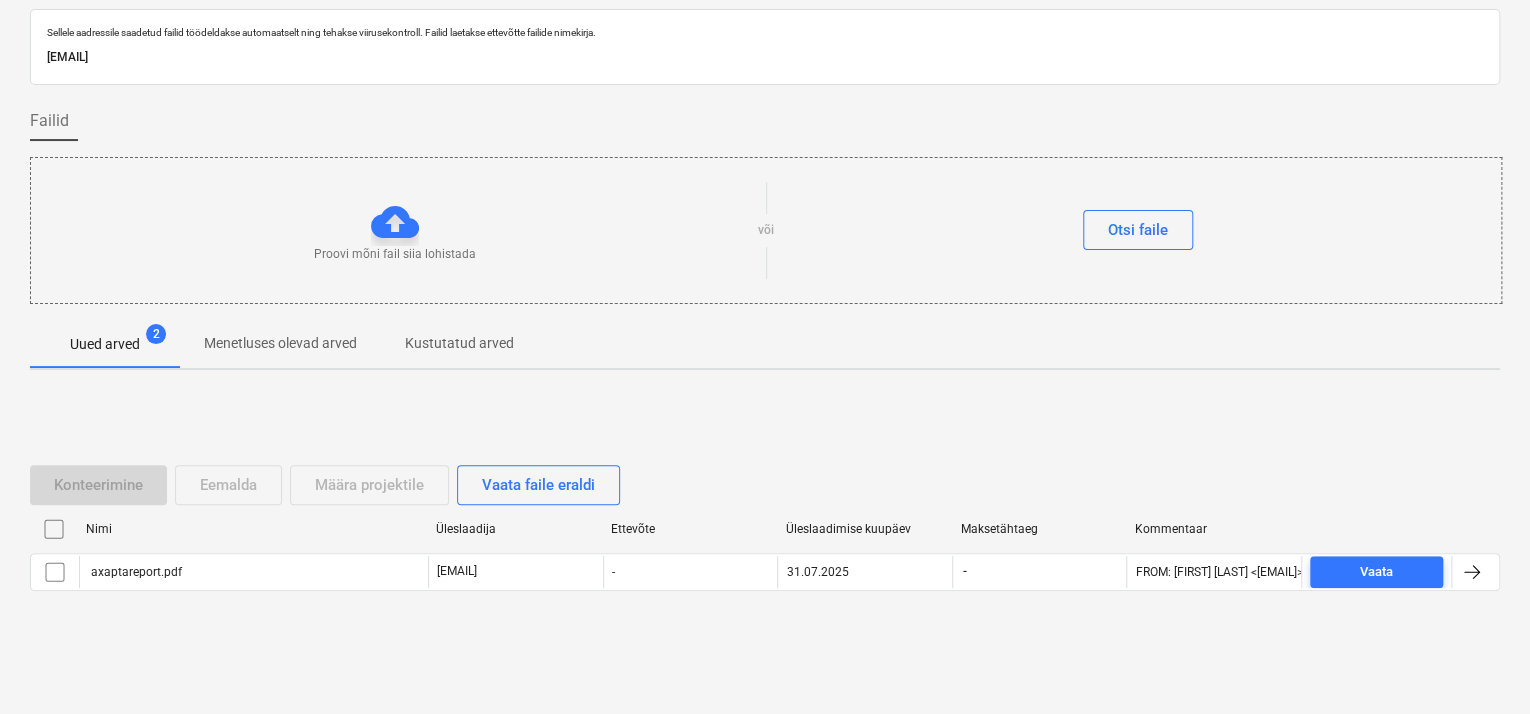 scroll, scrollTop: 60, scrollLeft: 0, axis: vertical 